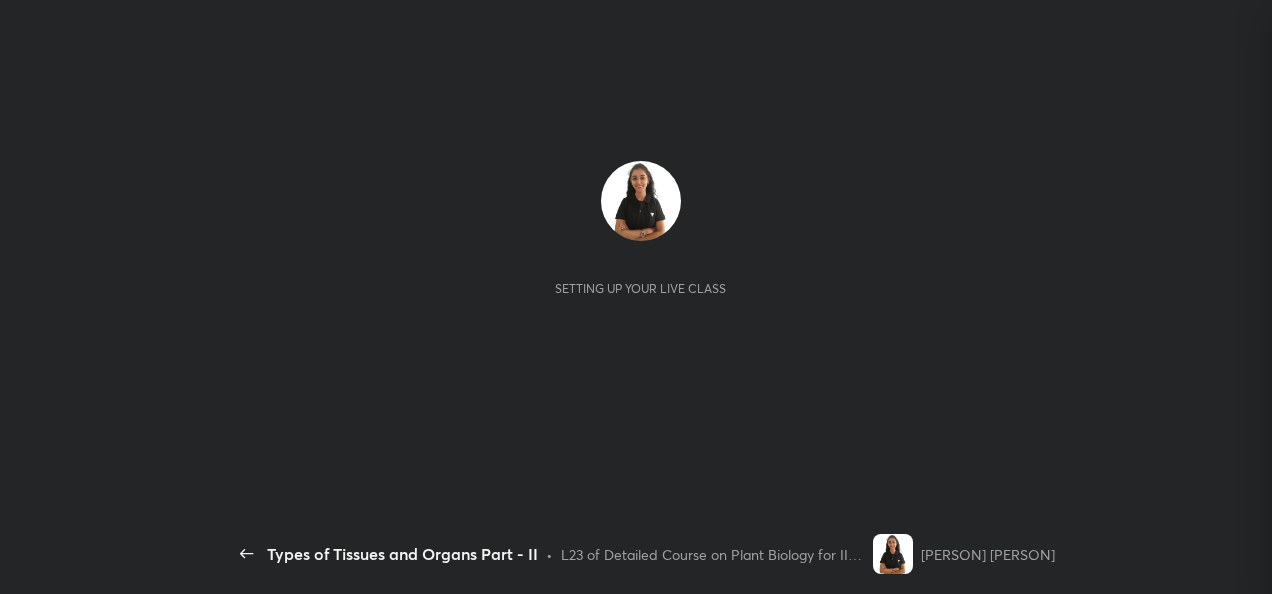 scroll, scrollTop: 0, scrollLeft: 0, axis: both 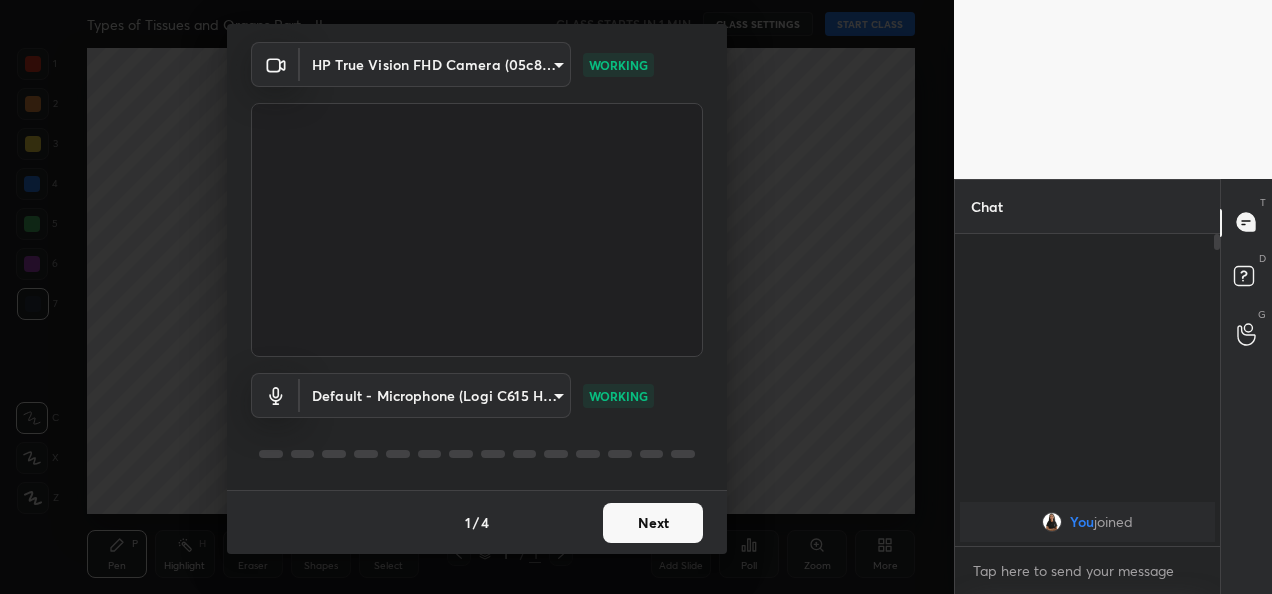 click on "Next" at bounding box center [653, 523] 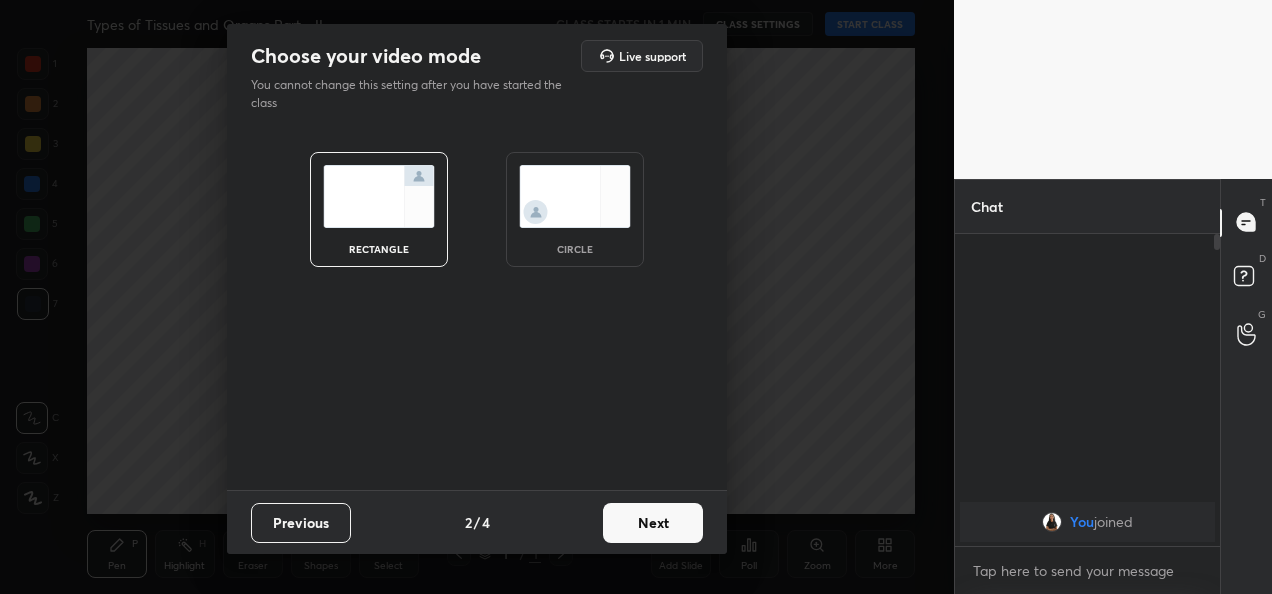 scroll, scrollTop: 0, scrollLeft: 0, axis: both 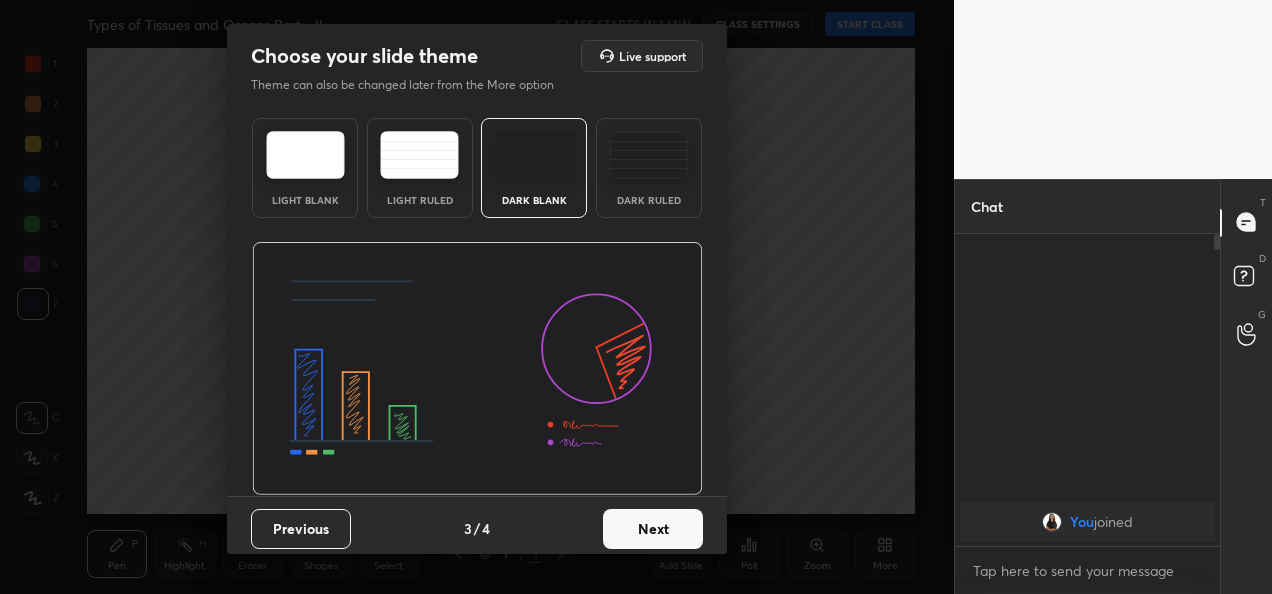 click on "Next" at bounding box center [653, 529] 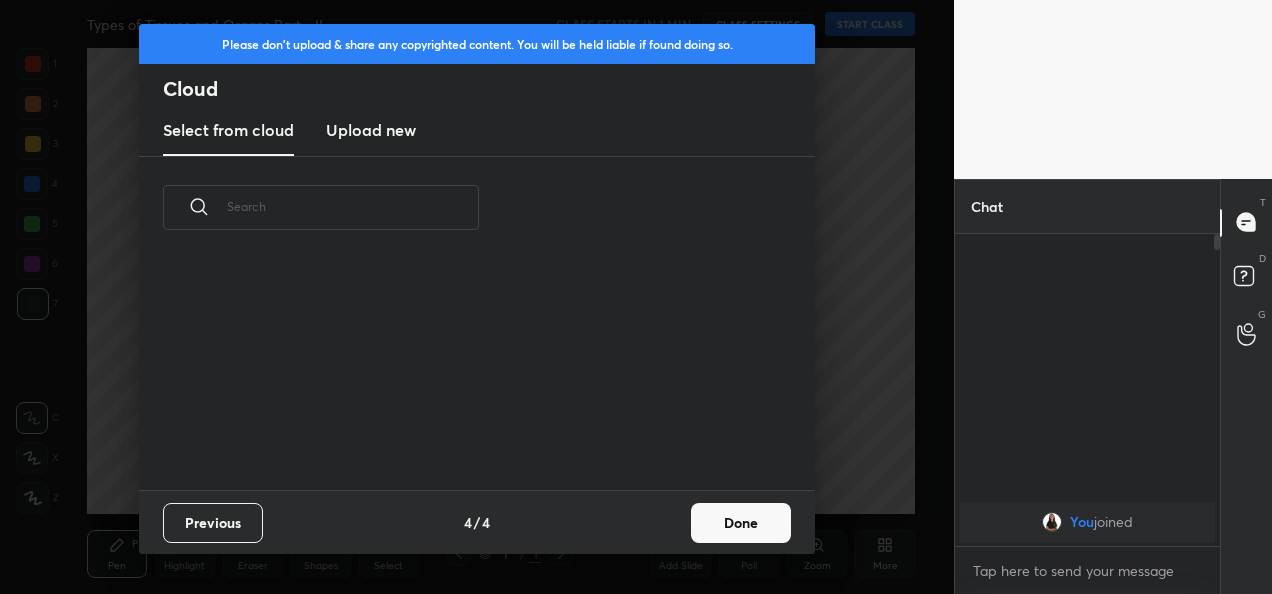 scroll, scrollTop: 134, scrollLeft: 642, axis: both 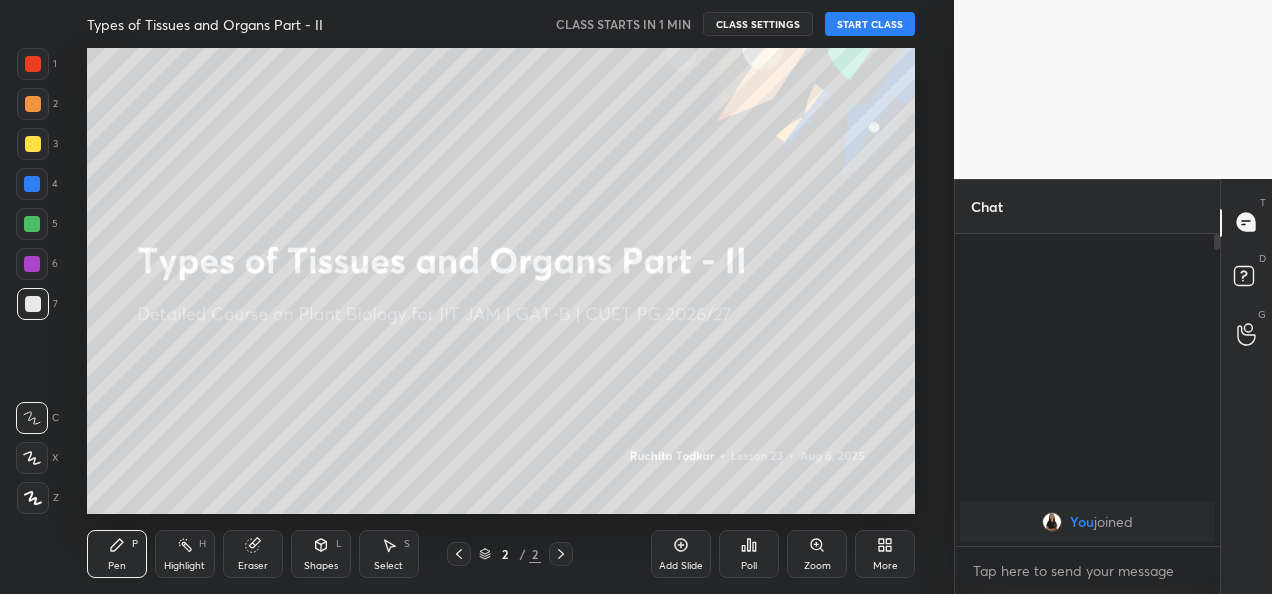 click on "START CLASS" at bounding box center (870, 24) 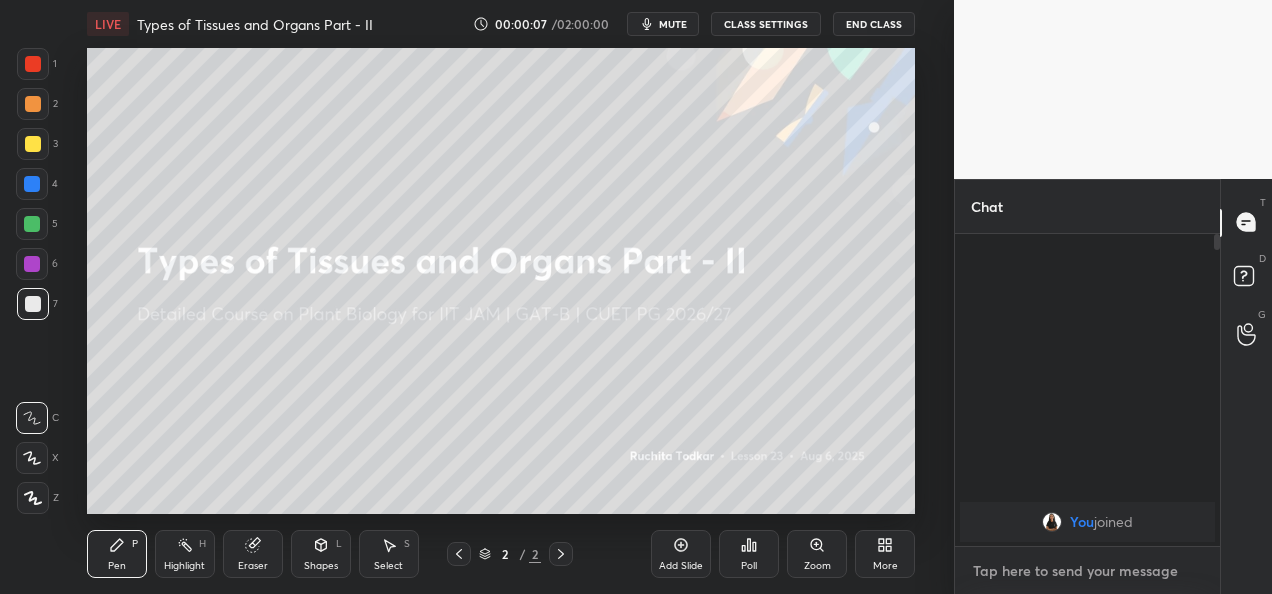 type on "x" 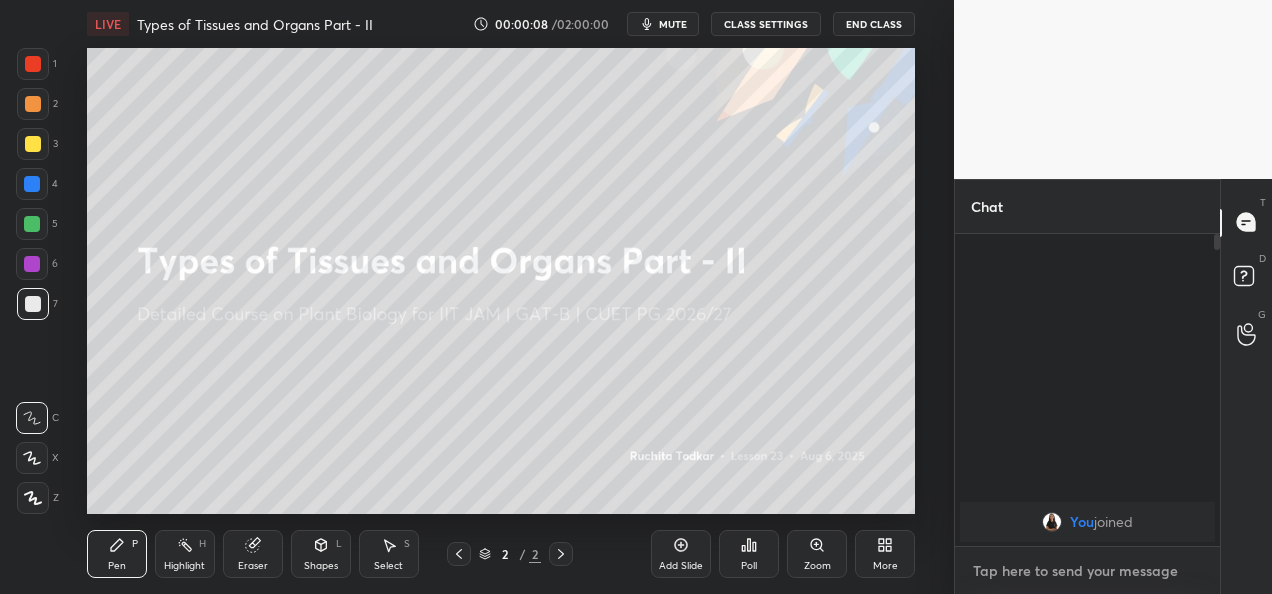 type on "w" 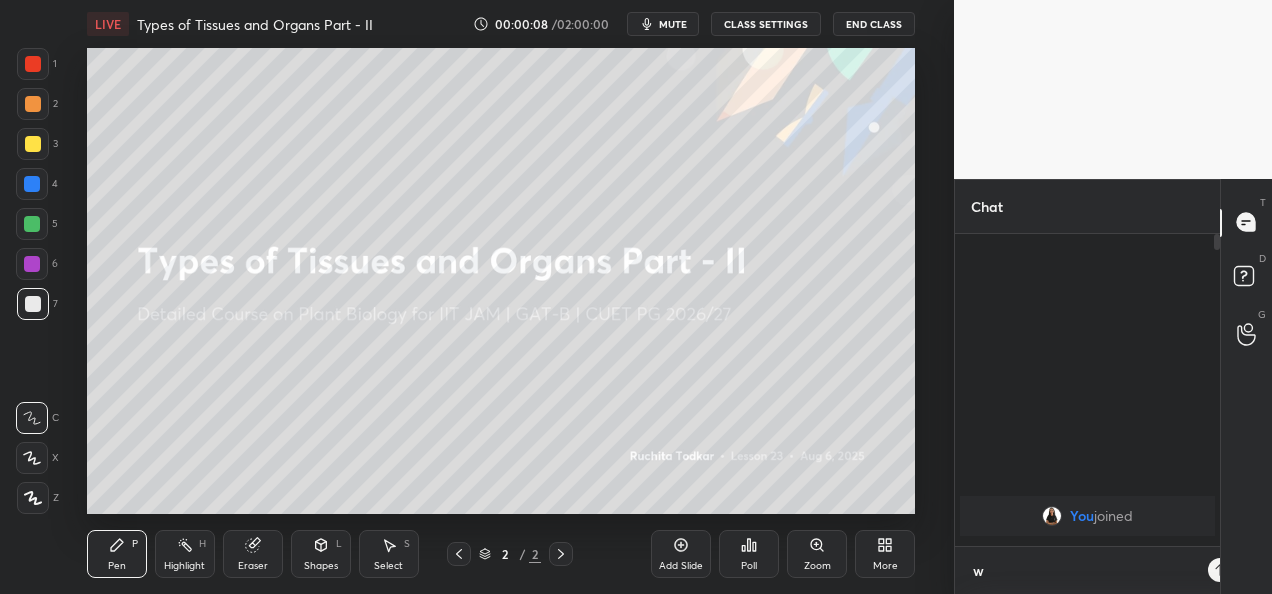 scroll, scrollTop: 300, scrollLeft: 259, axis: both 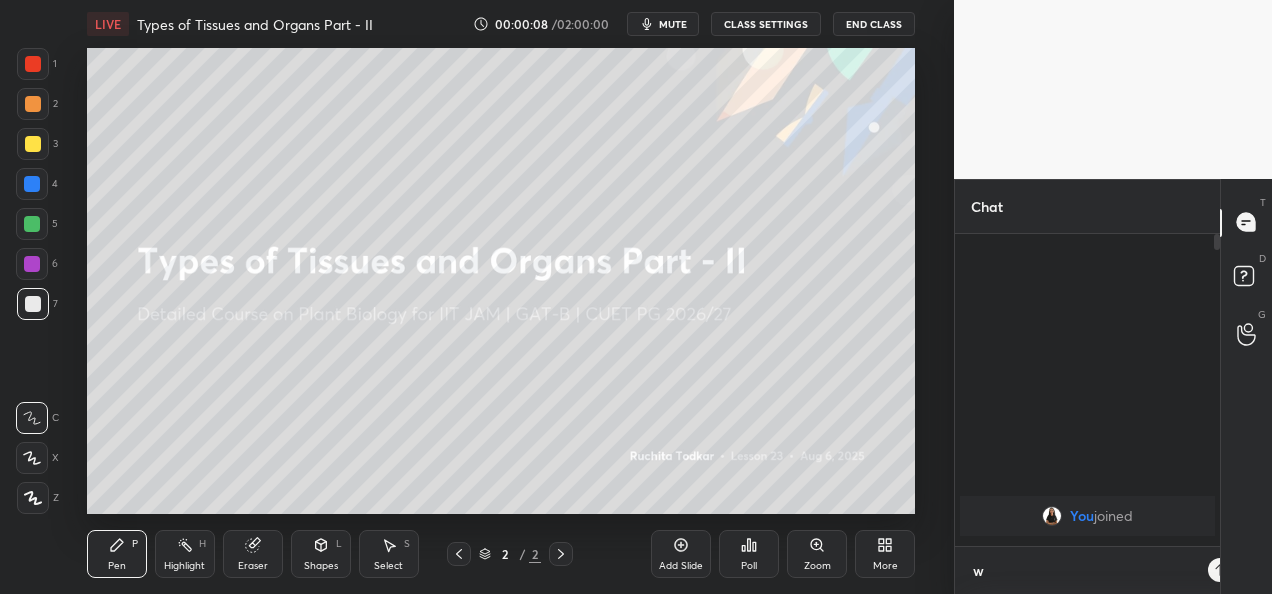 type on "we" 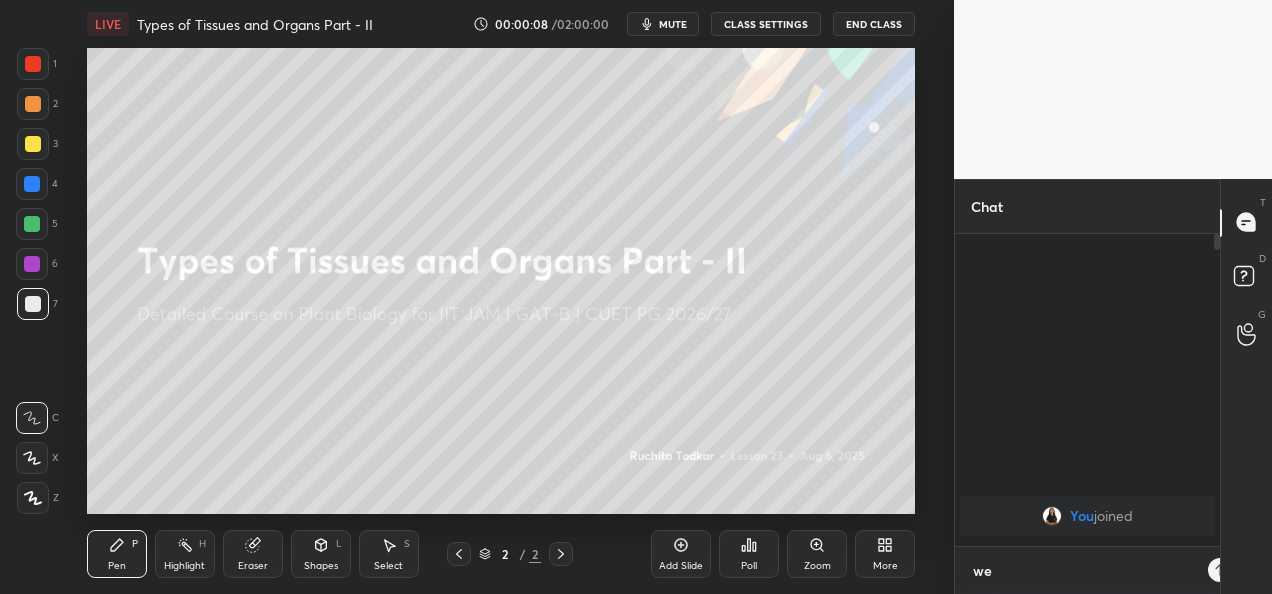 scroll, scrollTop: 6, scrollLeft: 6, axis: both 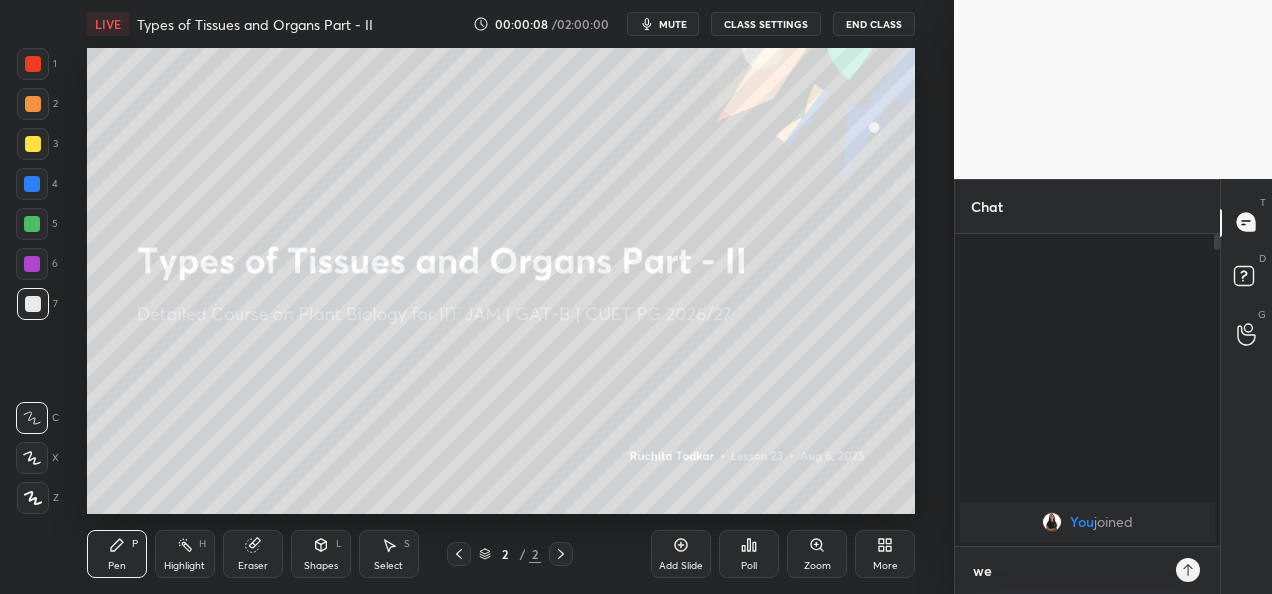 type on "we" 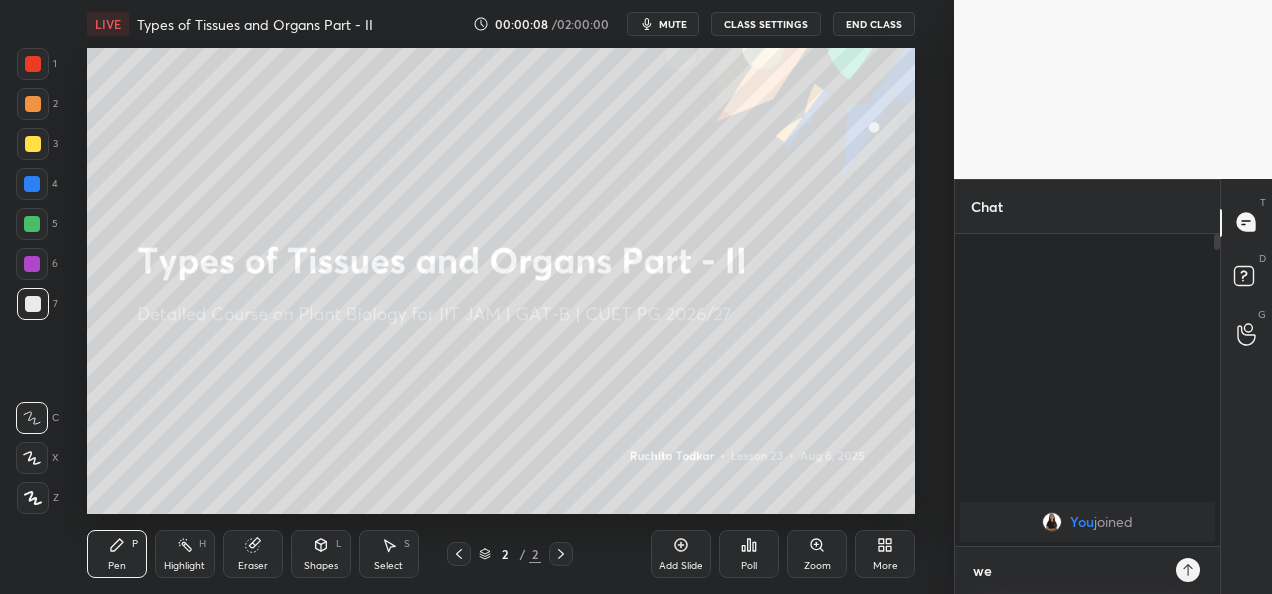 type on "x" 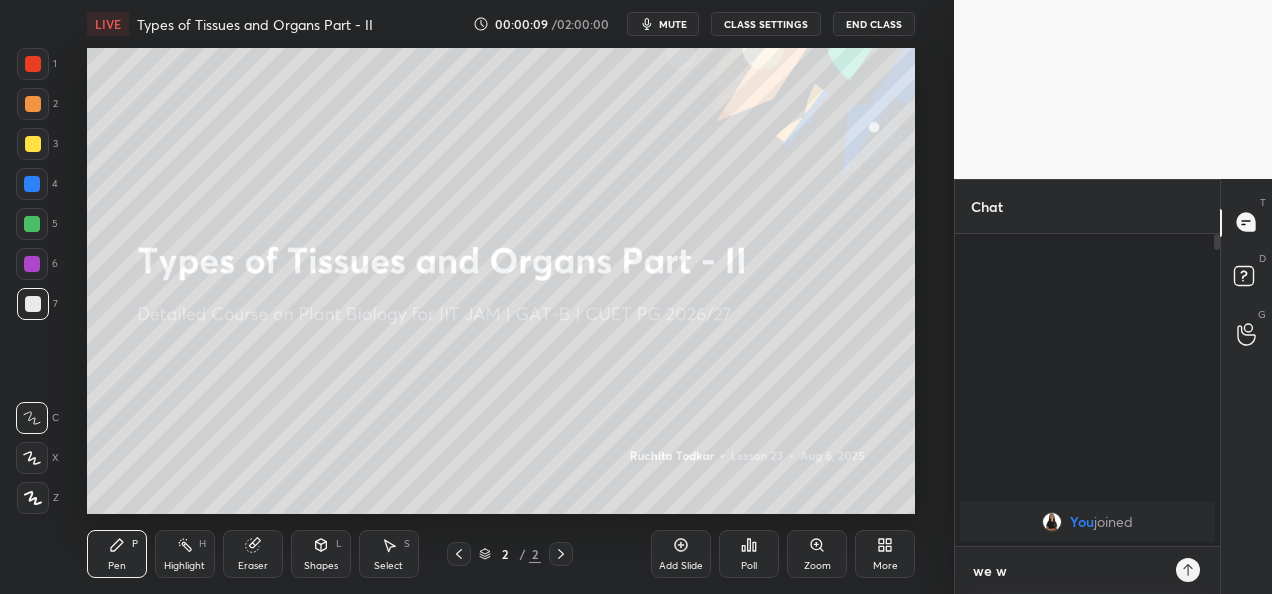 type on "we wi" 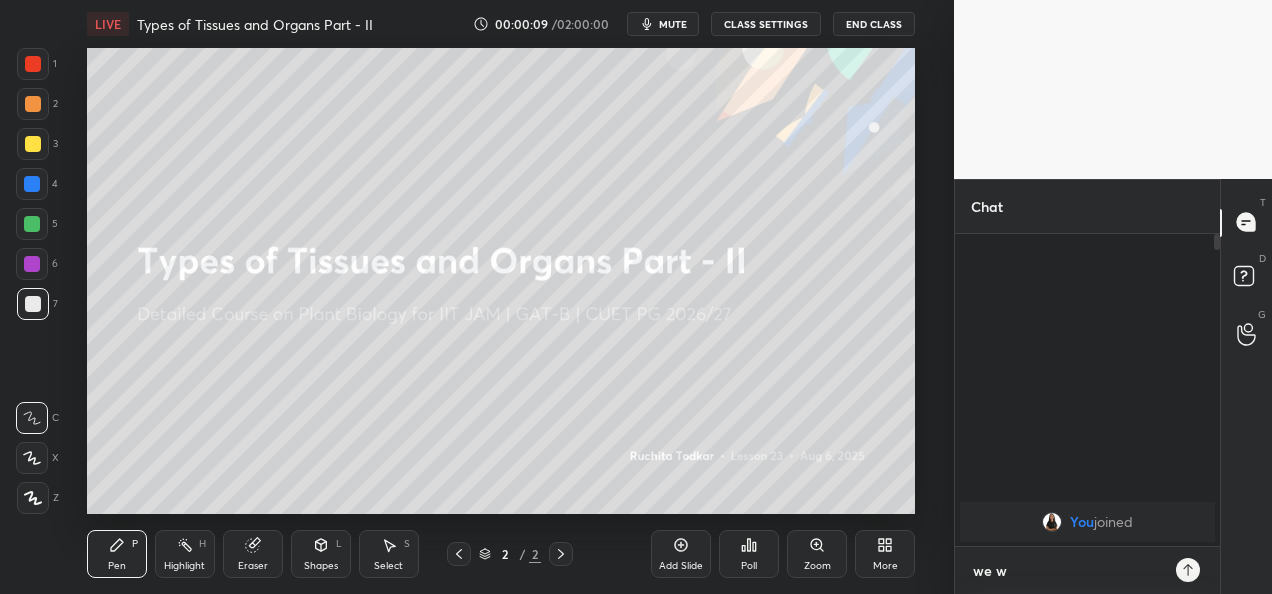 type on "x" 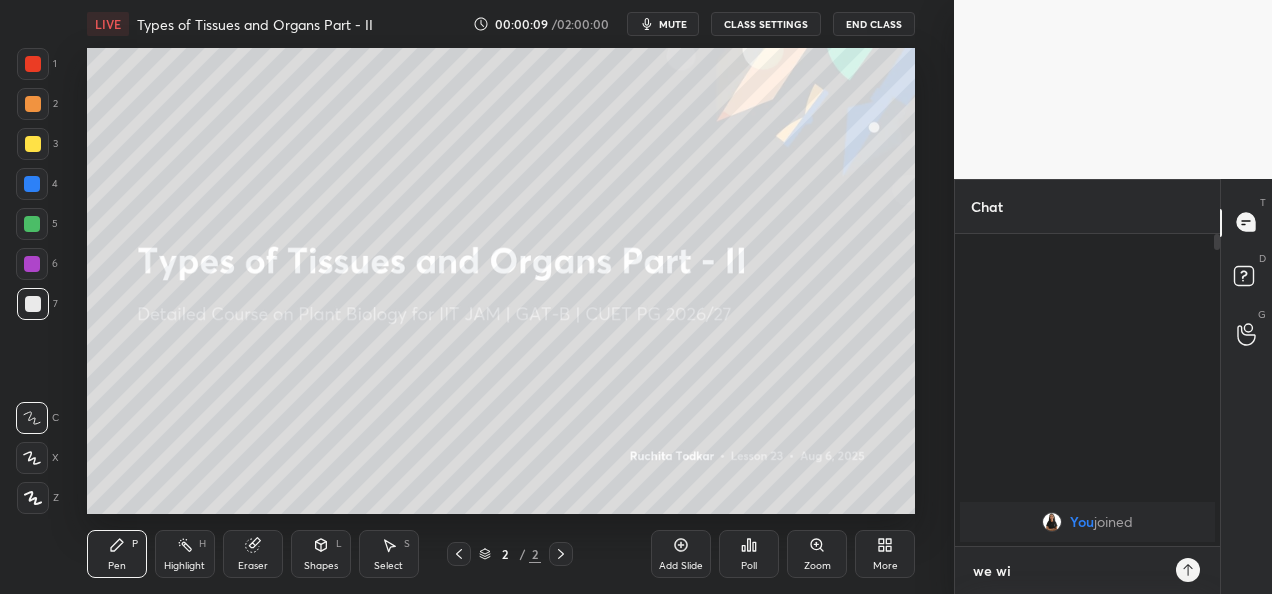 type on "we wil" 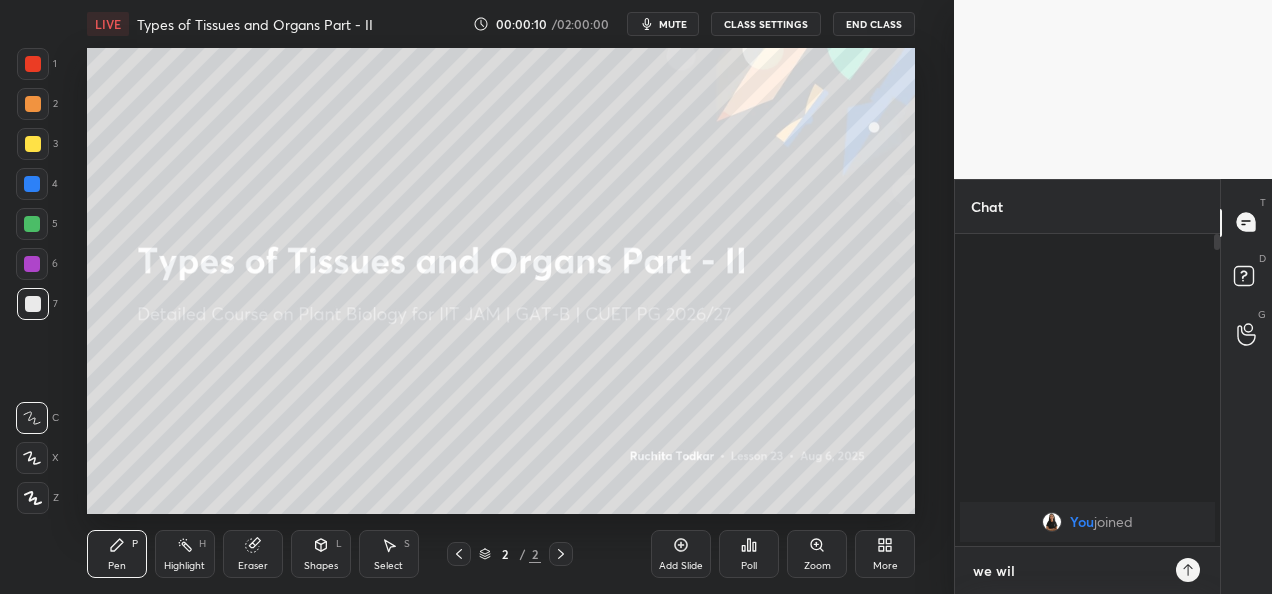 type on "we will" 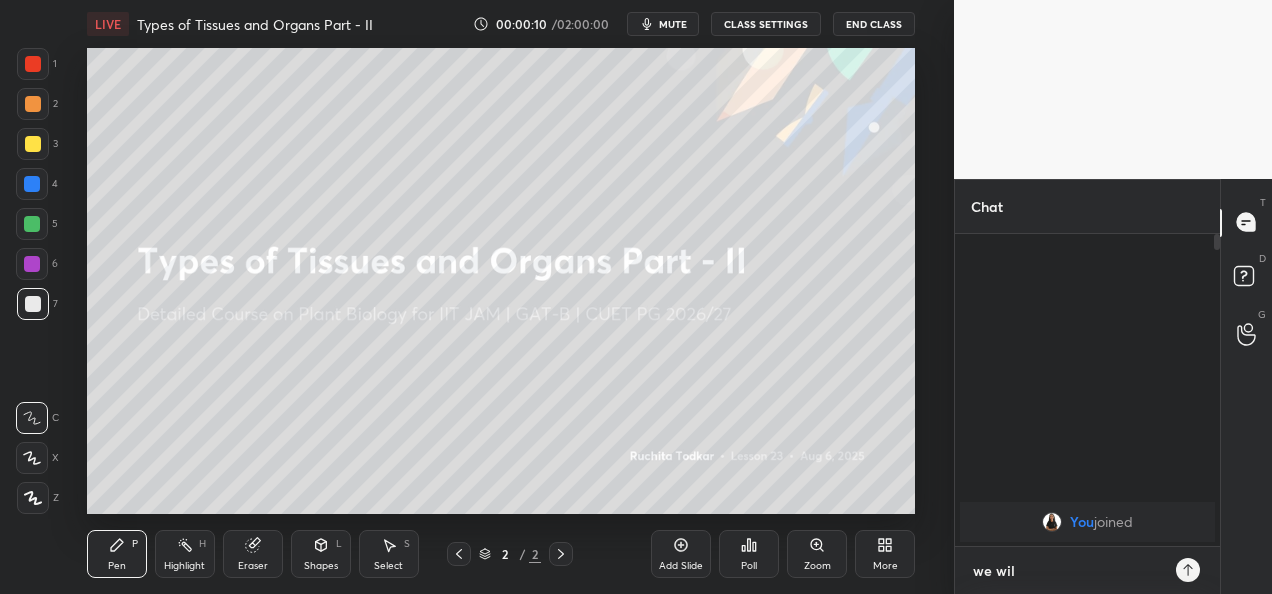 type on "x" 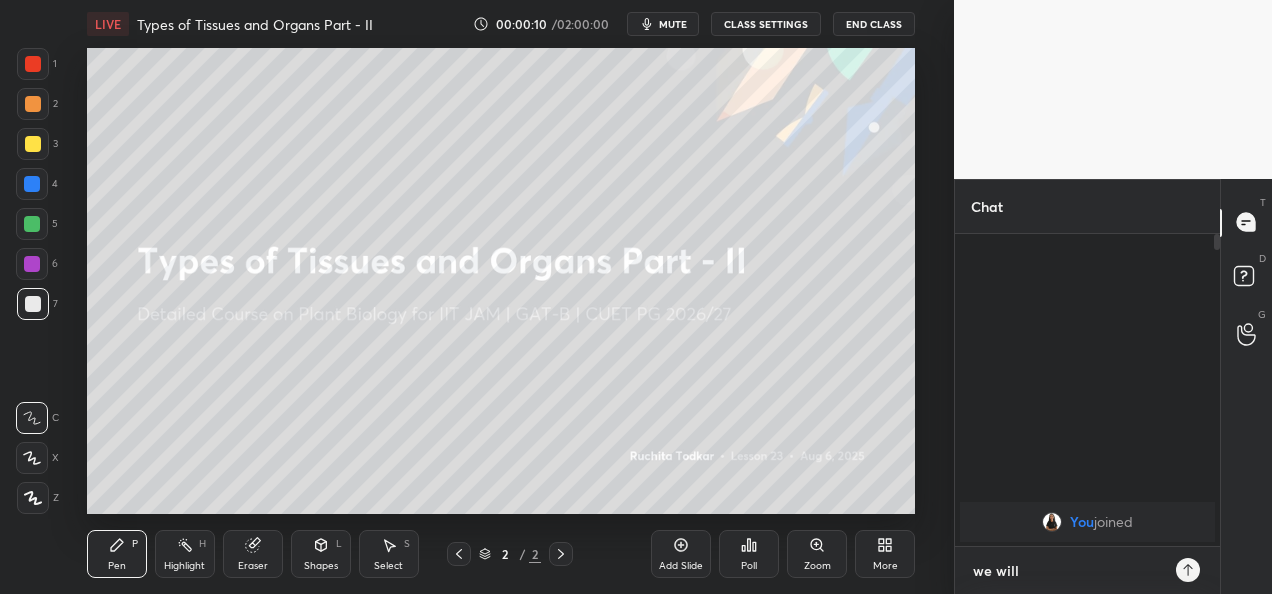 type on "we will" 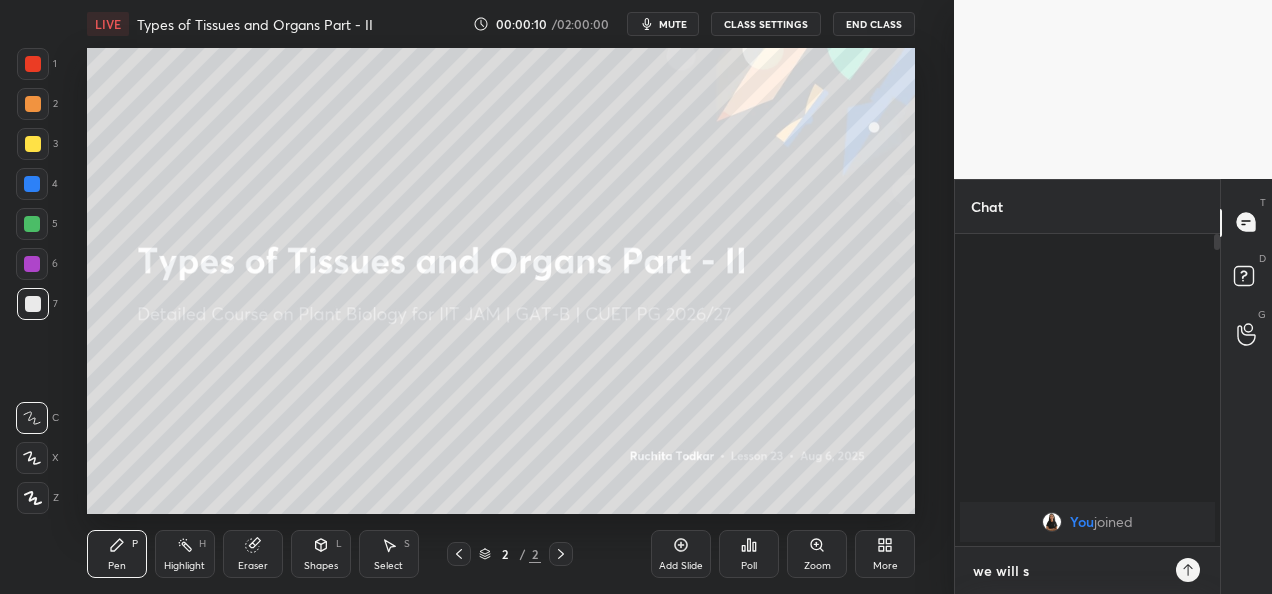 type on "we will st" 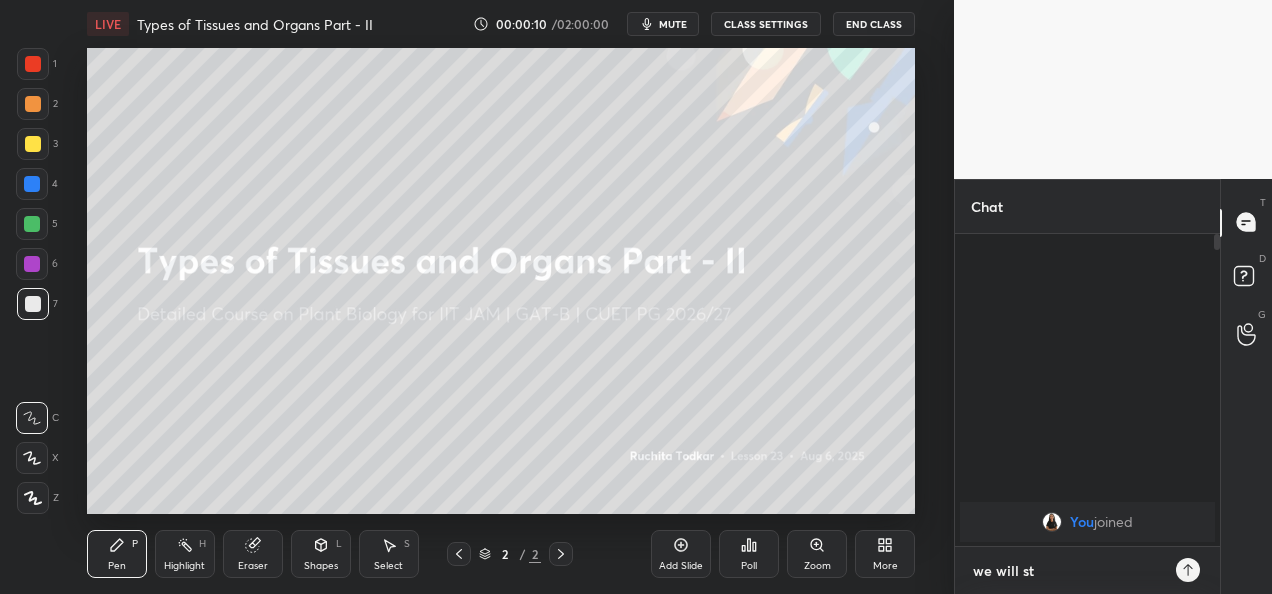 type on "we will sta" 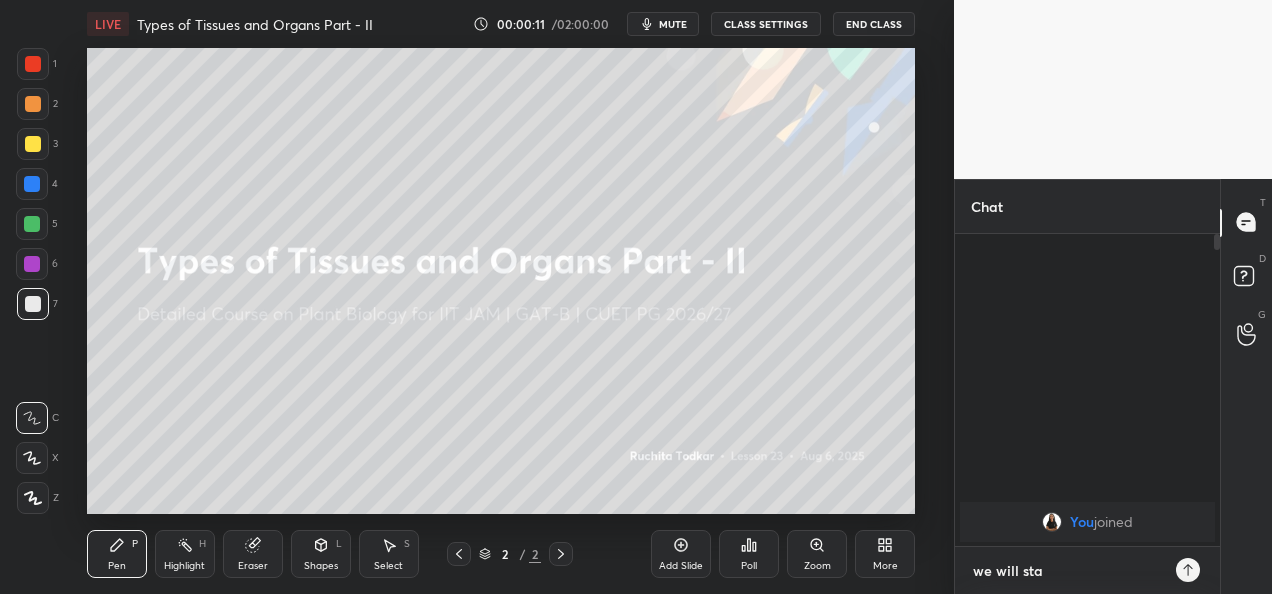 type on "we will star" 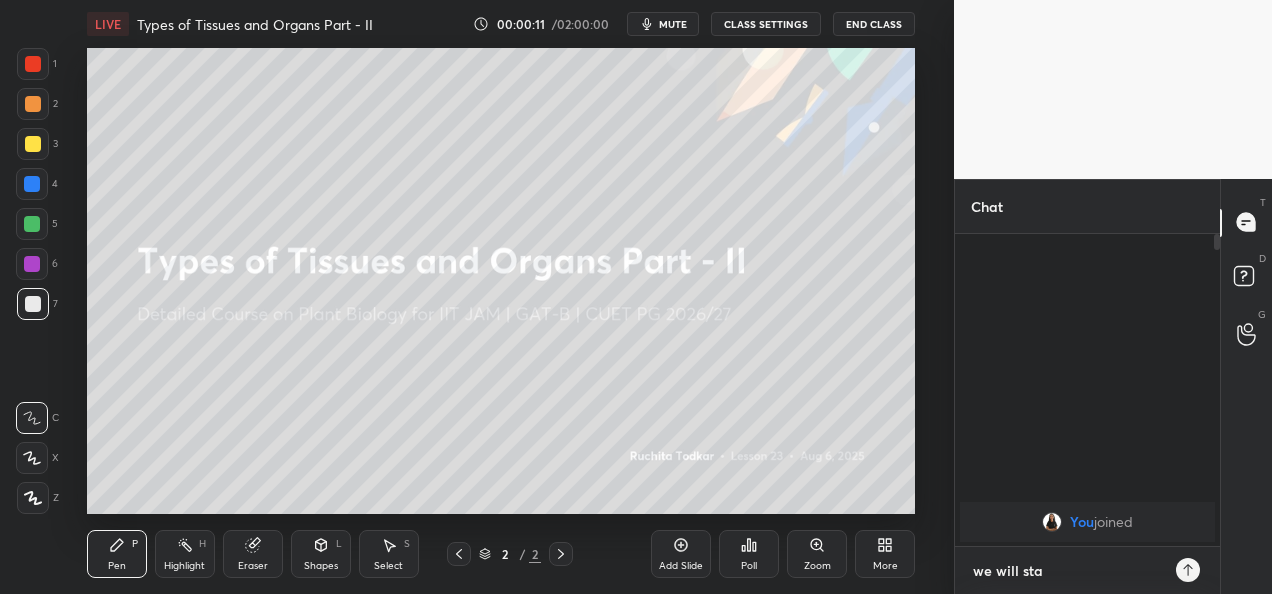 type on "x" 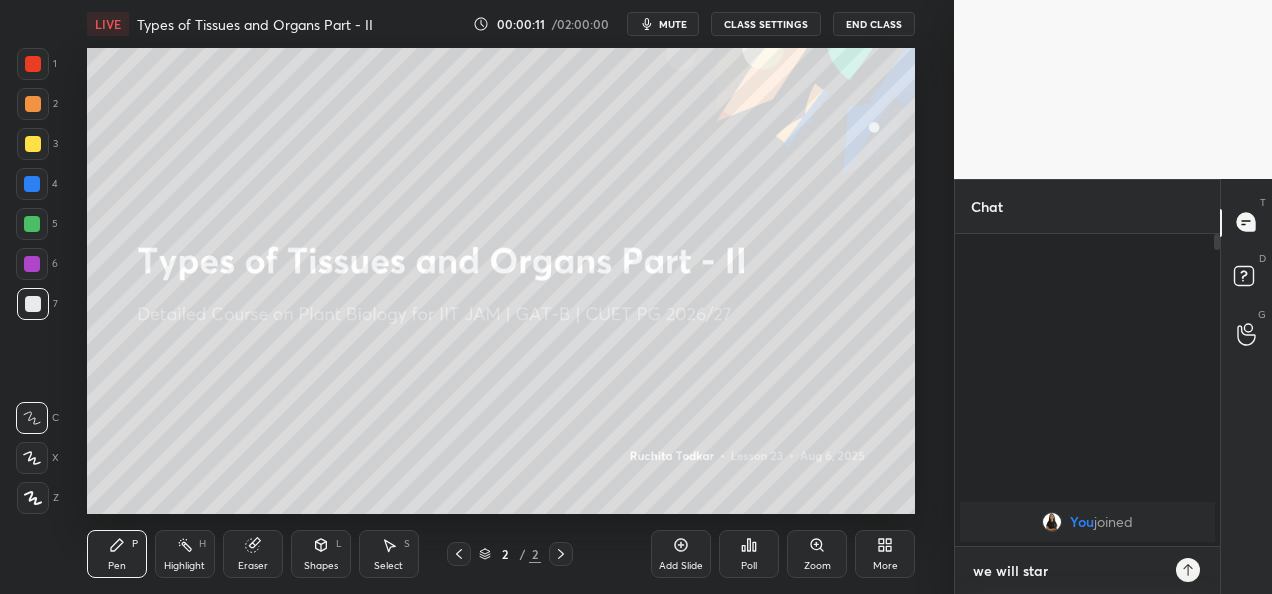 type on "we will start" 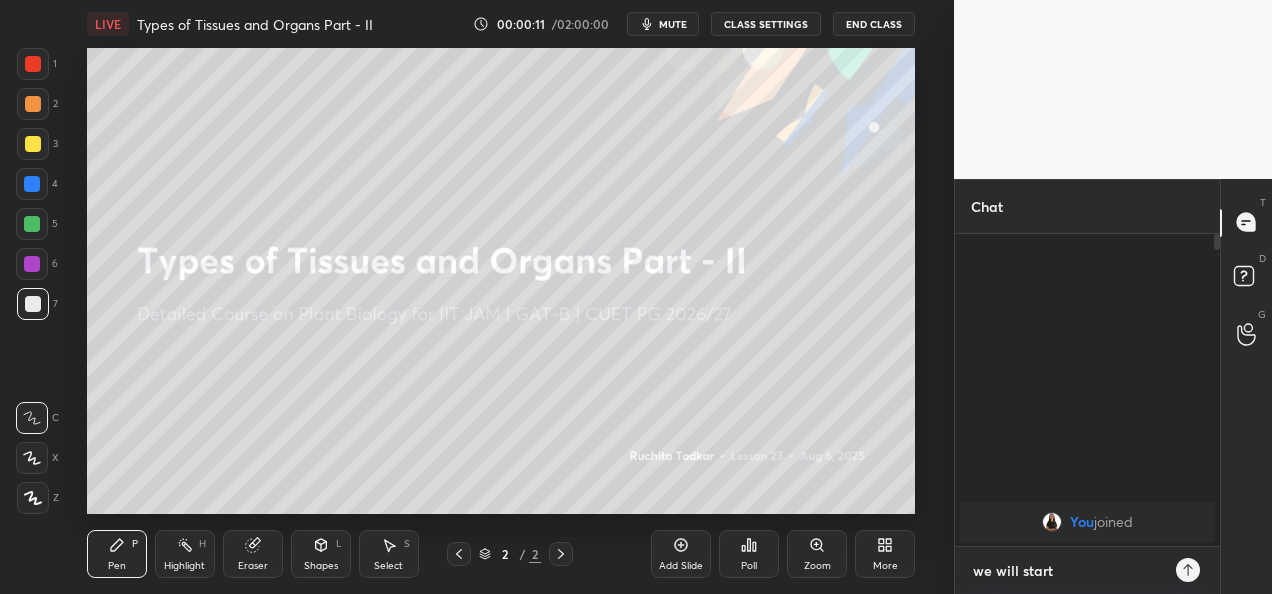 type on "we will start" 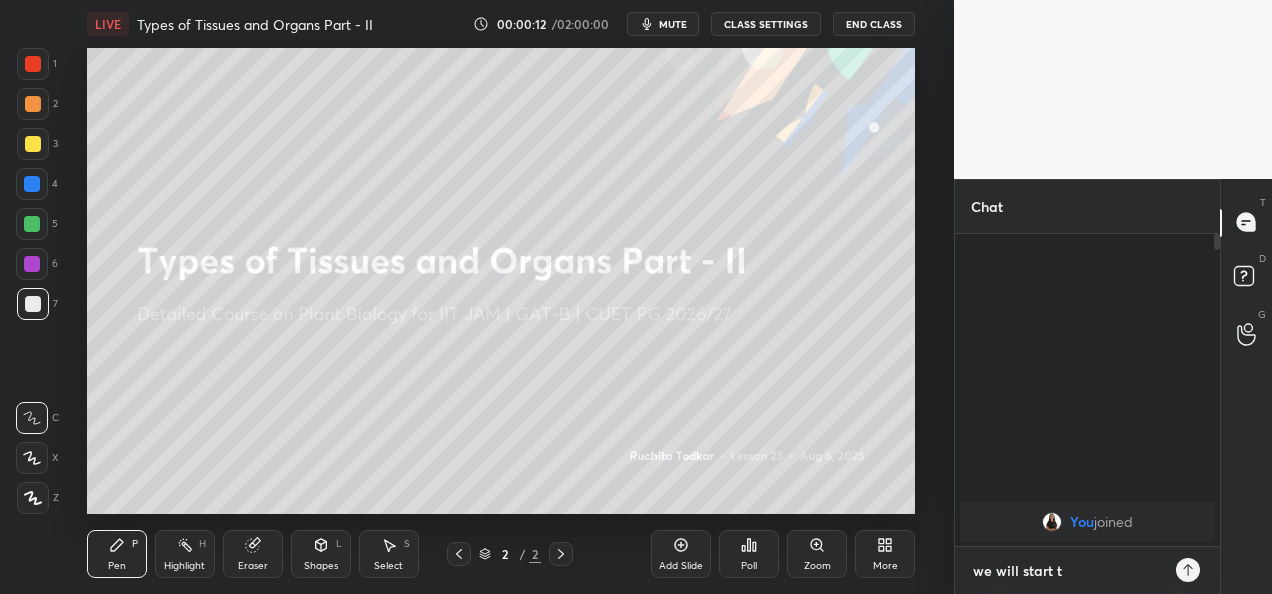 type on "we will start th" 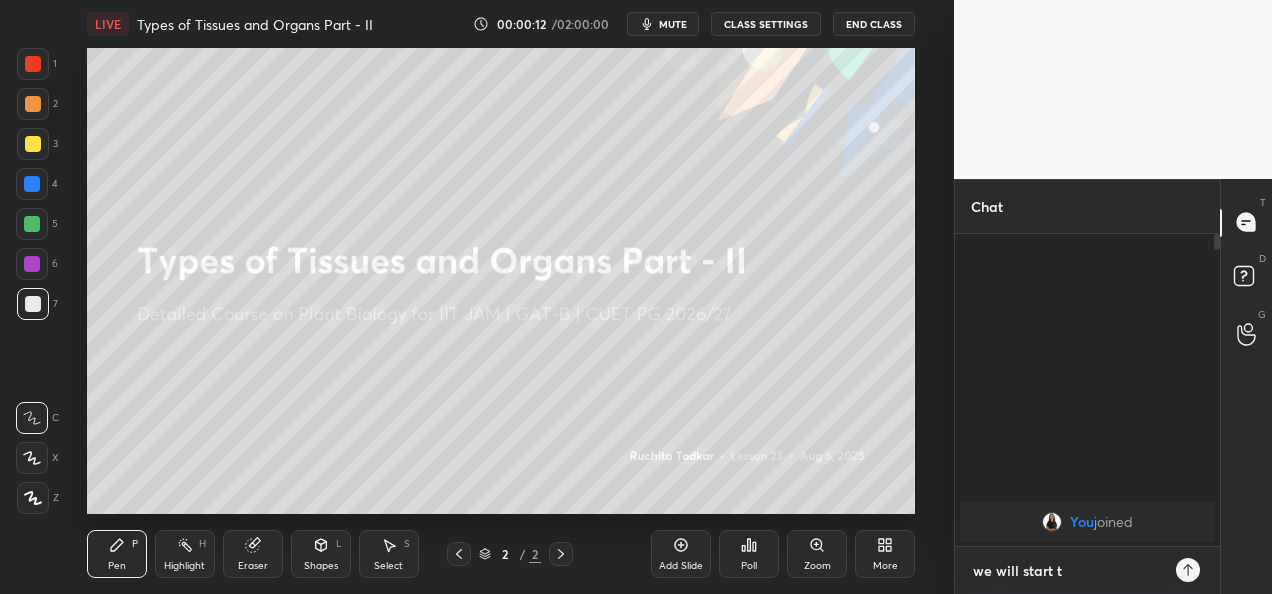 type on "x" 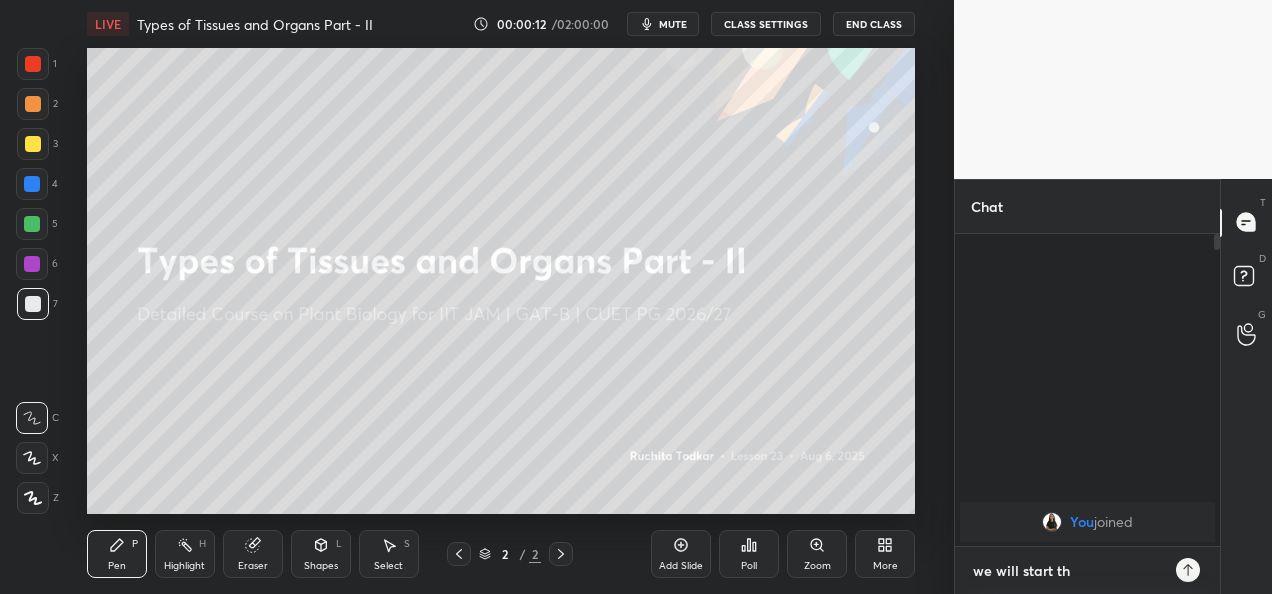 type on "we will start the" 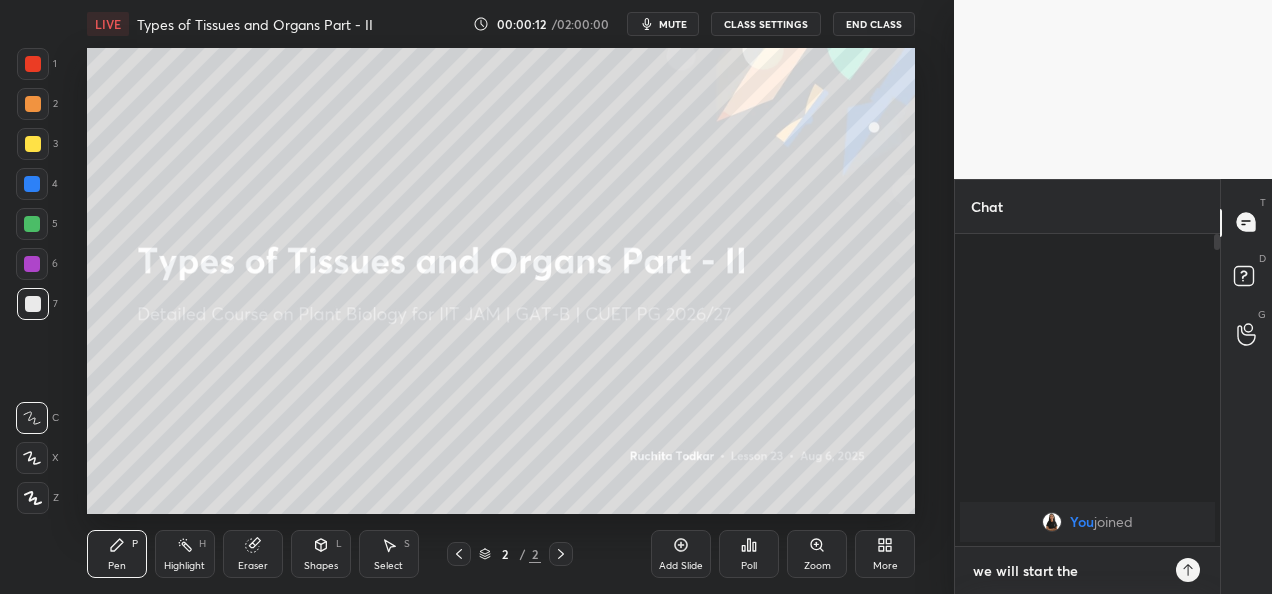 type on "we will start the" 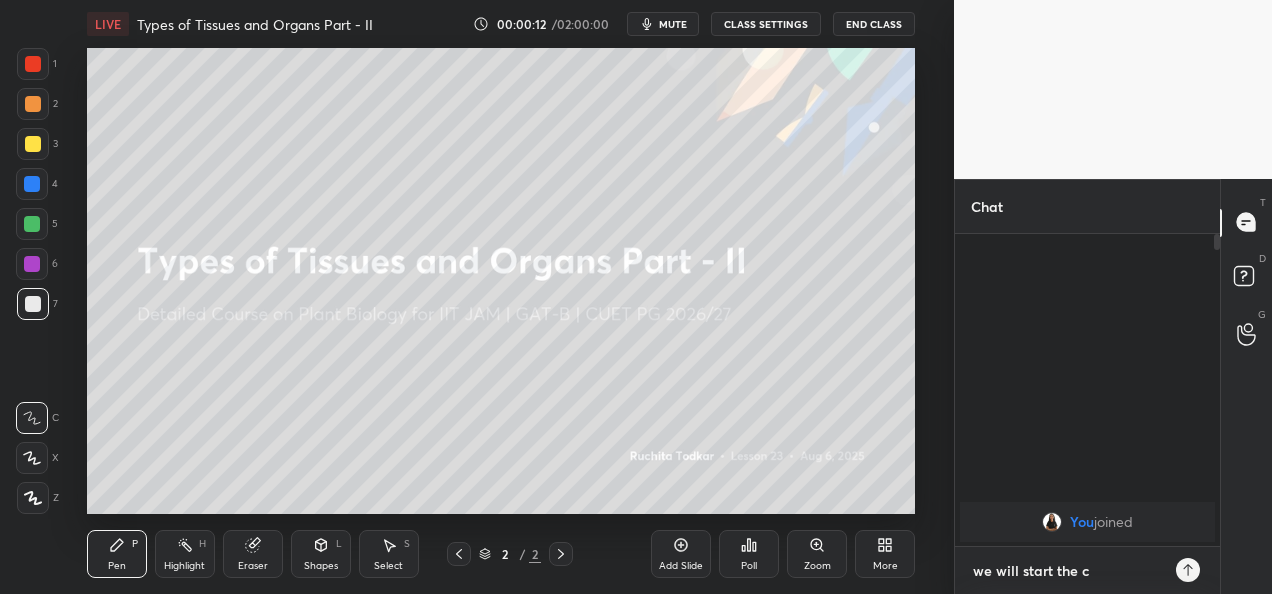 type on "we will start the cl" 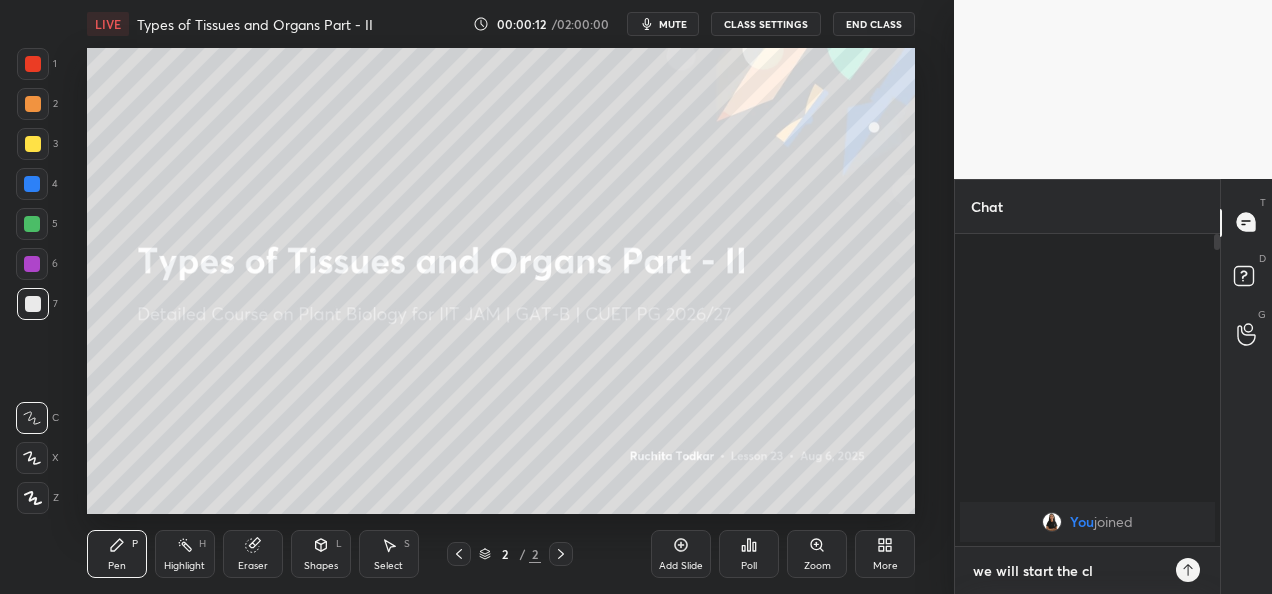 type on "we will start the cla" 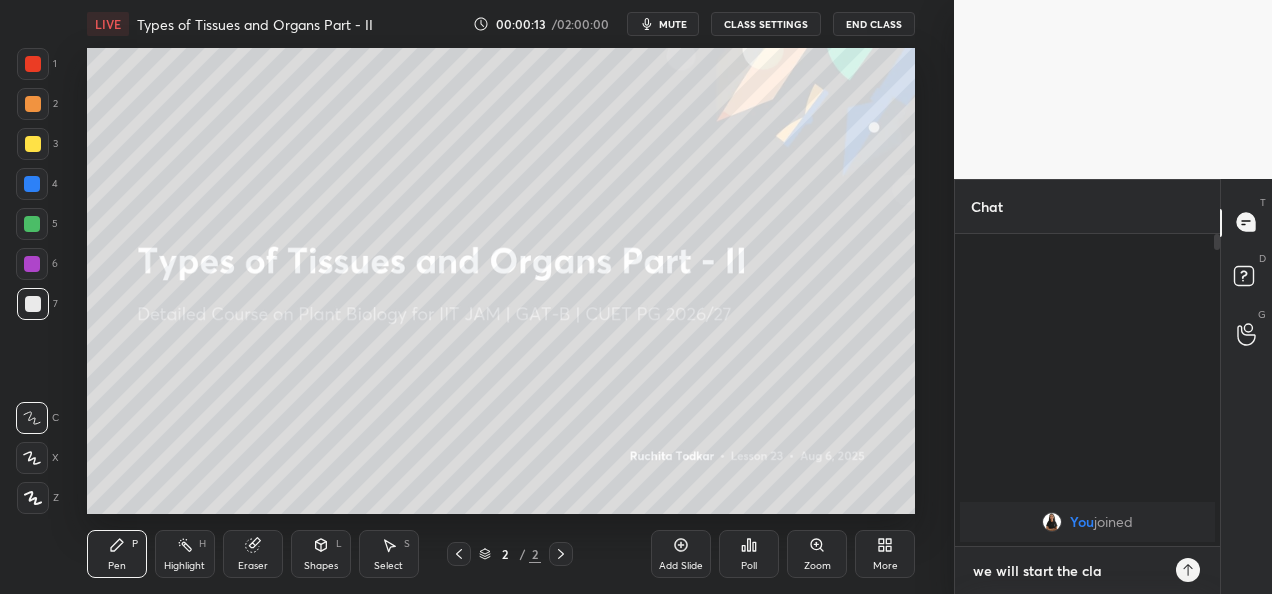 type on "we will start the clas" 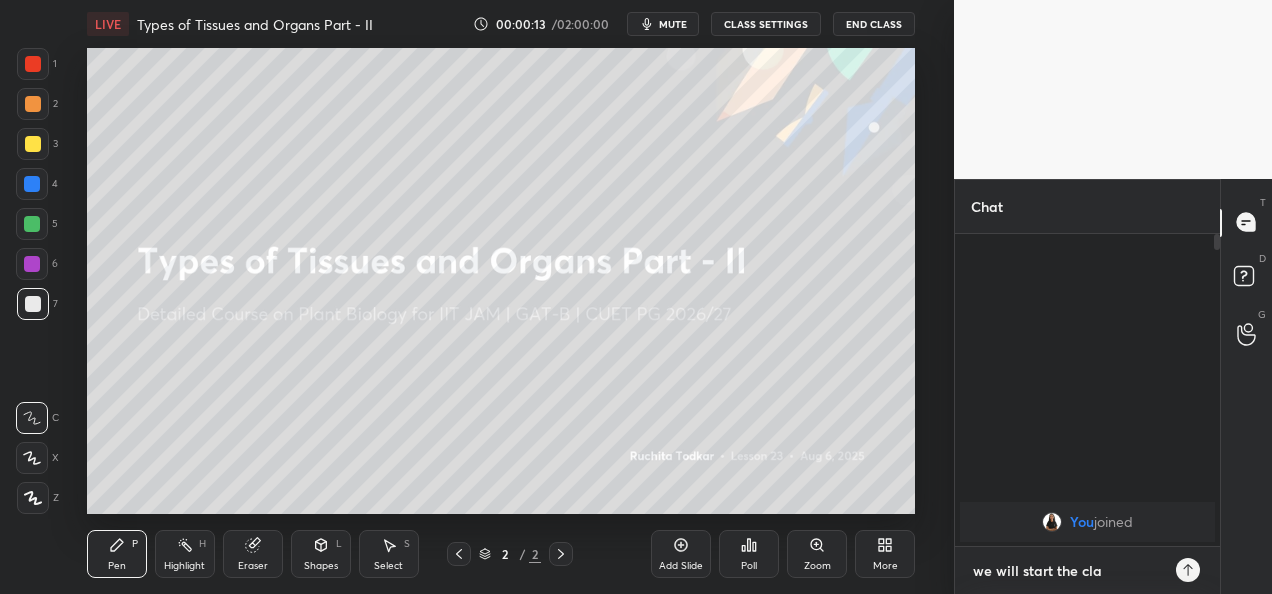 type on "x" 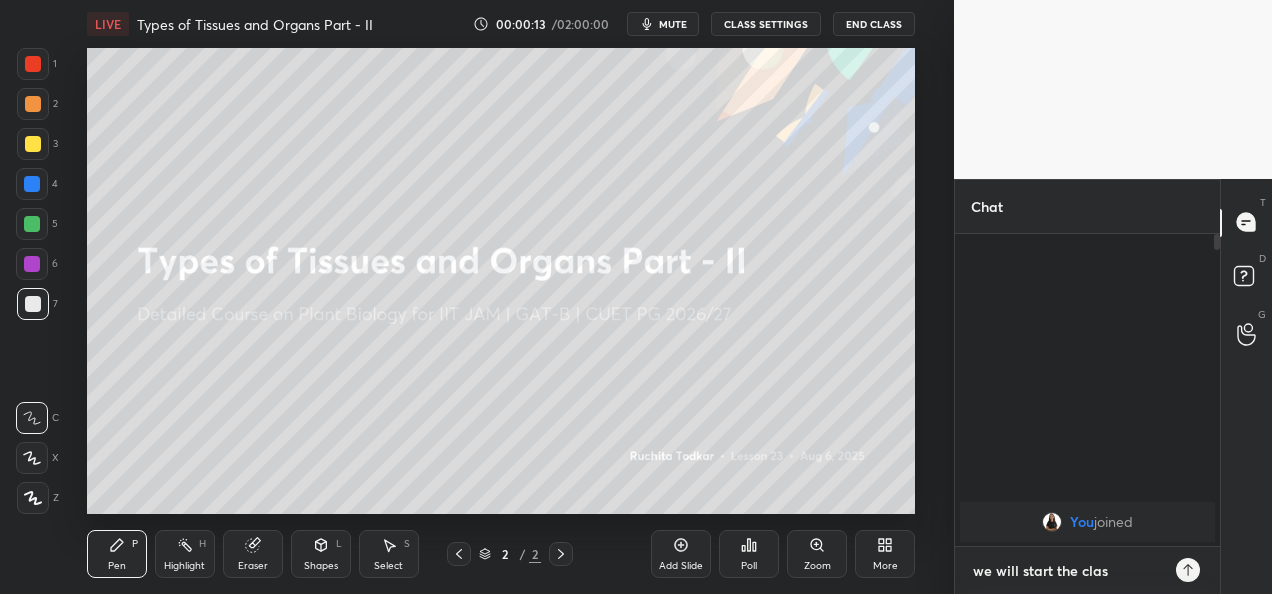 type on "we will start the class" 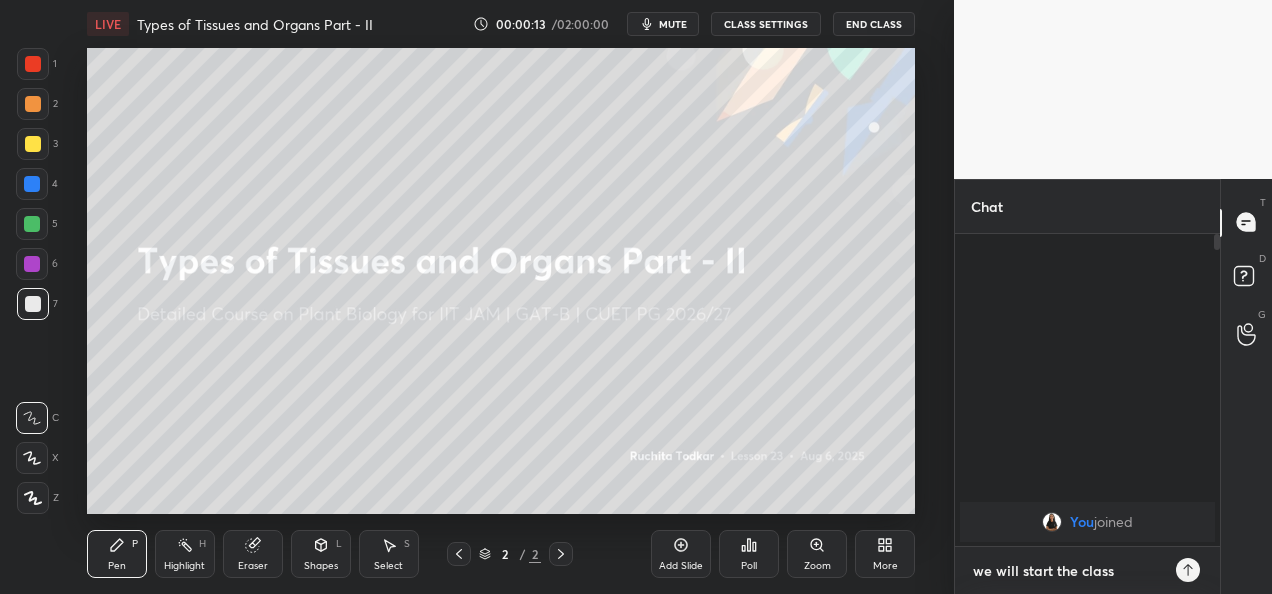 type on "we will start the class" 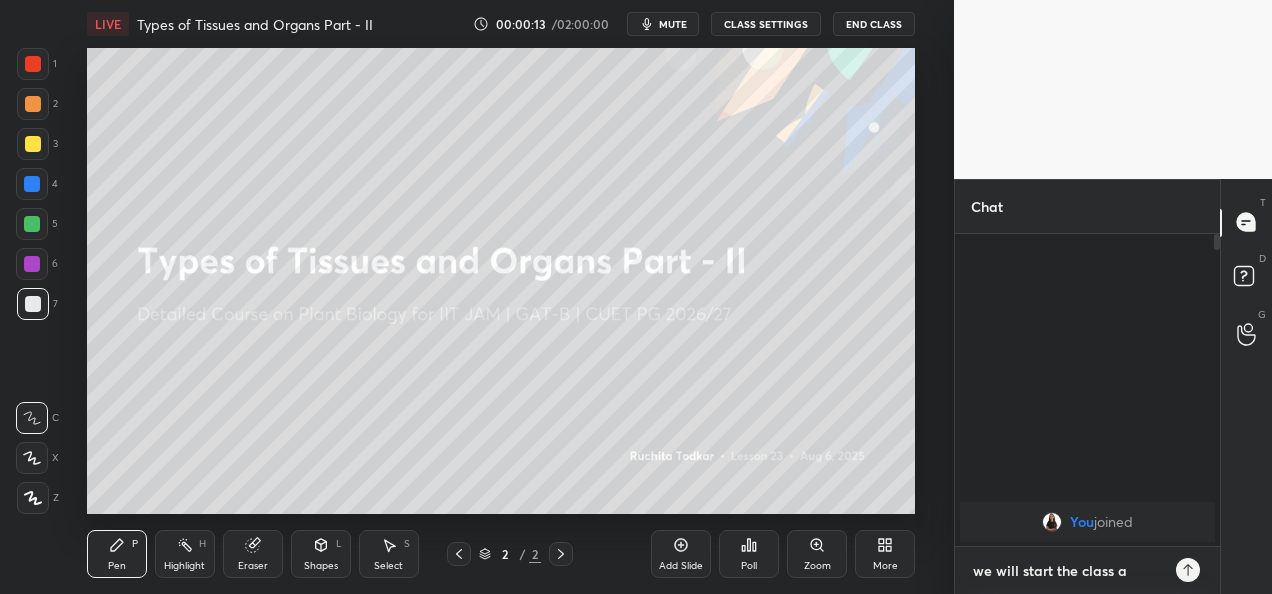 type on "we will start the class at" 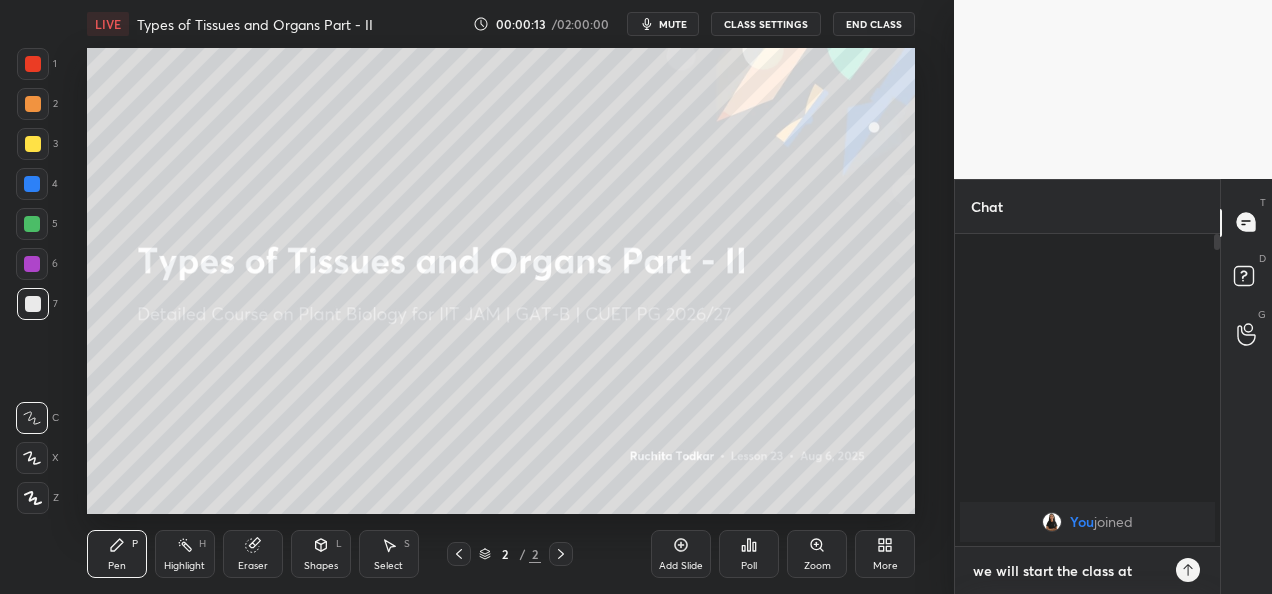 type on "we will start the class at" 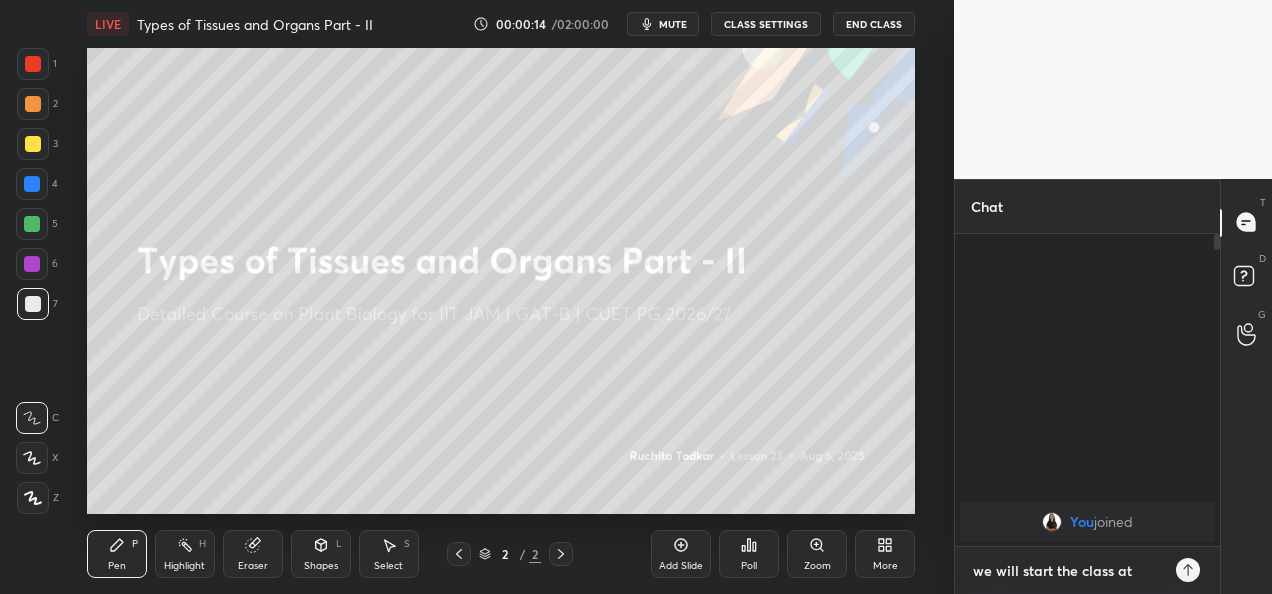 type on "we will start the class at s" 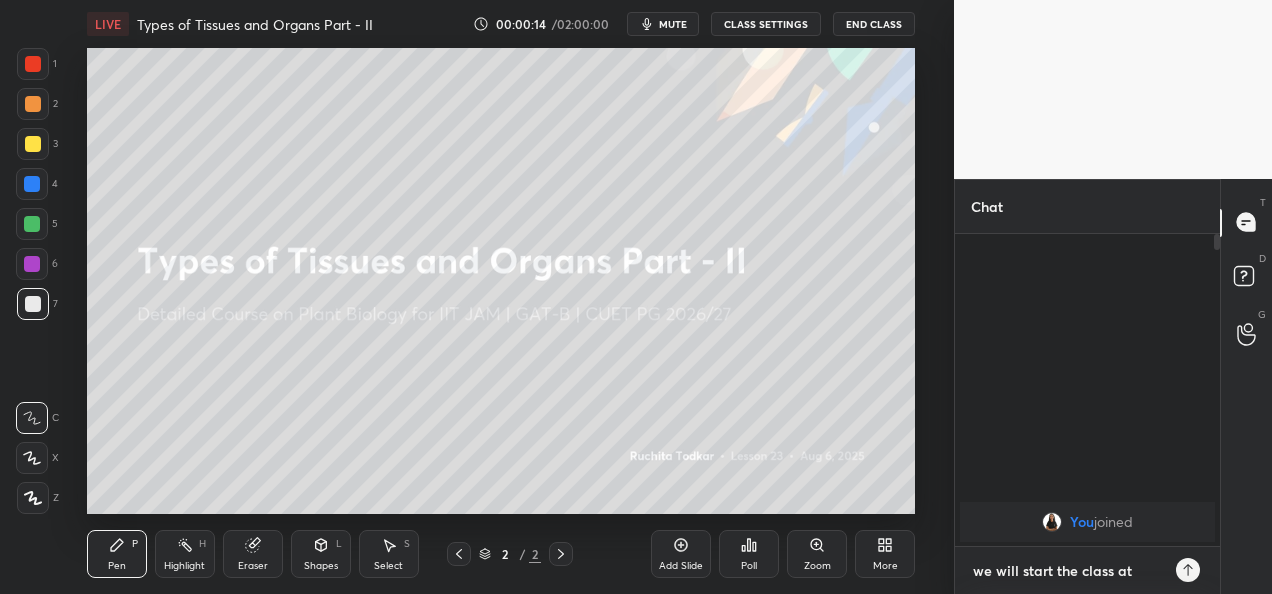 type on "x" 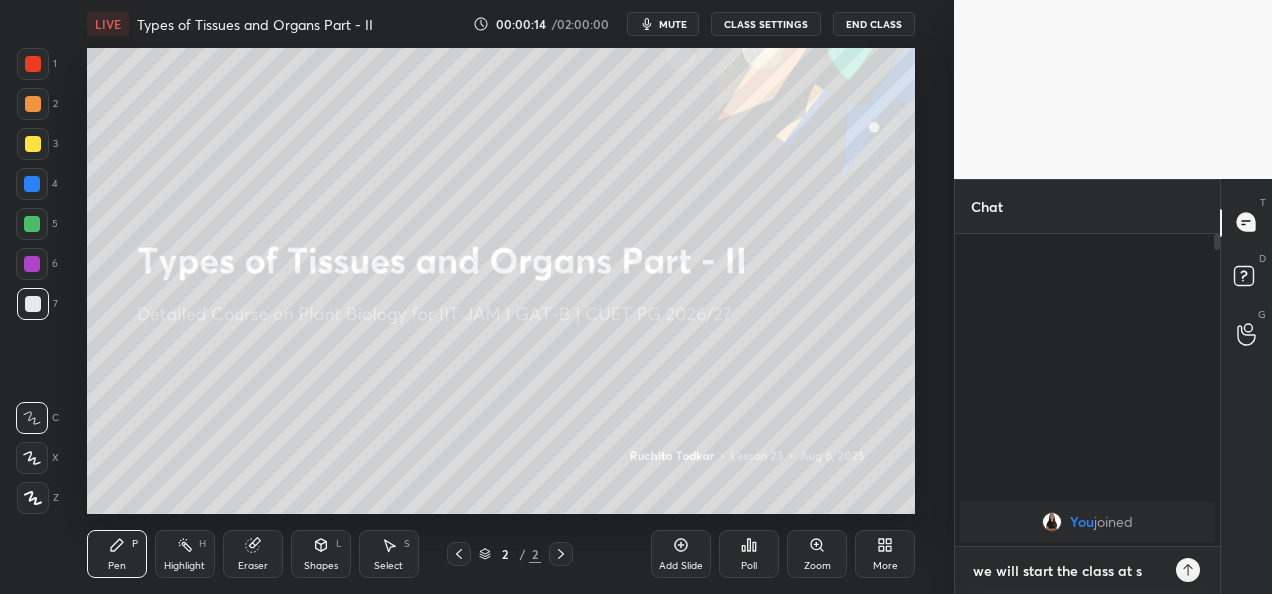 type on "we will start the class at sh" 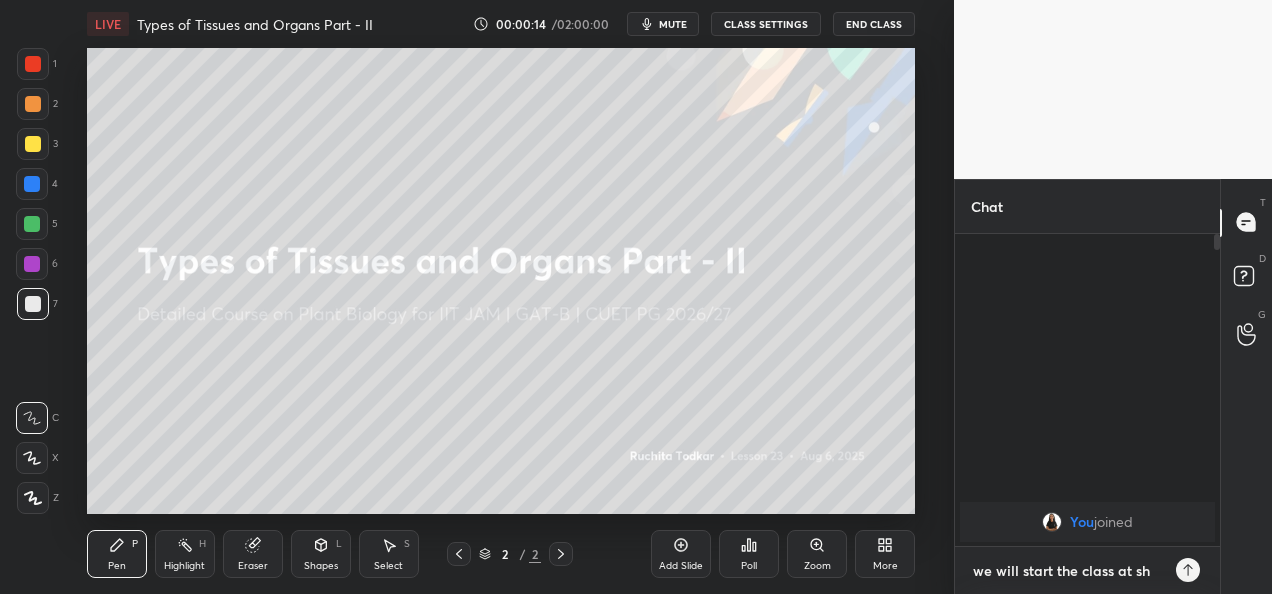 type on "we will start the class at sha" 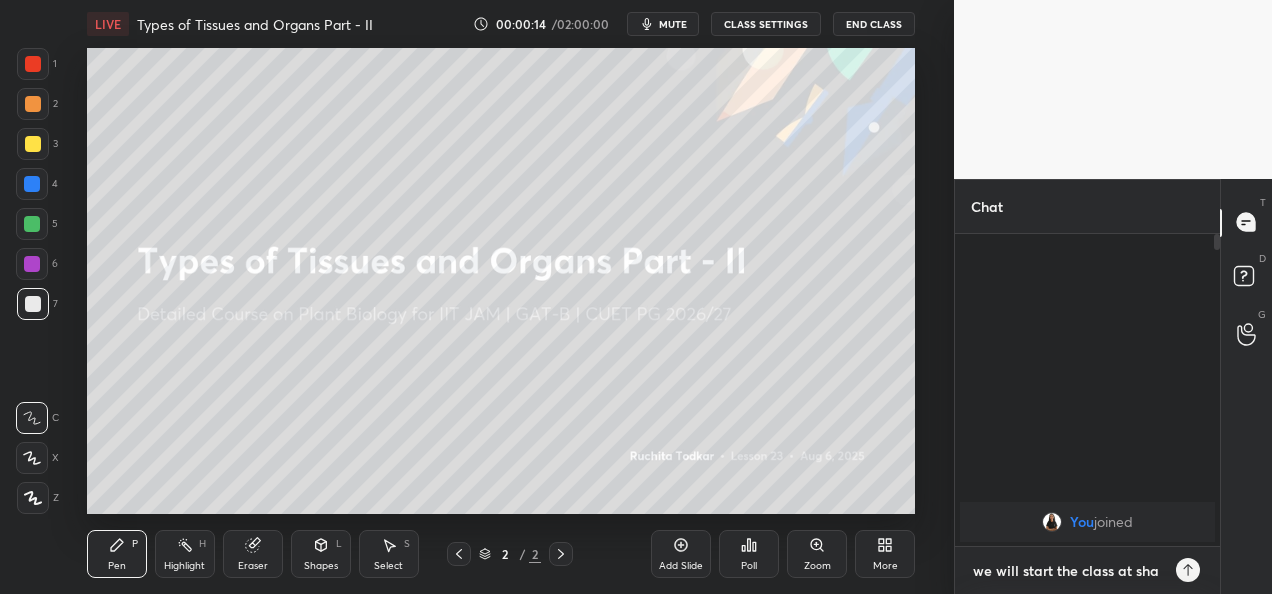 type on "x" 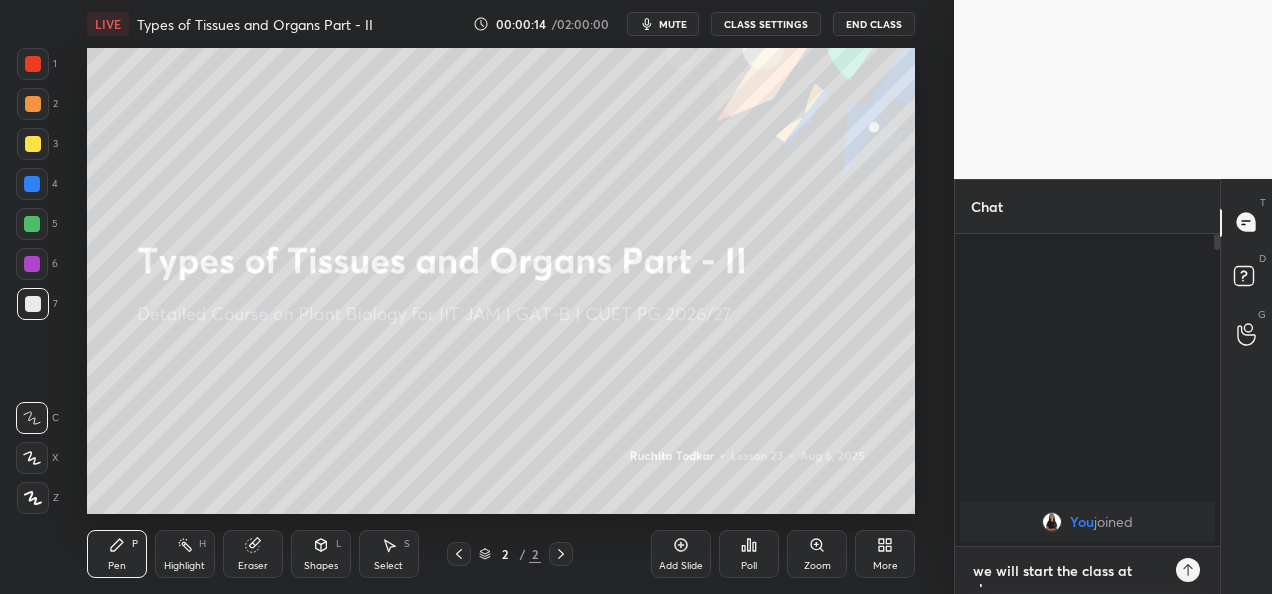 type on "we will start the class at sharp" 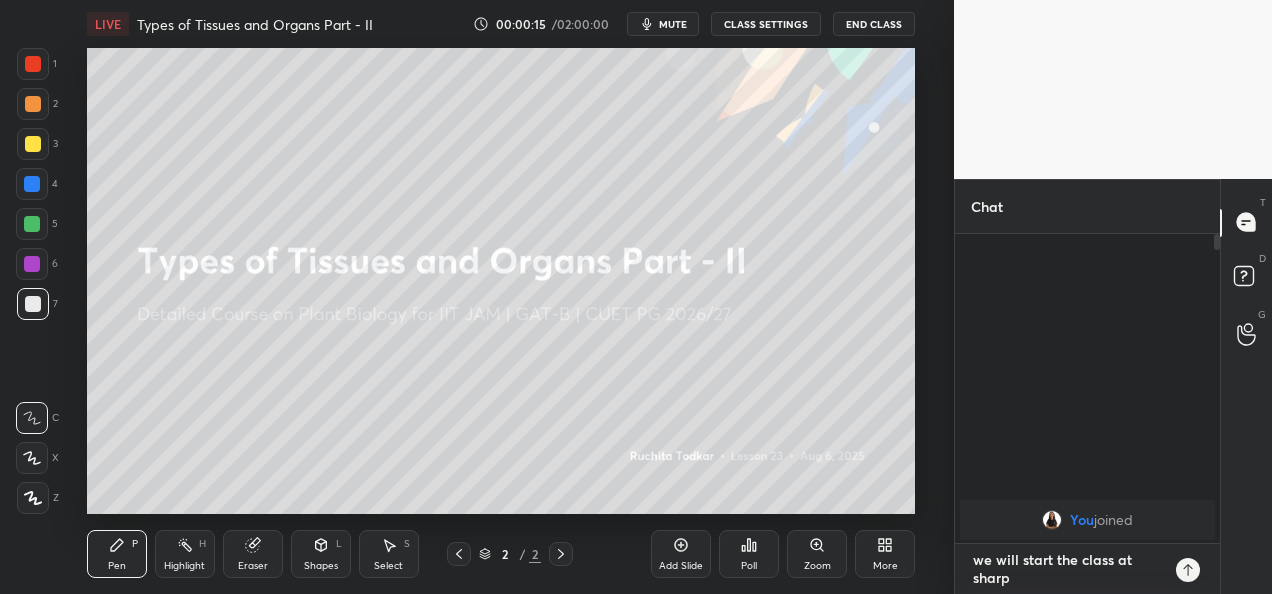 type on "we will start the class at sharp" 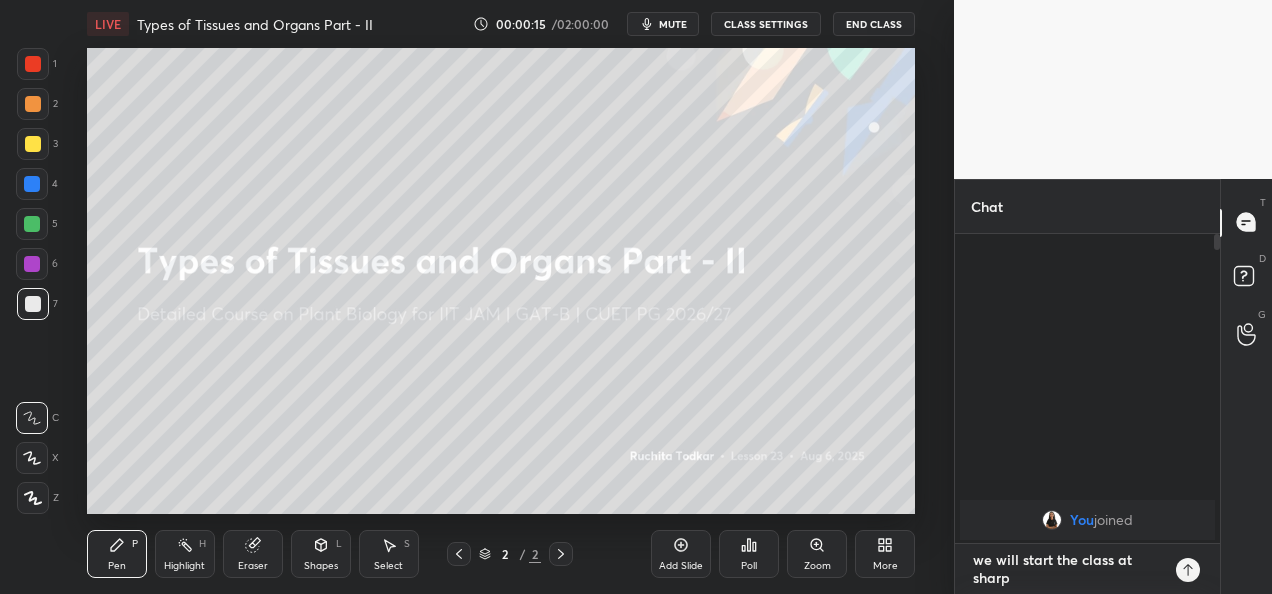type on "x" 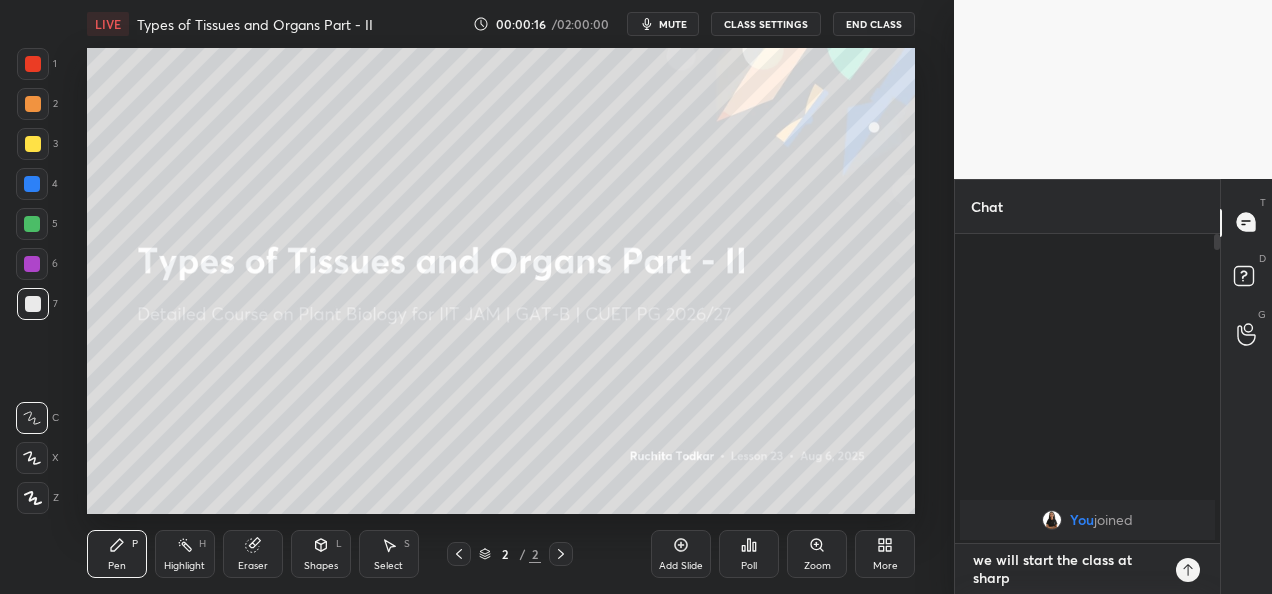 type on "we will start the class at sharp 1" 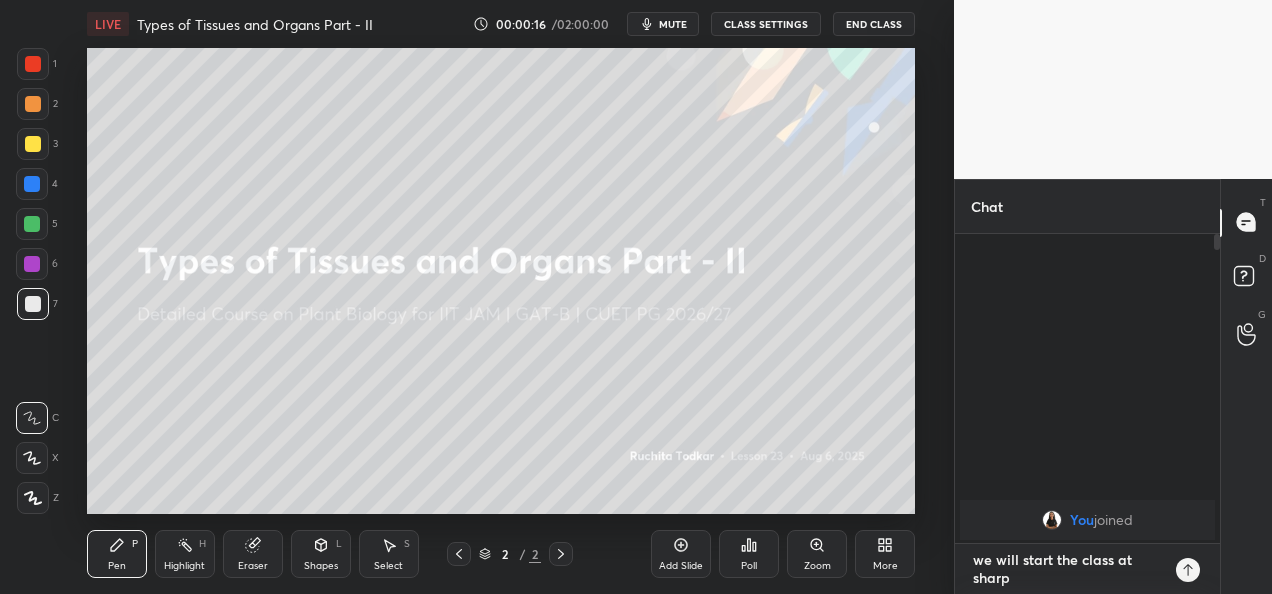 type on "x" 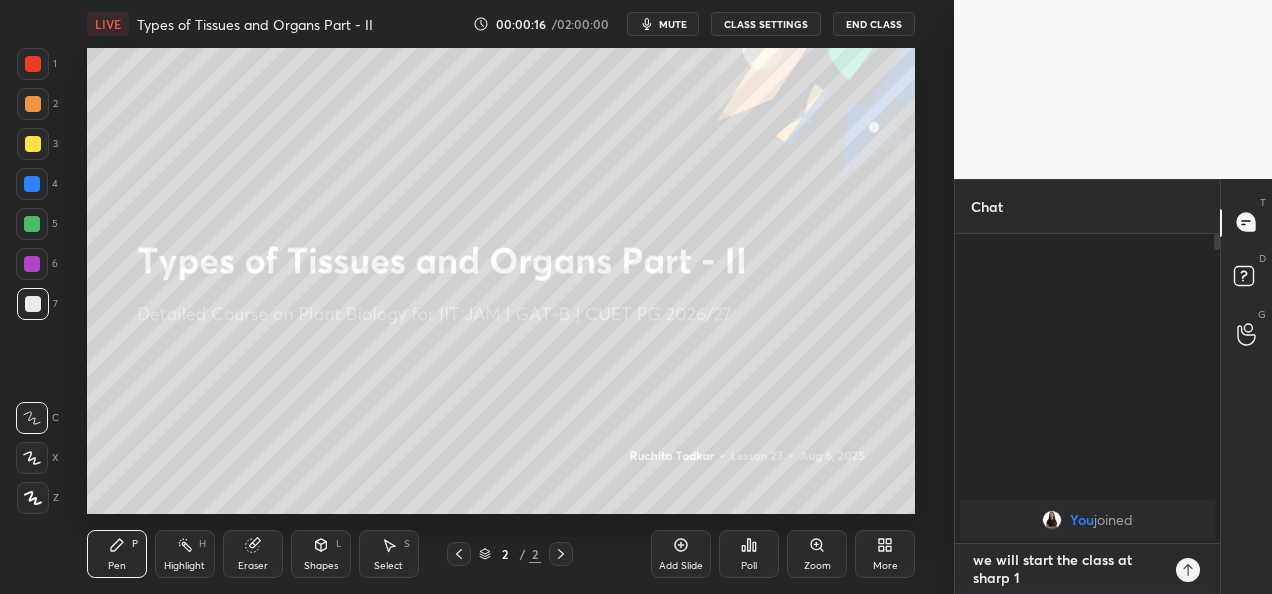 type on "we will start the class at sharp 12" 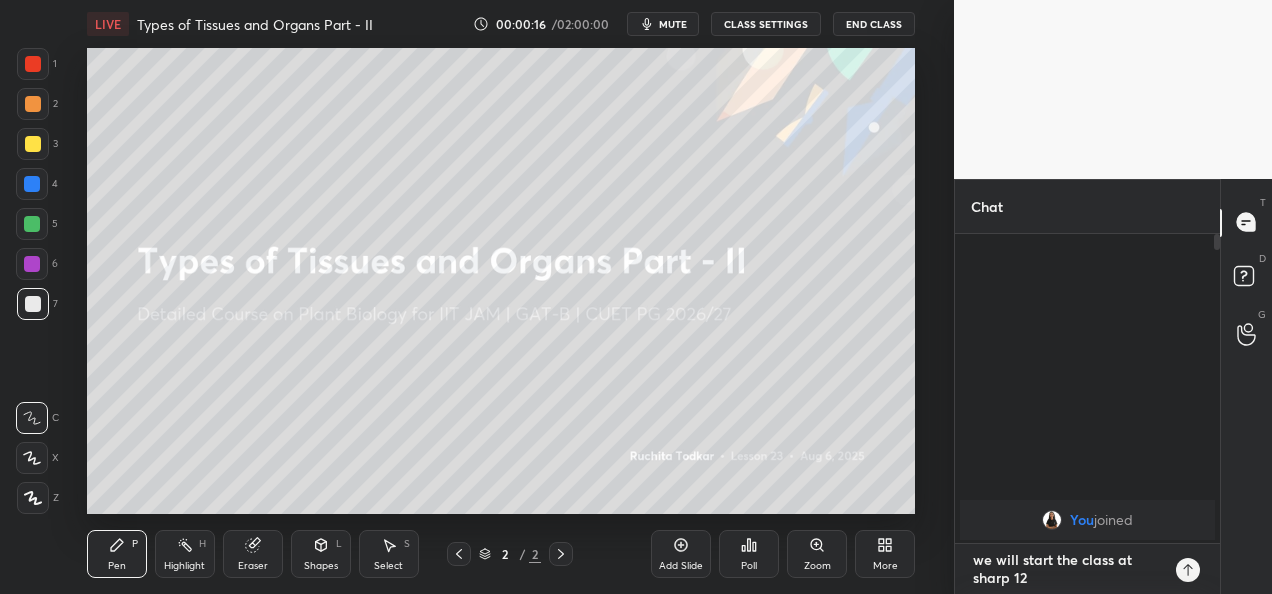 type on "x" 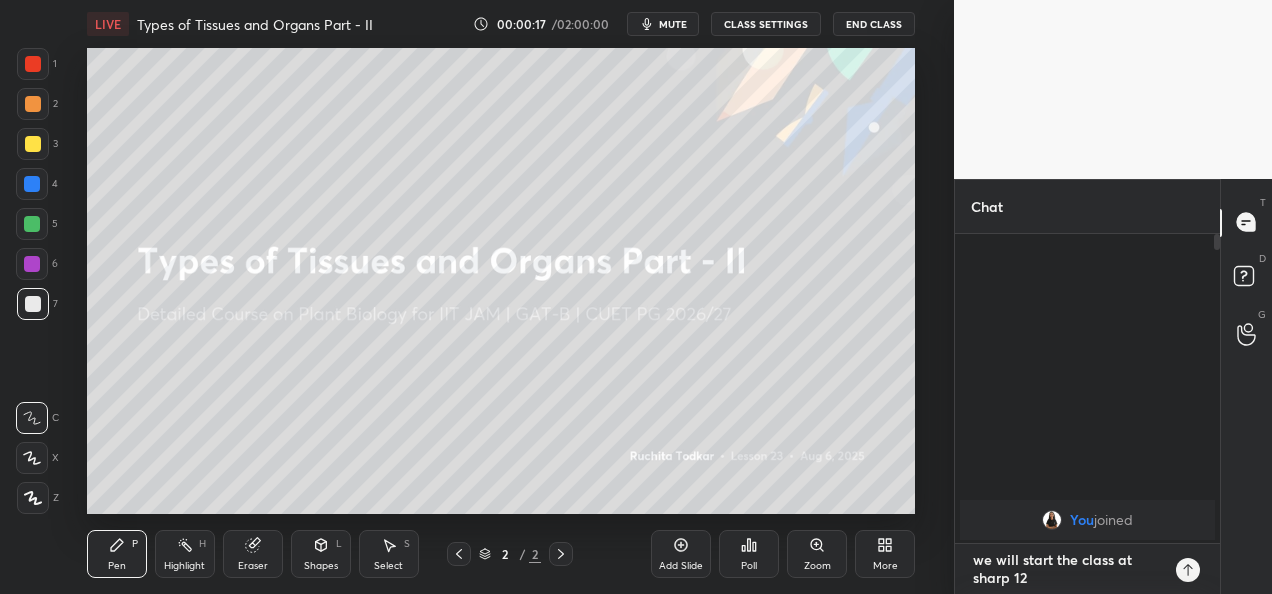 type on "we will start the class at sharp 12." 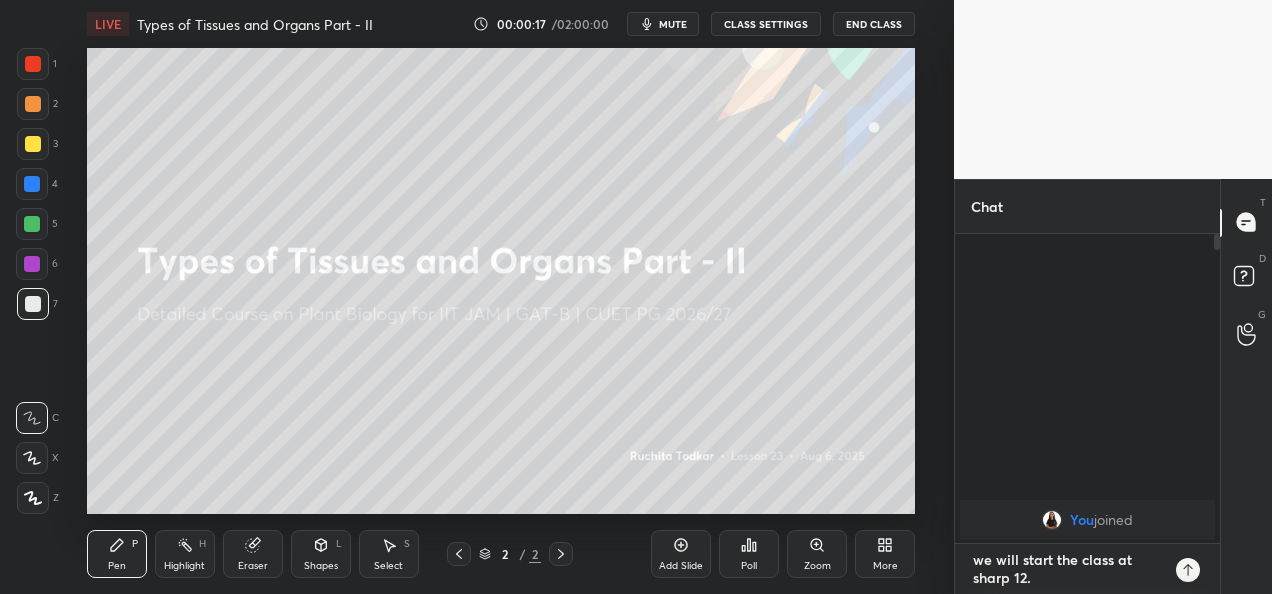 type on "we will start the class at sharp 12.1" 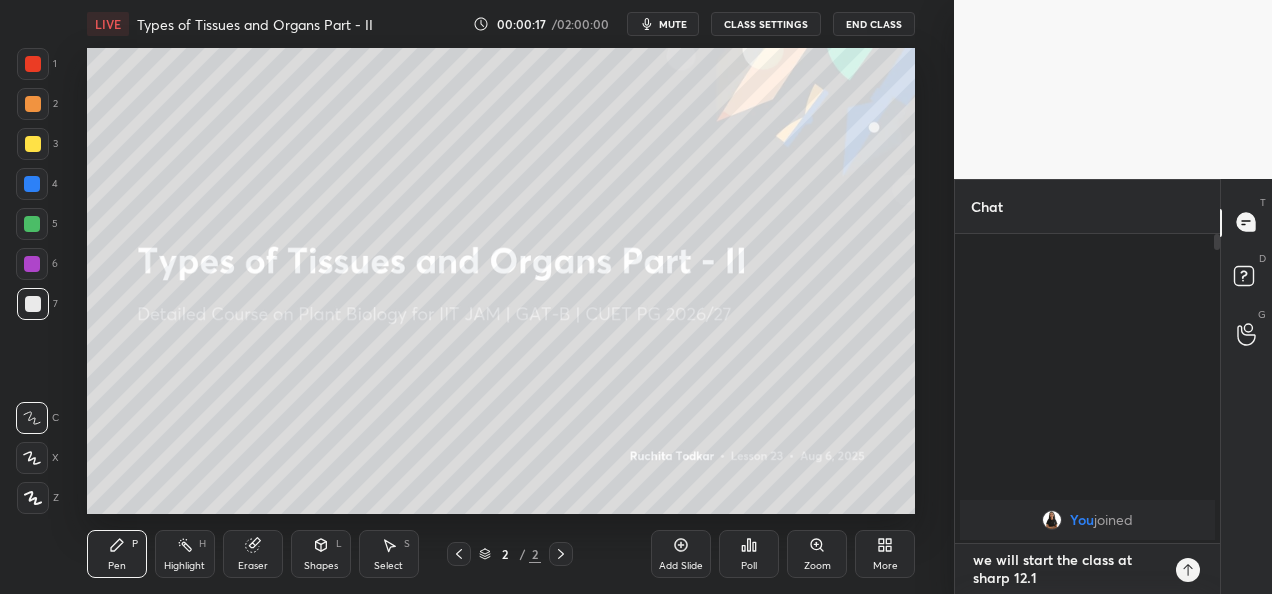 type on "we will start the class at sharp 12.10" 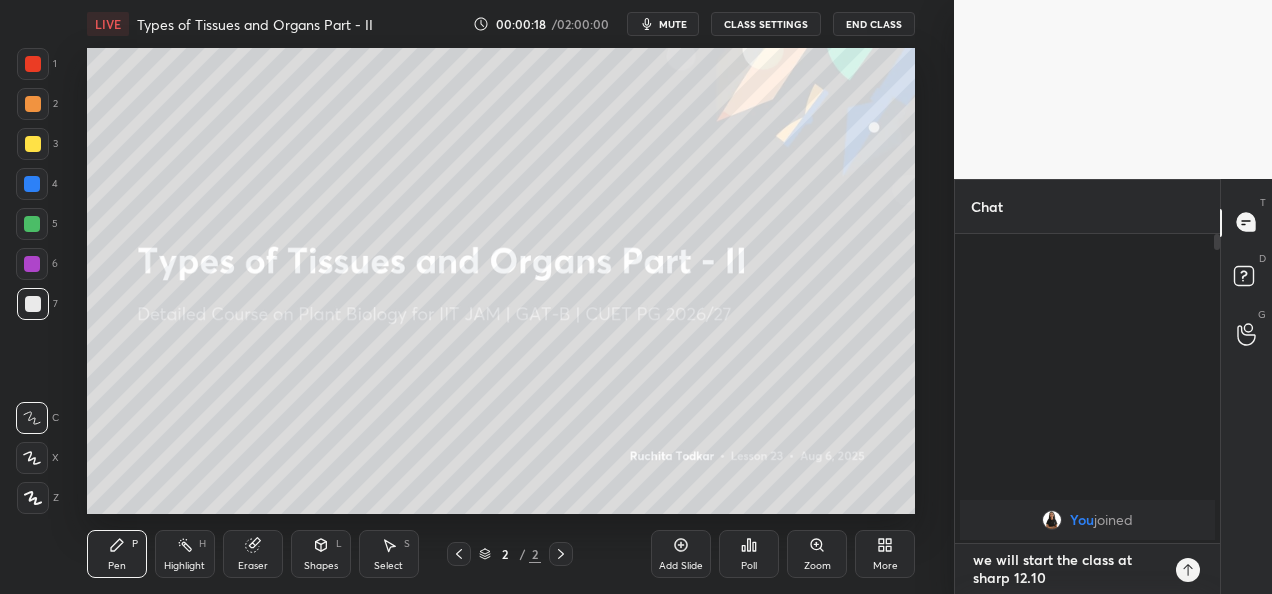 type on "we will start the class at sharp 12.10" 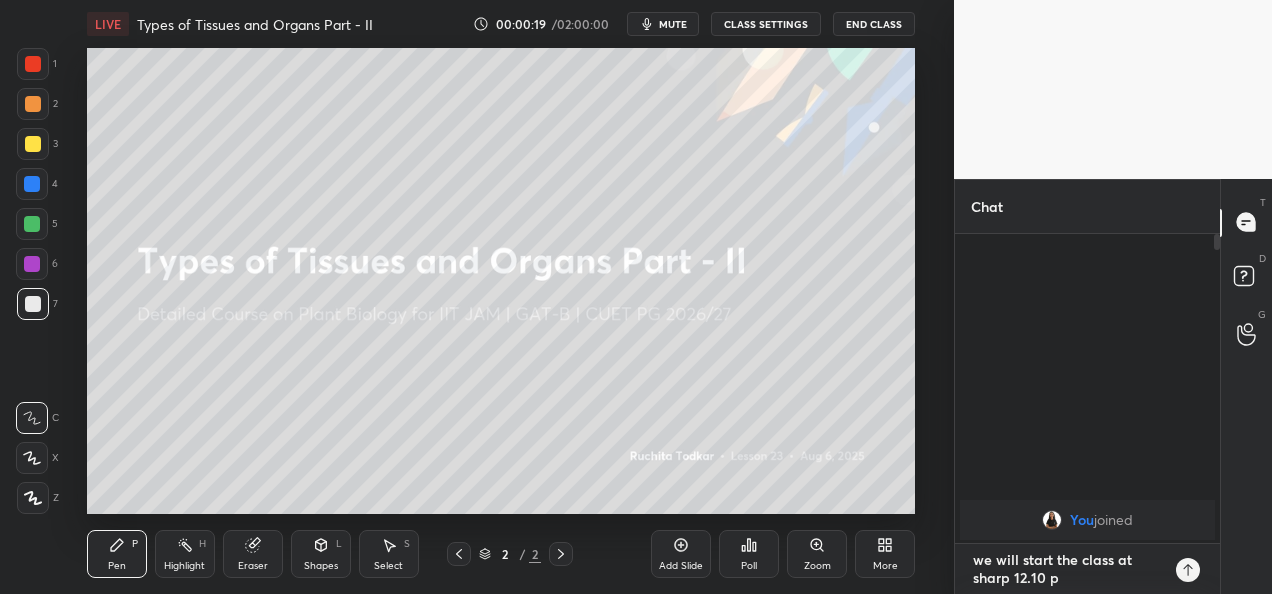 type on "we will start the class at sharp 12.10 p," 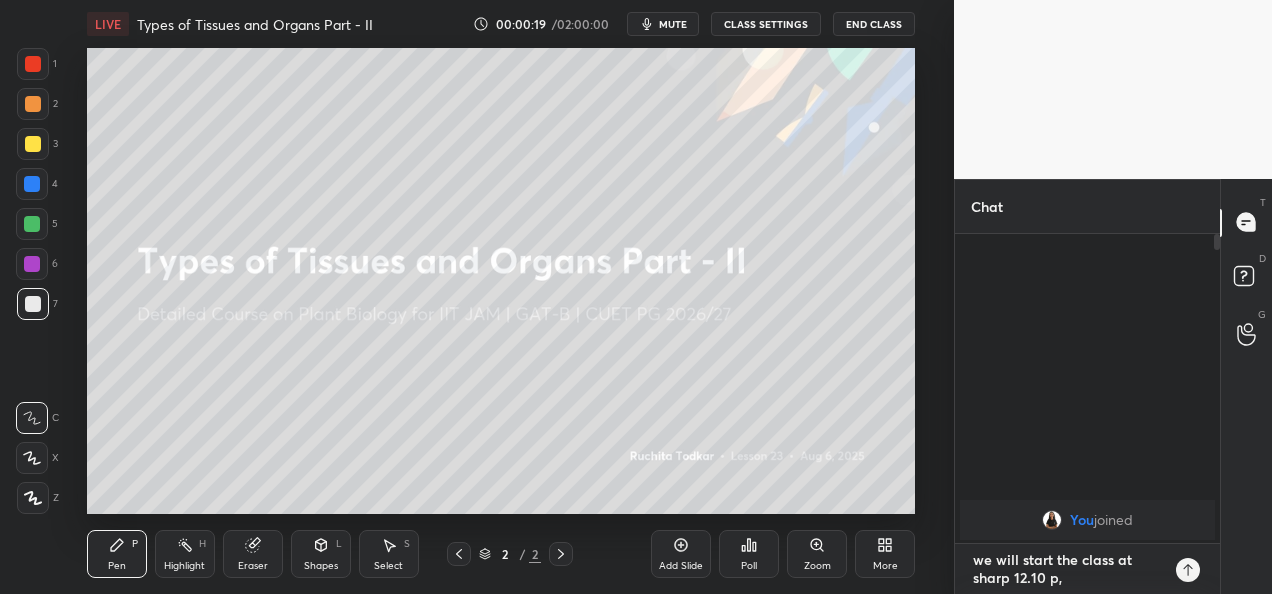 type on "we will start the class at sharp 12.10 p" 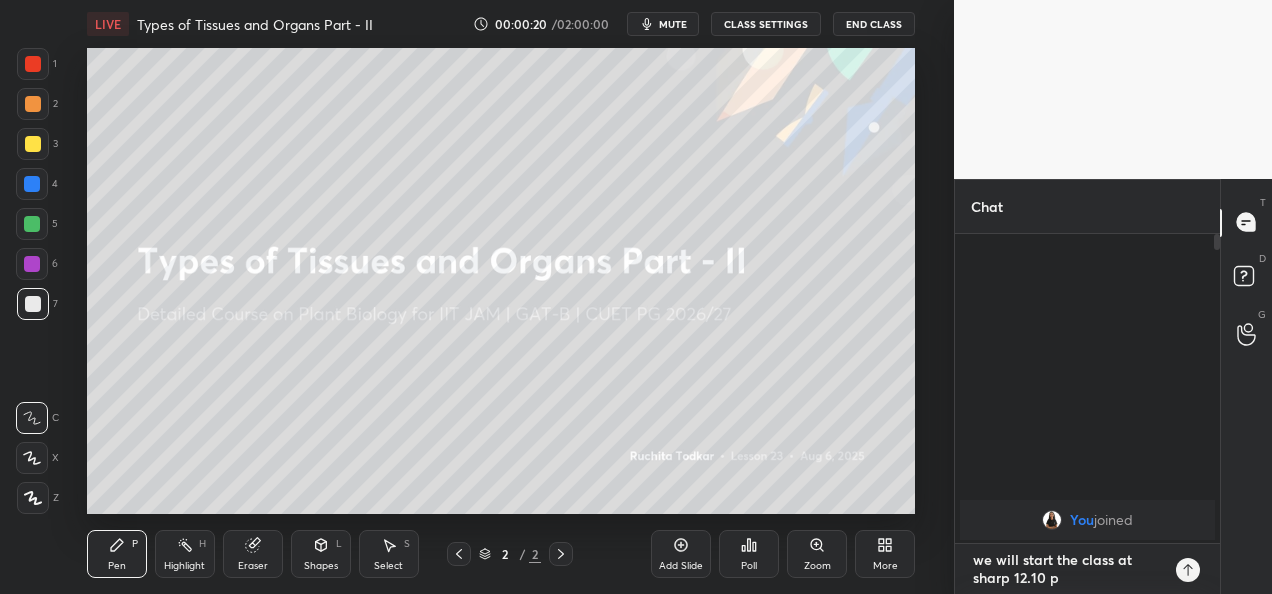 type on "we will start the class at sharp 12.10 p," 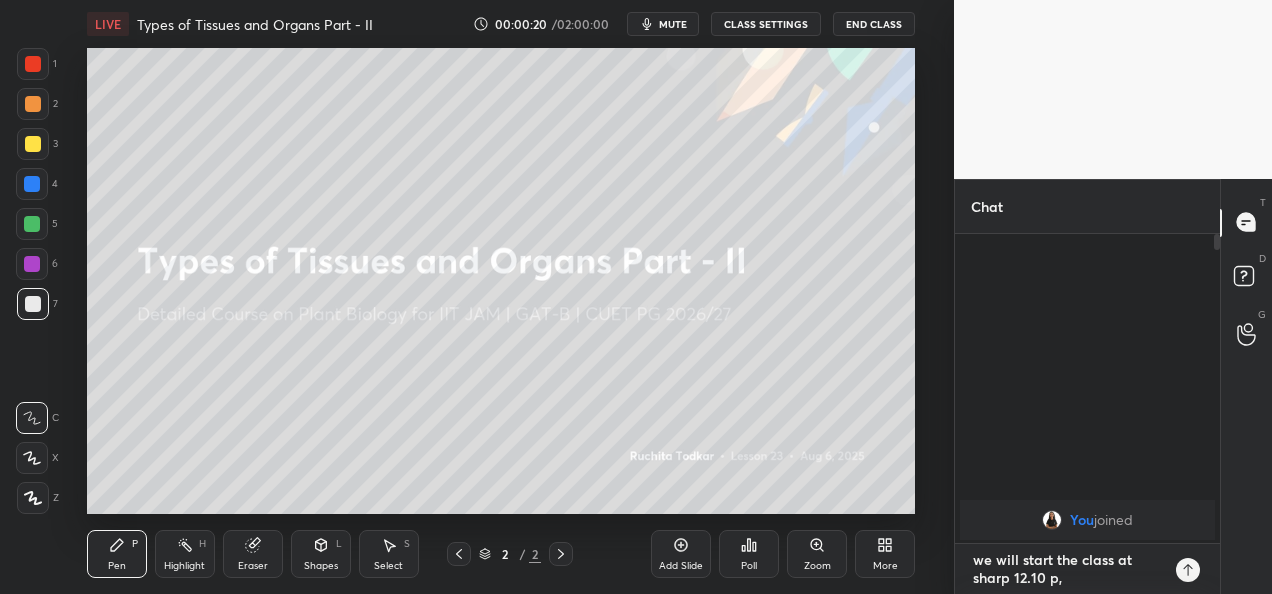 type on "x" 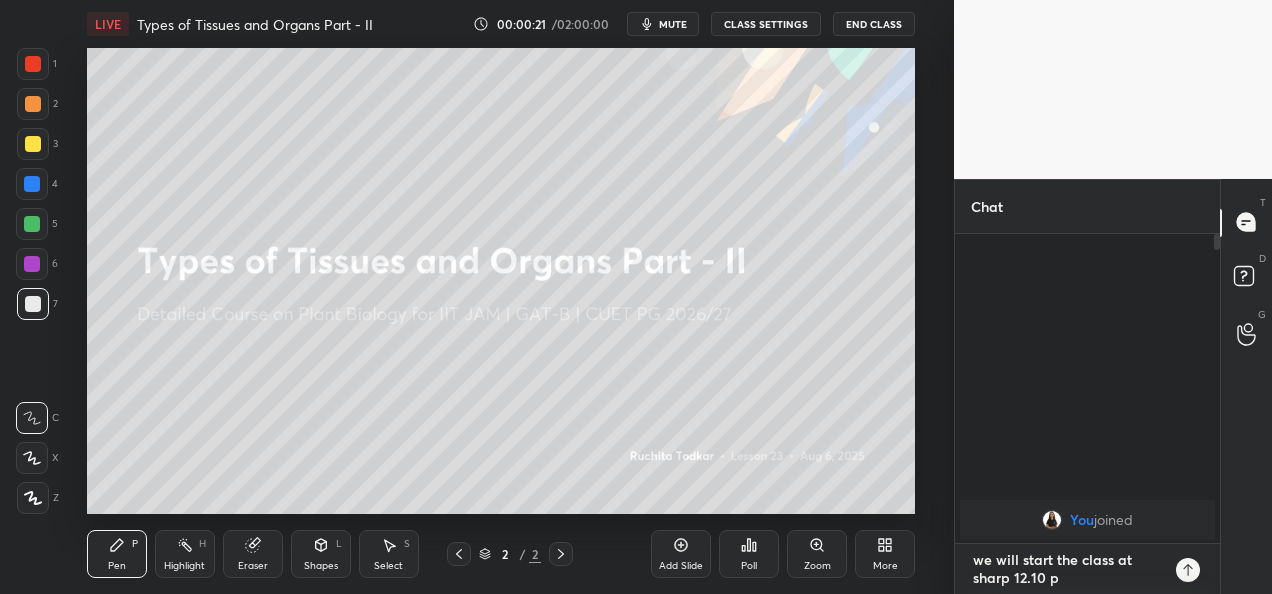 type on "we will start the class at sharp 12.10 pm" 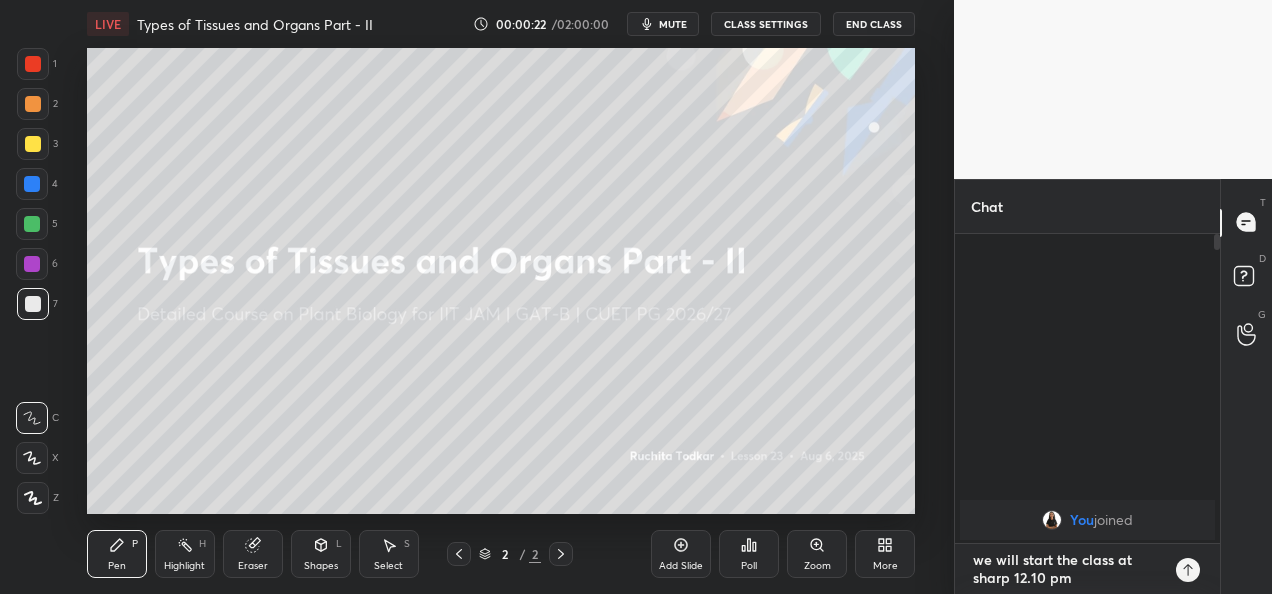 type on "we will start the class at sharp 12.10 pm" 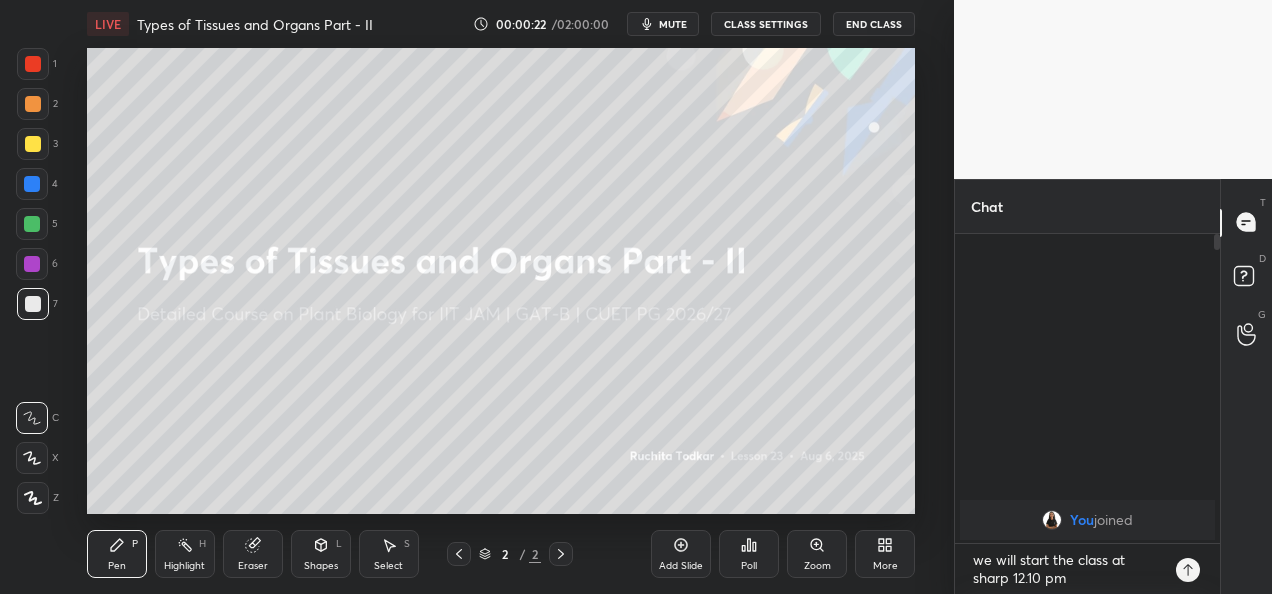 type on "x" 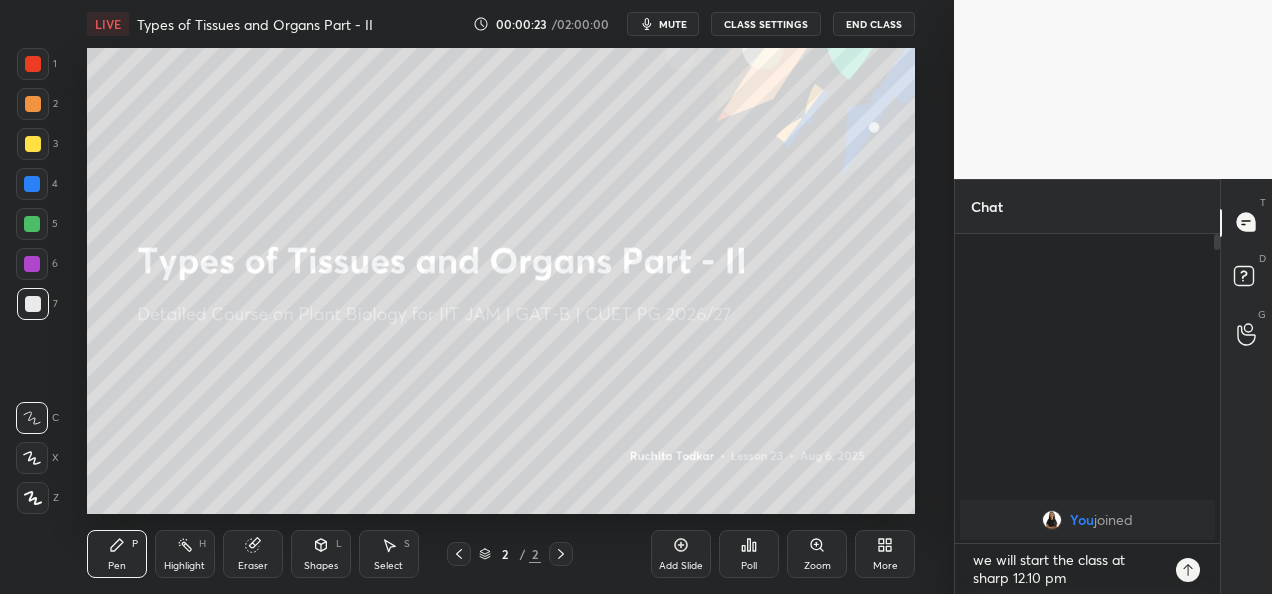 click at bounding box center (1188, 570) 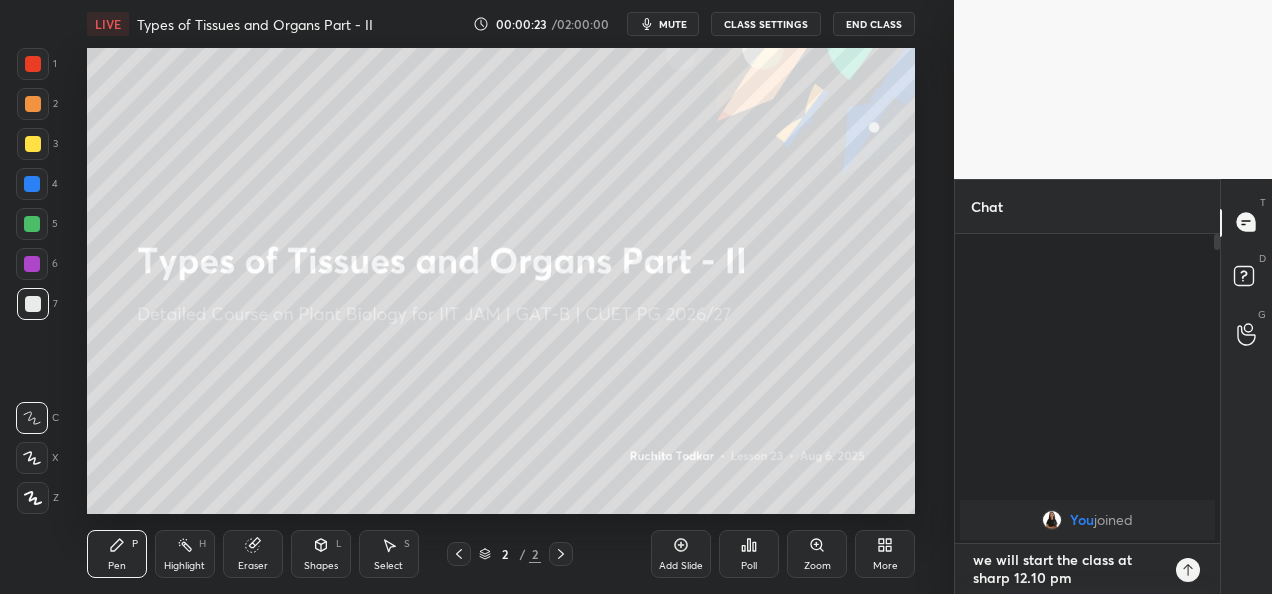 type 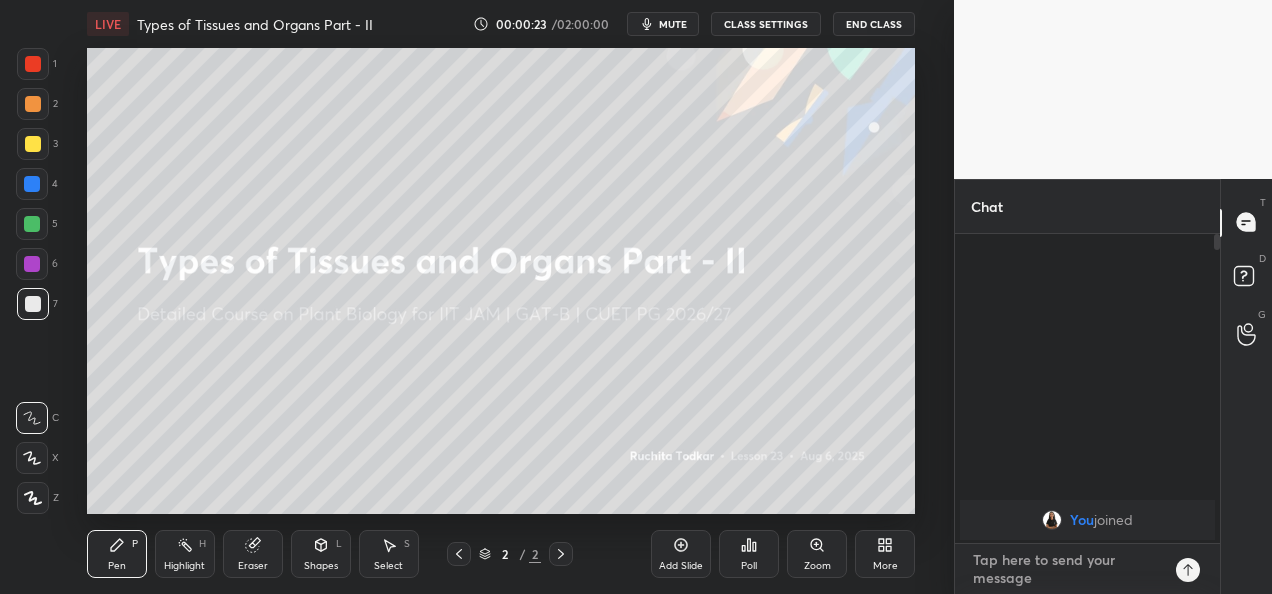 scroll 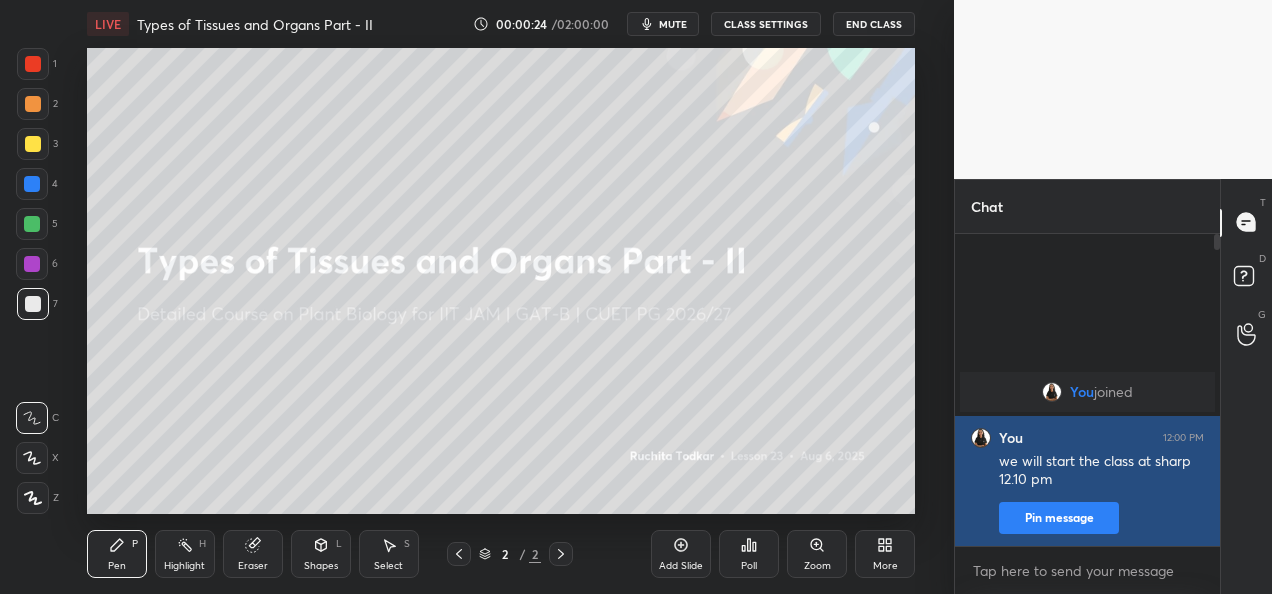 type on "x" 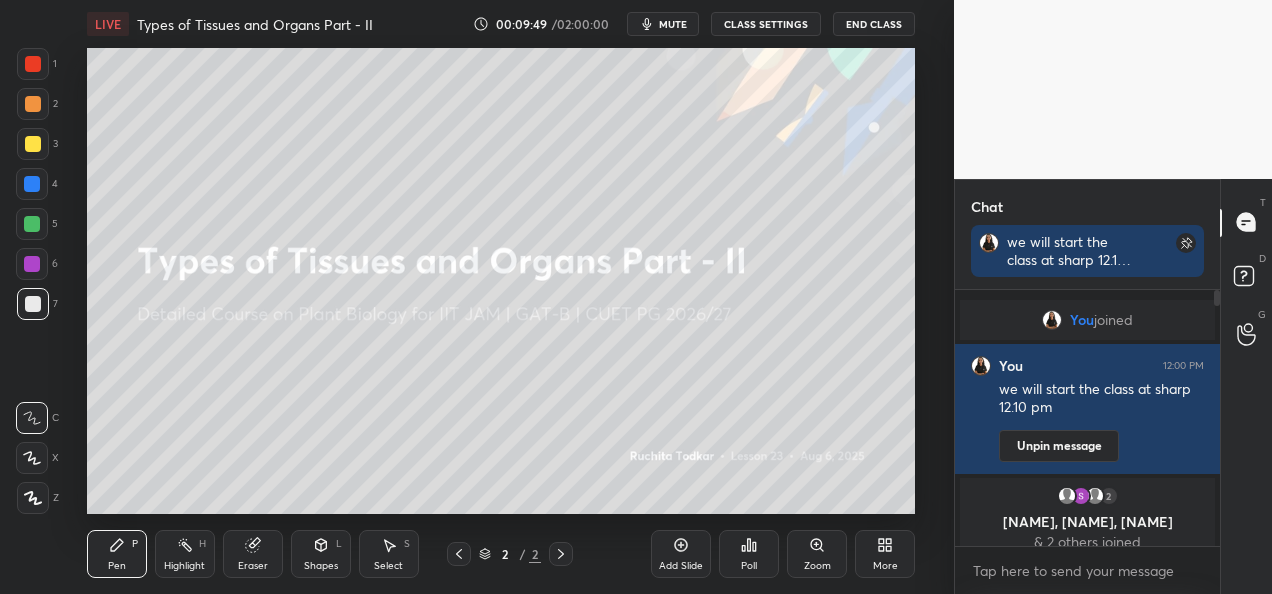 click on "CLASS SETTINGS" at bounding box center (766, 24) 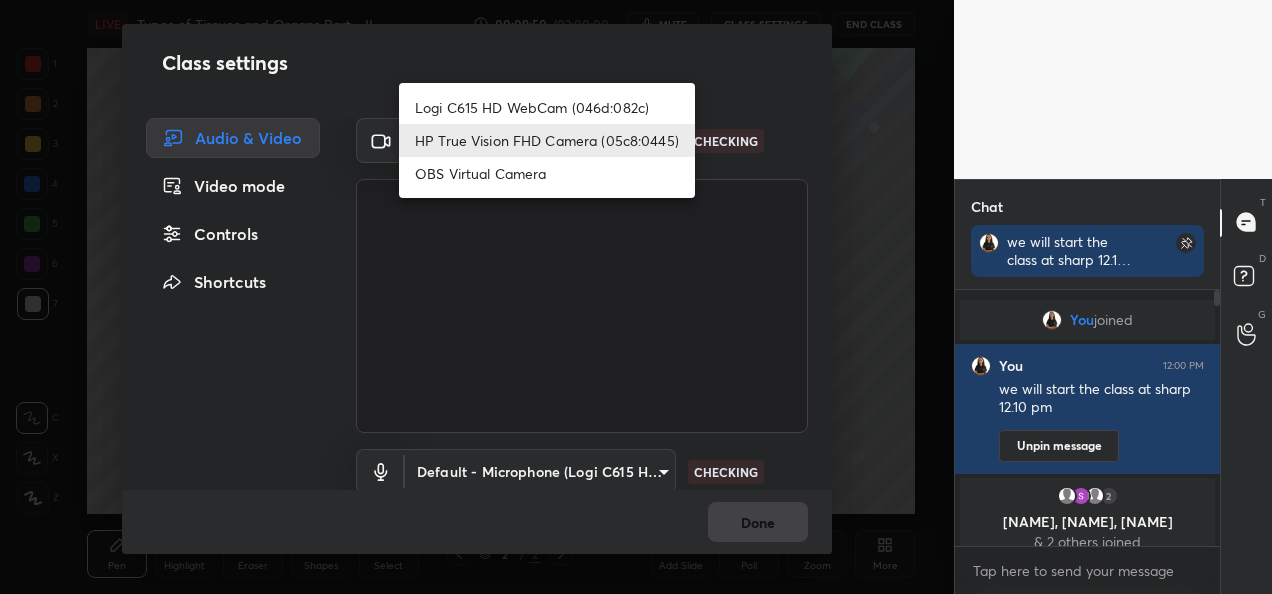 click on "1 2 3 4 5 6 7 C X Z C X Z E E Erase all   H H LIVE Types of Tissues and Organs Part - II 00:09:50 /  02:00:00 mute CLASS SETTINGS End Class Setting up your live class Poll for   secs No correct answer Start poll Back Types of Tissues and Organs Part - II • L23 of Detailed Course on Plant Biology for IIT JAM | GAT-B | CUET PG 2026/27 [PERSON] Pen P Highlight H Eraser Shapes L Select S 2 / 2 Add Slide Poll Zoom More Chat we will start the class at sharp 12.10 pm You  joined You 12:00 PM we will start the class at sharp 12.10 pm Unpin message 2 [PERSON], [PERSON], [PERSON] &  2 others  joined 7 NEW MESSAGES Enable hand raising Enable raise hand to speak to learners. Once enabled, chat will be turned off temporarily. Enable x   introducing Raise a hand with a doubt Now learners can raise their hand along with a doubt  How it works? Doubts asked by learners will show up here NEW DOUBTS ASKED No one has raised a hand yet Can't raise hand Got it T Messages (T) D Doubts (D) G Raise Hand (G) Report an issue ​" at bounding box center (636, 297) 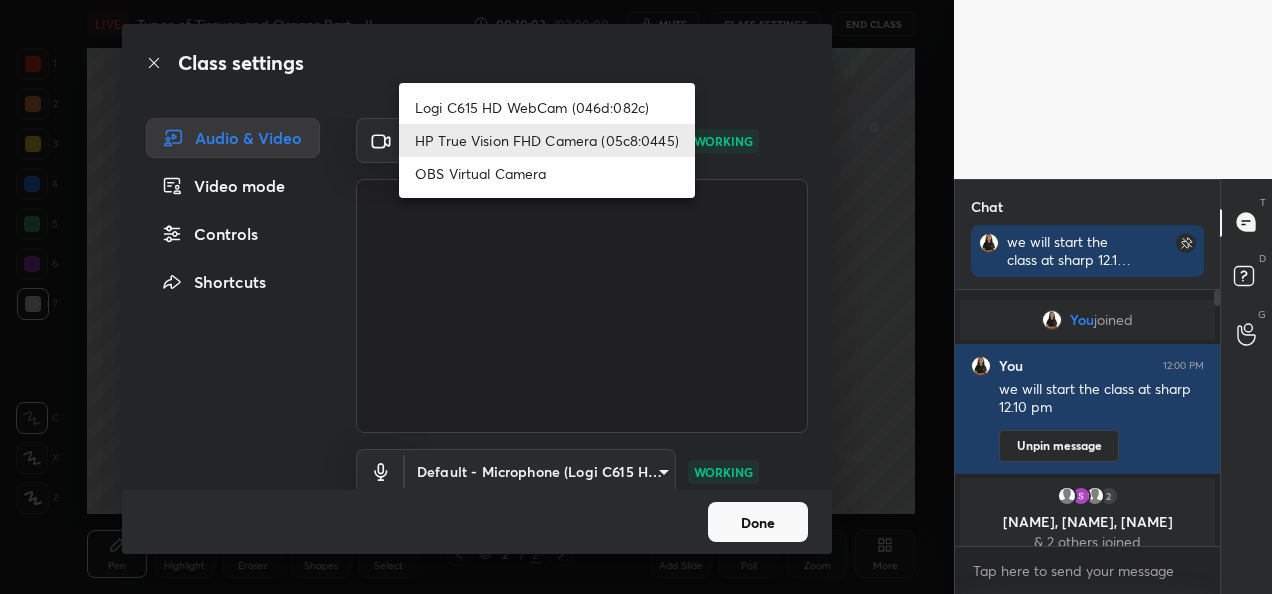 click on "Logi C615 HD WebCam (046d:082c)" at bounding box center (547, 107) 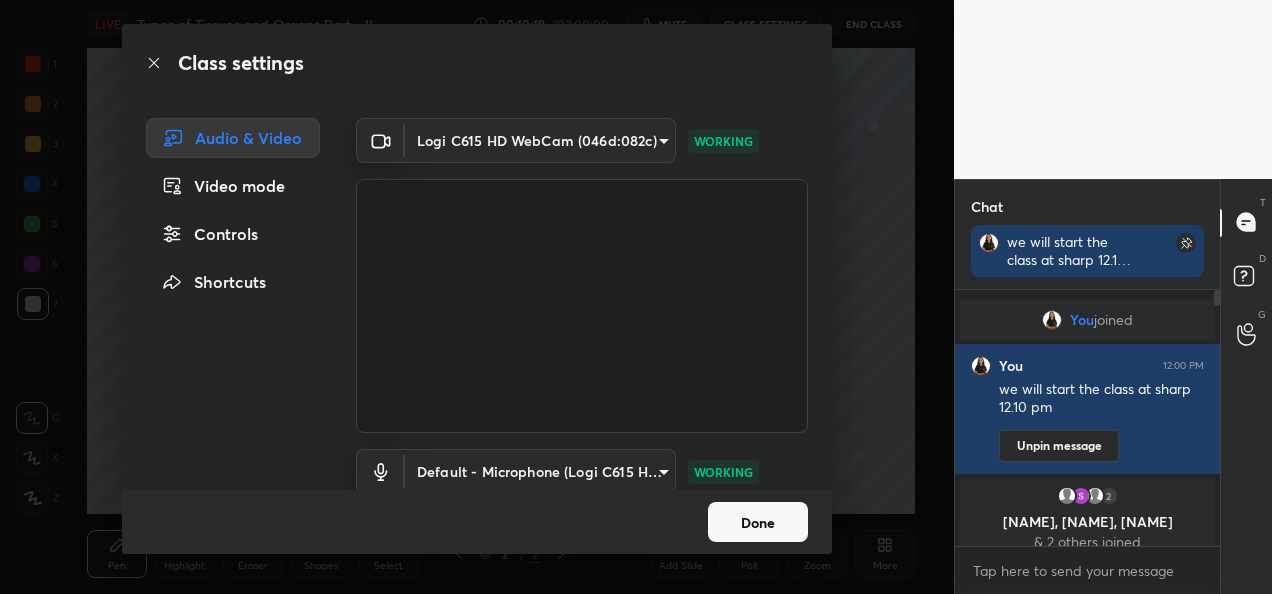 click on "Done" at bounding box center [758, 522] 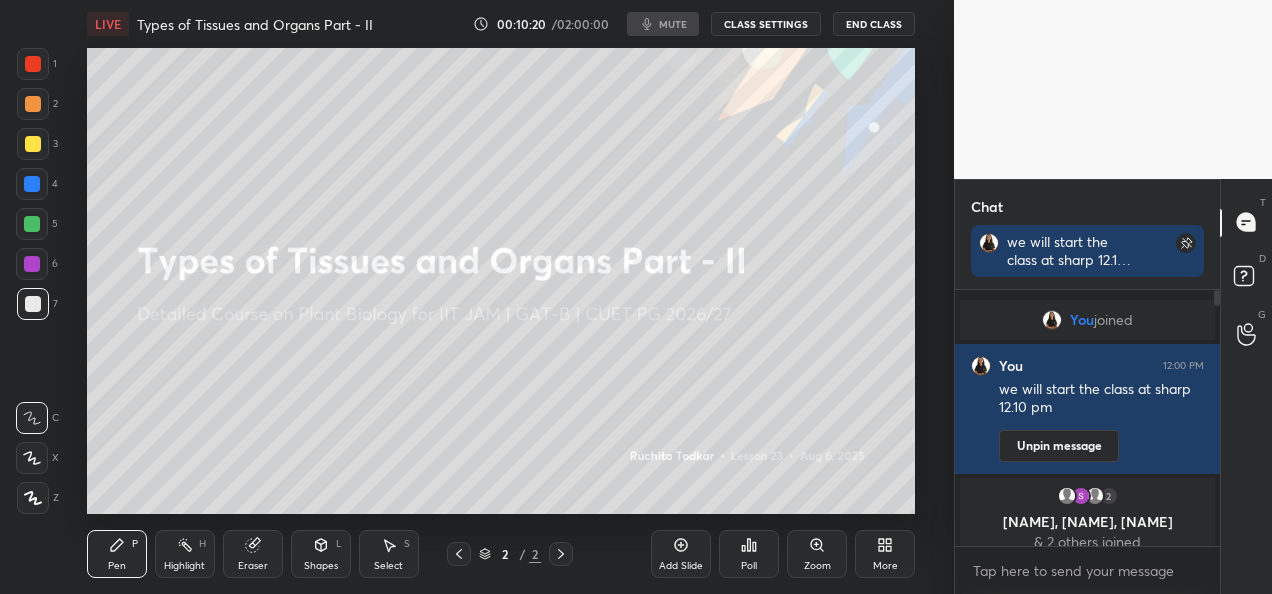 click on "Poll" at bounding box center (749, 554) 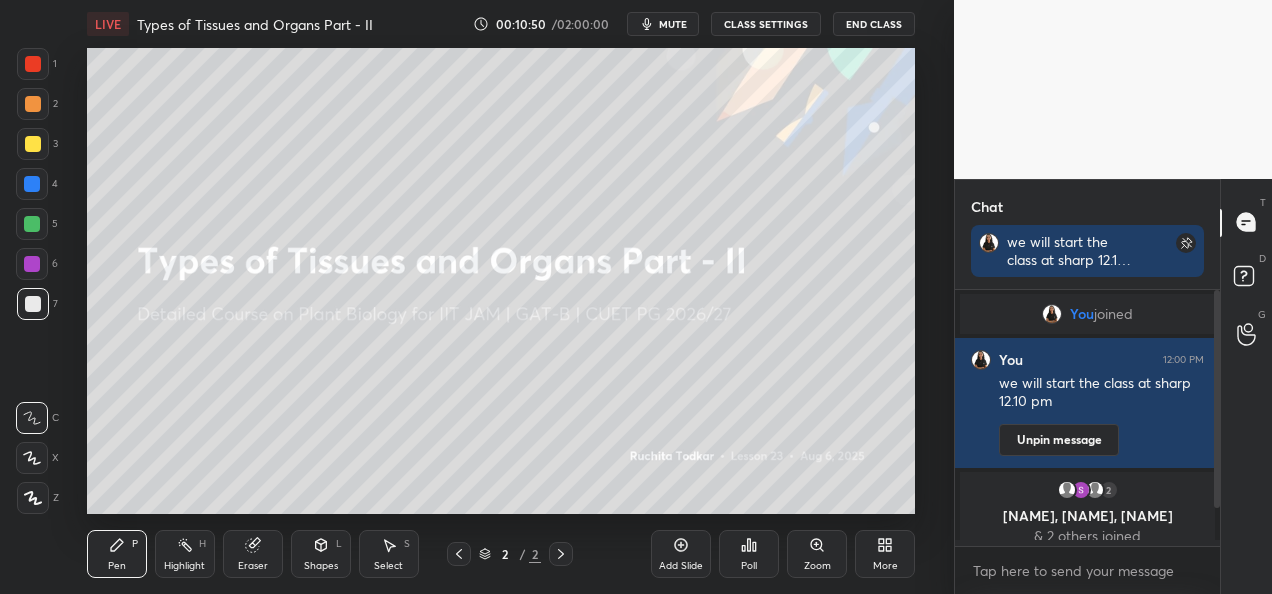 scroll, scrollTop: 62, scrollLeft: 0, axis: vertical 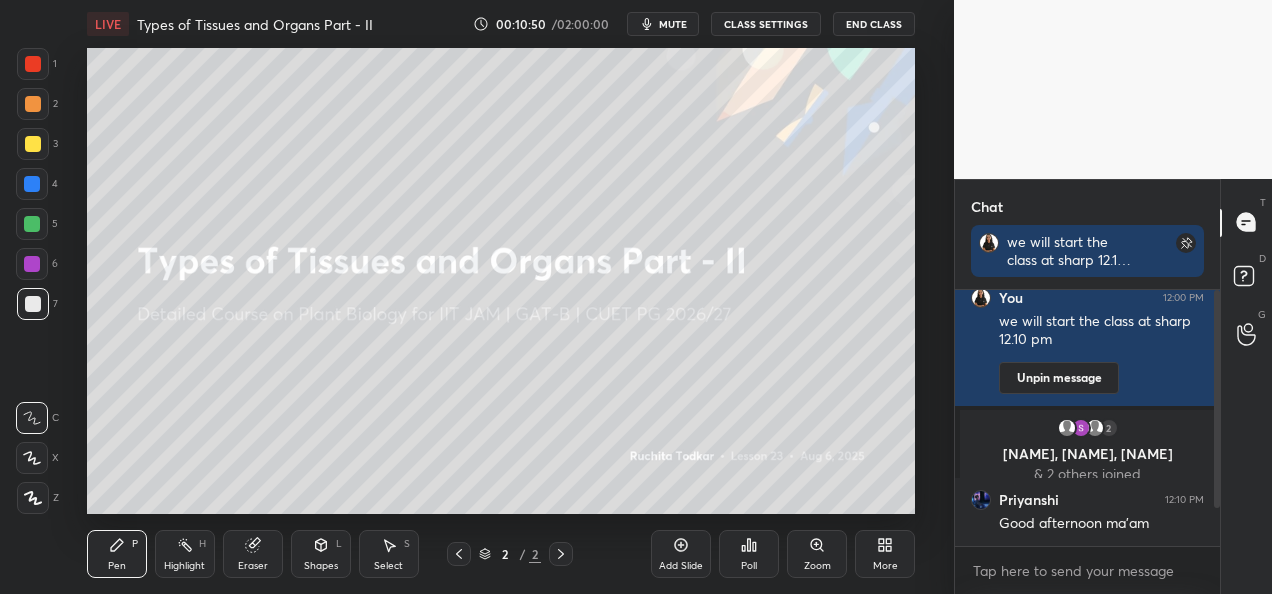 drag, startPoint x: 1216, startPoint y: 452, endPoint x: 1227, endPoint y: 566, distance: 114.52947 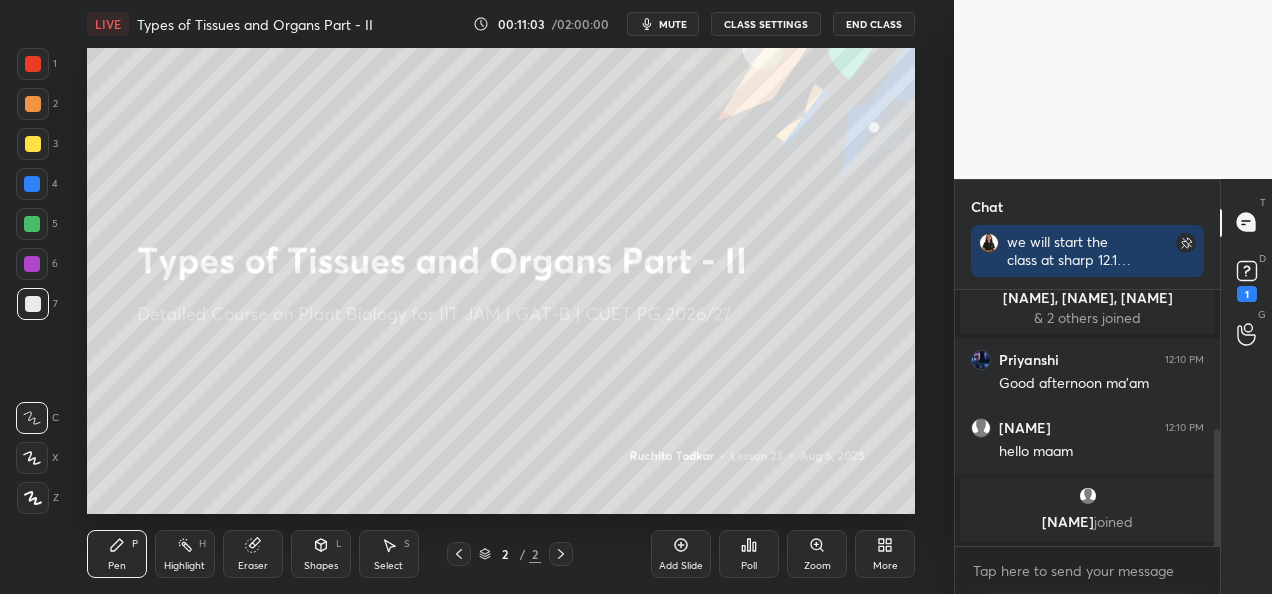 scroll, scrollTop: 304, scrollLeft: 0, axis: vertical 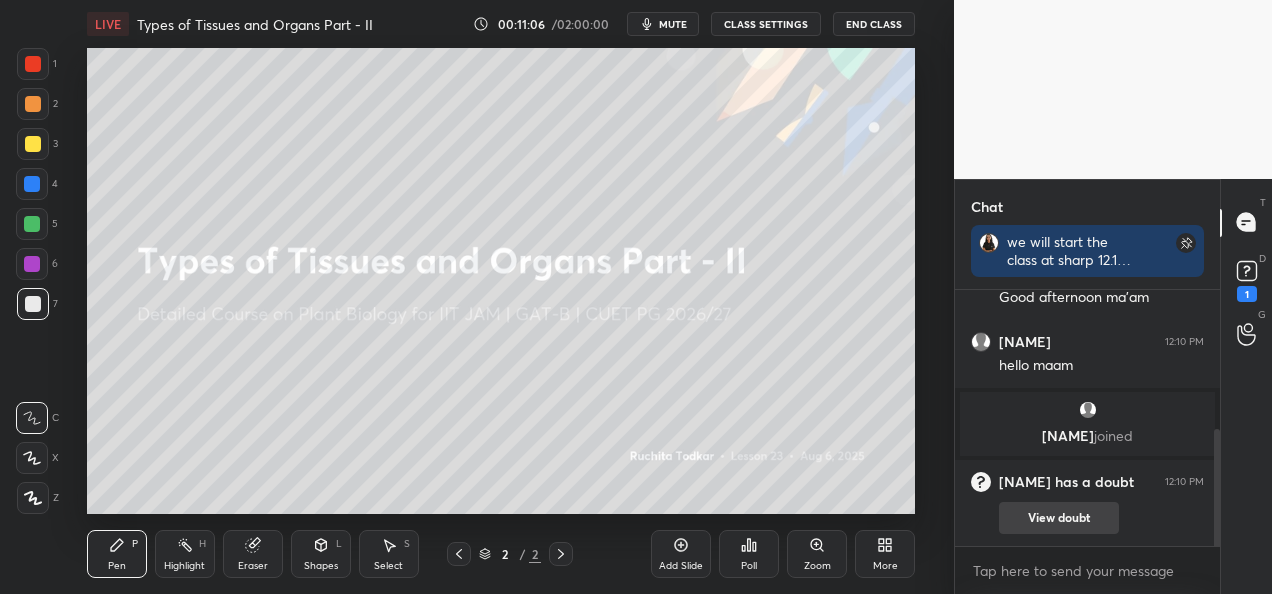 click on "View doubt" at bounding box center (1059, 518) 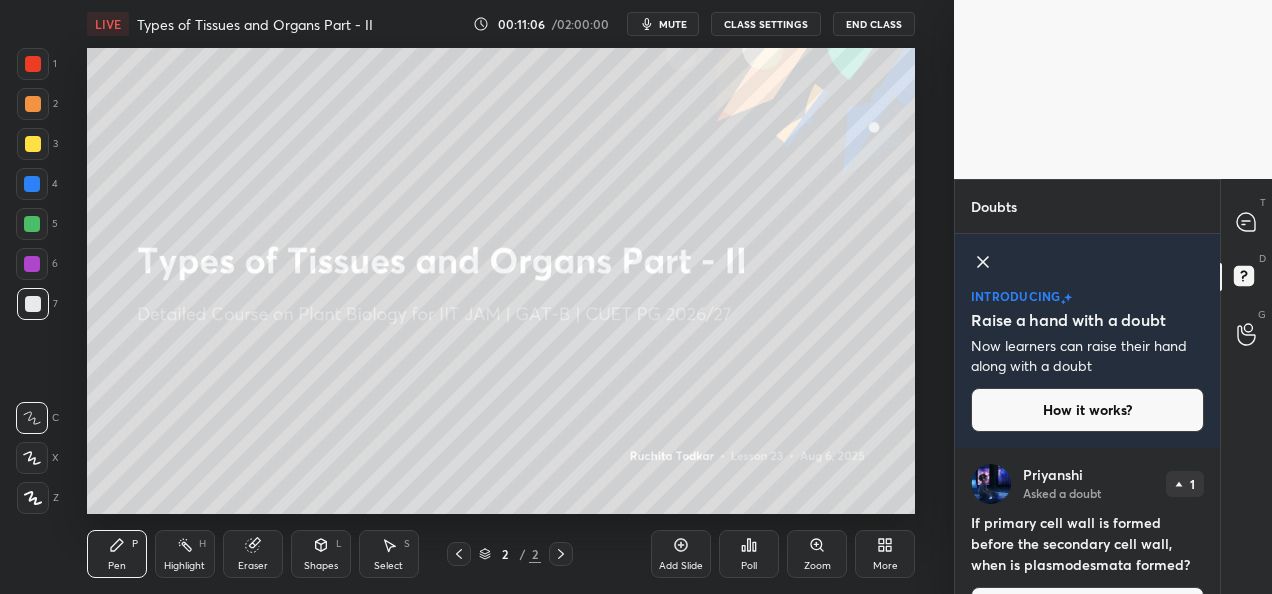 scroll, scrollTop: 54, scrollLeft: 0, axis: vertical 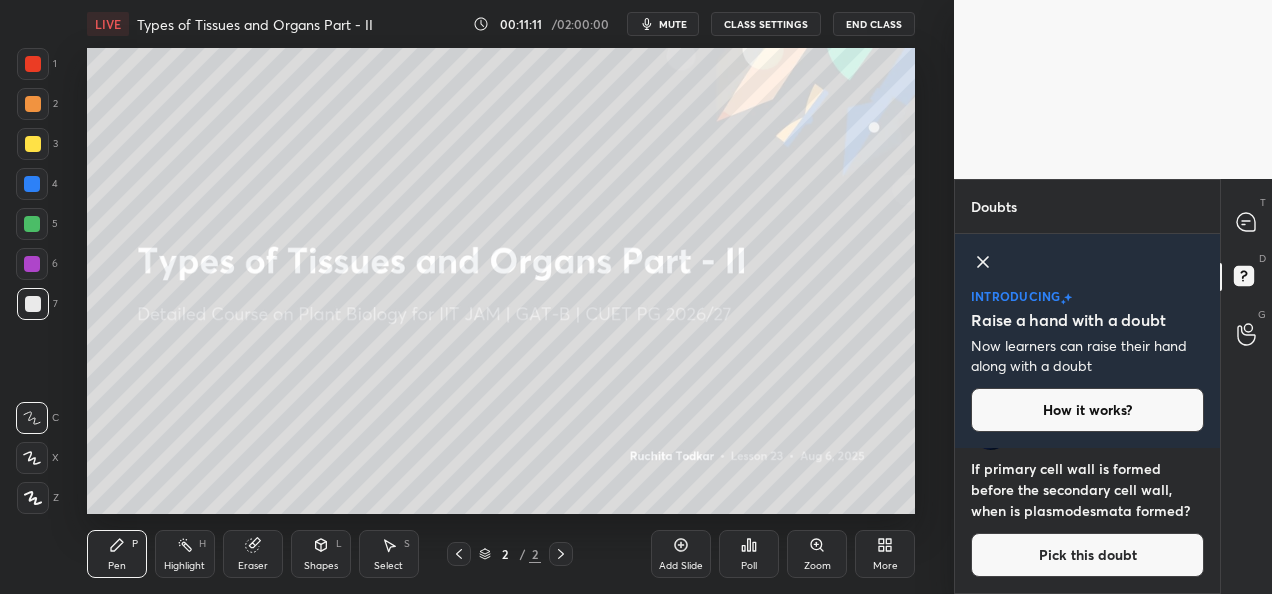 click on "Pick this doubt" at bounding box center (1087, 555) 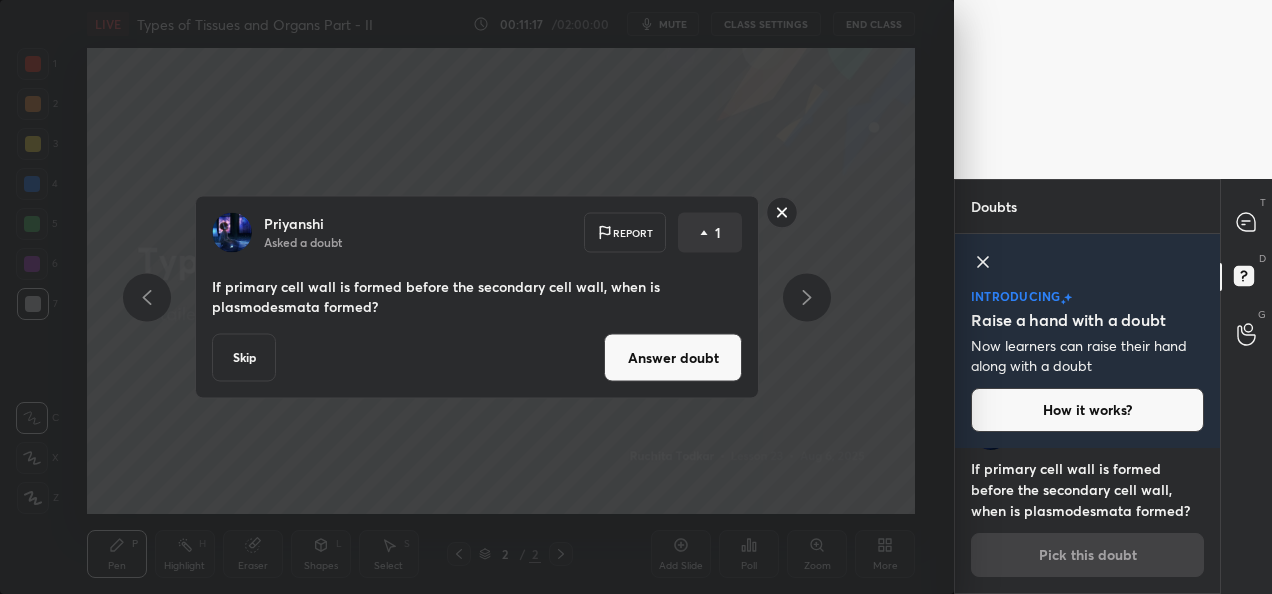 drag, startPoint x: 396, startPoint y: 307, endPoint x: 394, endPoint y: 320, distance: 13.152946 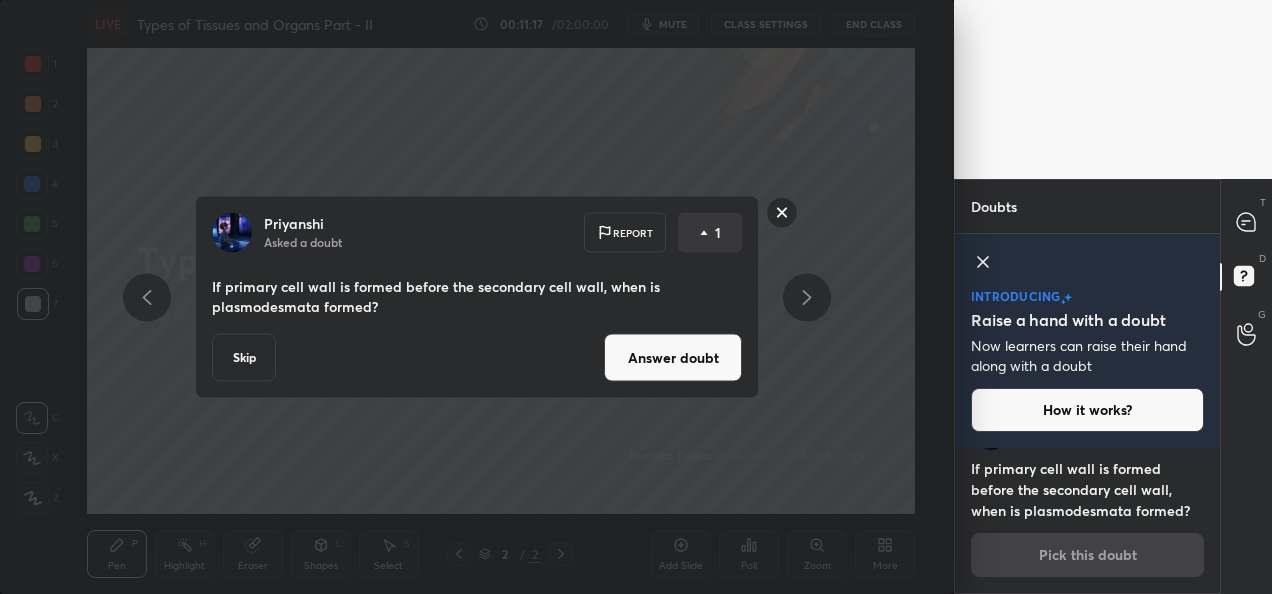 click on "[NAME] Asked a doubt Report 1 If primary cell wall is formed before the secondary cell wall, when is plasmodesmata formed? Skip Answer doubt" at bounding box center [477, 297] 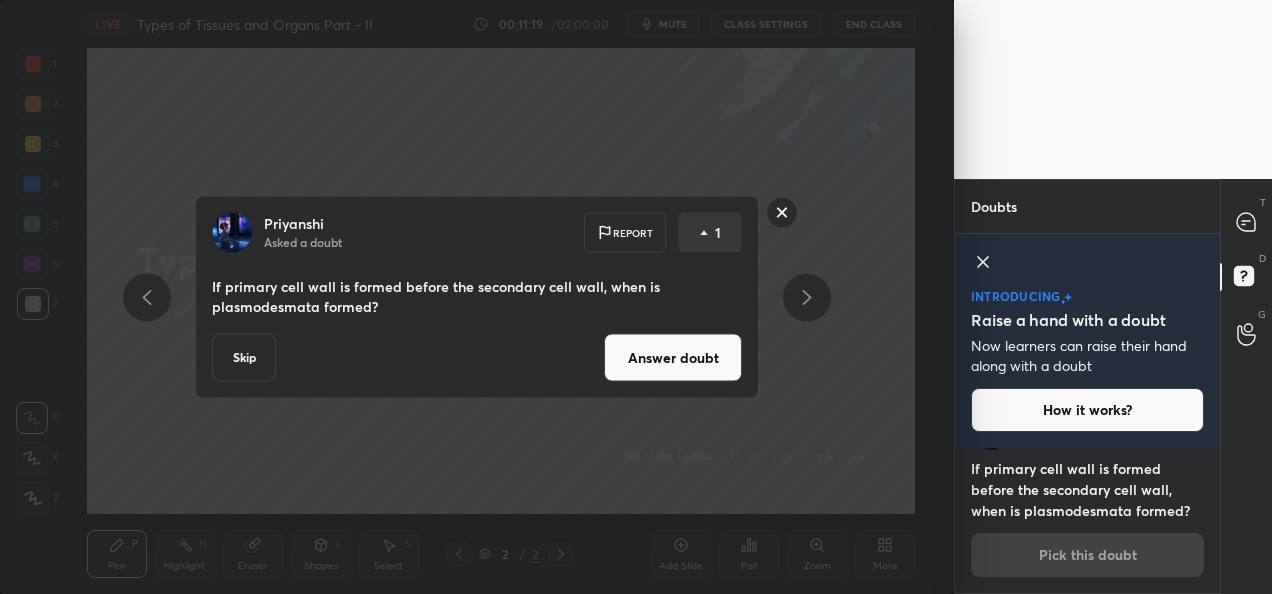 drag, startPoint x: 378, startPoint y: 310, endPoint x: 218, endPoint y: 287, distance: 161.64467 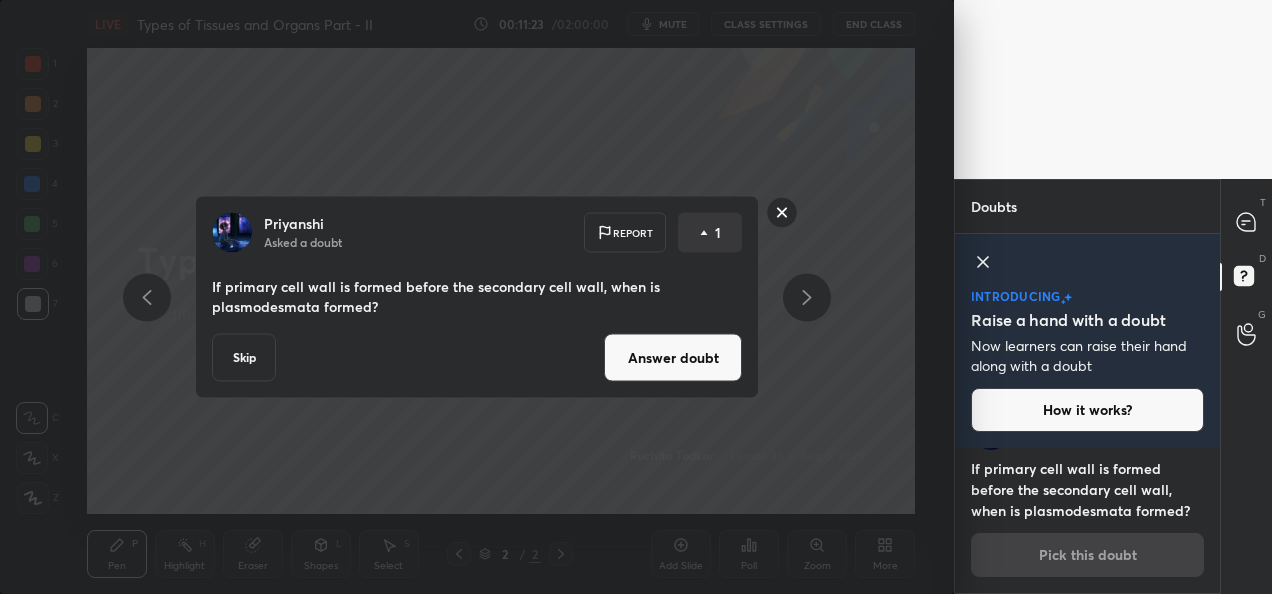 click 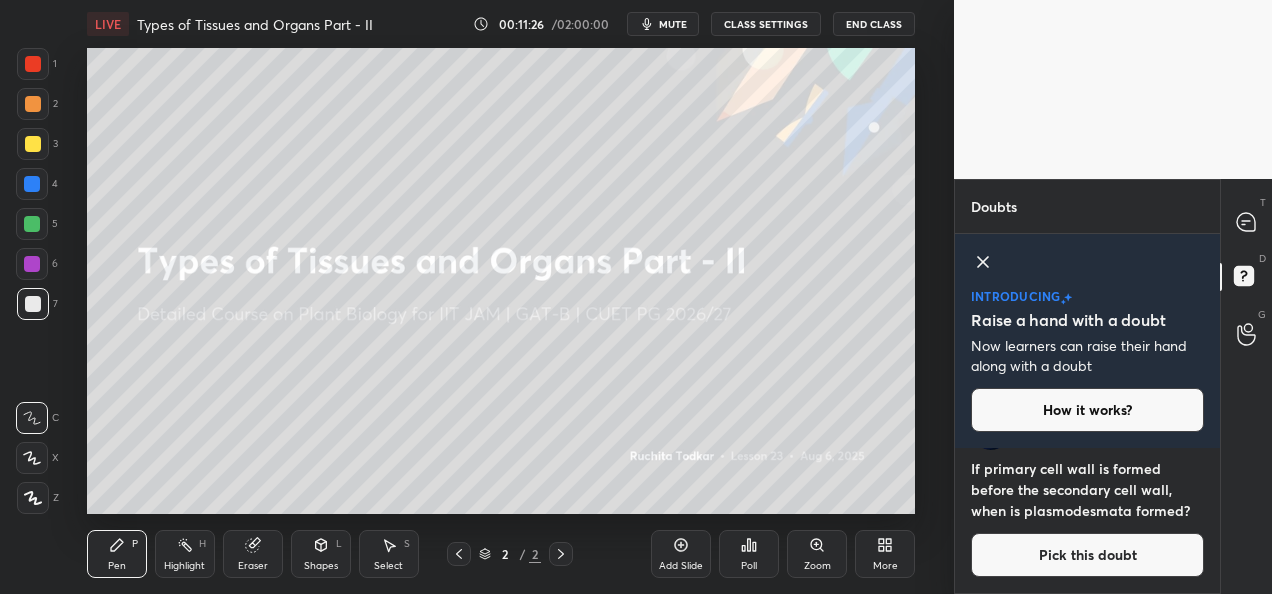click on "More" at bounding box center [885, 566] 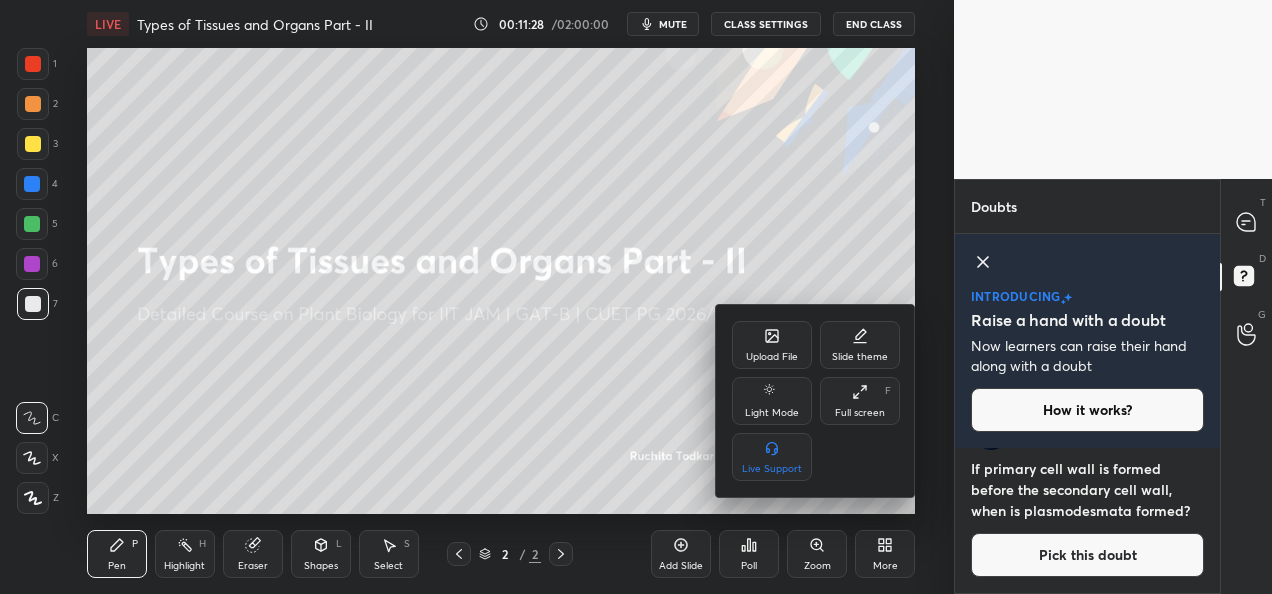 click on "Upload File" at bounding box center [772, 345] 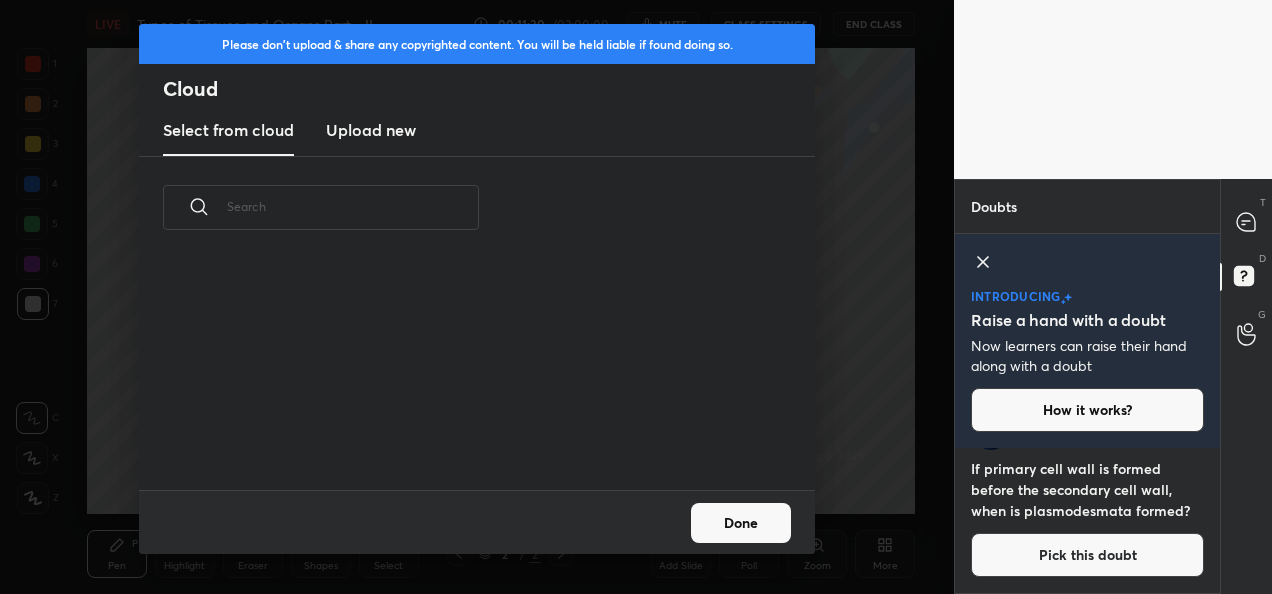 scroll, scrollTop: 6, scrollLeft: 11, axis: both 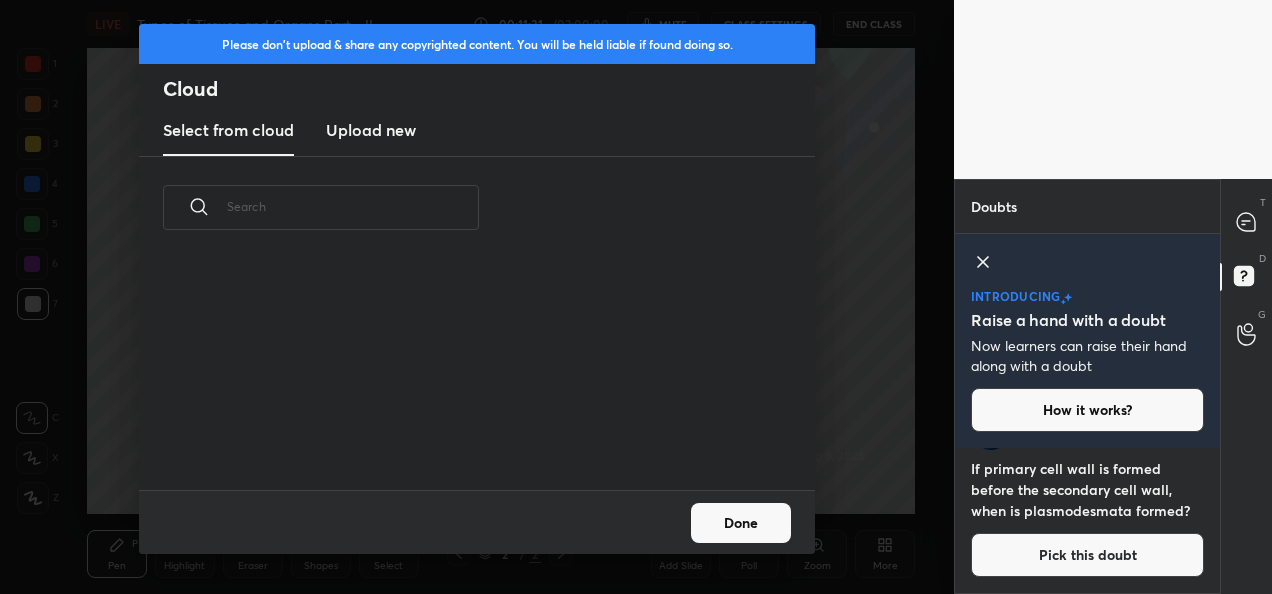 click on "Upload new" at bounding box center [371, 130] 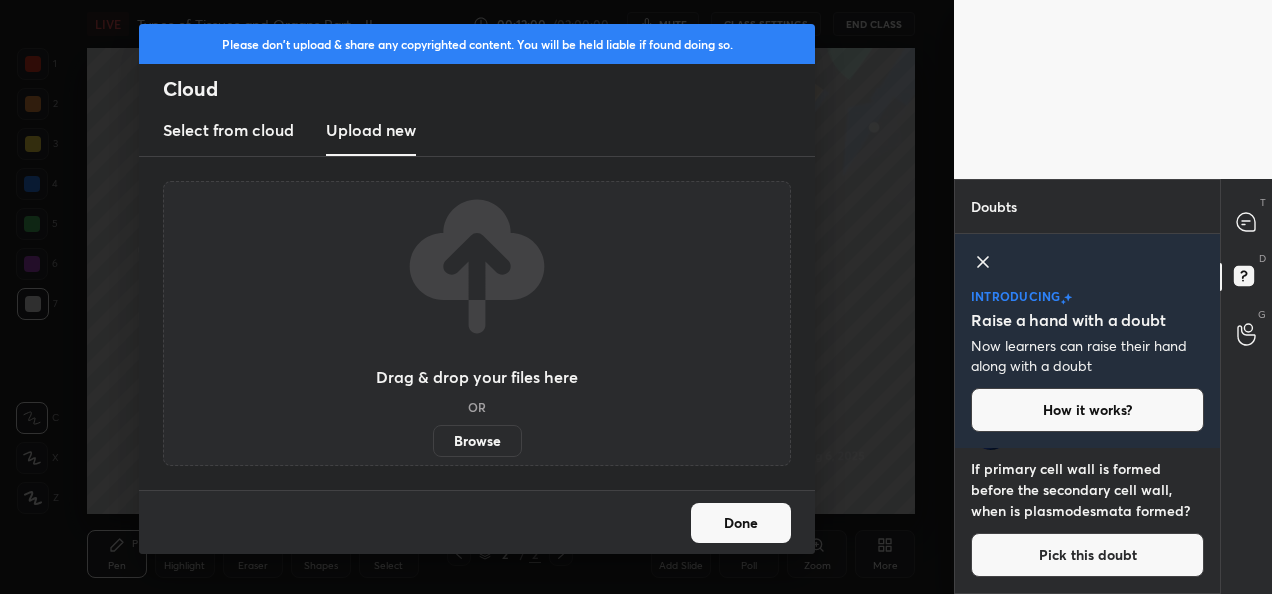 click on "Browse" at bounding box center (477, 441) 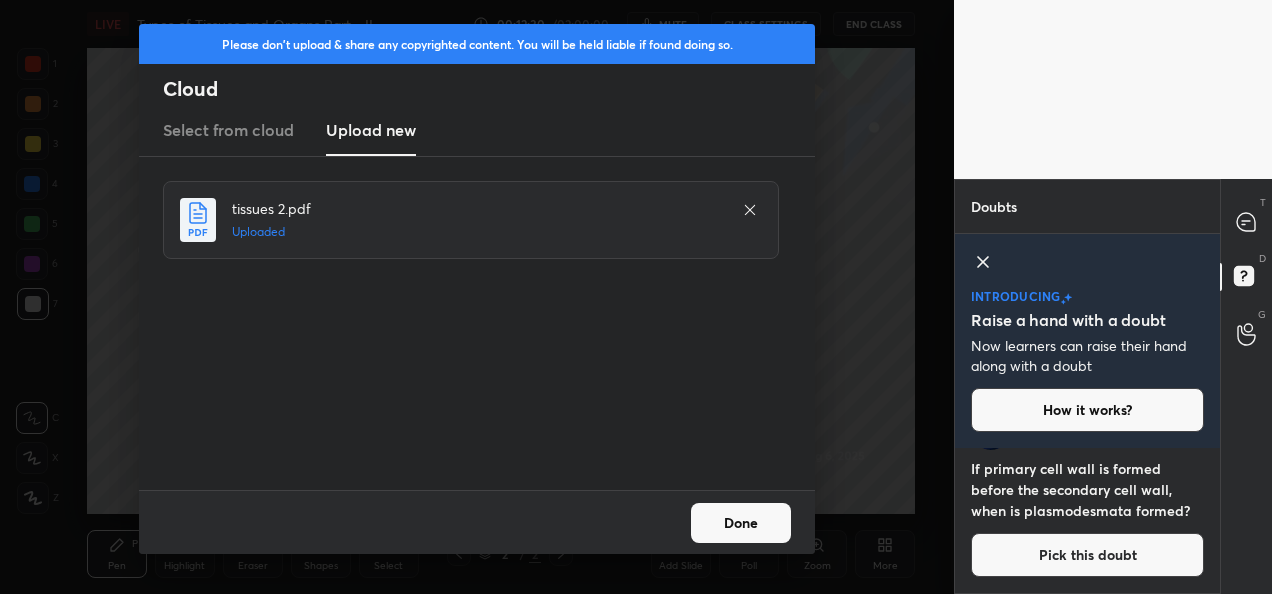 click on "Done" at bounding box center (741, 523) 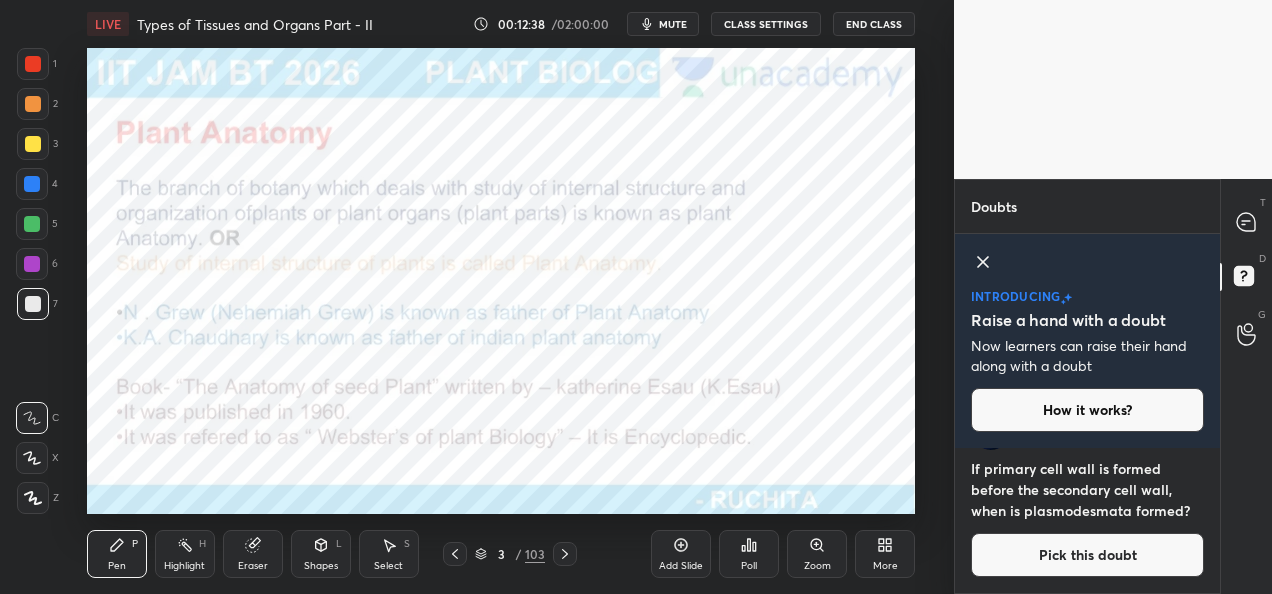 click 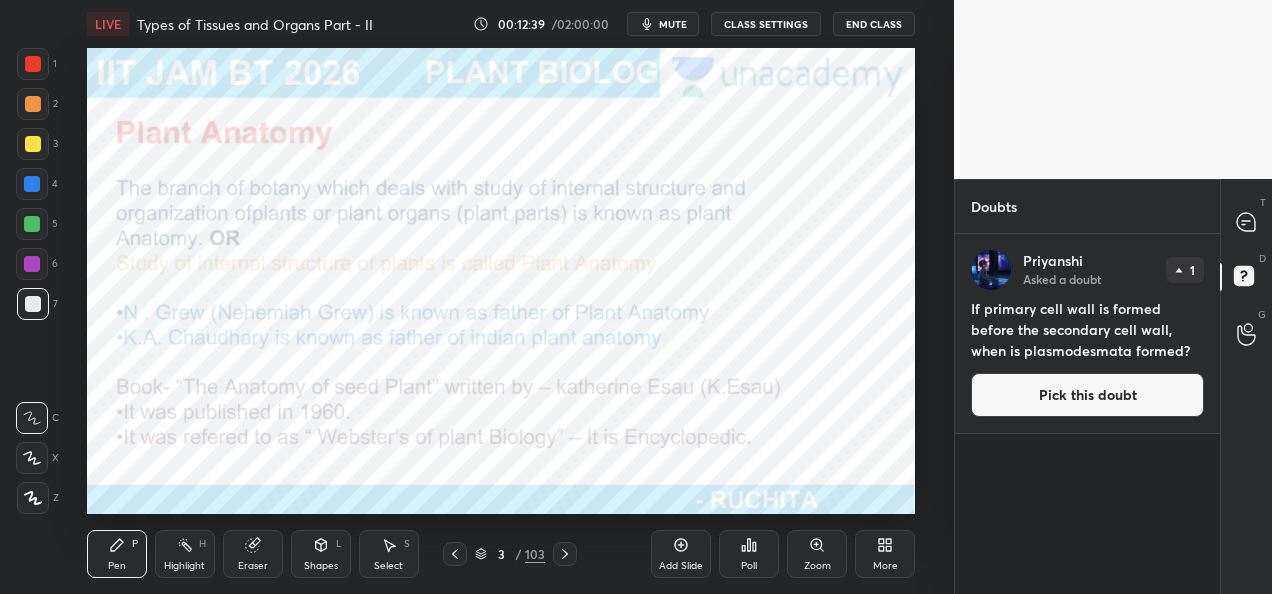 scroll, scrollTop: 6, scrollLeft: 6, axis: both 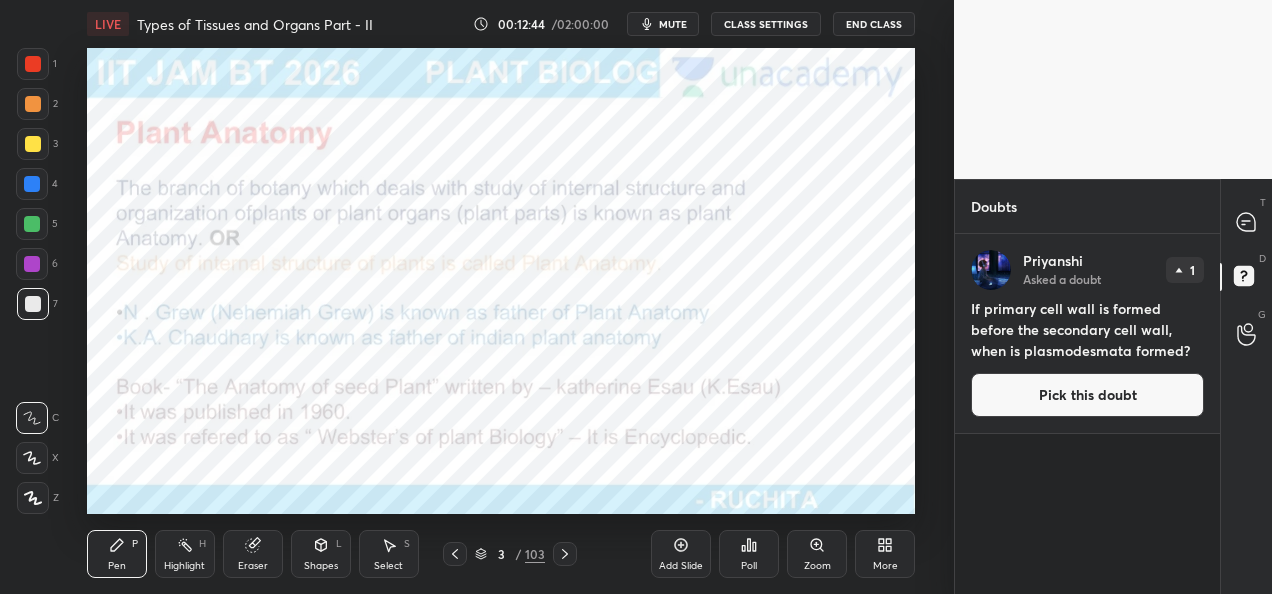 click on "Pick this doubt" at bounding box center [1087, 395] 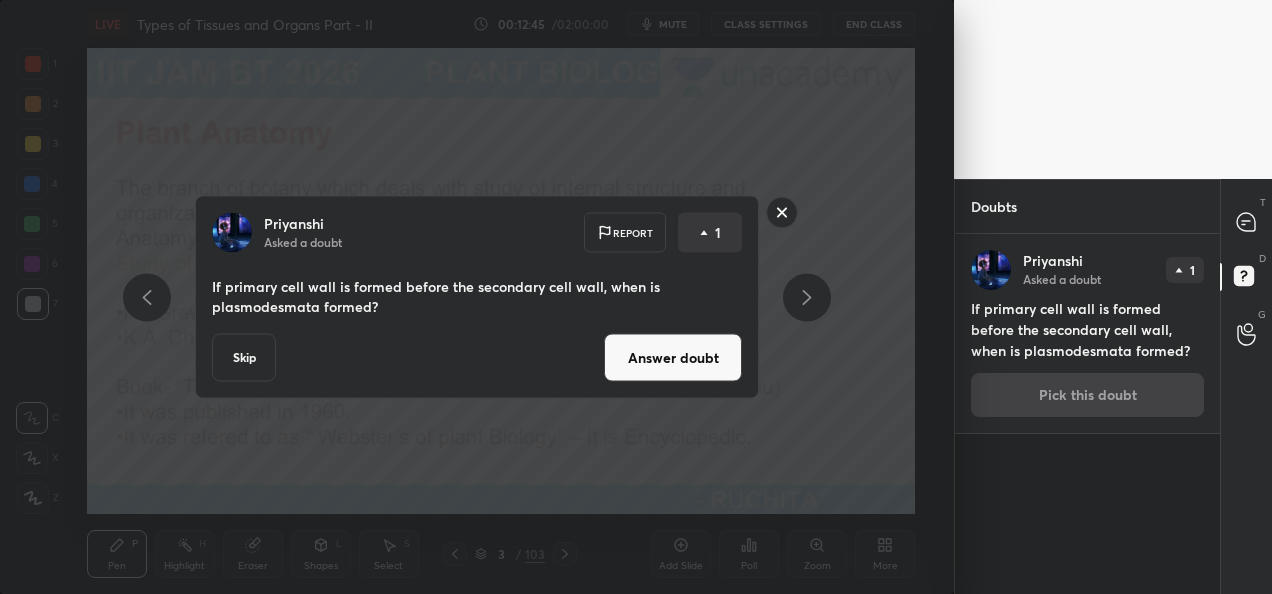 click on "Answer doubt" at bounding box center (673, 358) 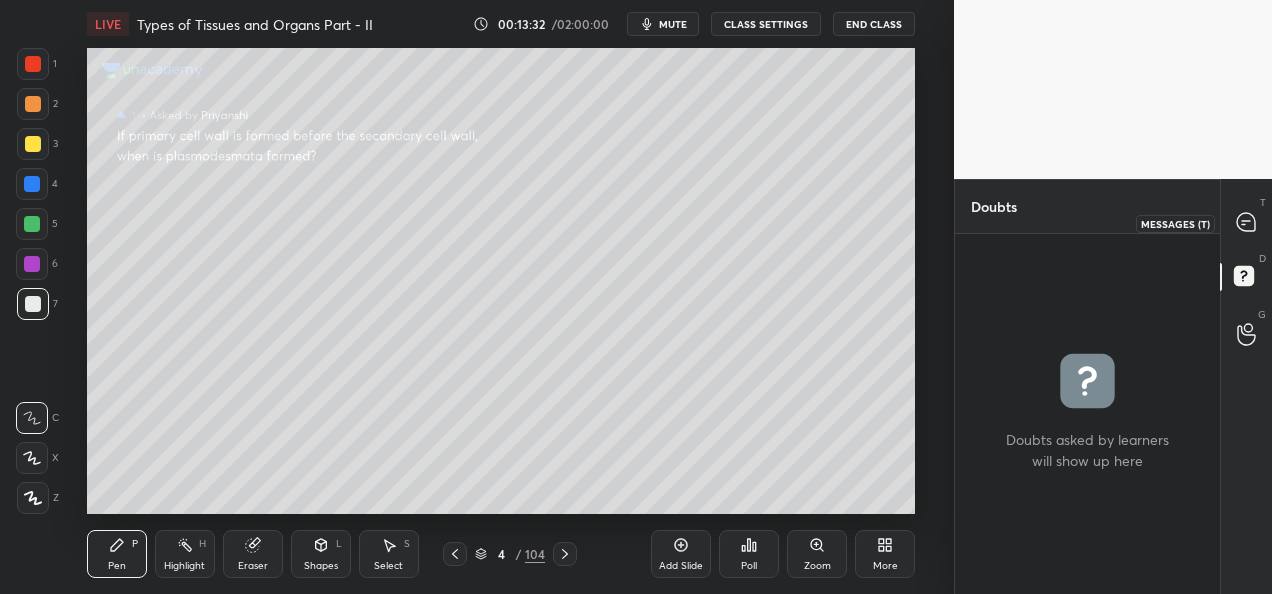 click at bounding box center [1247, 223] 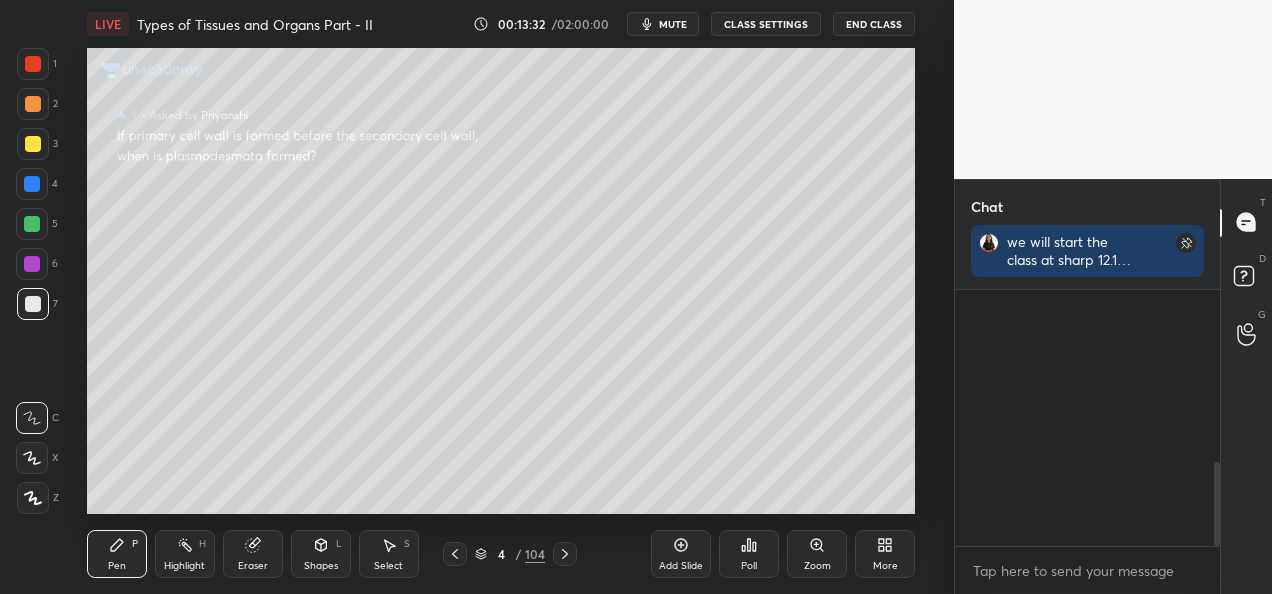 scroll, scrollTop: 526, scrollLeft: 0, axis: vertical 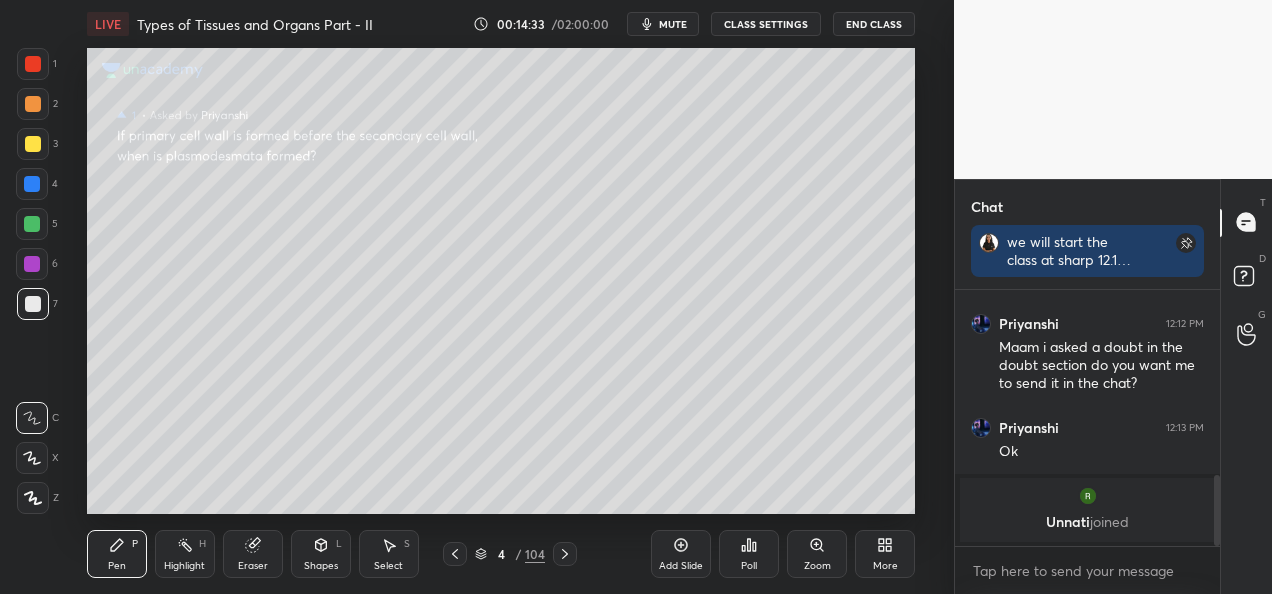 click 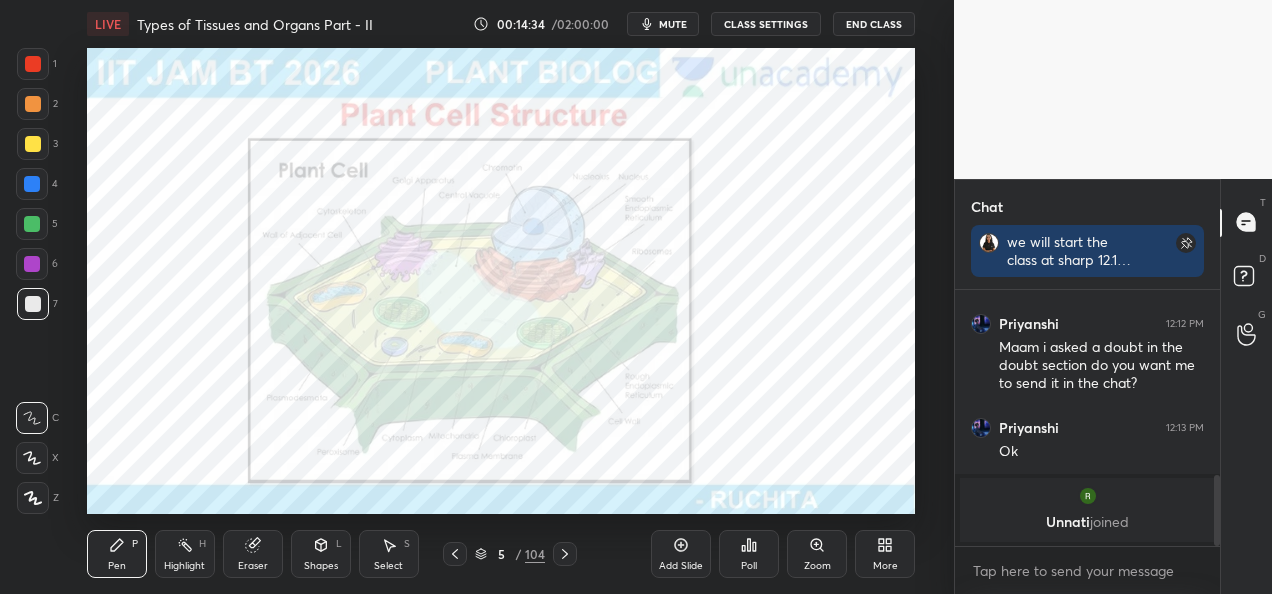 scroll, scrollTop: 734, scrollLeft: 0, axis: vertical 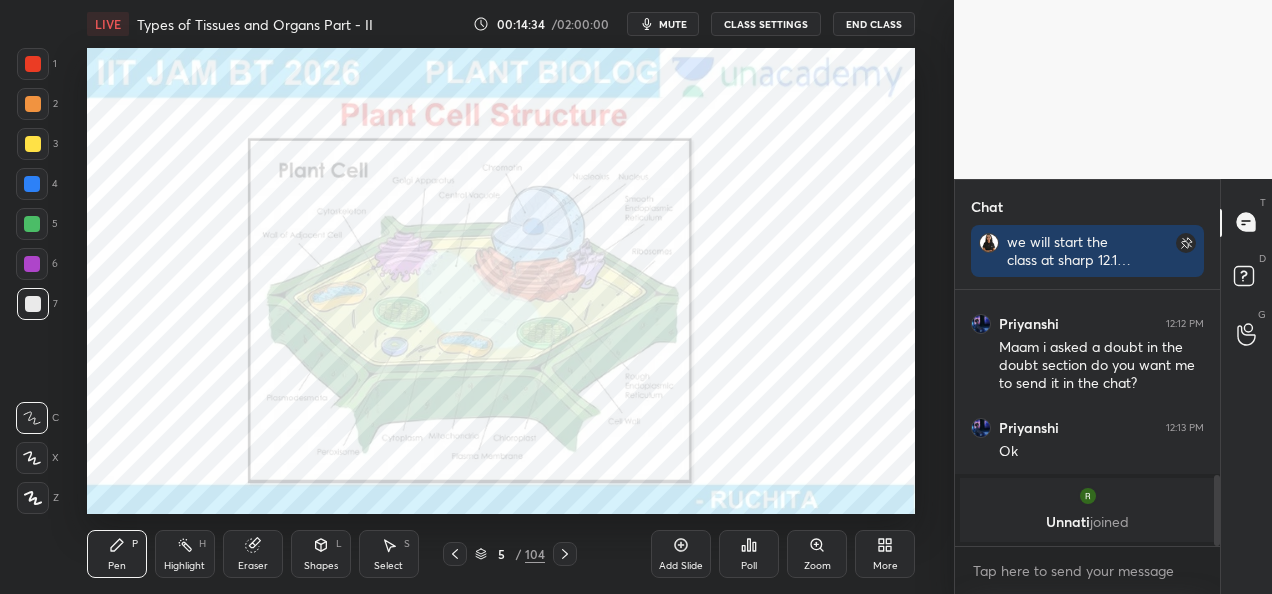 click 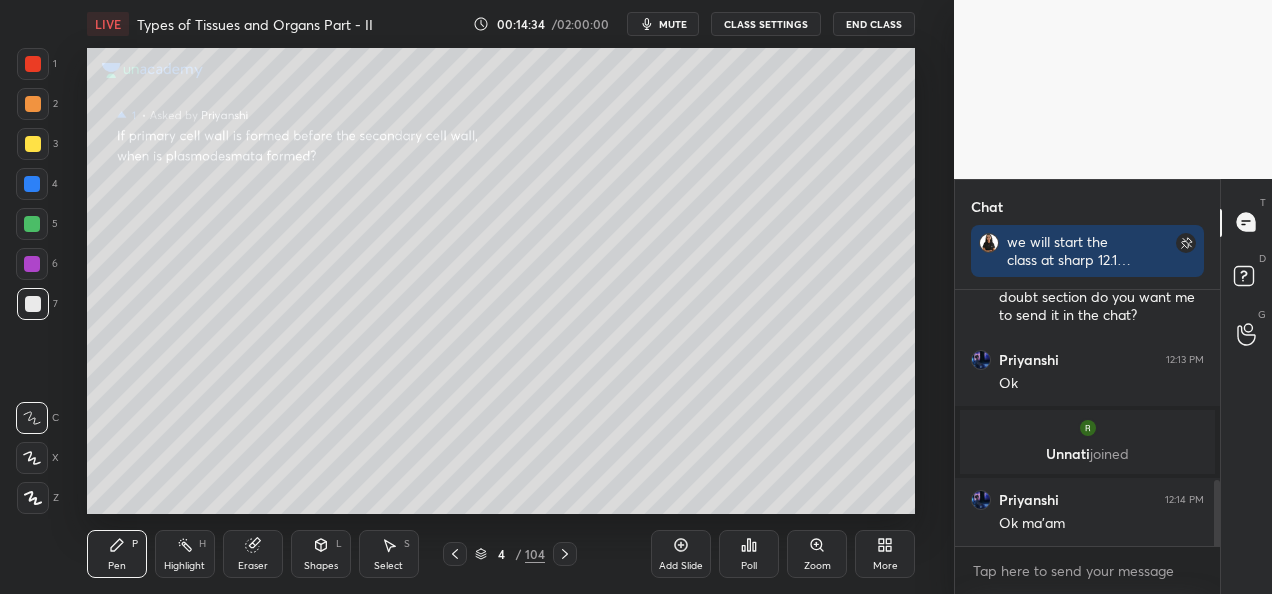 click 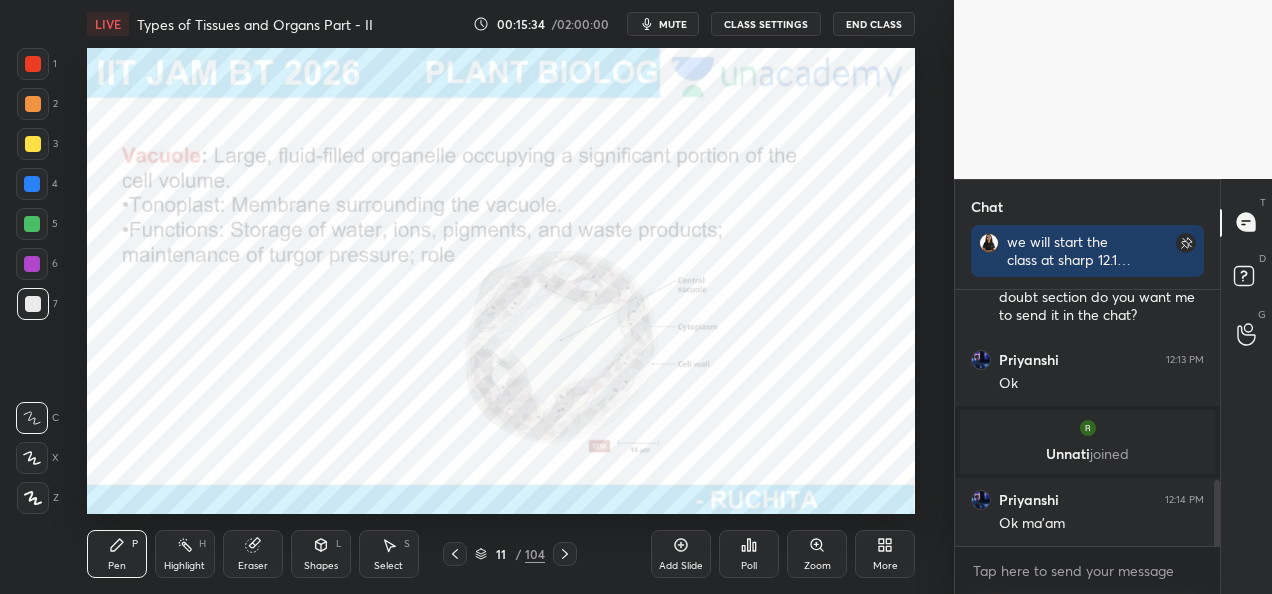 click at bounding box center (32, 184) 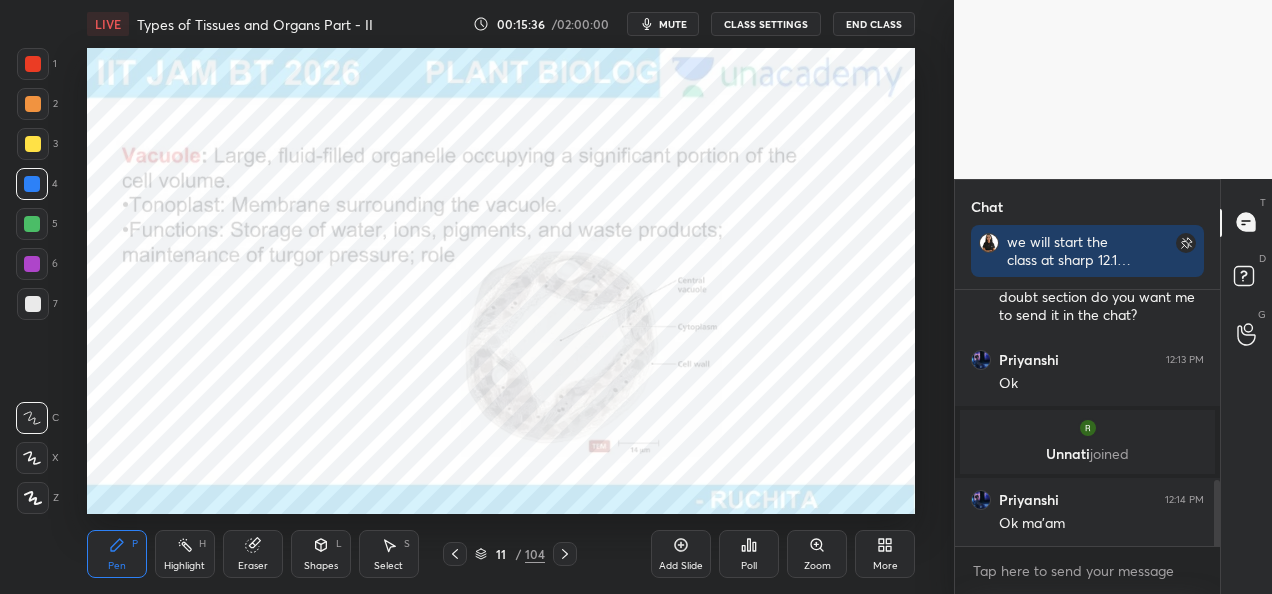 click at bounding box center (32, 458) 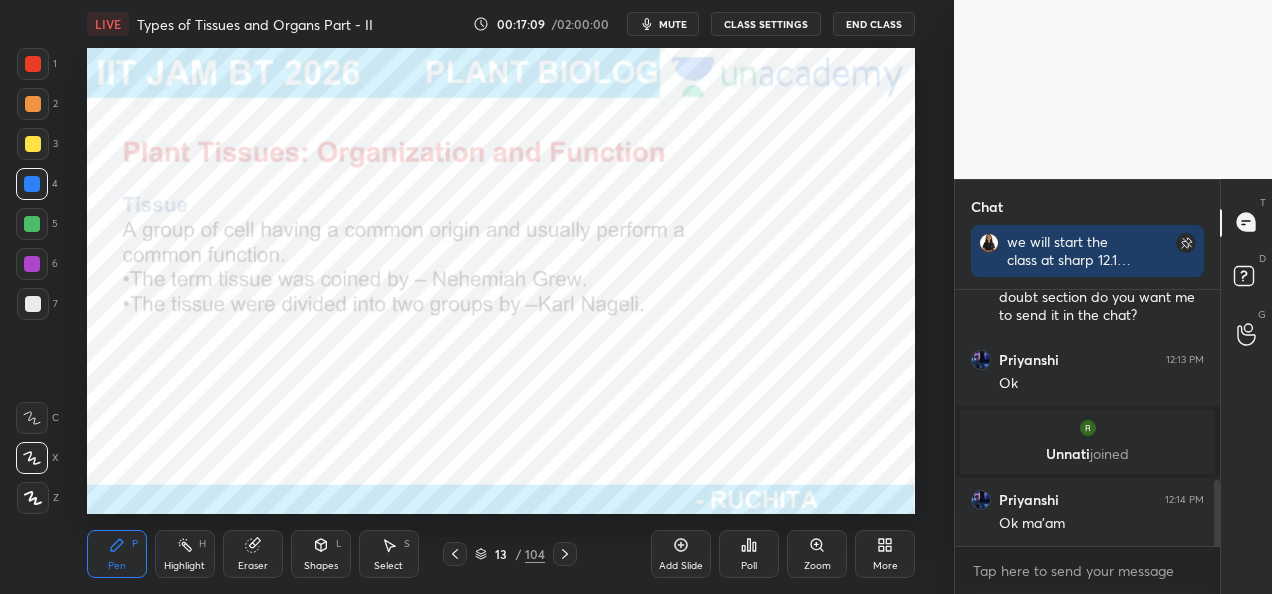 scroll, scrollTop: 806, scrollLeft: 0, axis: vertical 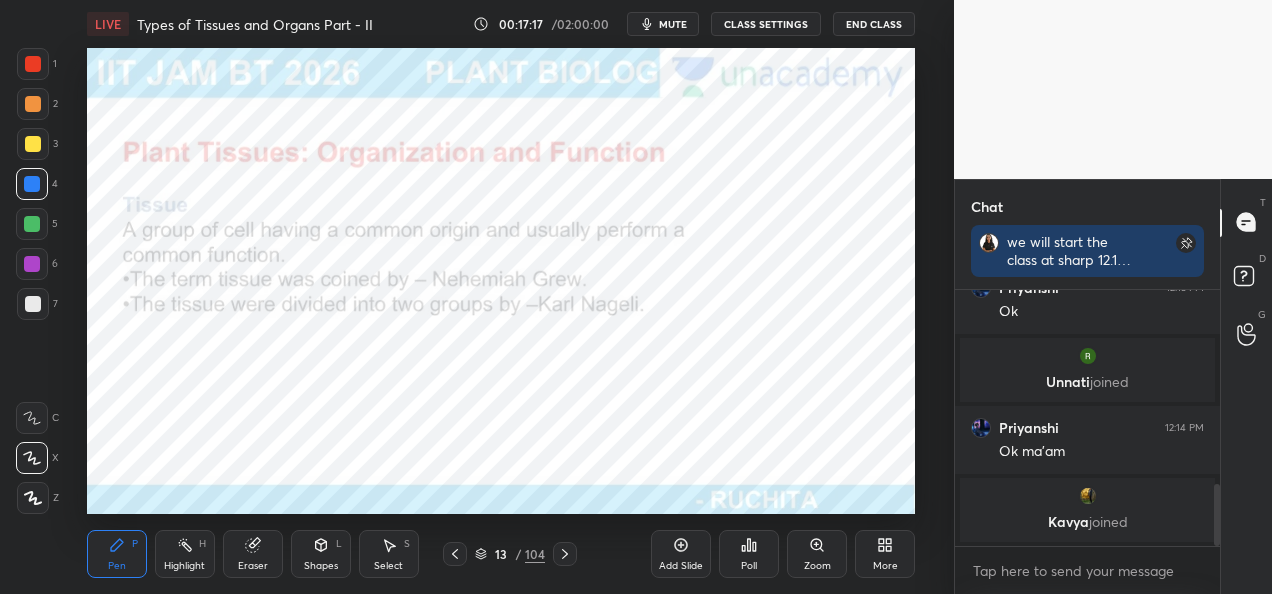 click at bounding box center [32, 264] 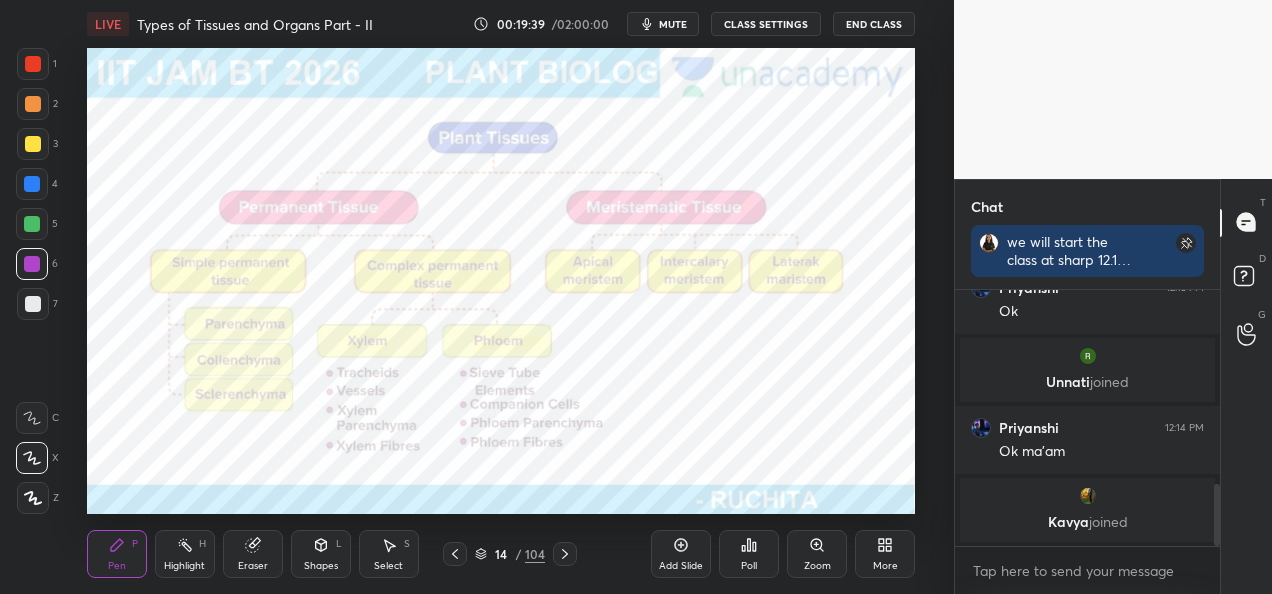 scroll, scrollTop: 874, scrollLeft: 0, axis: vertical 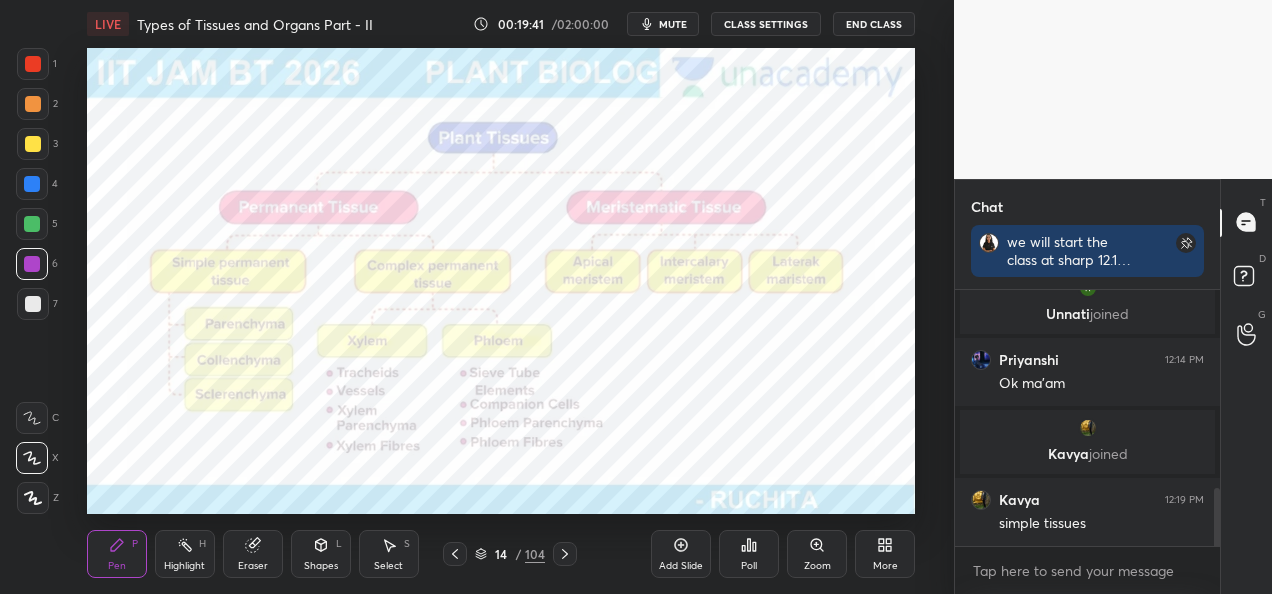 click at bounding box center (33, 64) 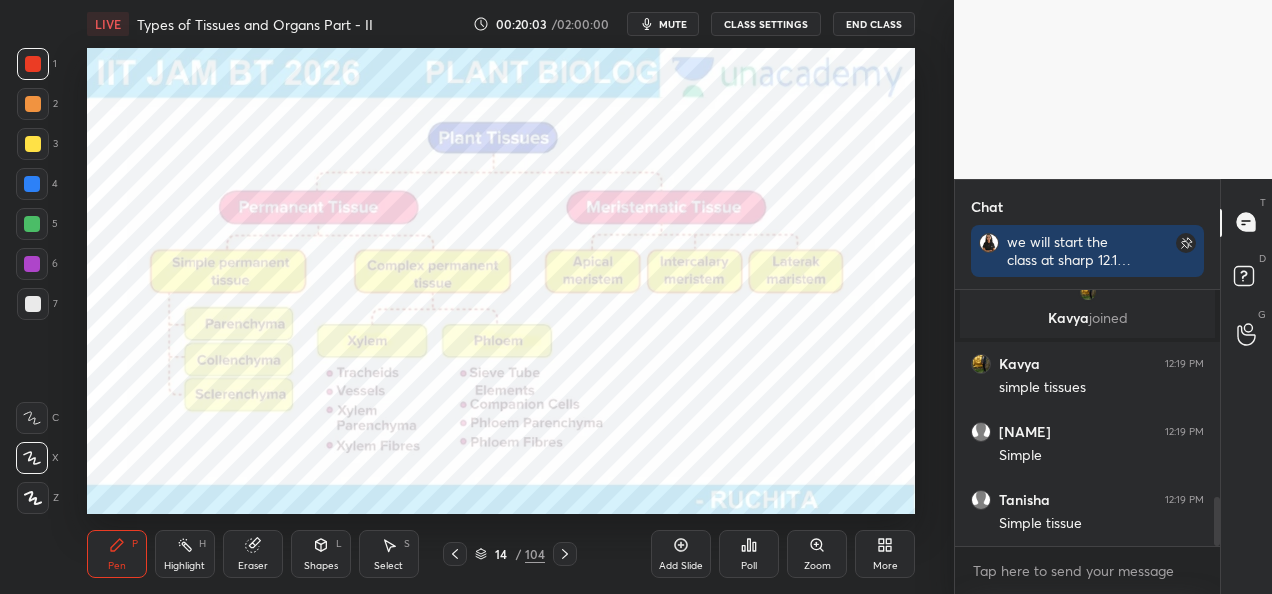 scroll, scrollTop: 1078, scrollLeft: 0, axis: vertical 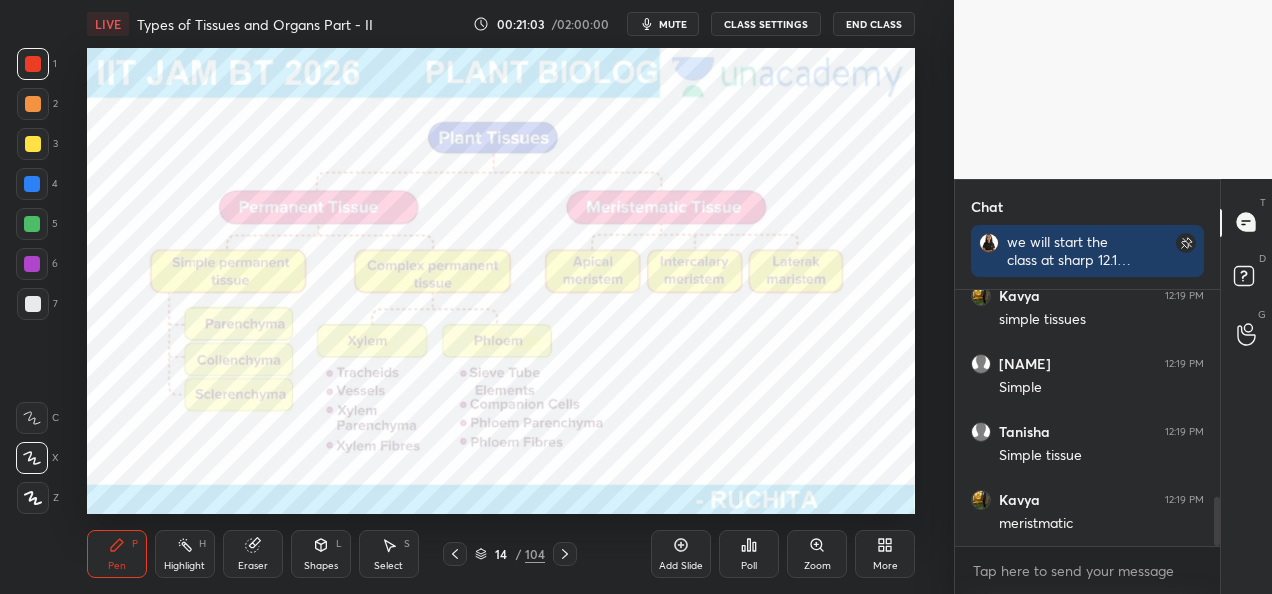 click at bounding box center [32, 184] 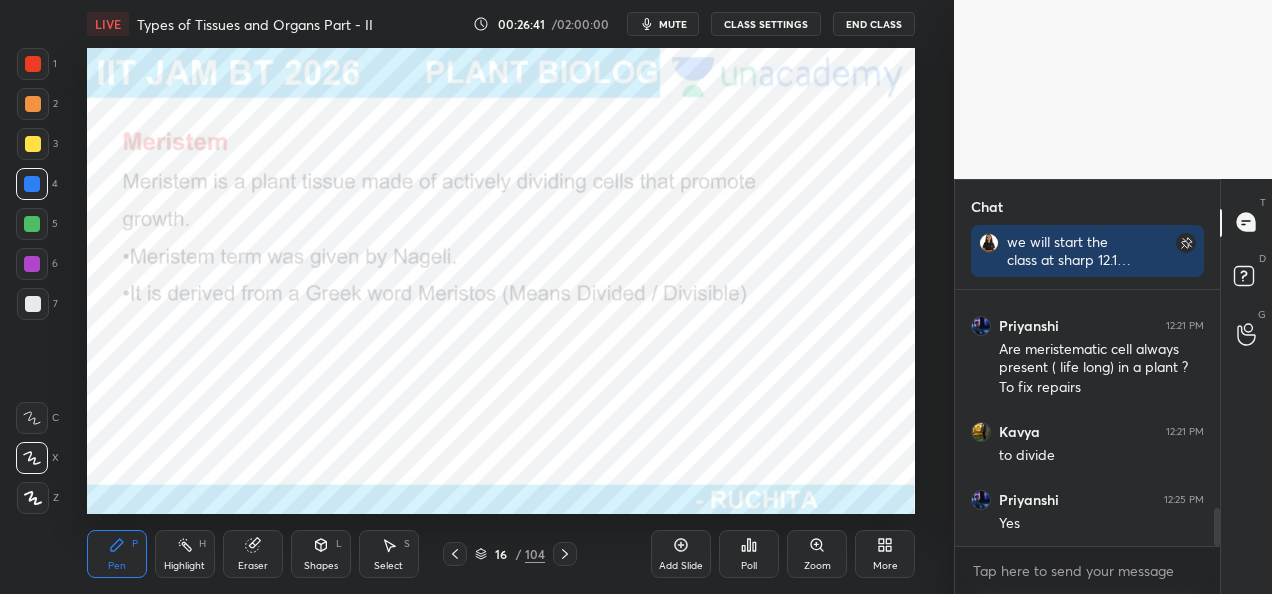 scroll, scrollTop: 1456, scrollLeft: 0, axis: vertical 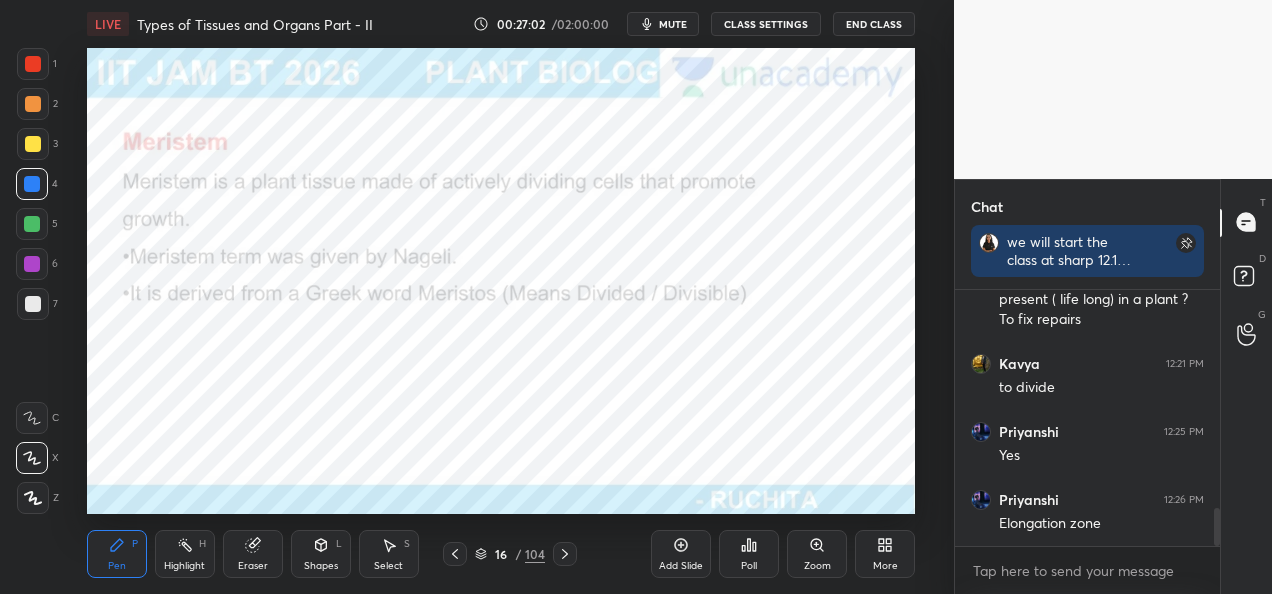 click at bounding box center (33, 64) 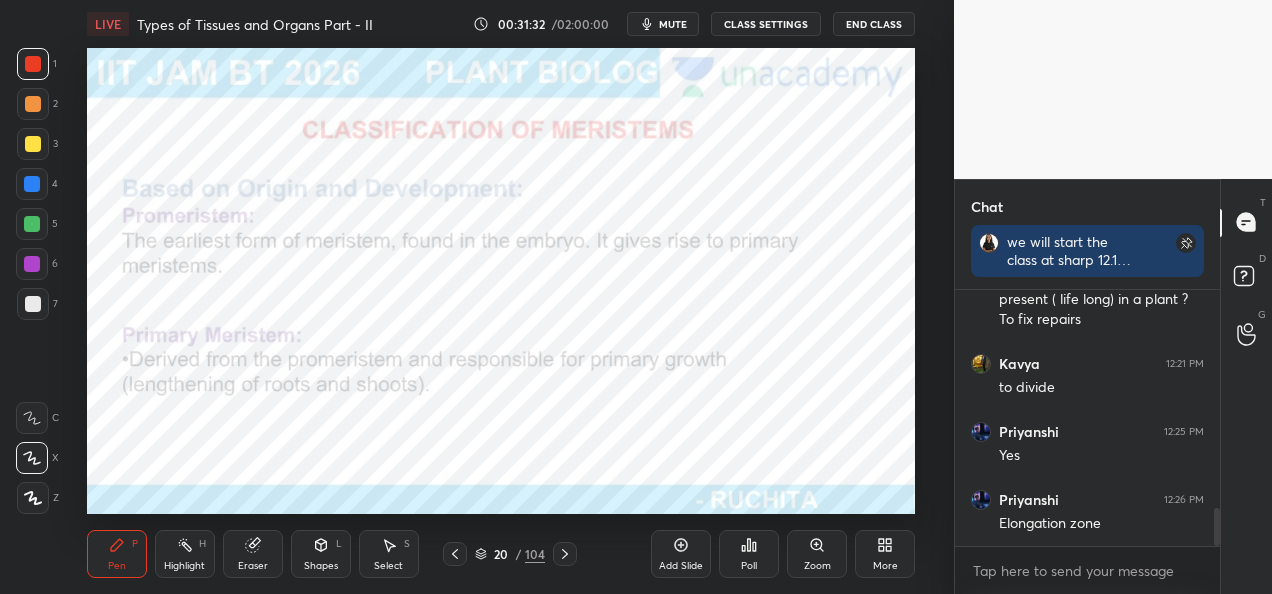 click at bounding box center (32, 224) 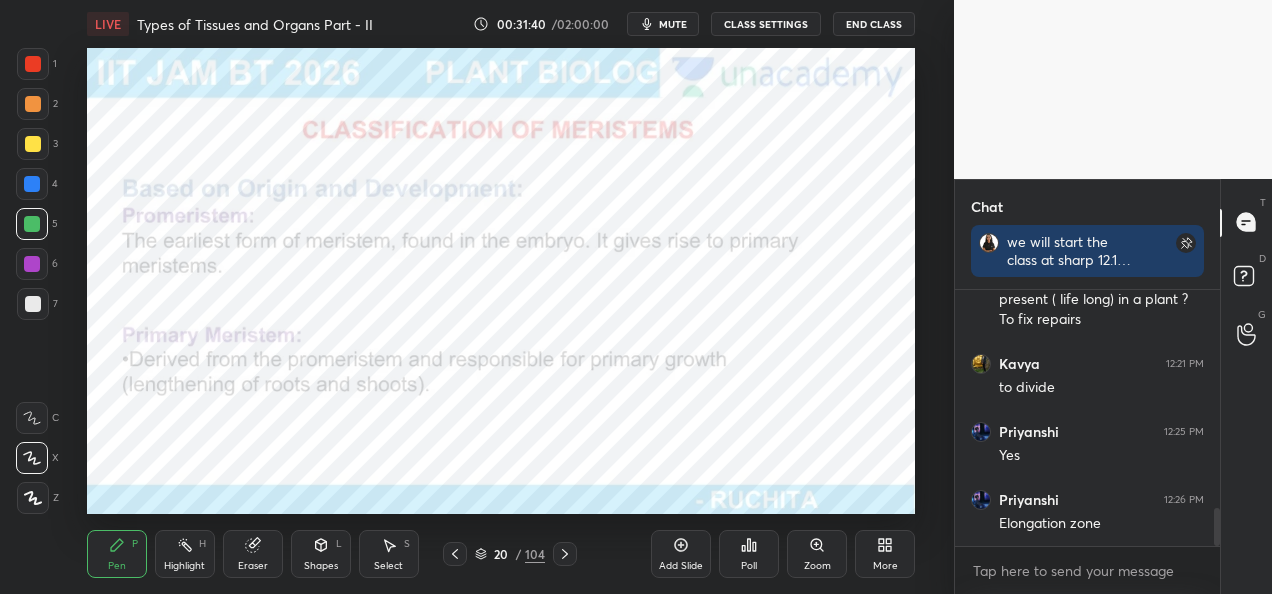 click at bounding box center [32, 184] 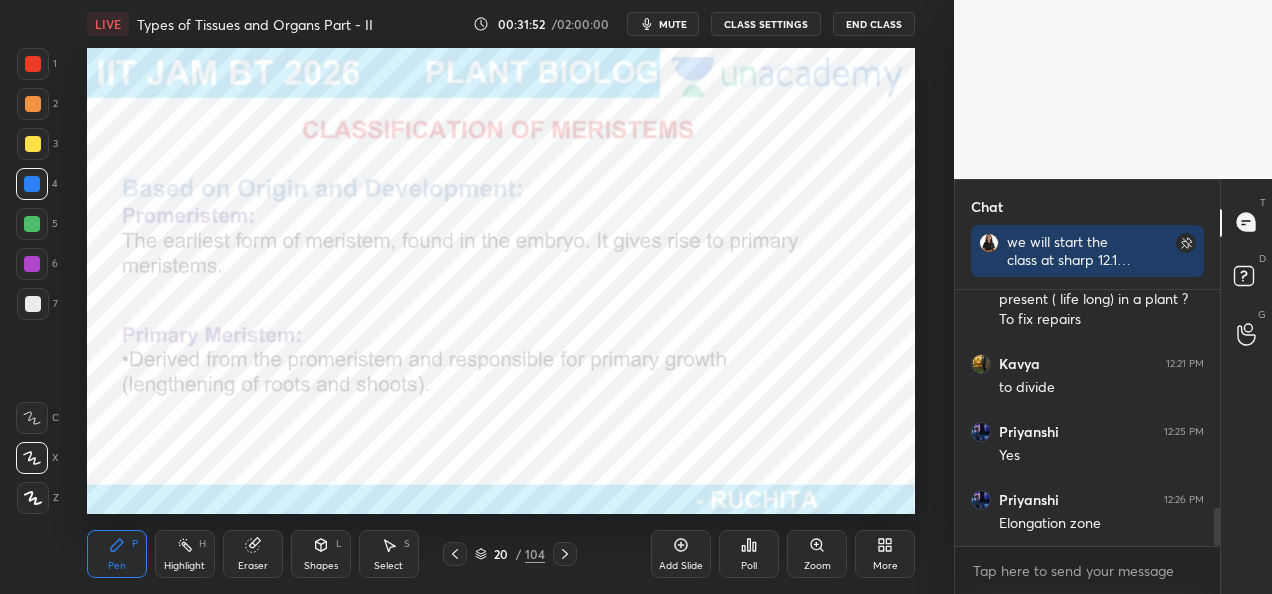 click at bounding box center (33, 64) 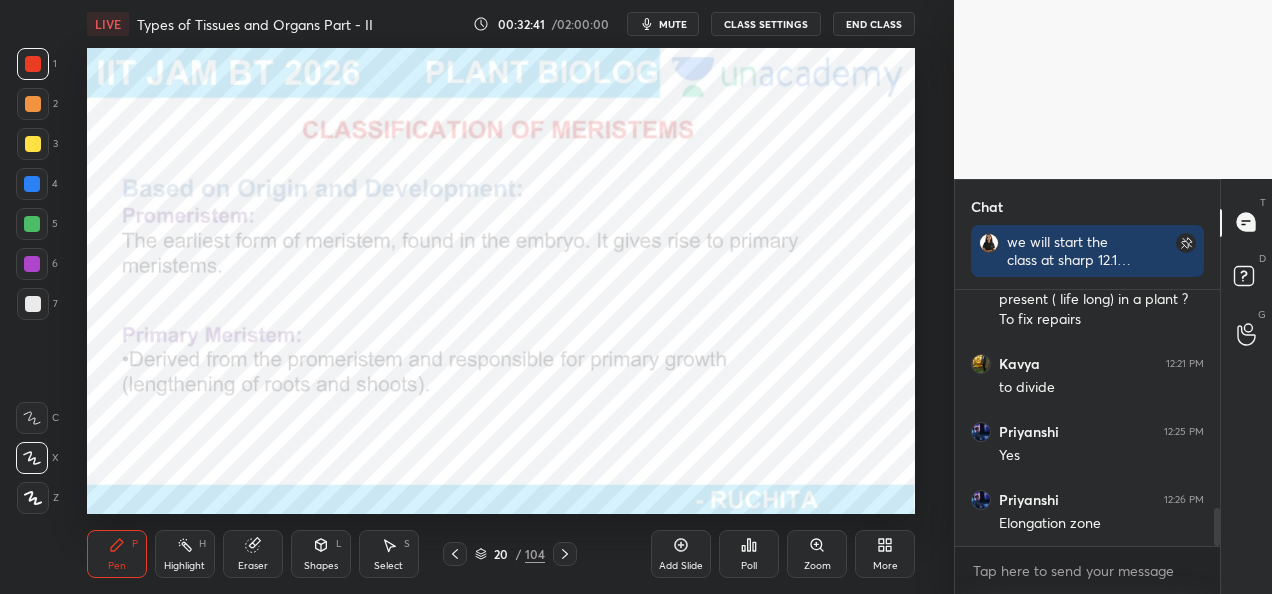 click at bounding box center (32, 224) 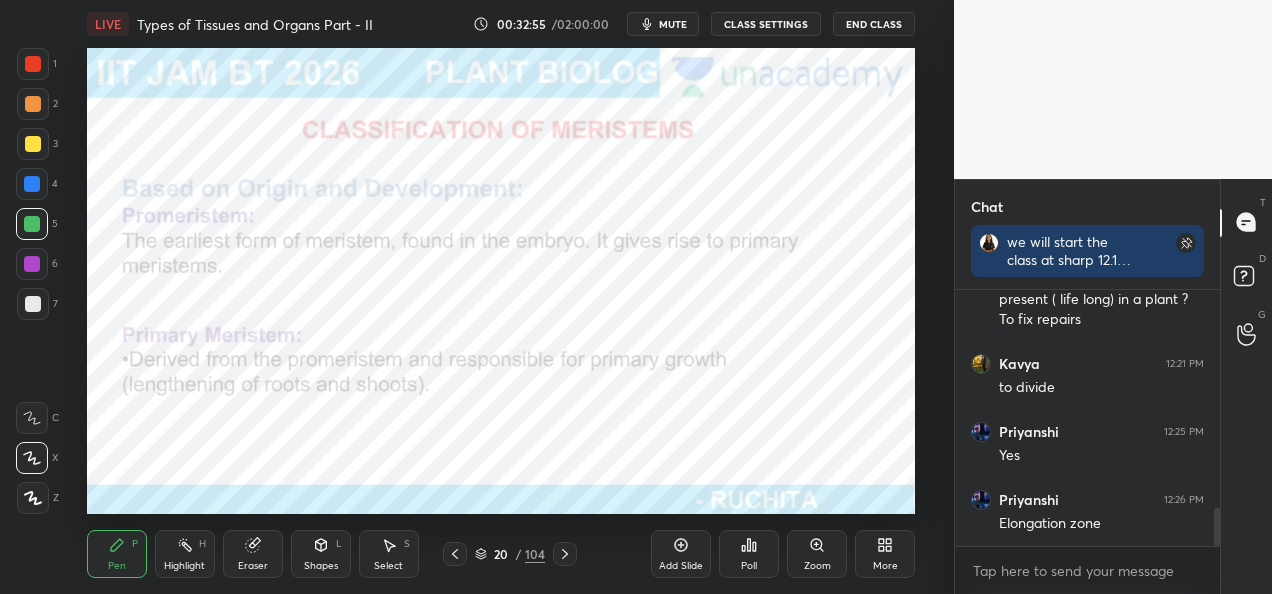 click at bounding box center [32, 184] 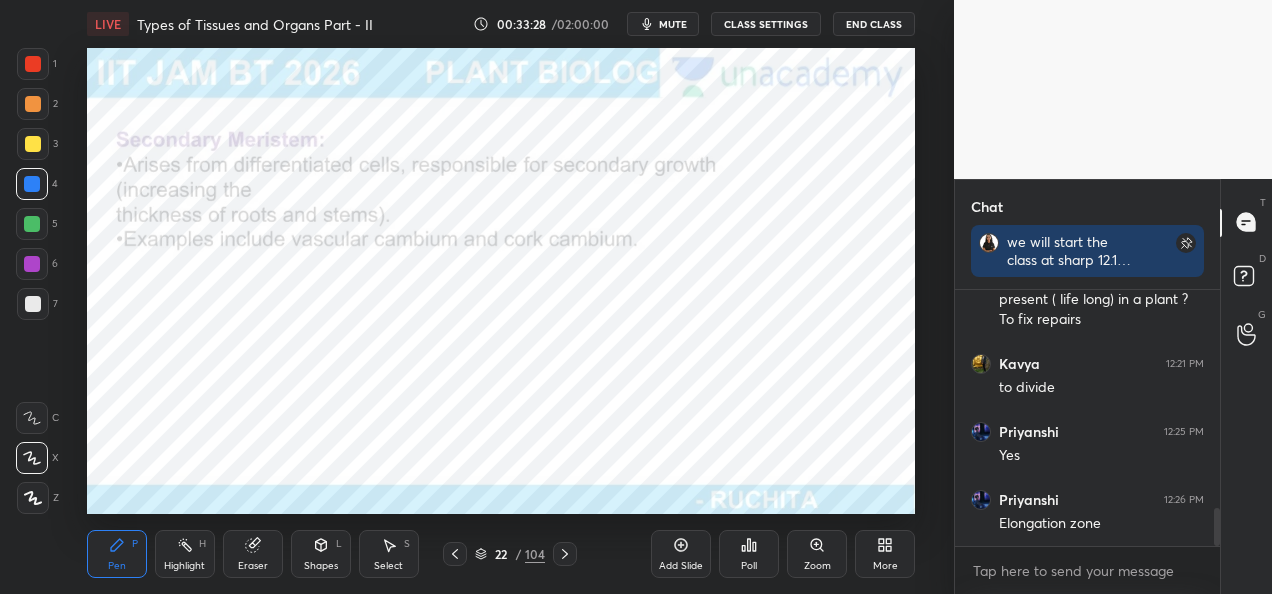 click at bounding box center (32, 224) 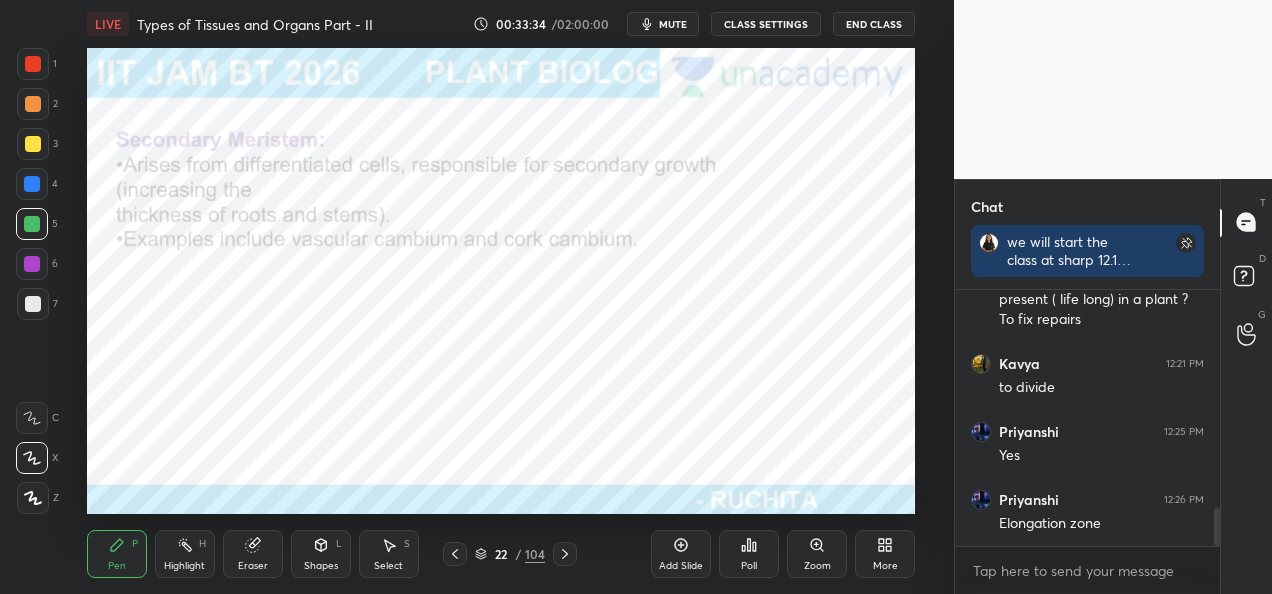 click at bounding box center (32, 184) 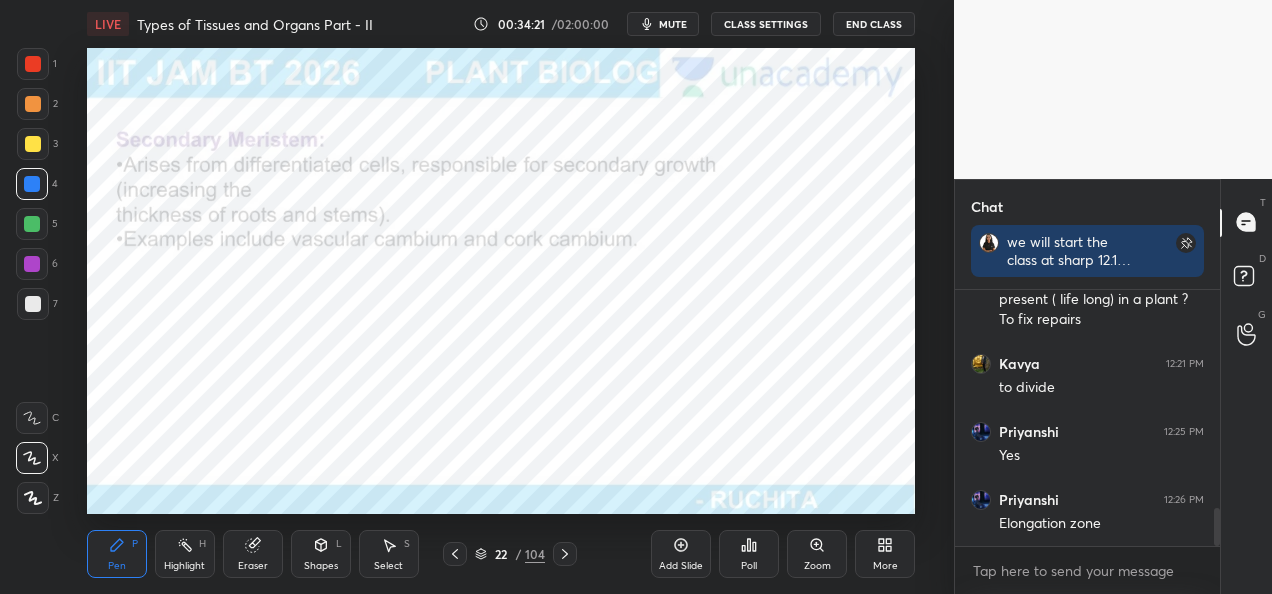 click at bounding box center [32, 224] 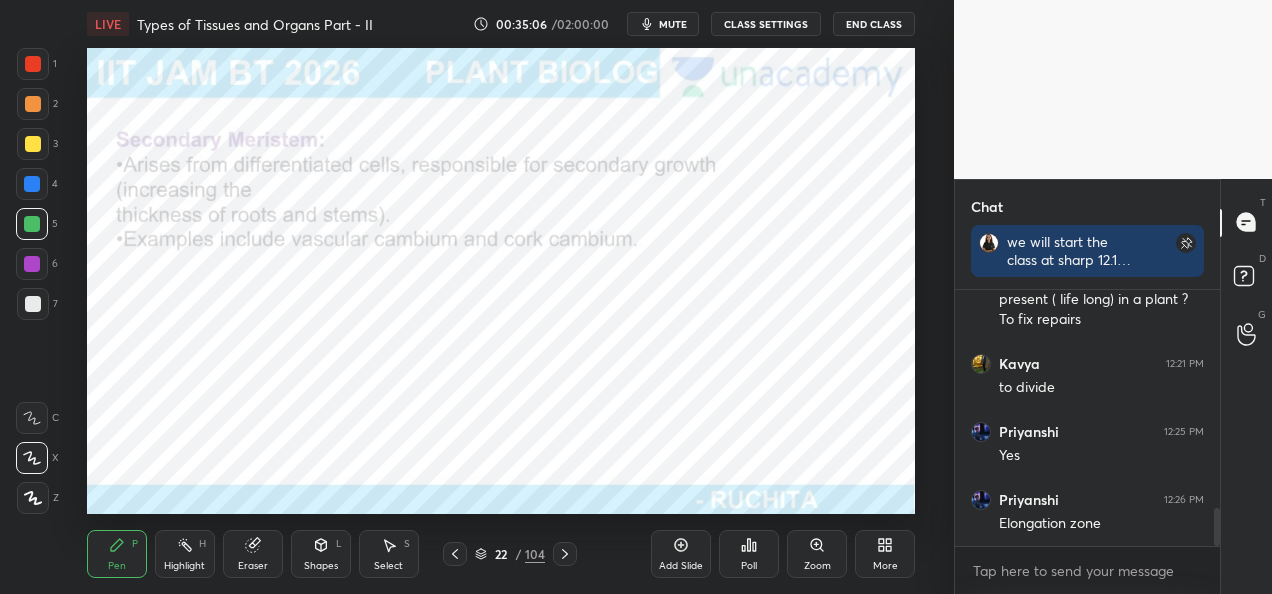 click at bounding box center [33, 104] 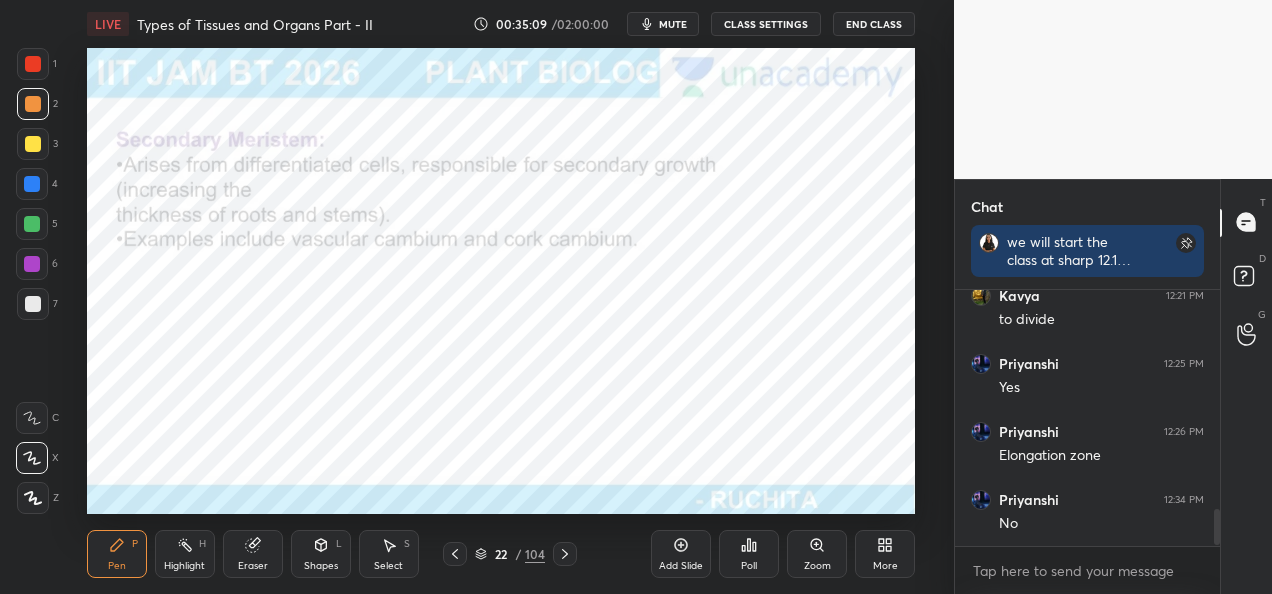 scroll, scrollTop: 1592, scrollLeft: 0, axis: vertical 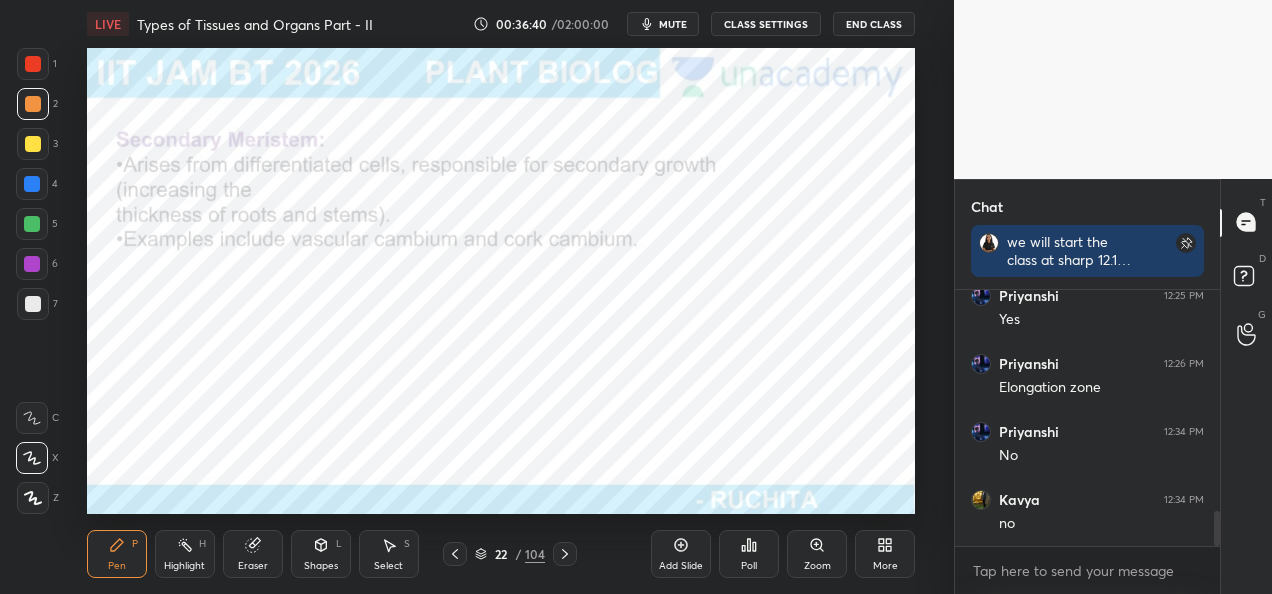 click 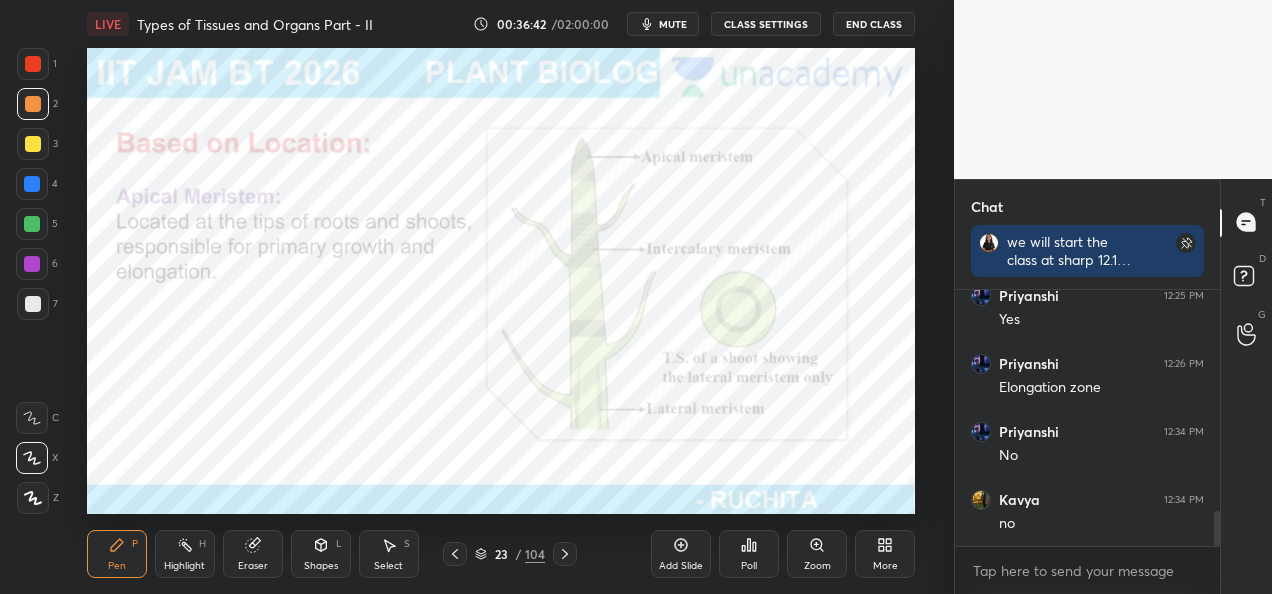click 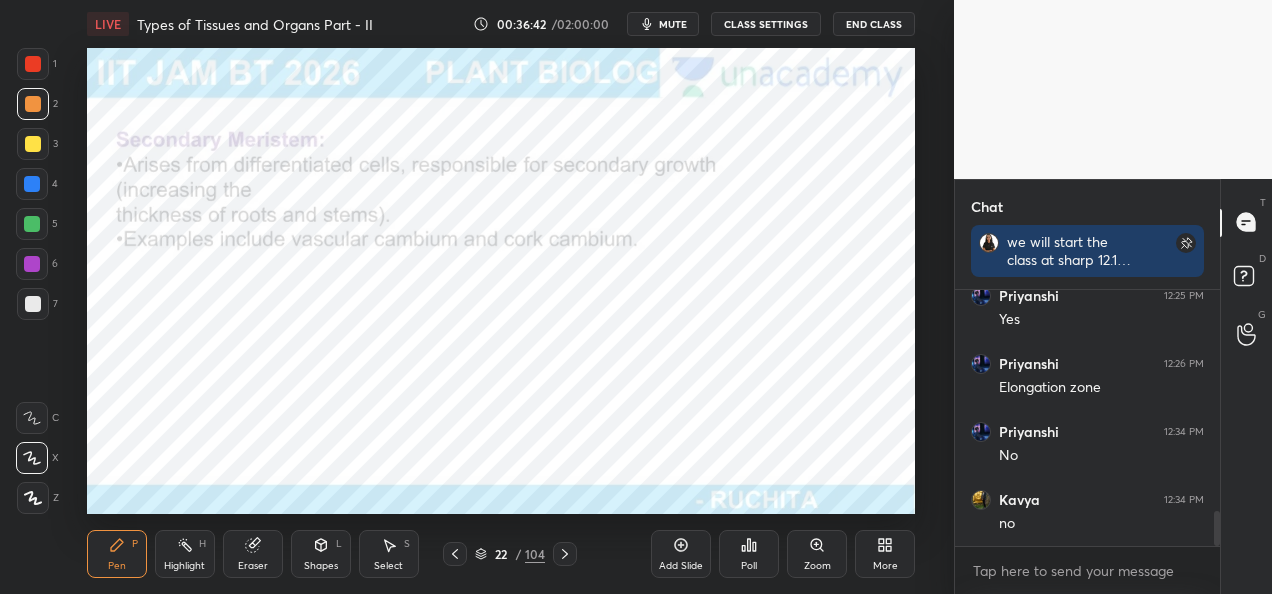 click on "Add Slide" at bounding box center (681, 566) 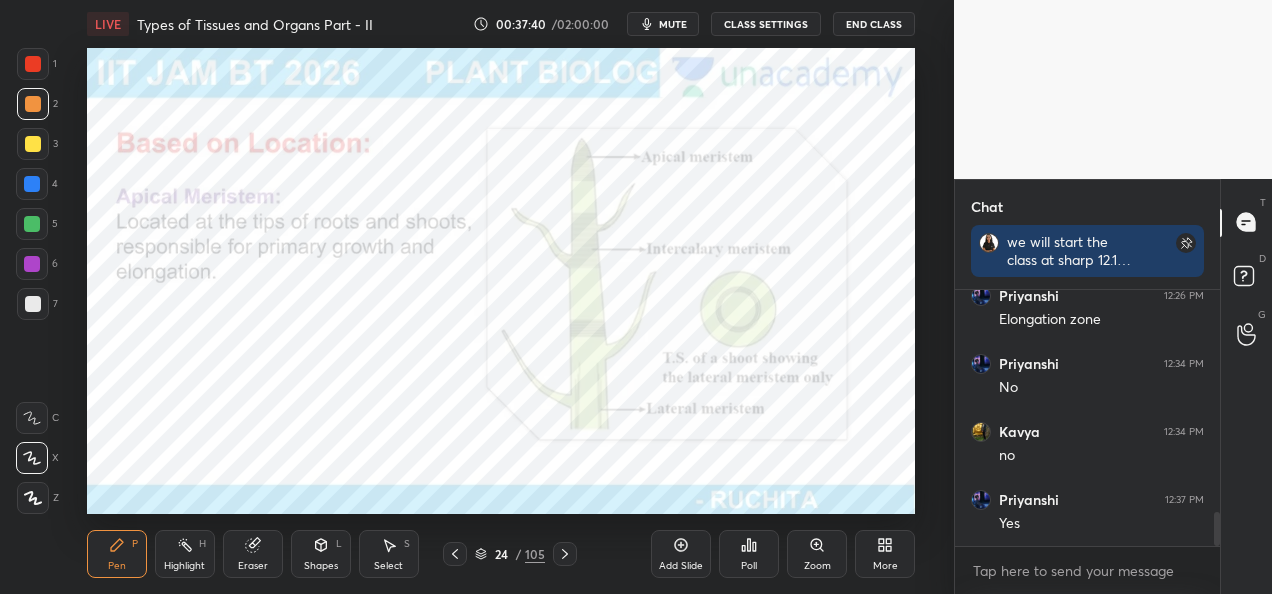scroll, scrollTop: 1728, scrollLeft: 0, axis: vertical 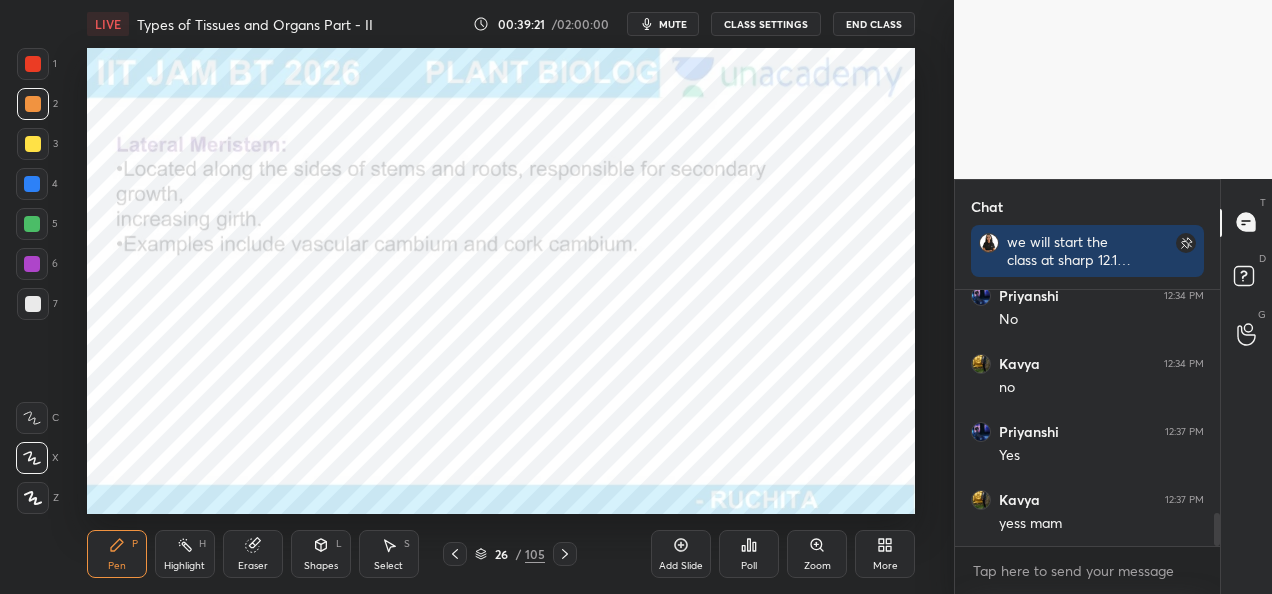 click at bounding box center [32, 184] 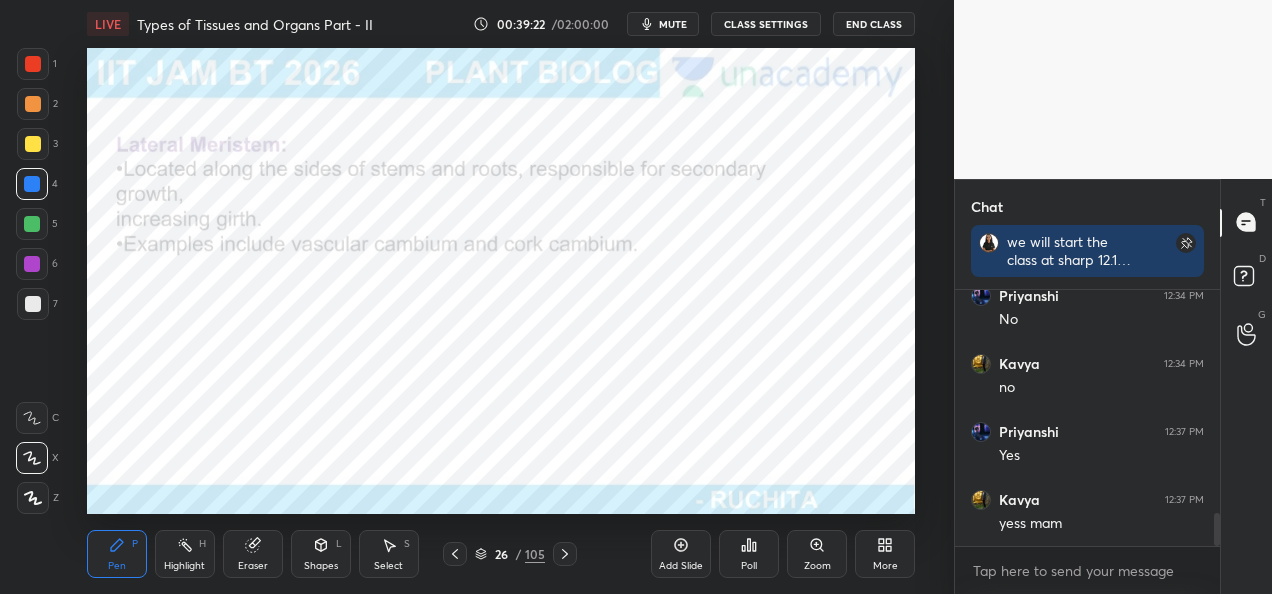 click at bounding box center (32, 264) 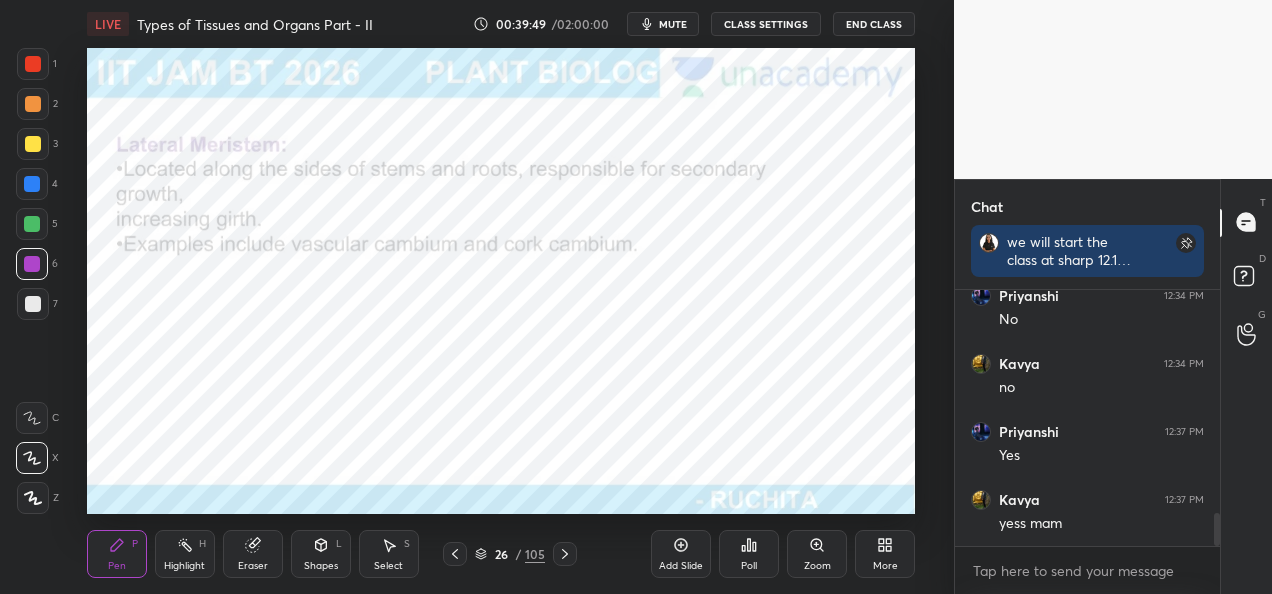 click on "Add Slide" at bounding box center (681, 554) 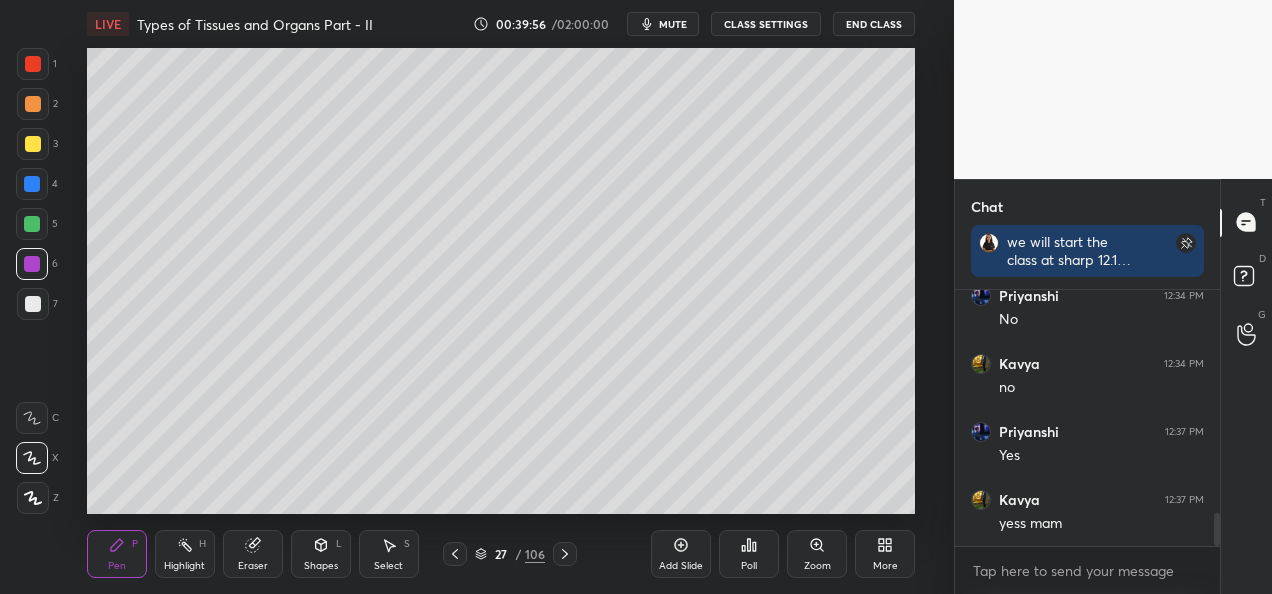 click at bounding box center [33, 144] 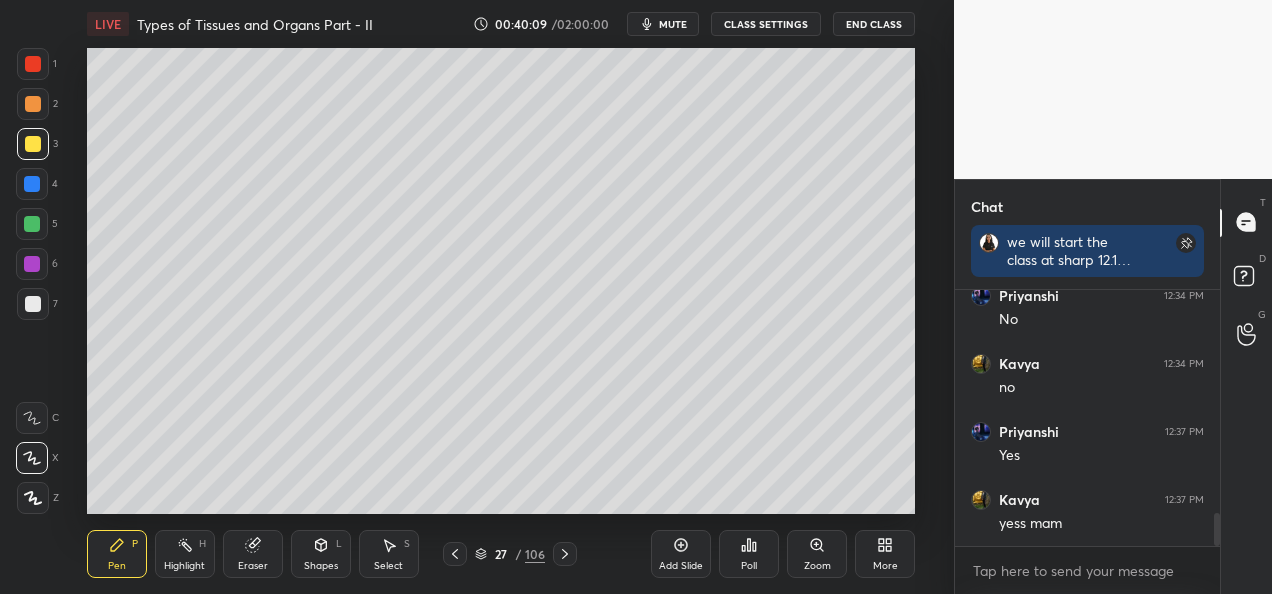 click at bounding box center (33, 304) 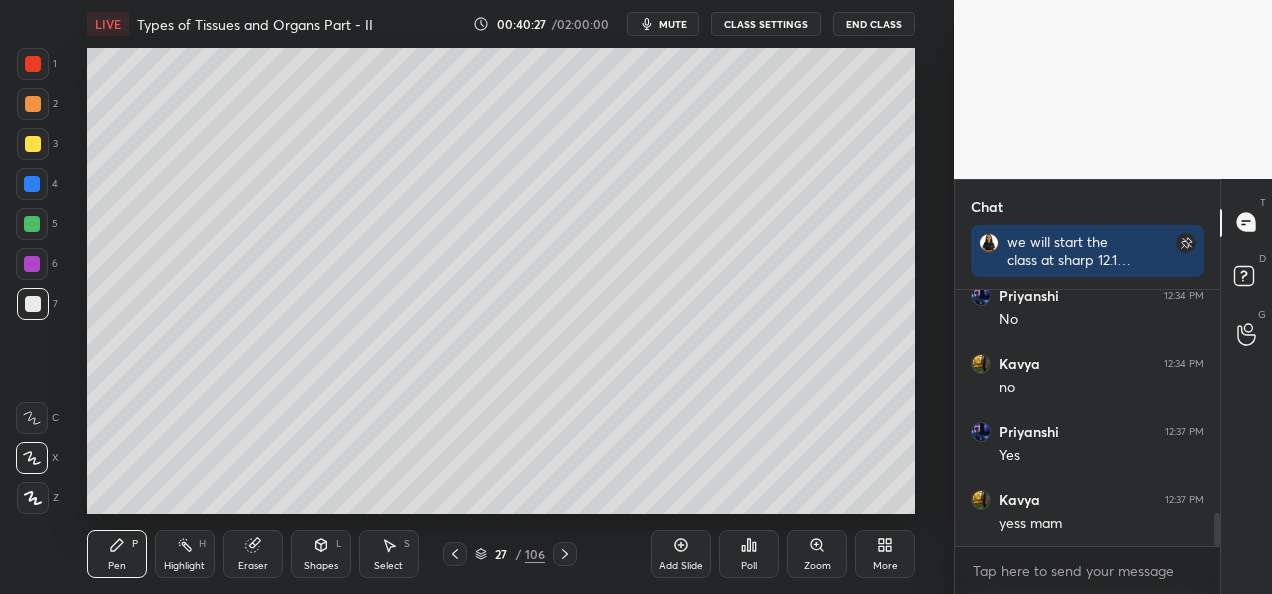 click at bounding box center (33, 144) 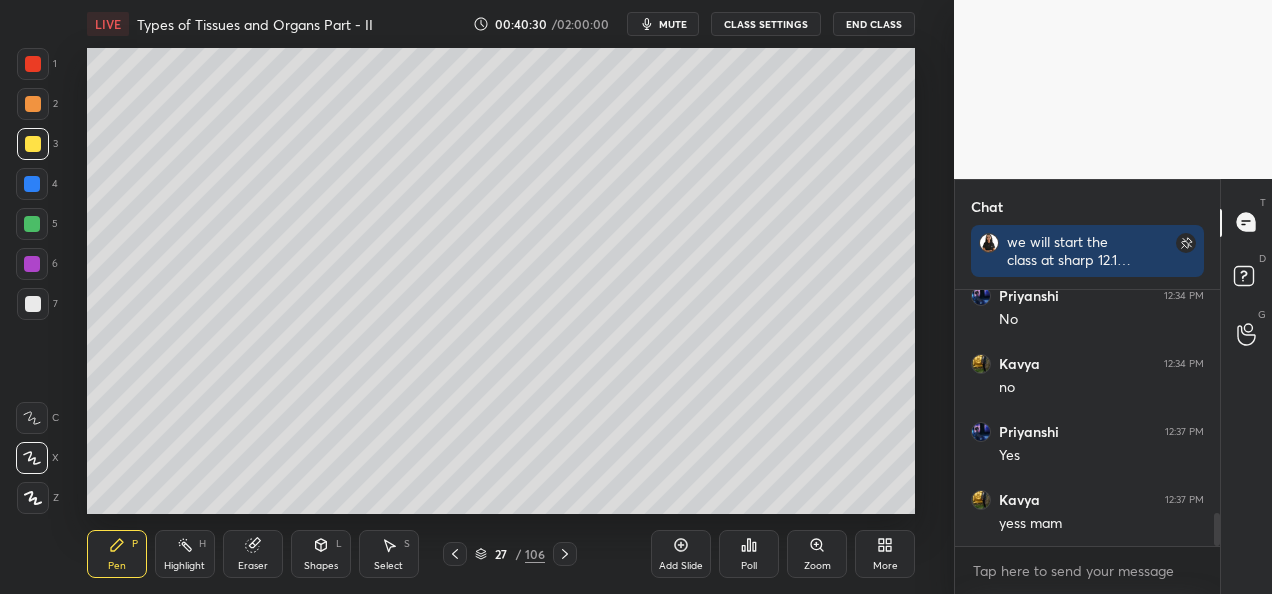 scroll, scrollTop: 1814, scrollLeft: 0, axis: vertical 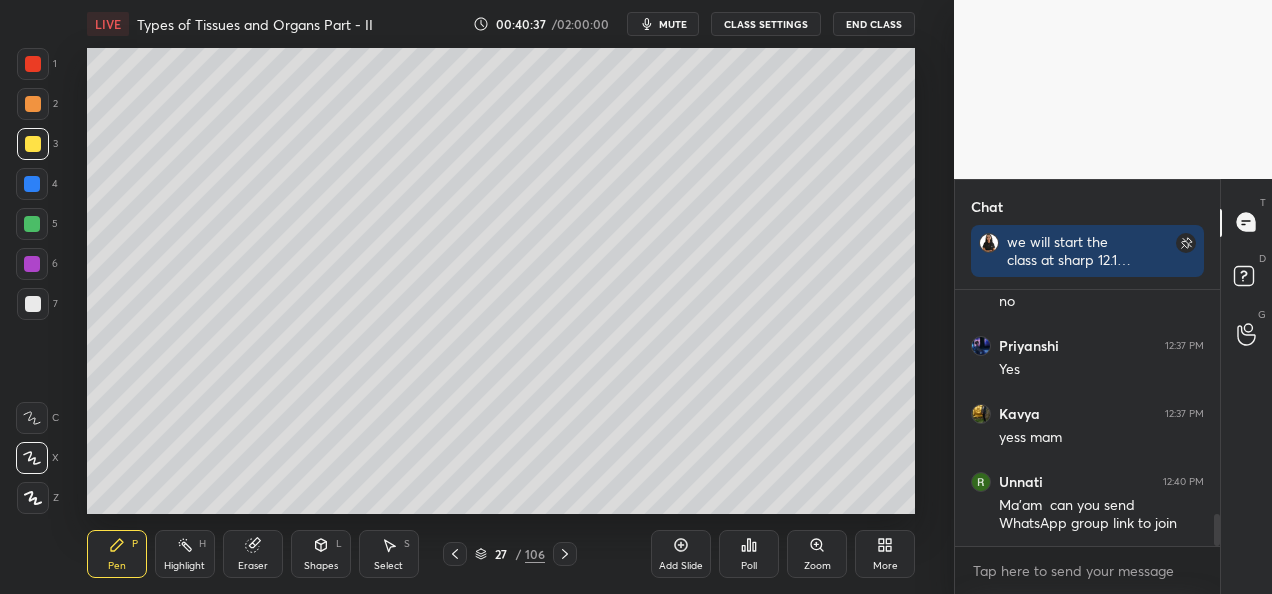 click at bounding box center (32, 224) 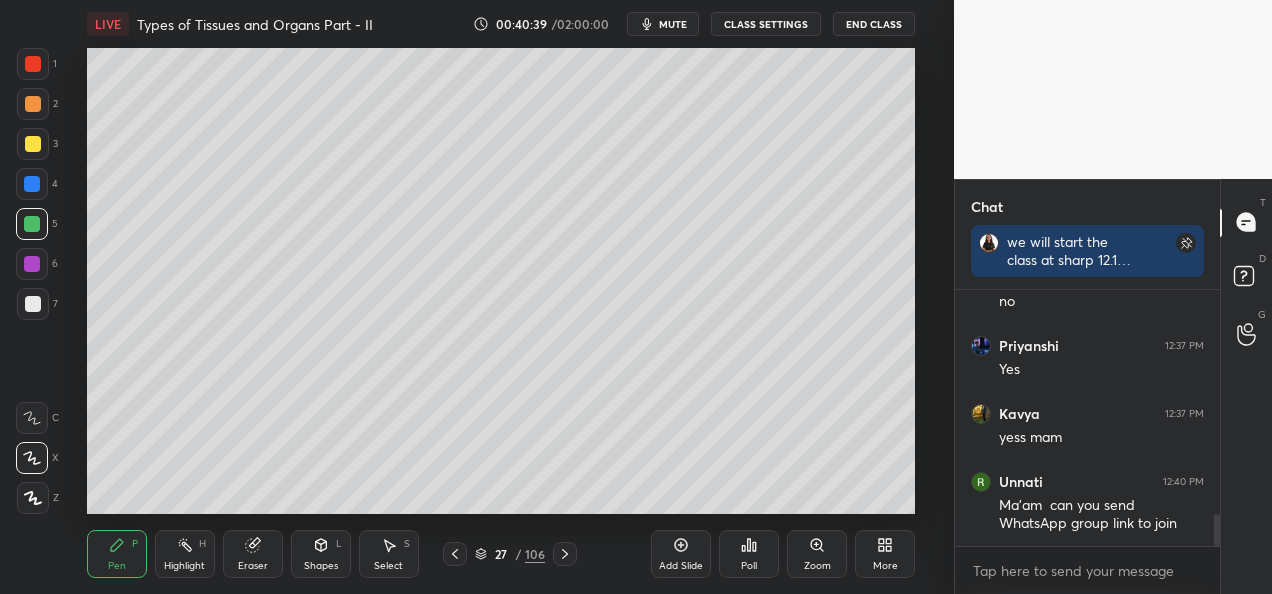 click at bounding box center [33, 304] 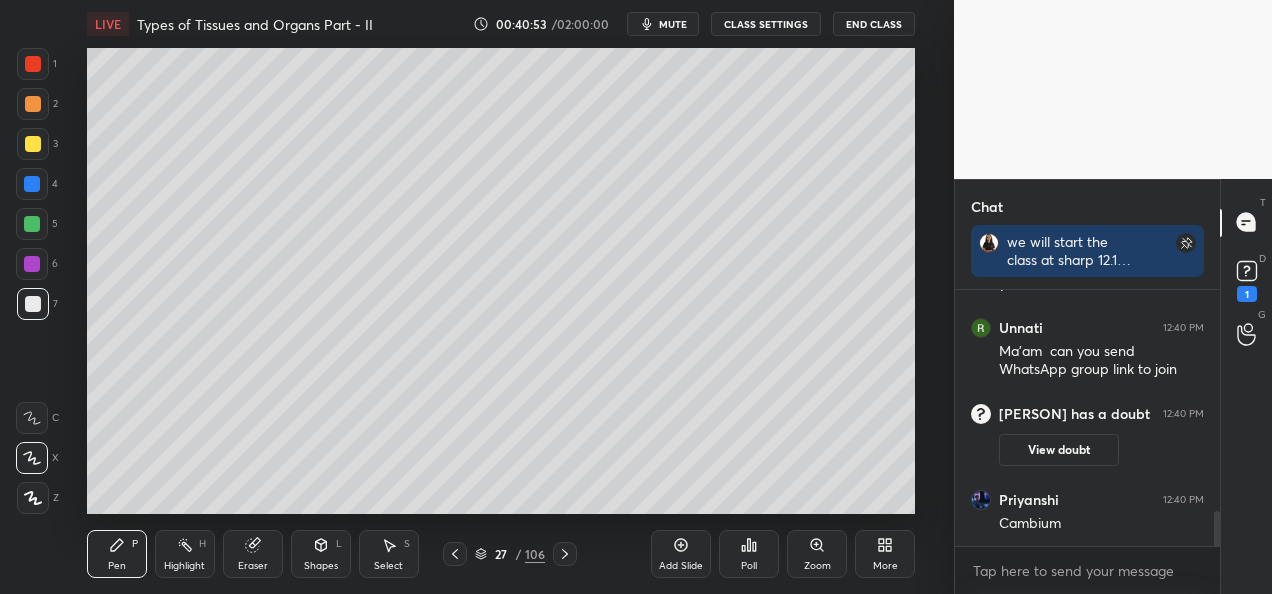 scroll, scrollTop: 1628, scrollLeft: 0, axis: vertical 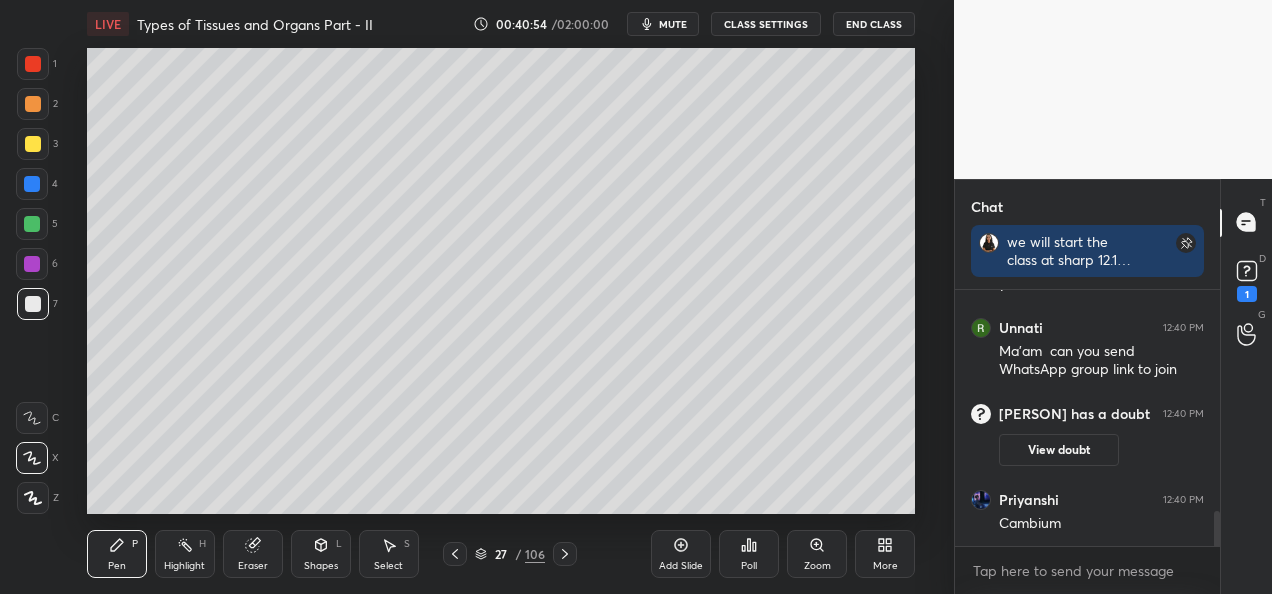 click on "View doubt" at bounding box center [1059, 450] 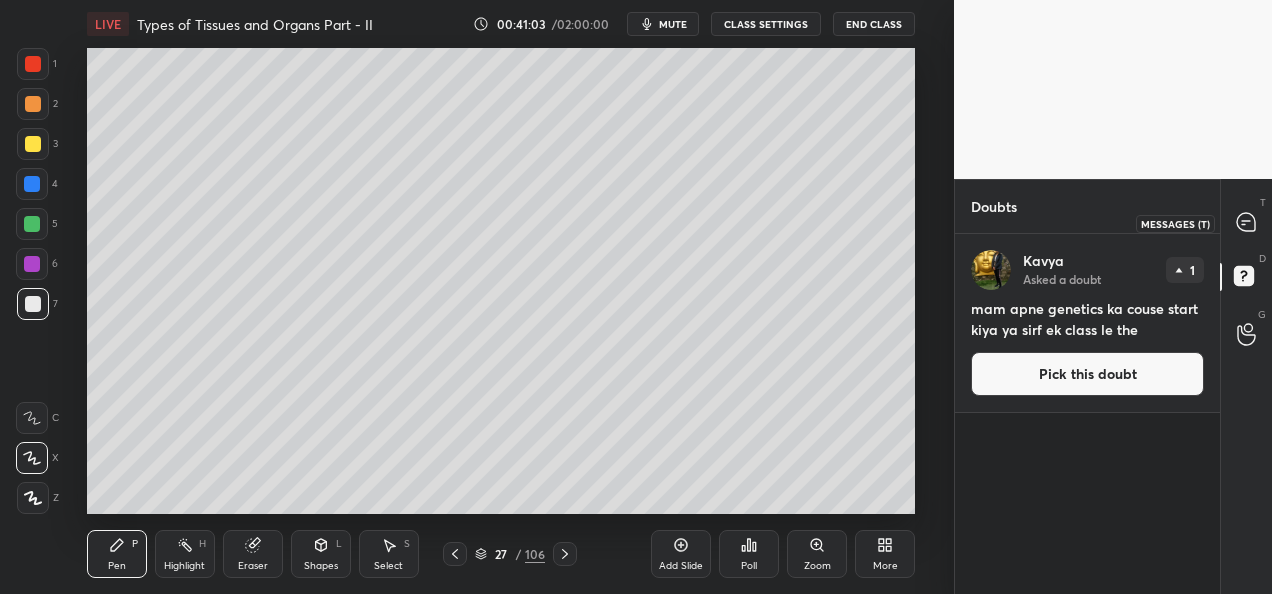 click 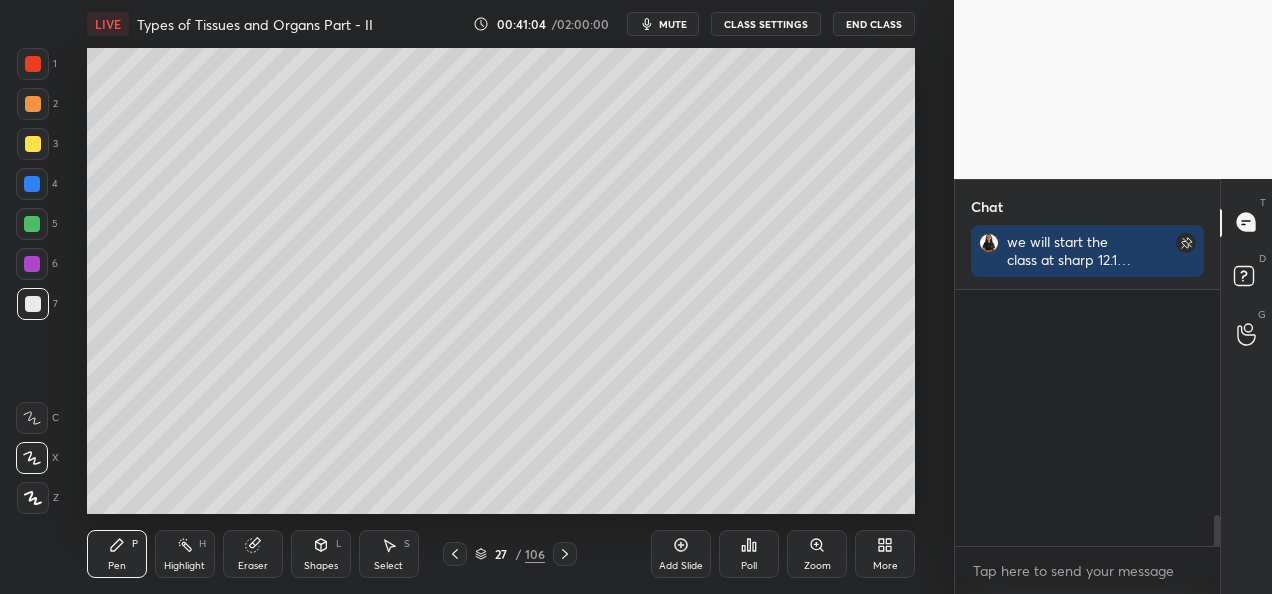 scroll, scrollTop: 298, scrollLeft: 259, axis: both 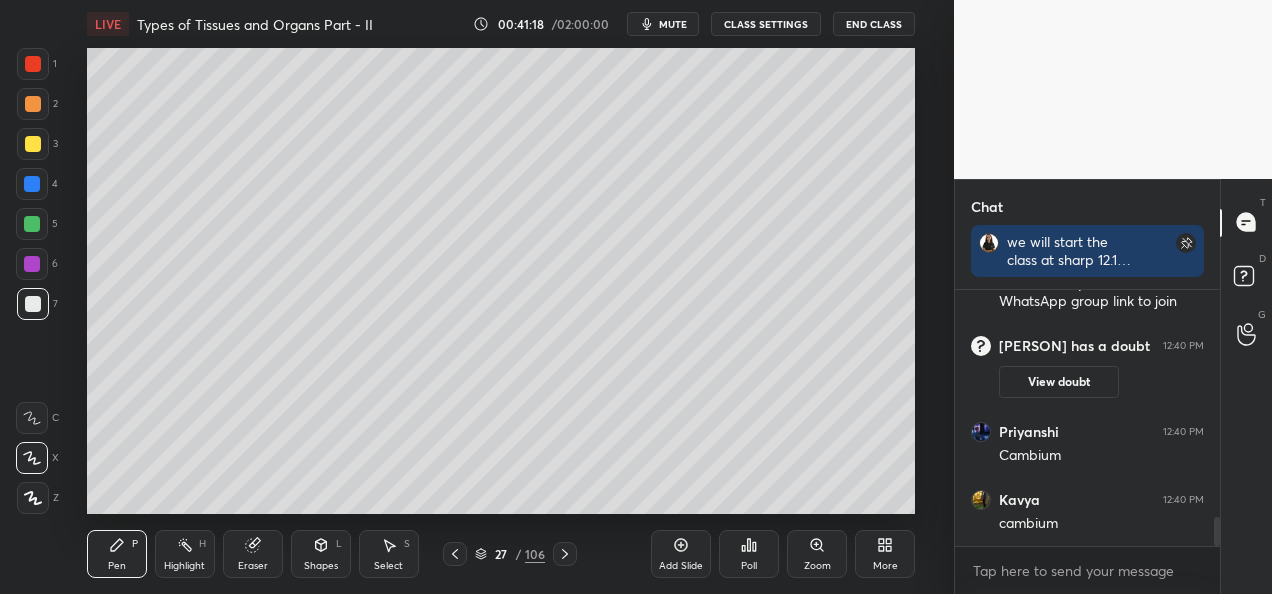 click at bounding box center [33, 144] 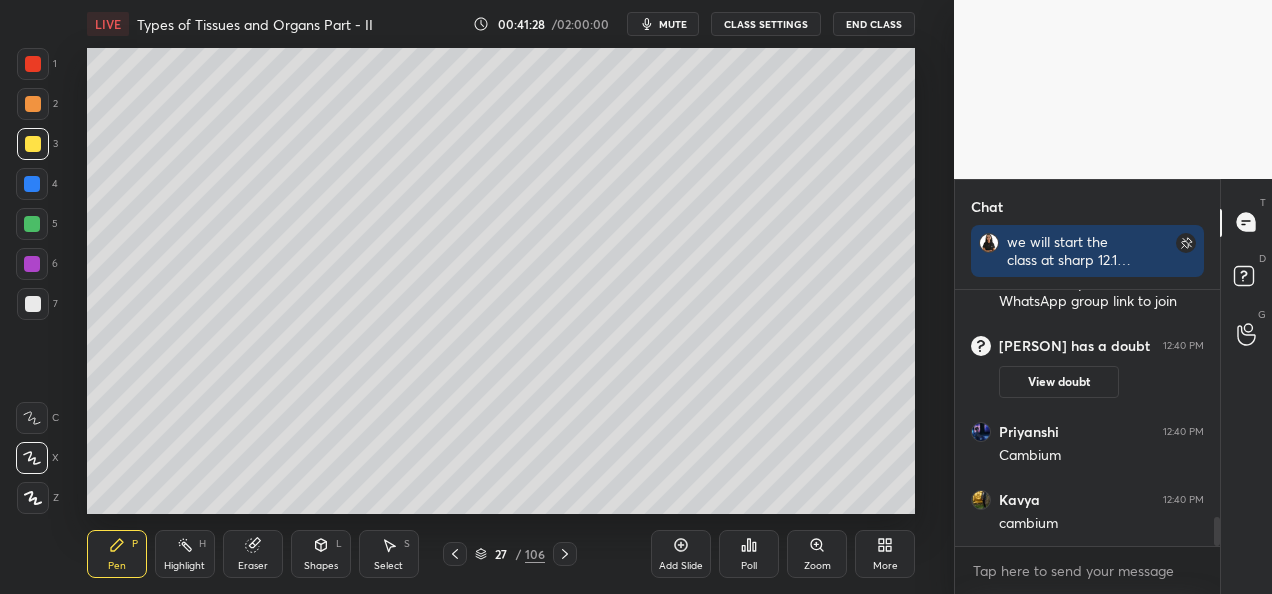 click at bounding box center [33, 304] 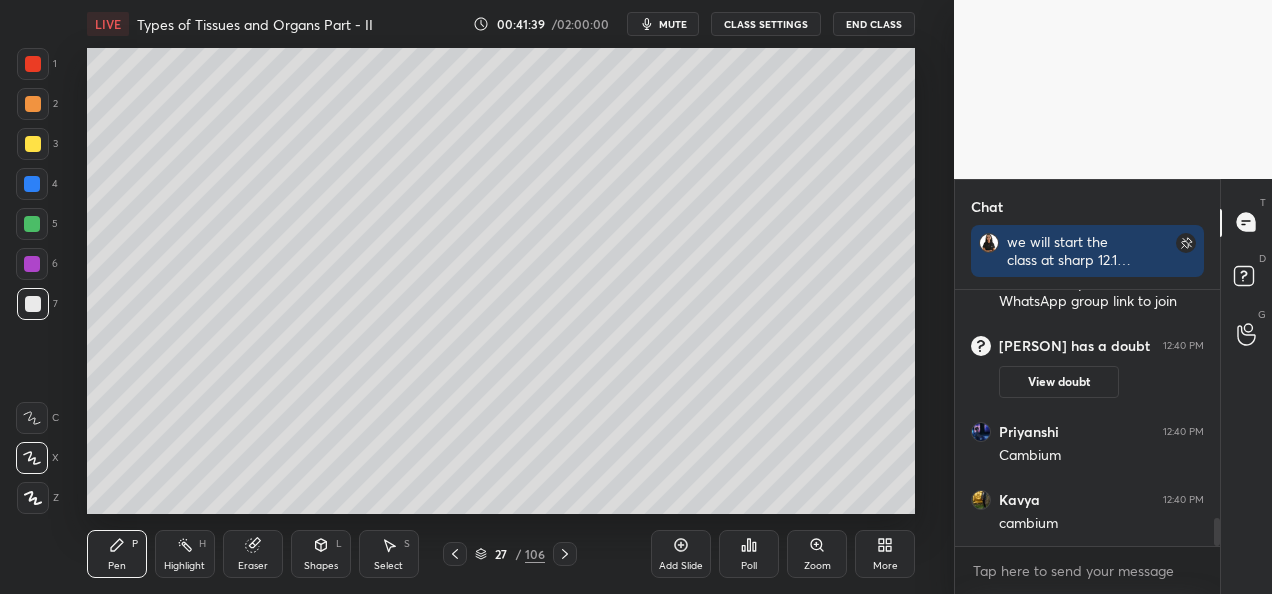 scroll, scrollTop: 2104, scrollLeft: 0, axis: vertical 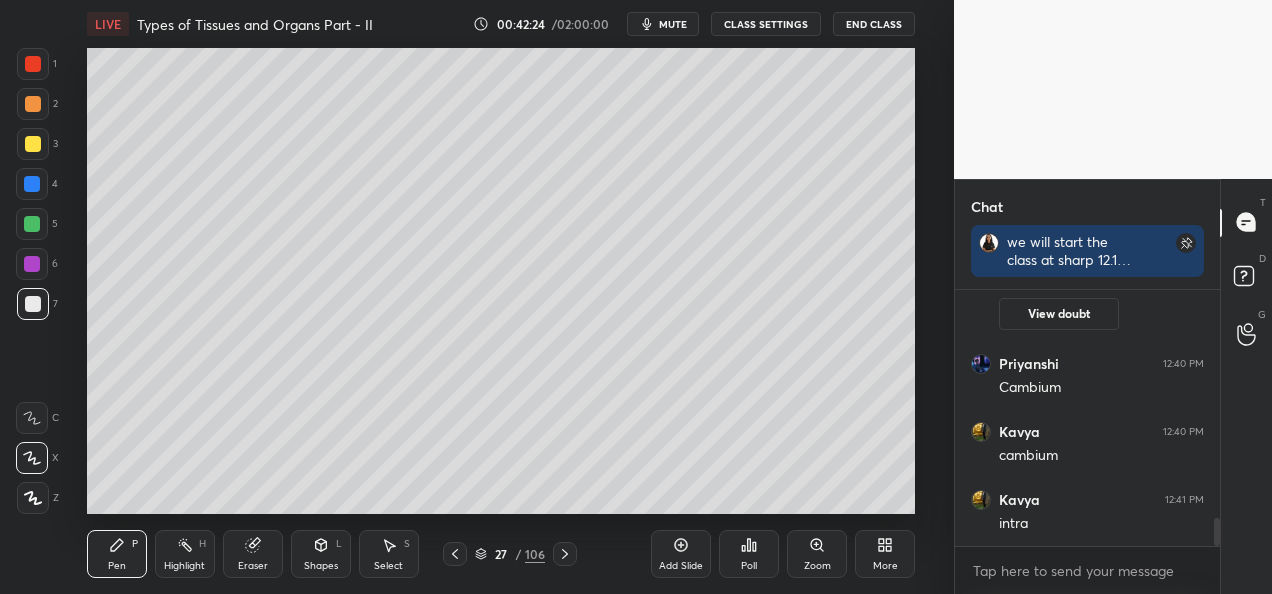 click on "Eraser" at bounding box center (253, 566) 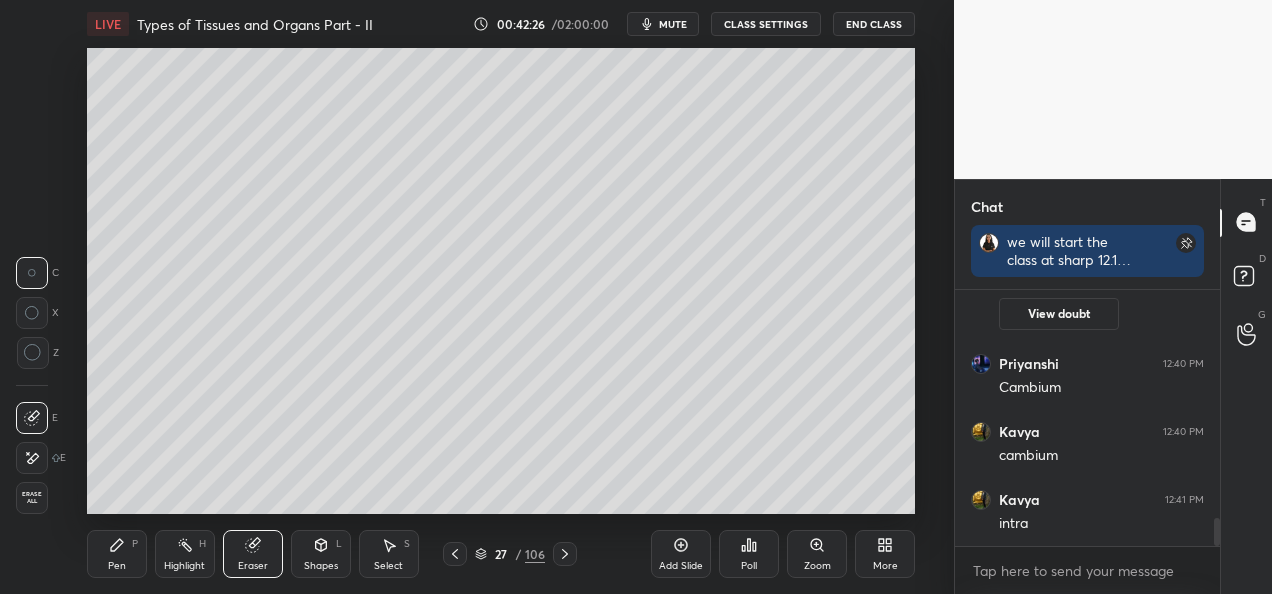 click 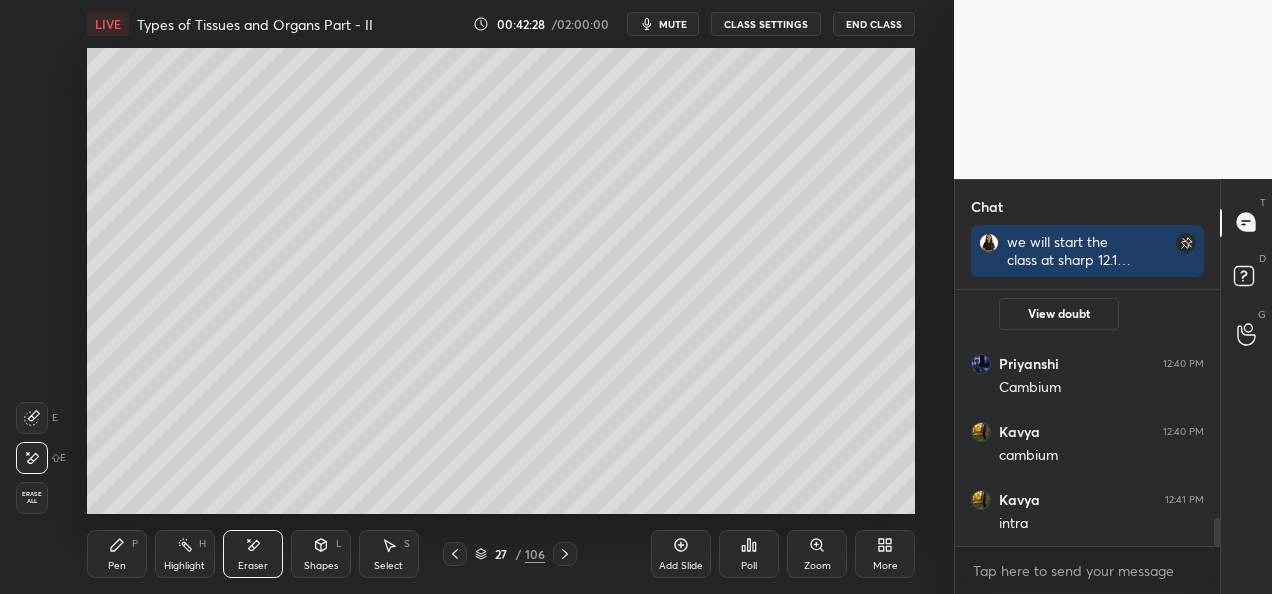 click on "Pen P" at bounding box center (117, 554) 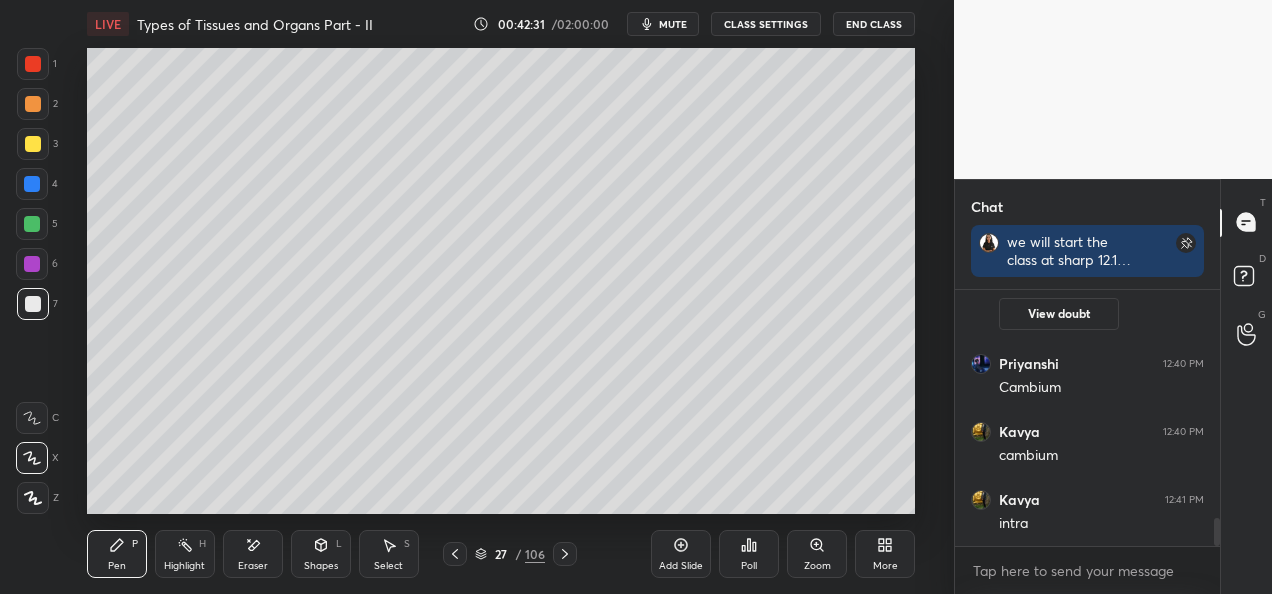 click at bounding box center (32, 224) 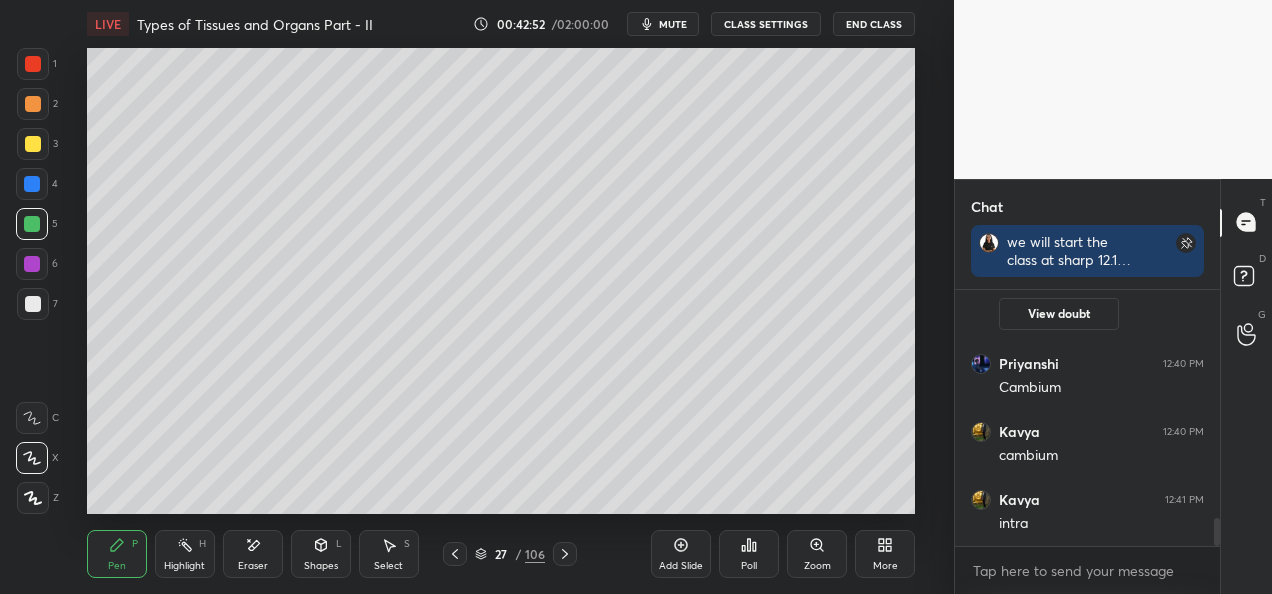 click at bounding box center (33, 144) 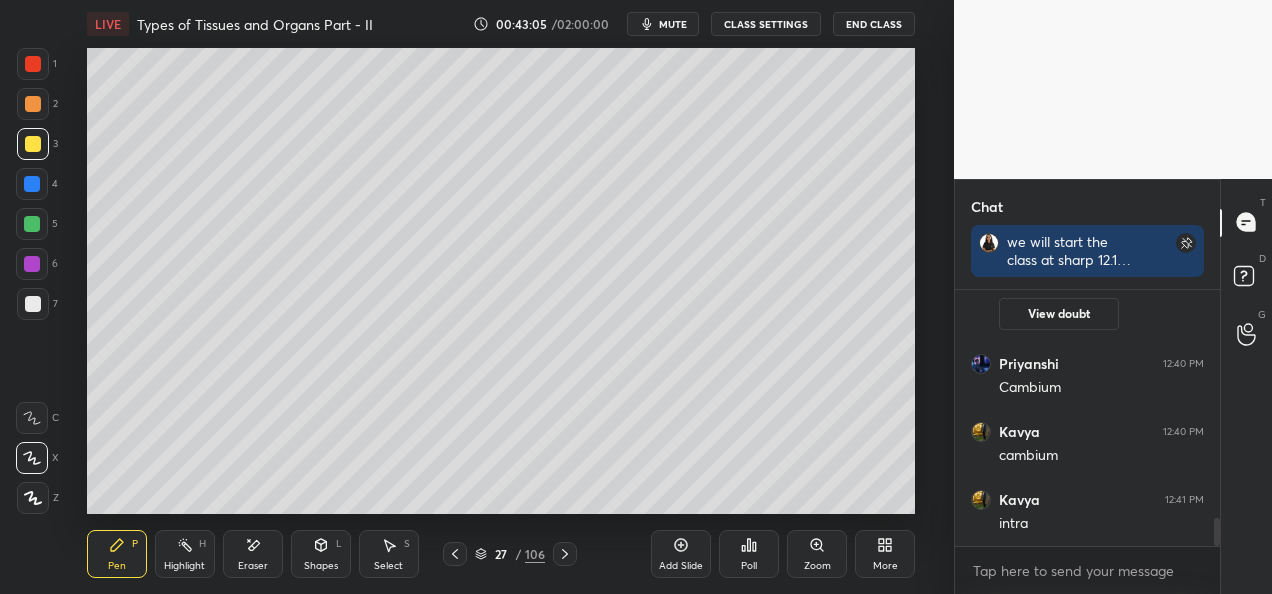 click at bounding box center [32, 224] 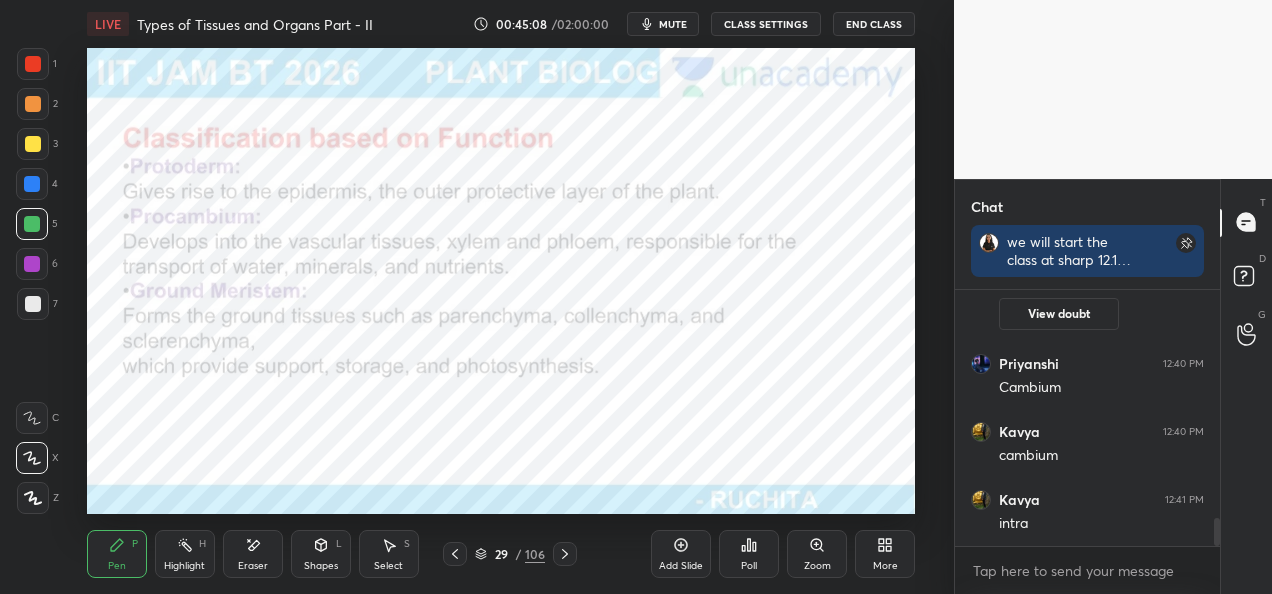 scroll, scrollTop: 2172, scrollLeft: 0, axis: vertical 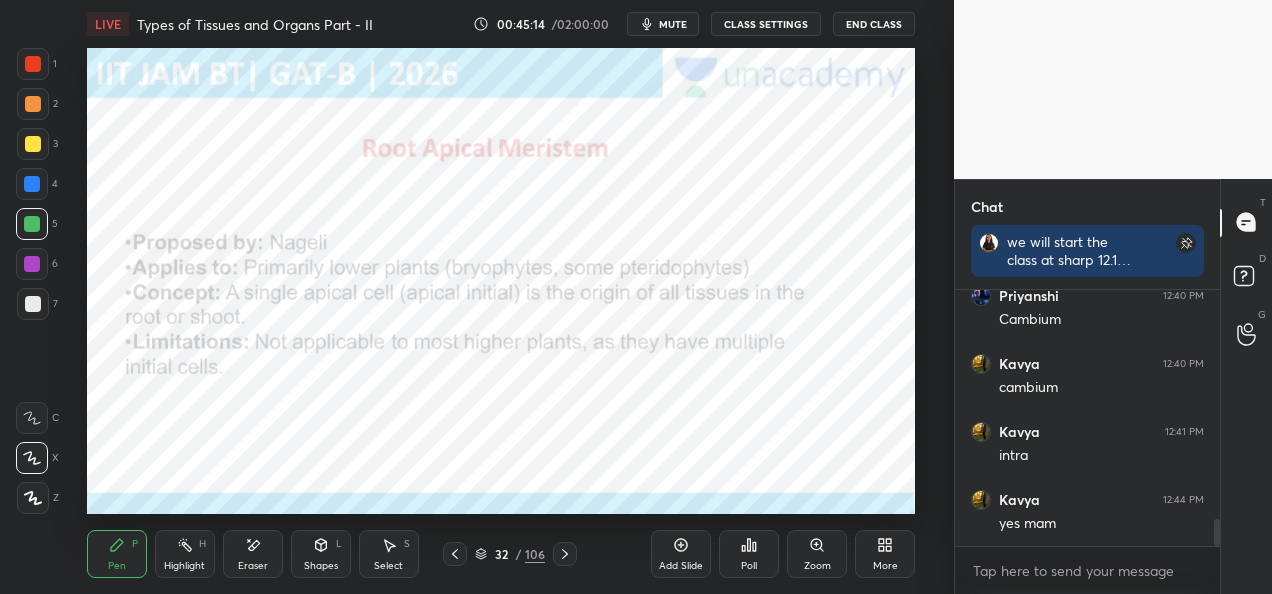 click at bounding box center [33, 64] 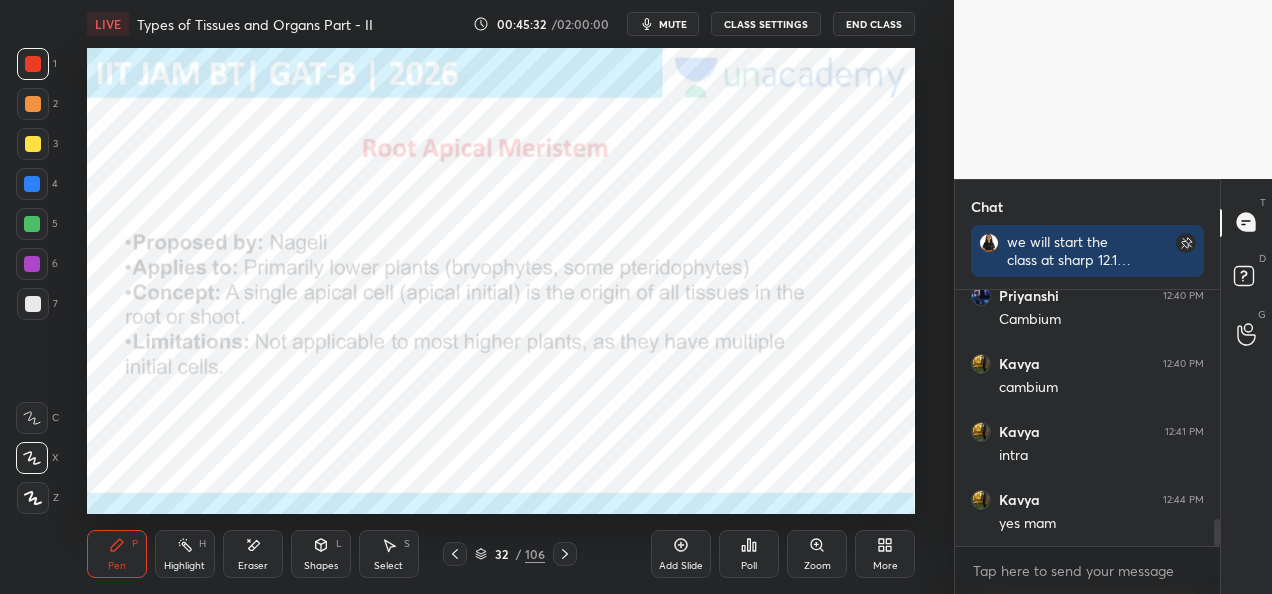 click at bounding box center (32, 184) 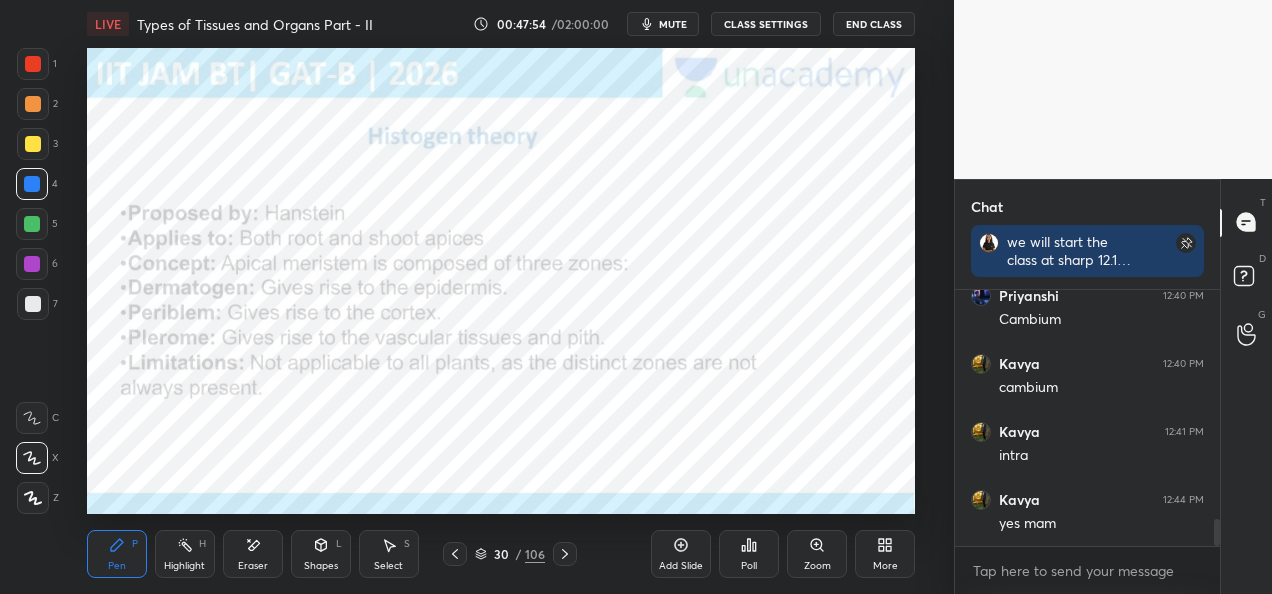 click at bounding box center [33, 64] 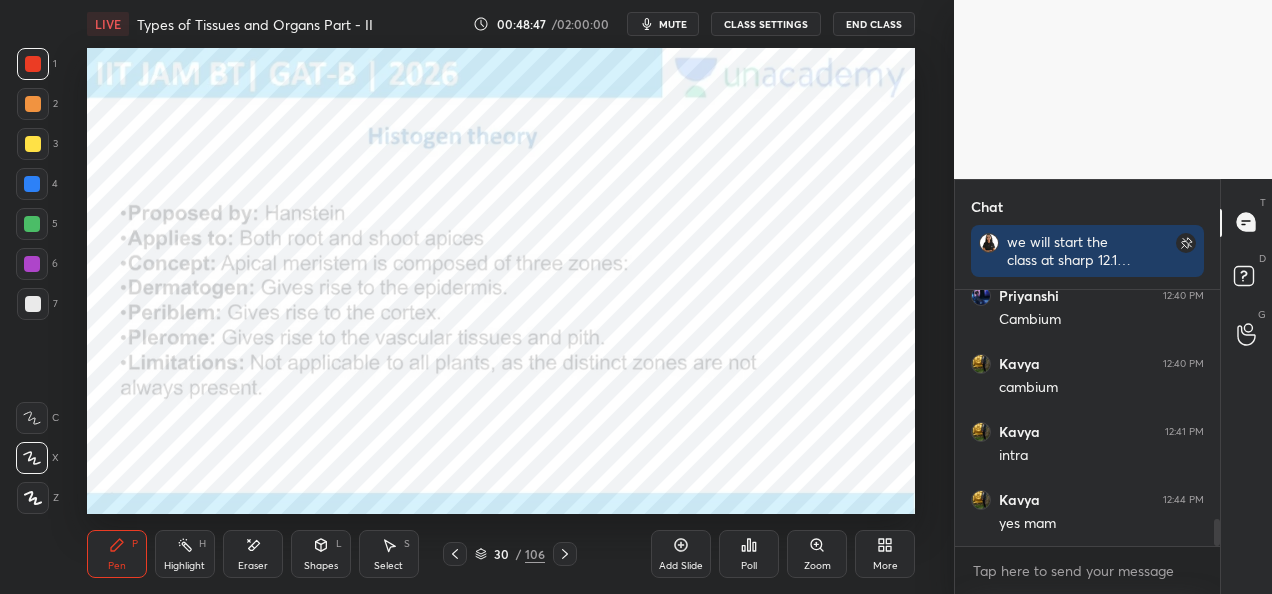 click at bounding box center [32, 184] 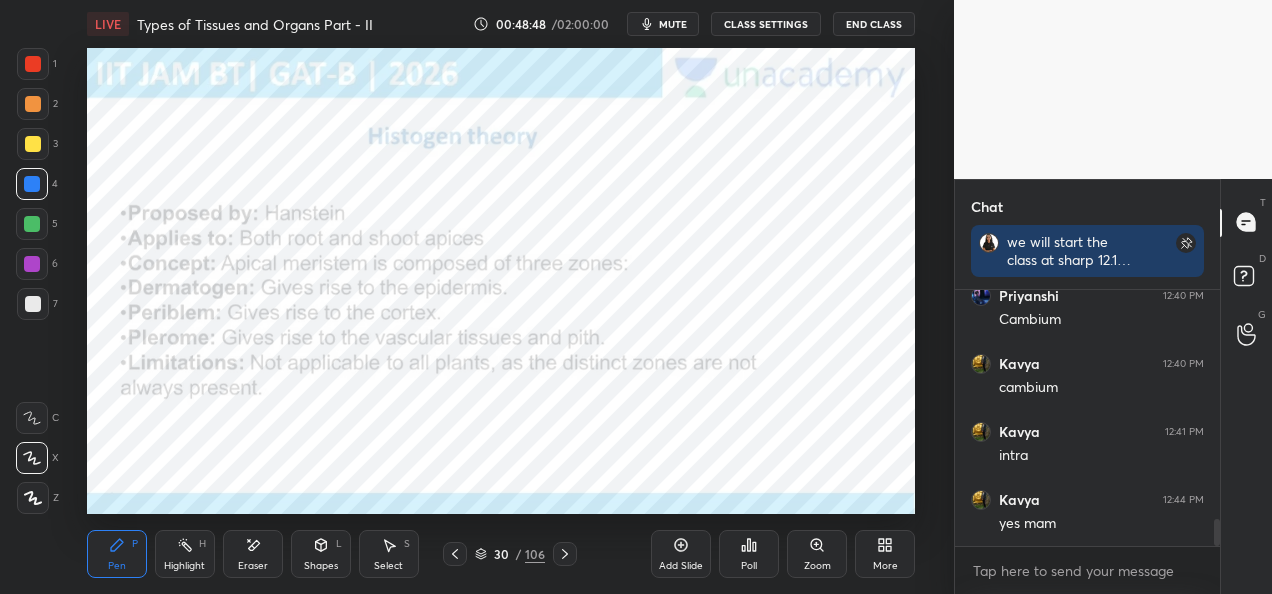 click at bounding box center [32, 264] 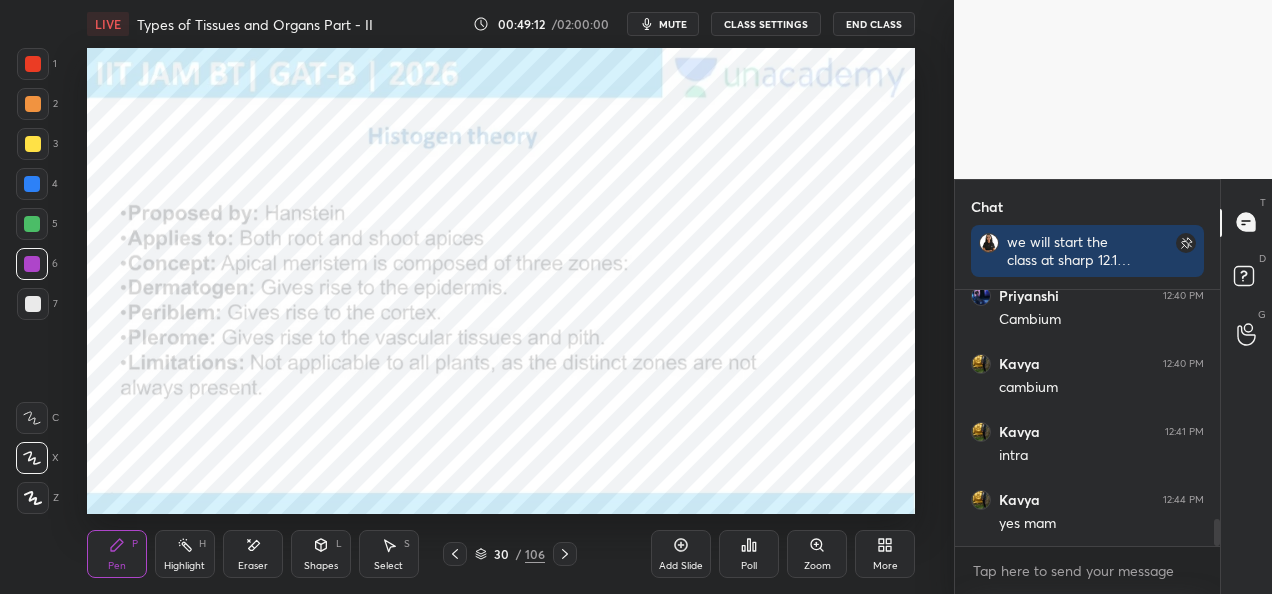 click at bounding box center (32, 224) 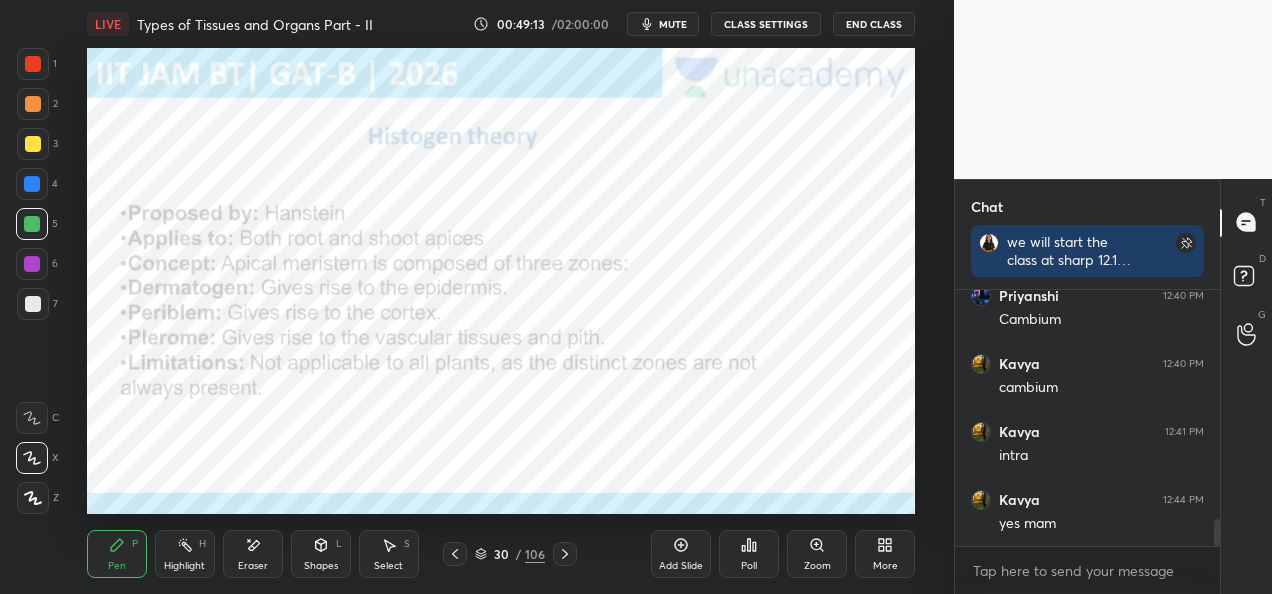 click at bounding box center [32, 184] 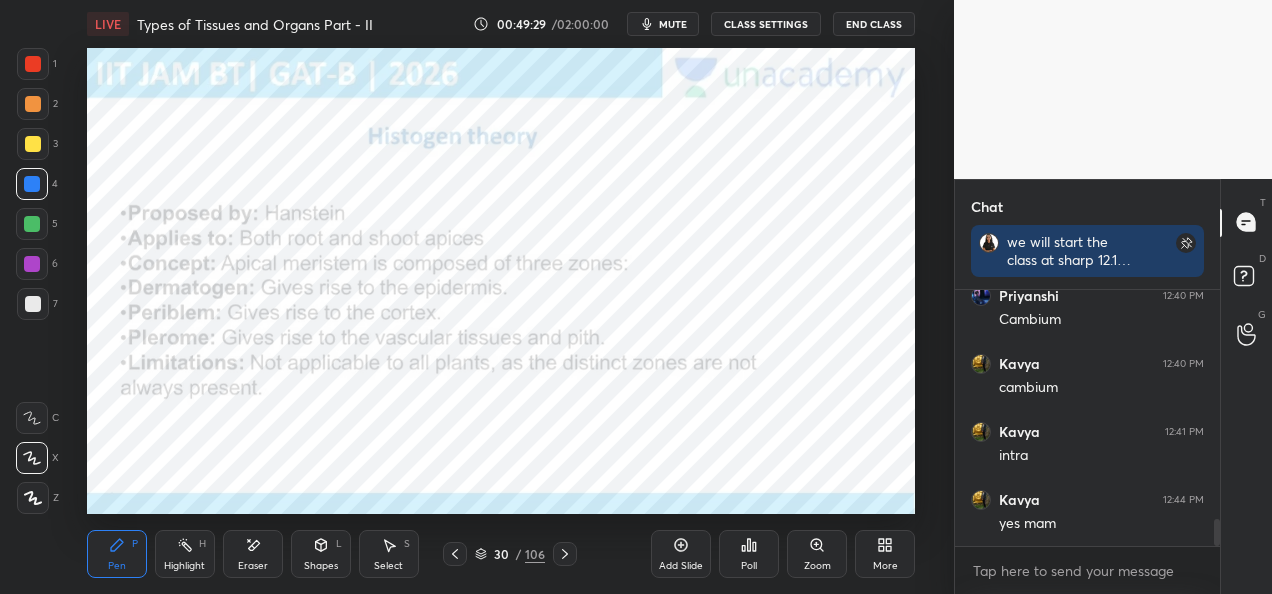 click at bounding box center [33, 64] 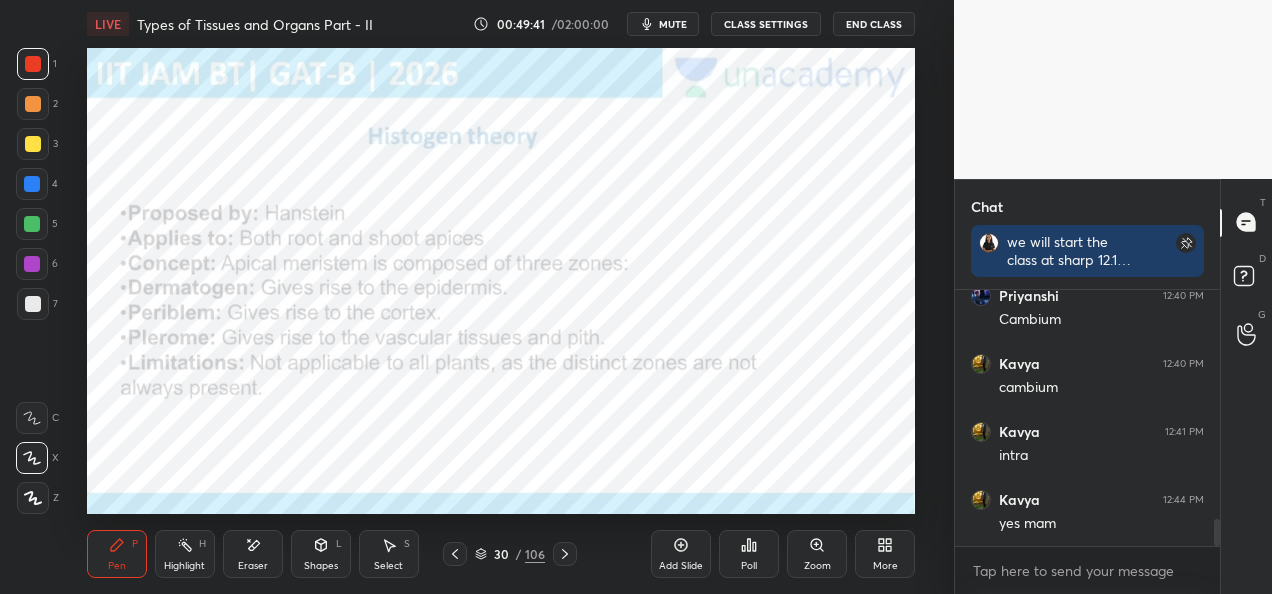 click at bounding box center (32, 224) 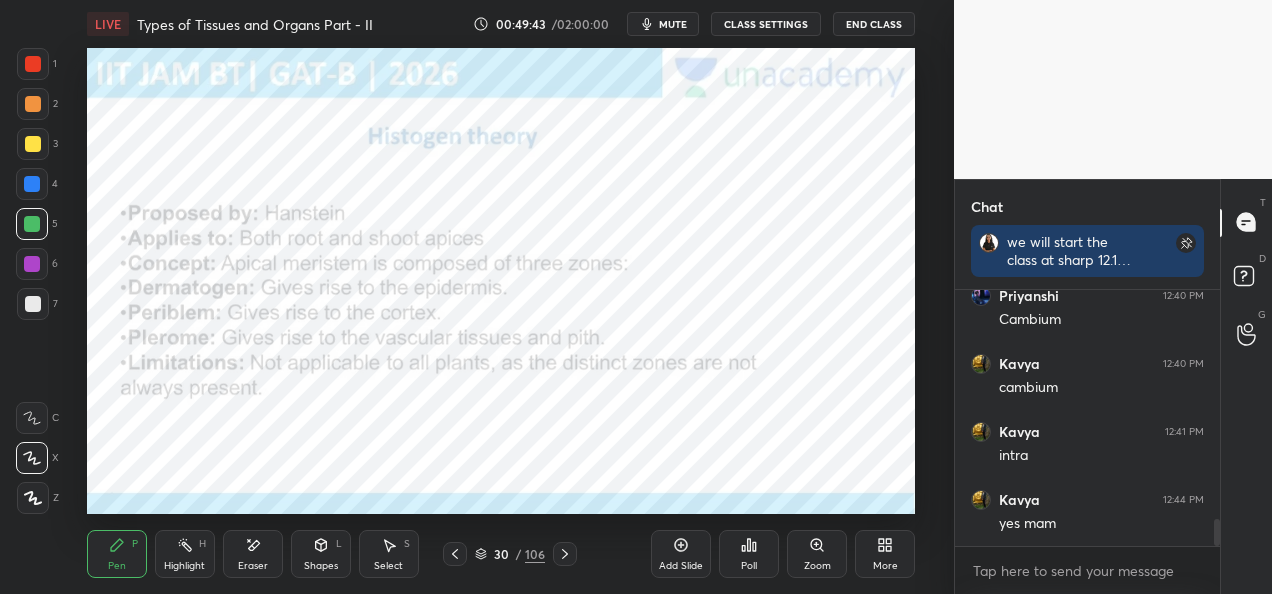 click at bounding box center [32, 264] 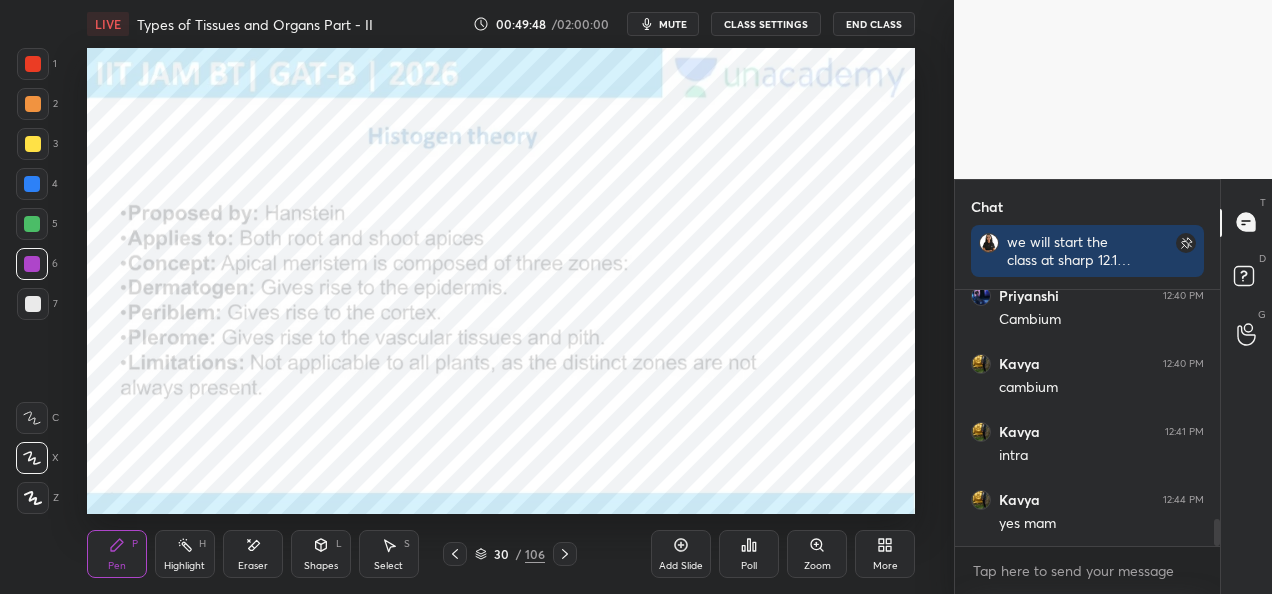click at bounding box center (33, 64) 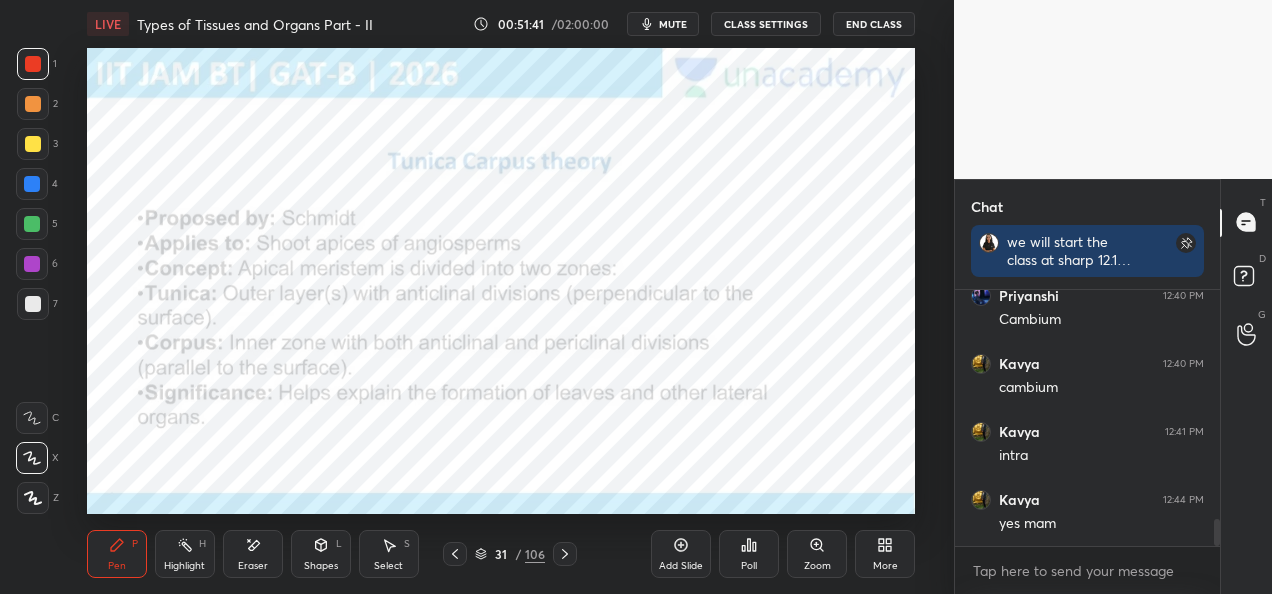 click at bounding box center [32, 184] 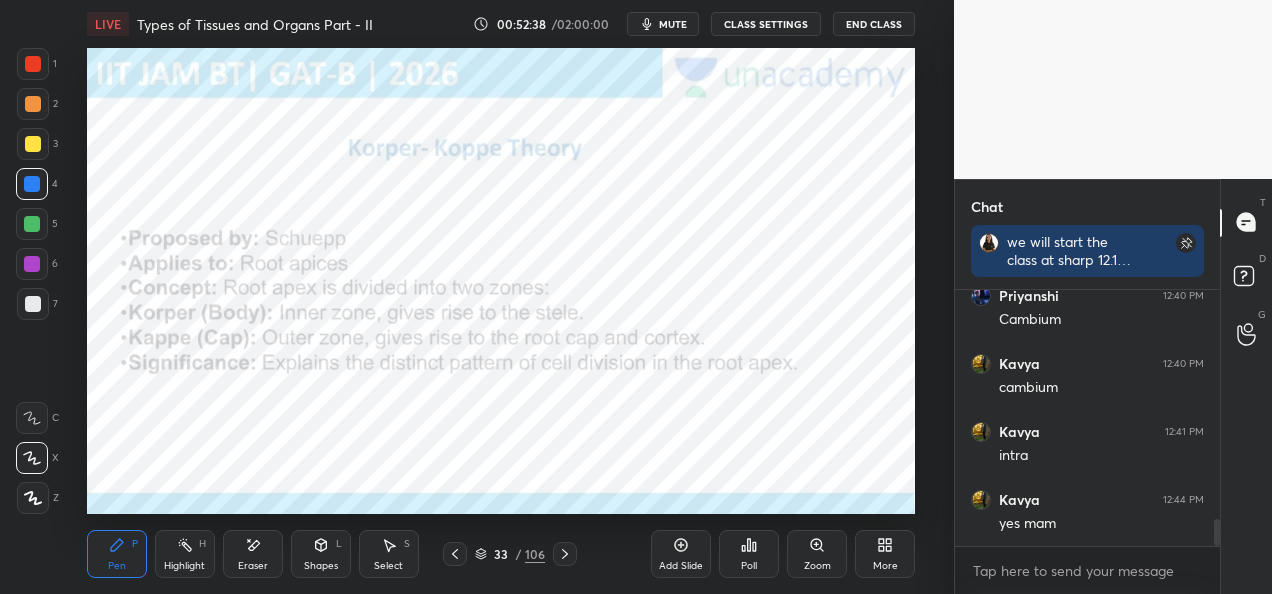 click at bounding box center [33, 64] 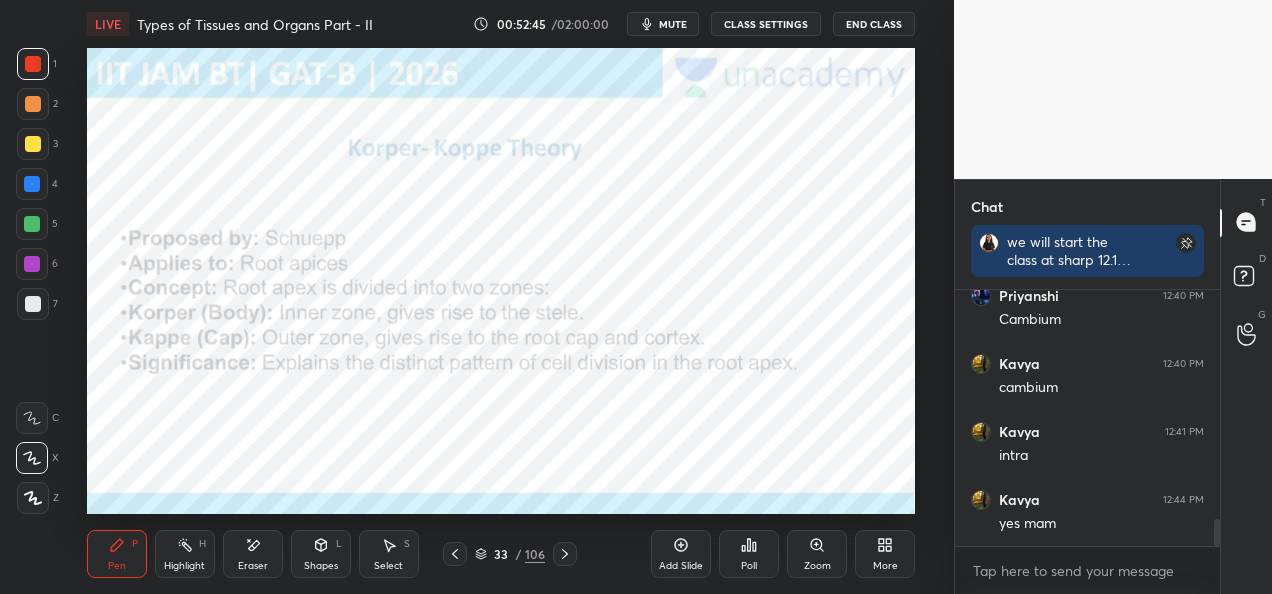 scroll, scrollTop: 1842, scrollLeft: 0, axis: vertical 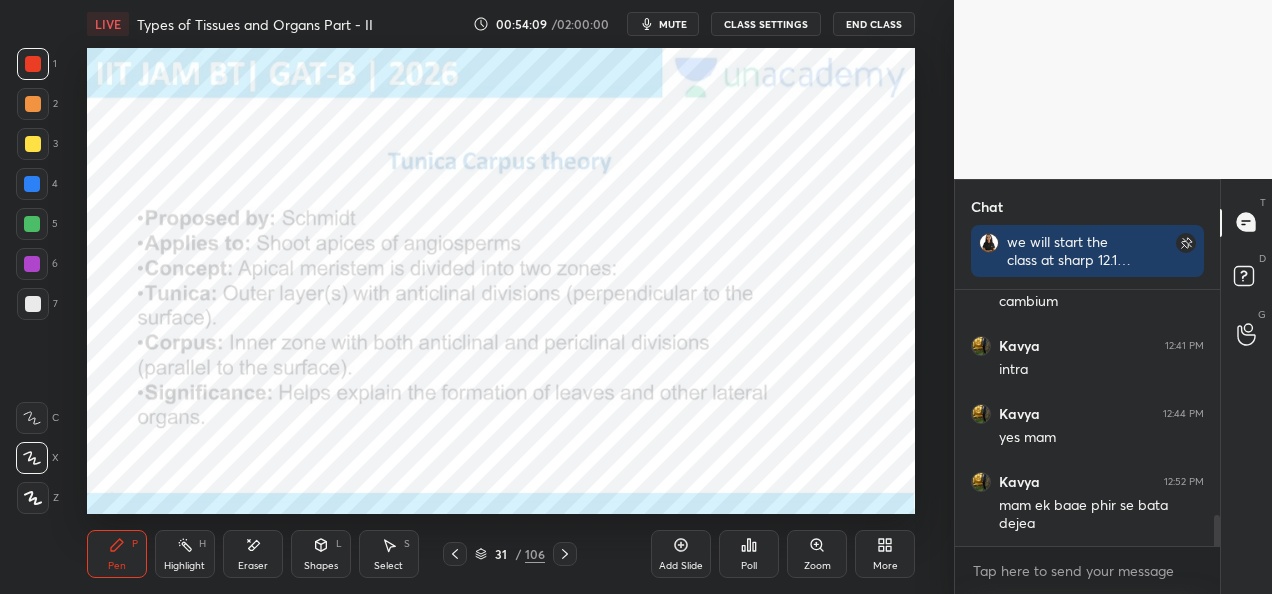 click at bounding box center (33, 144) 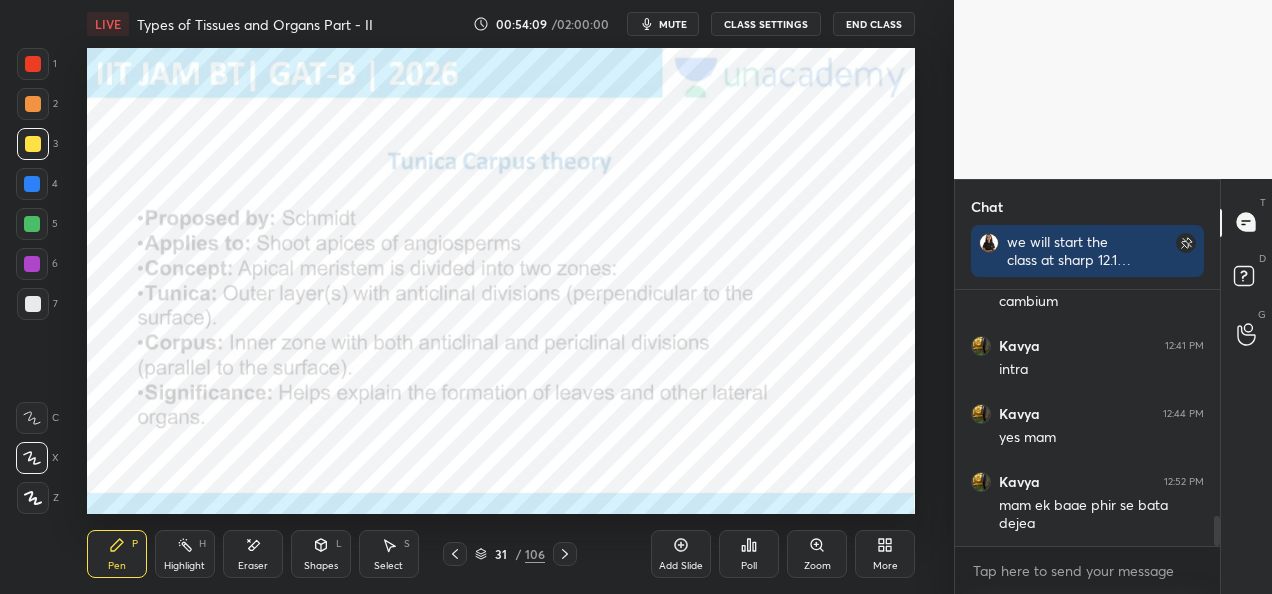 scroll, scrollTop: 1910, scrollLeft: 0, axis: vertical 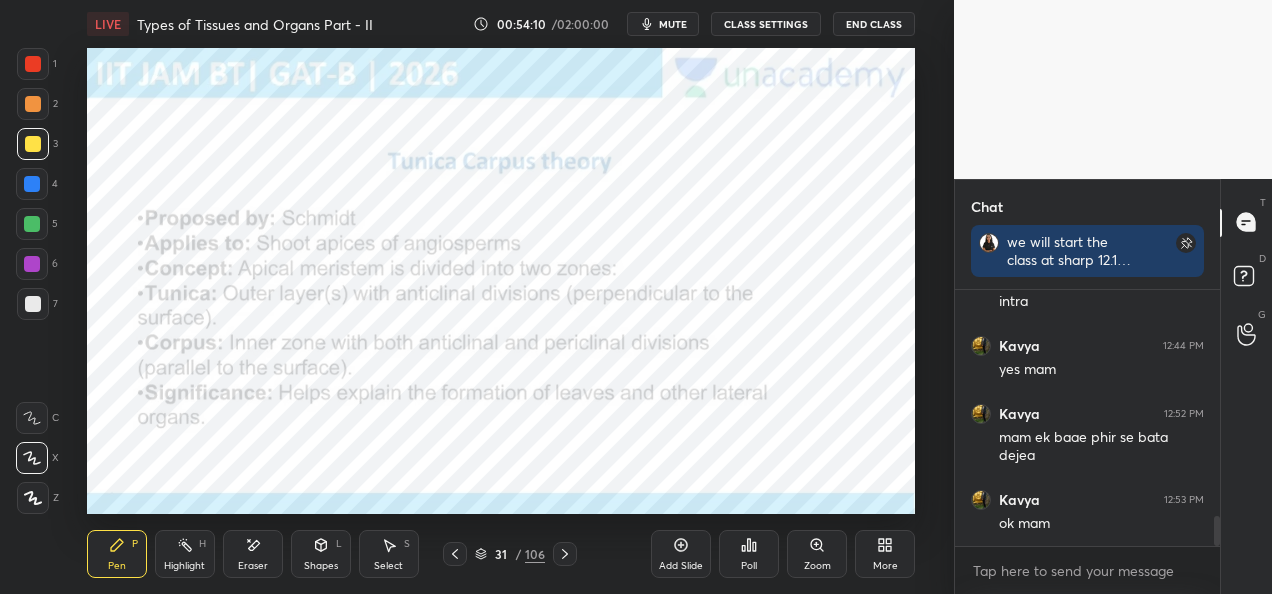 click at bounding box center (33, 104) 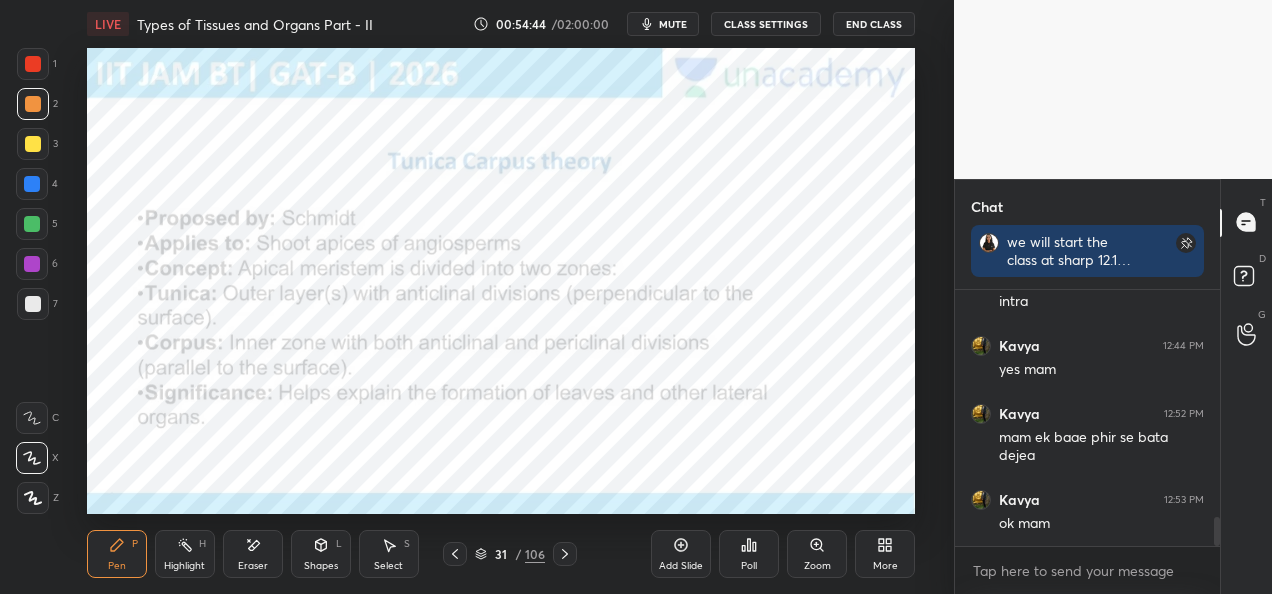 scroll, scrollTop: 1996, scrollLeft: 0, axis: vertical 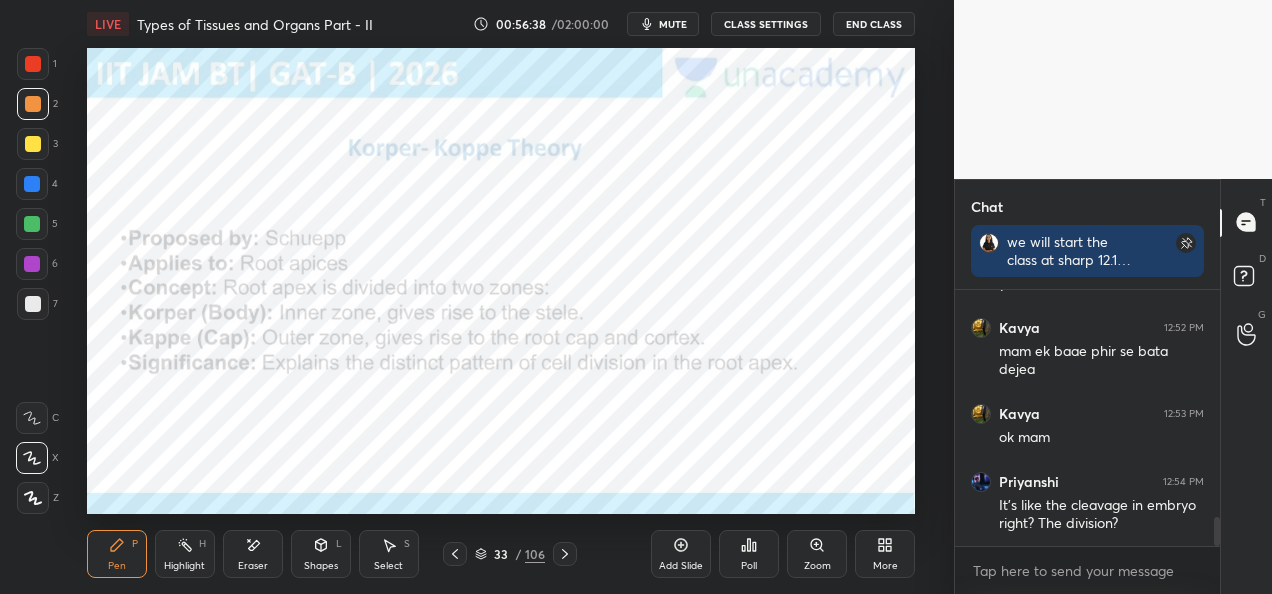 click 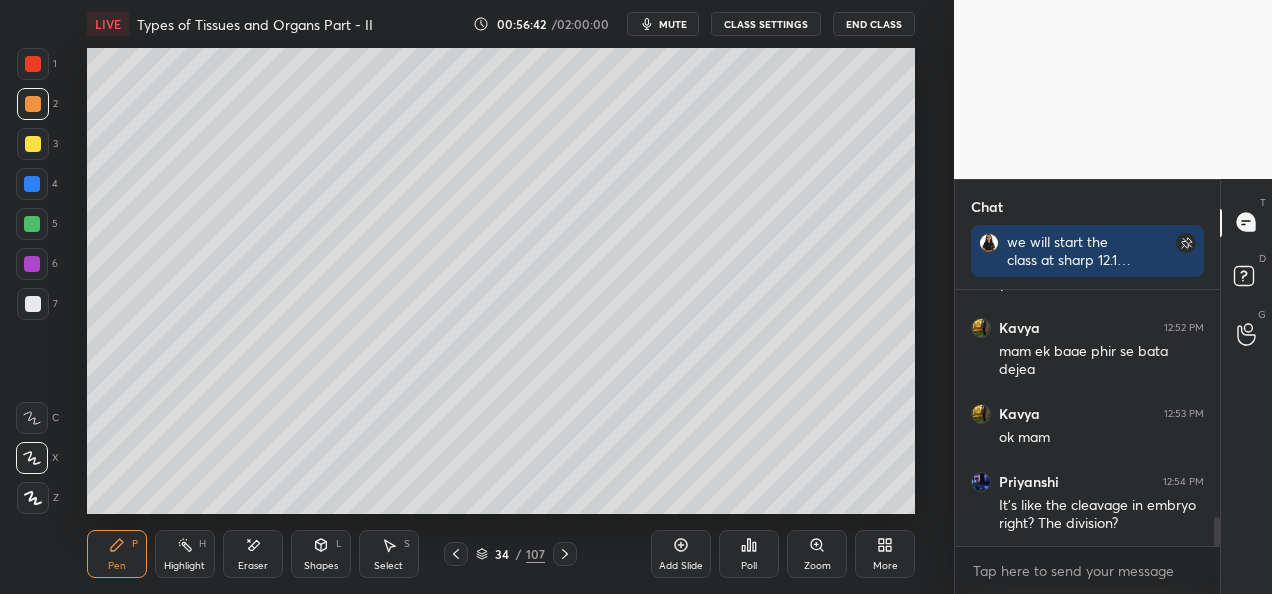 click at bounding box center [33, 144] 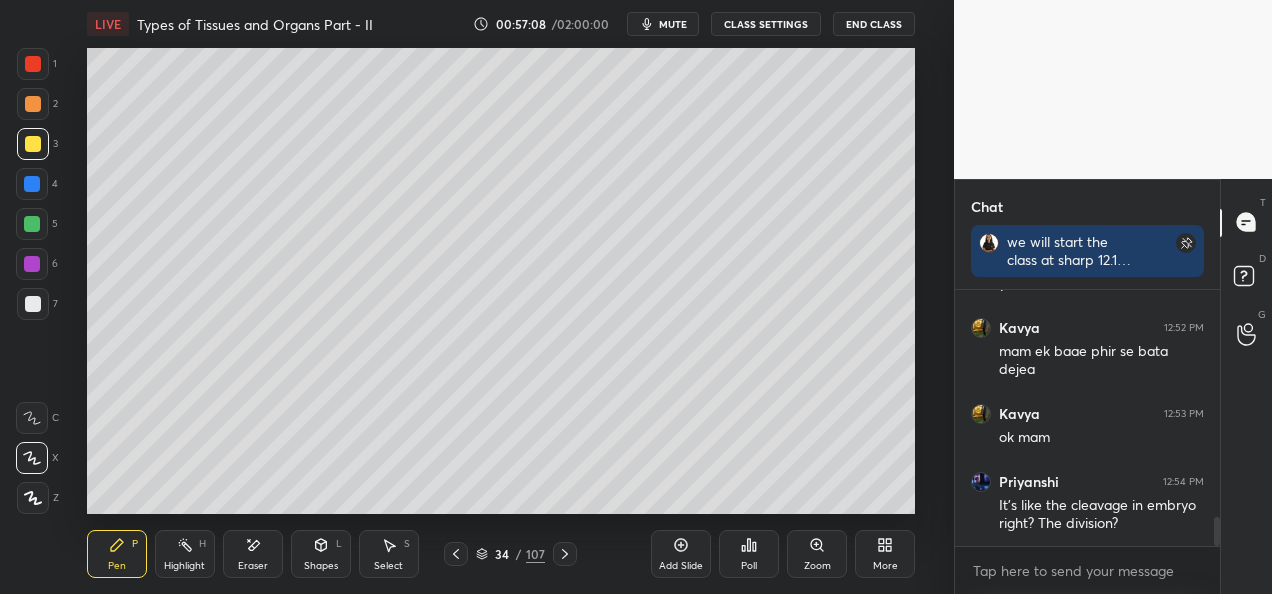 click on "Eraser" at bounding box center [253, 554] 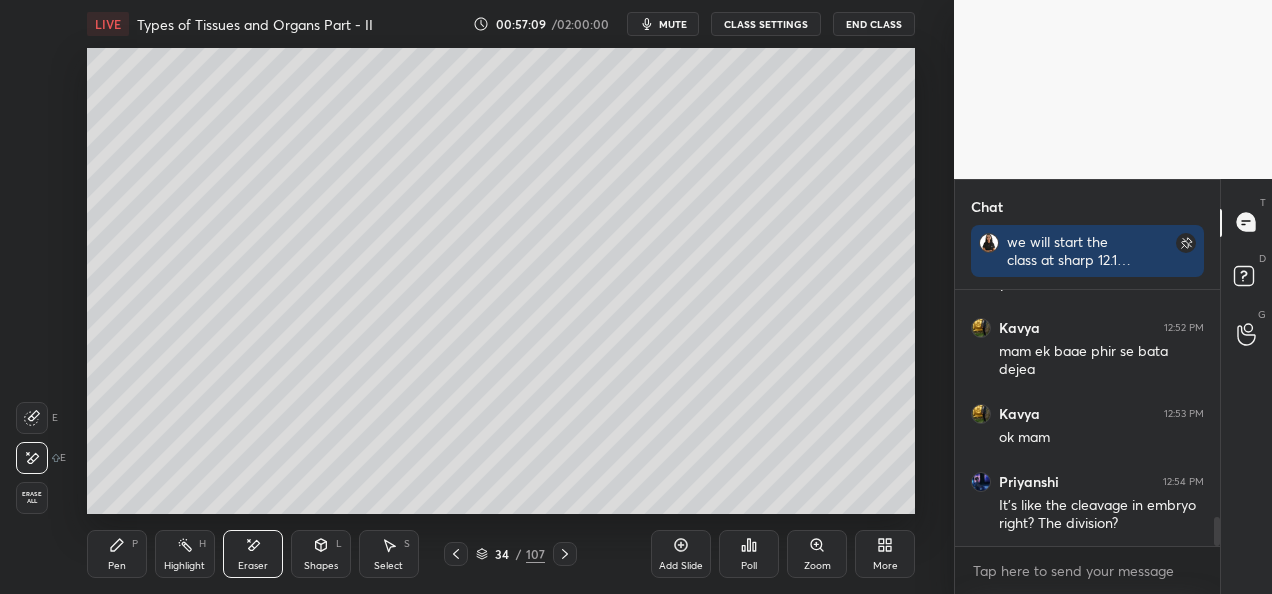 click 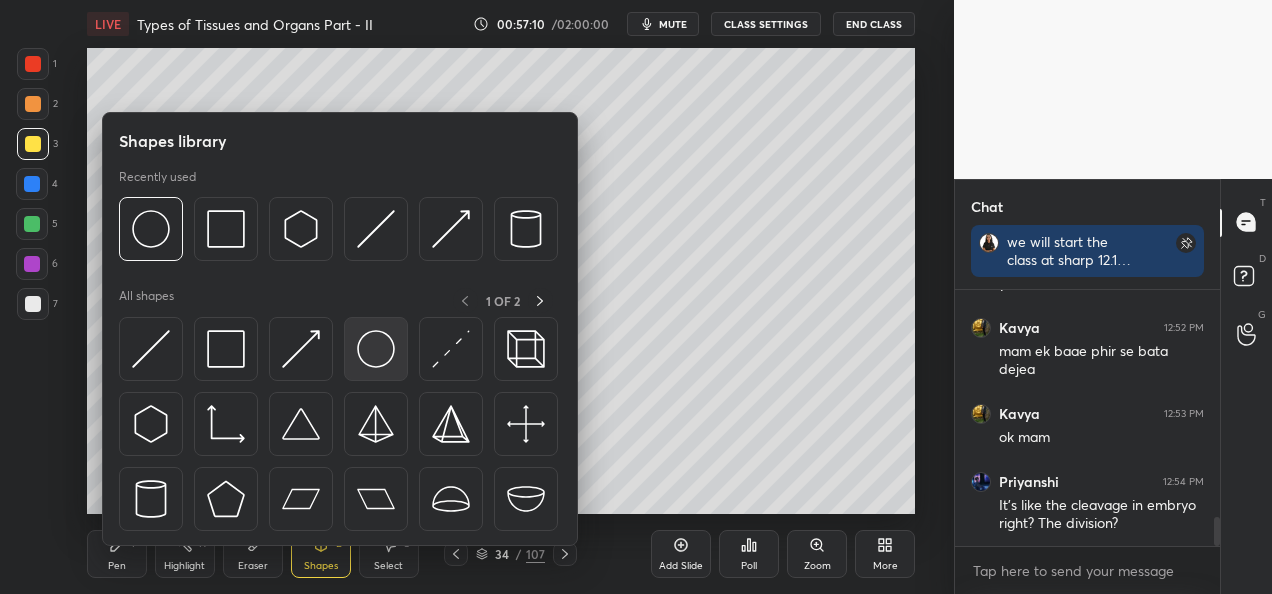 click at bounding box center [376, 349] 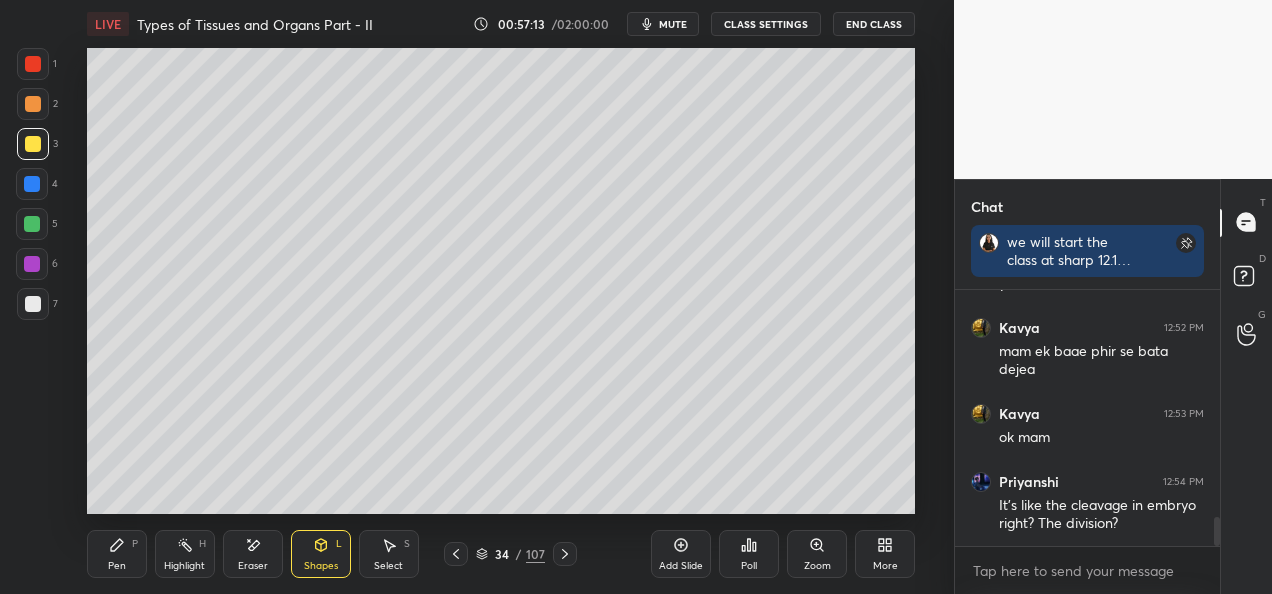 click 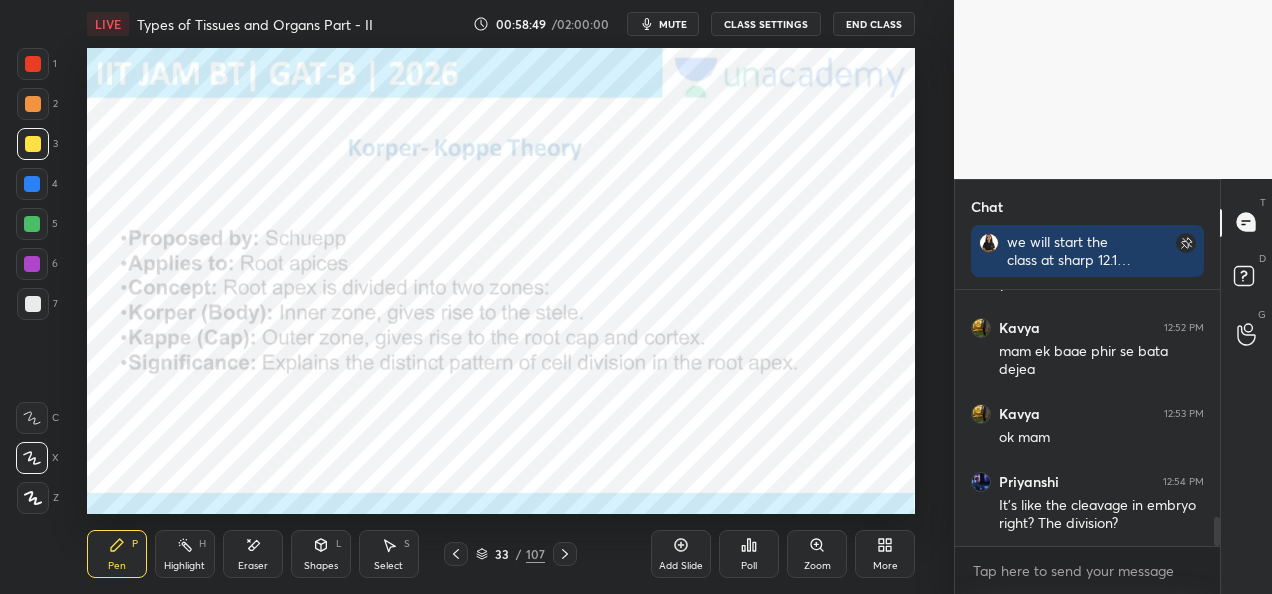 scroll, scrollTop: 209, scrollLeft: 259, axis: both 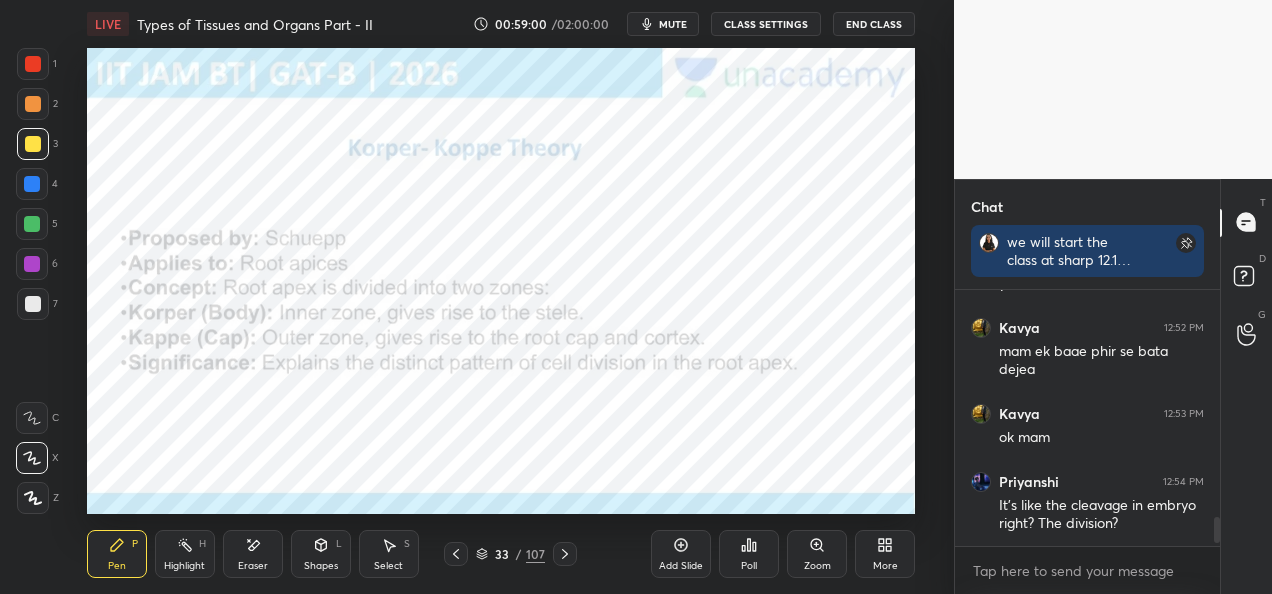 click 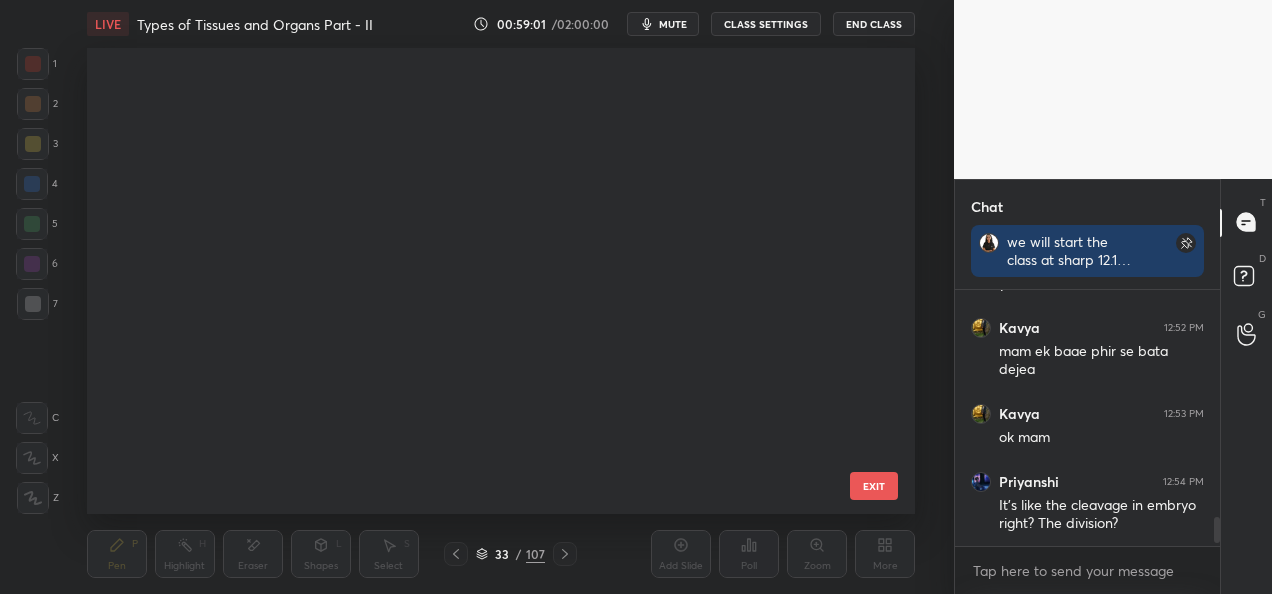 scroll, scrollTop: 1076, scrollLeft: 0, axis: vertical 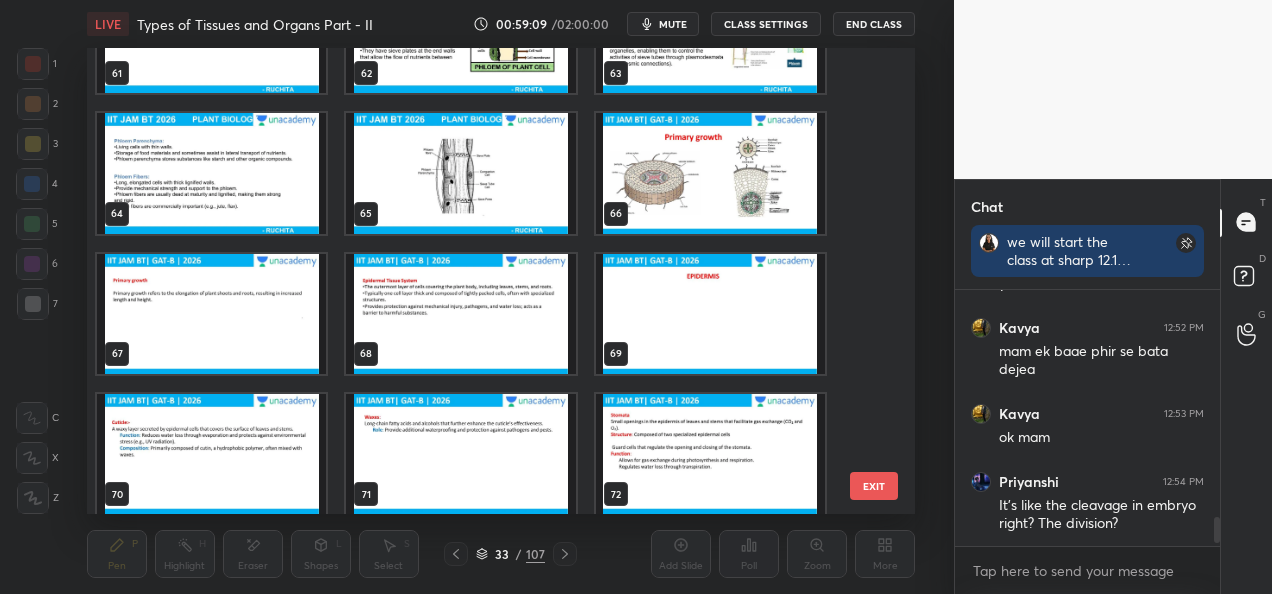 click at bounding box center [709, 173] 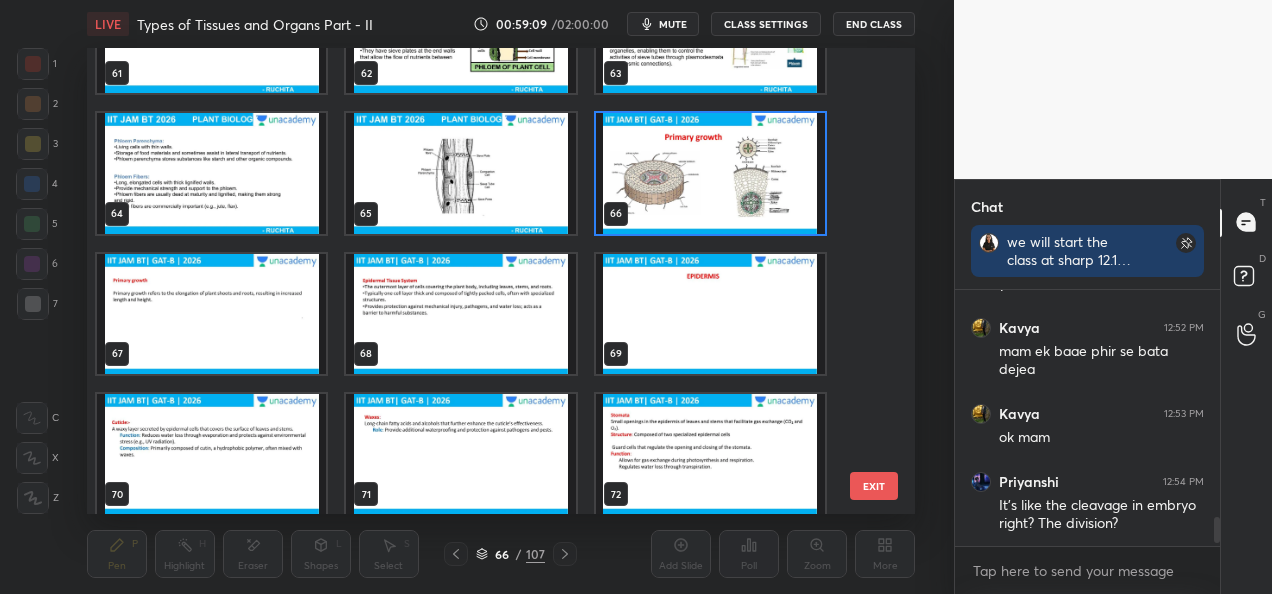 click at bounding box center (709, 173) 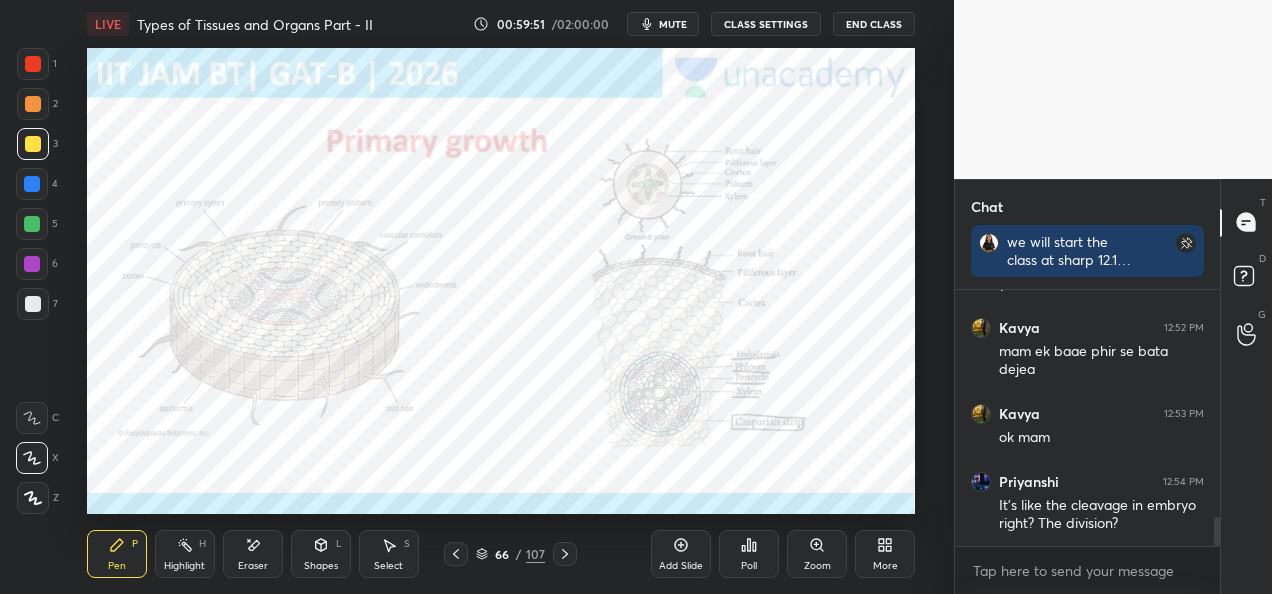 click on "Eraser" at bounding box center [253, 566] 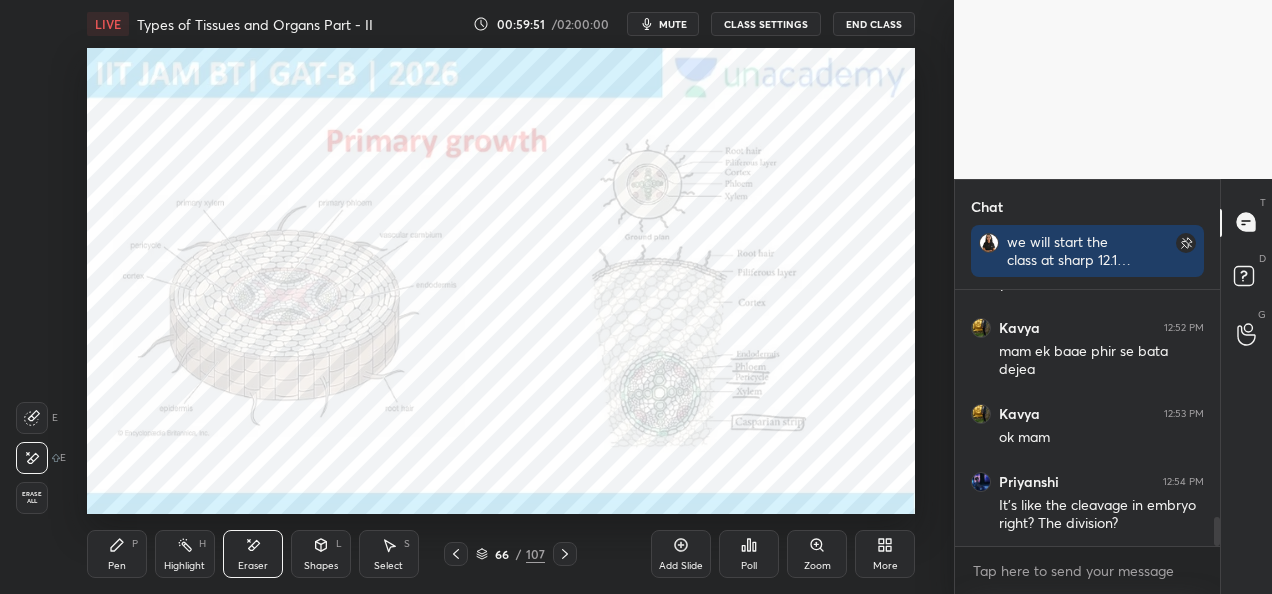 click on "Erase all" at bounding box center (32, 498) 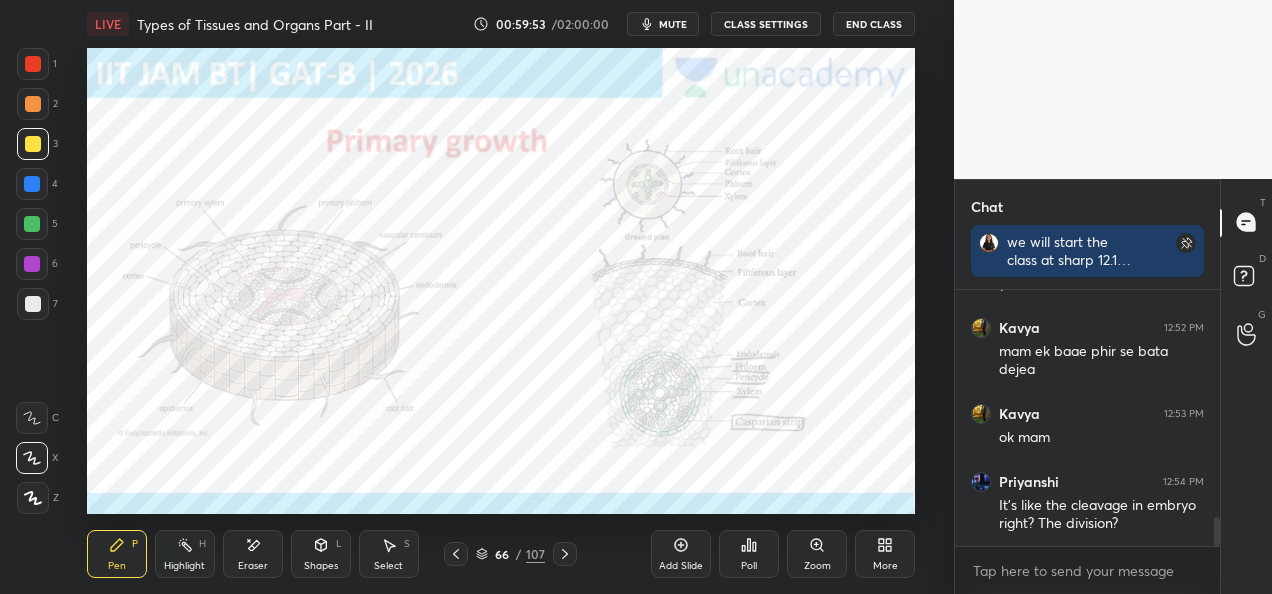 click on "66 / 107" at bounding box center [510, 554] 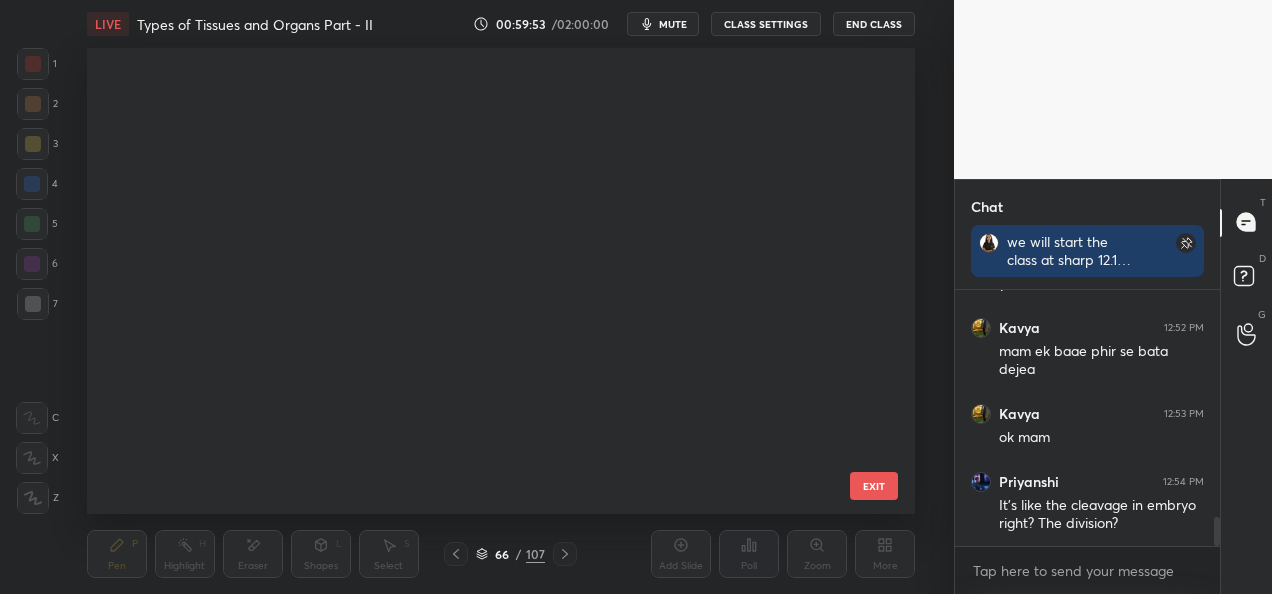 scroll, scrollTop: 2619, scrollLeft: 0, axis: vertical 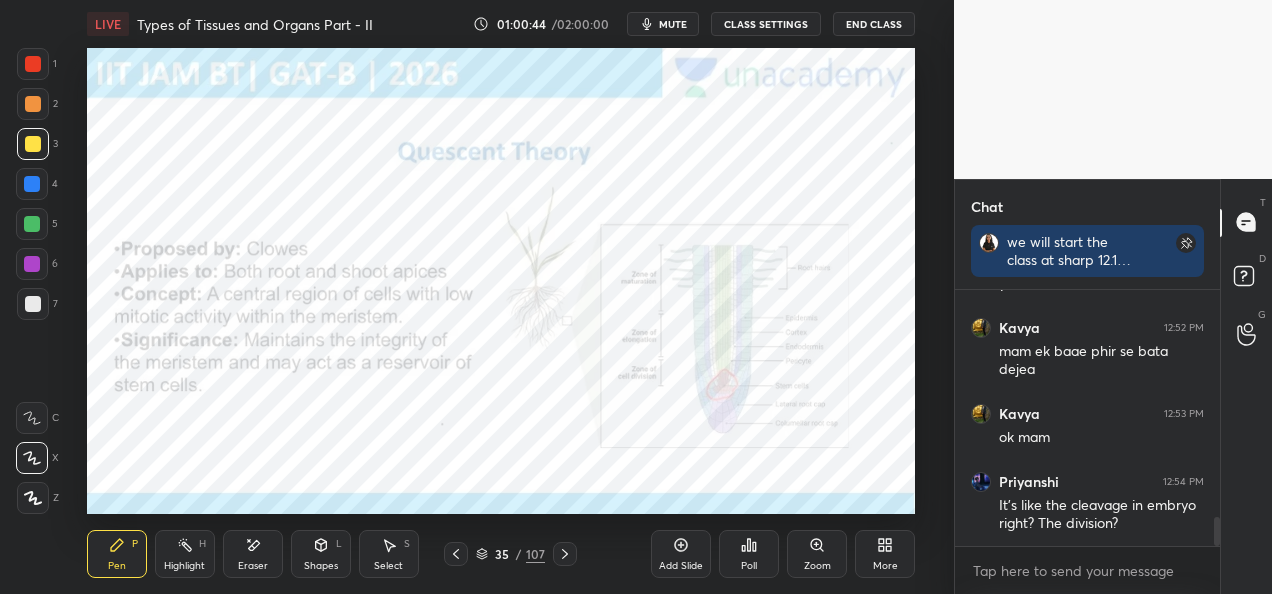 click at bounding box center [33, 104] 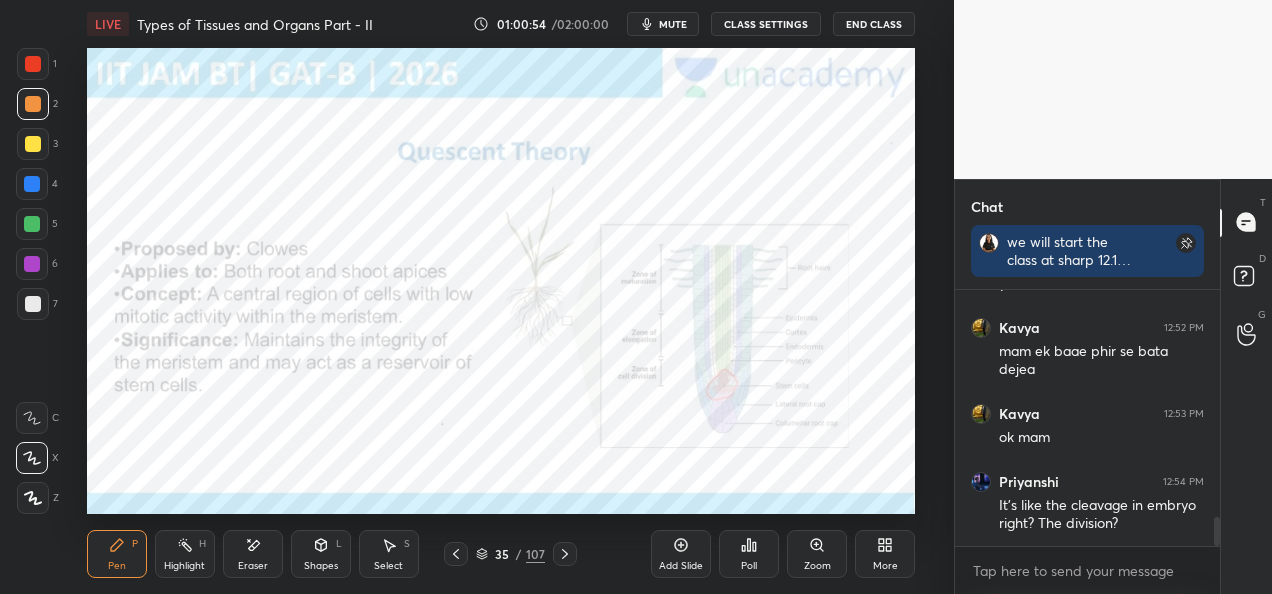 click at bounding box center (32, 184) 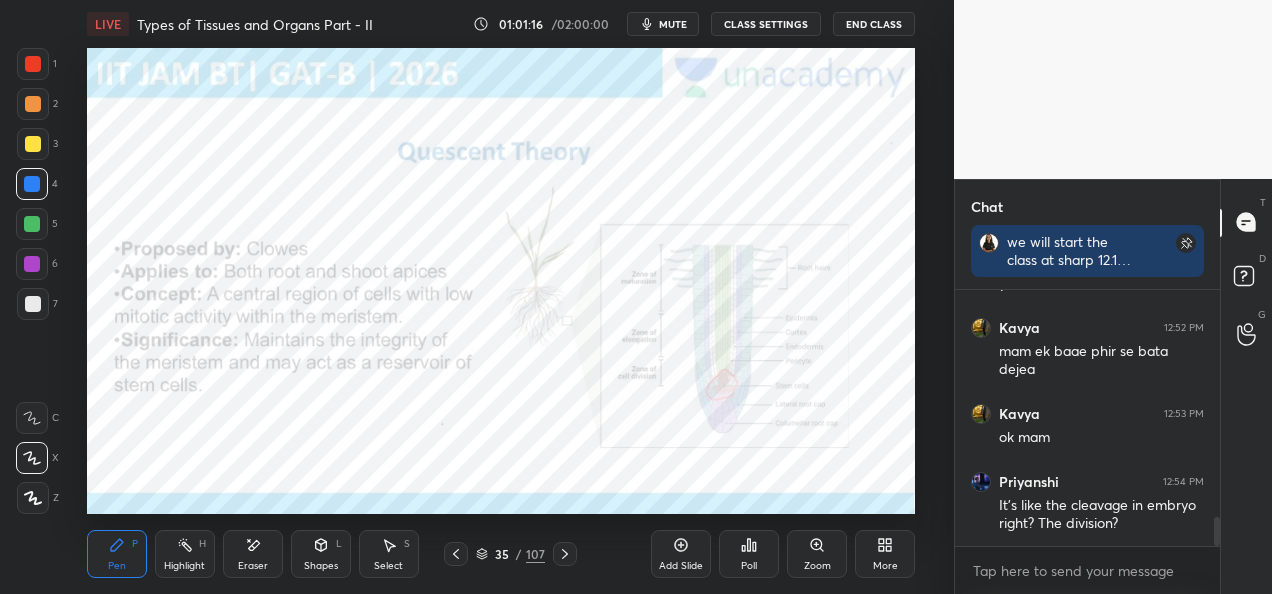 click at bounding box center (32, 264) 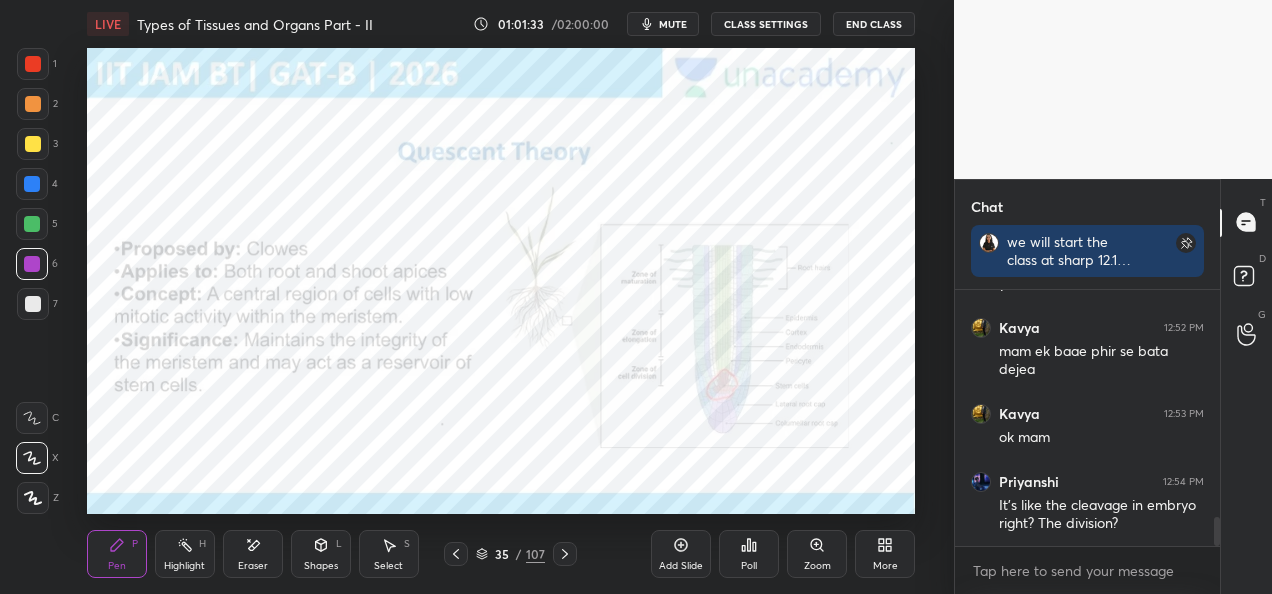 click on "Zoom" at bounding box center (817, 566) 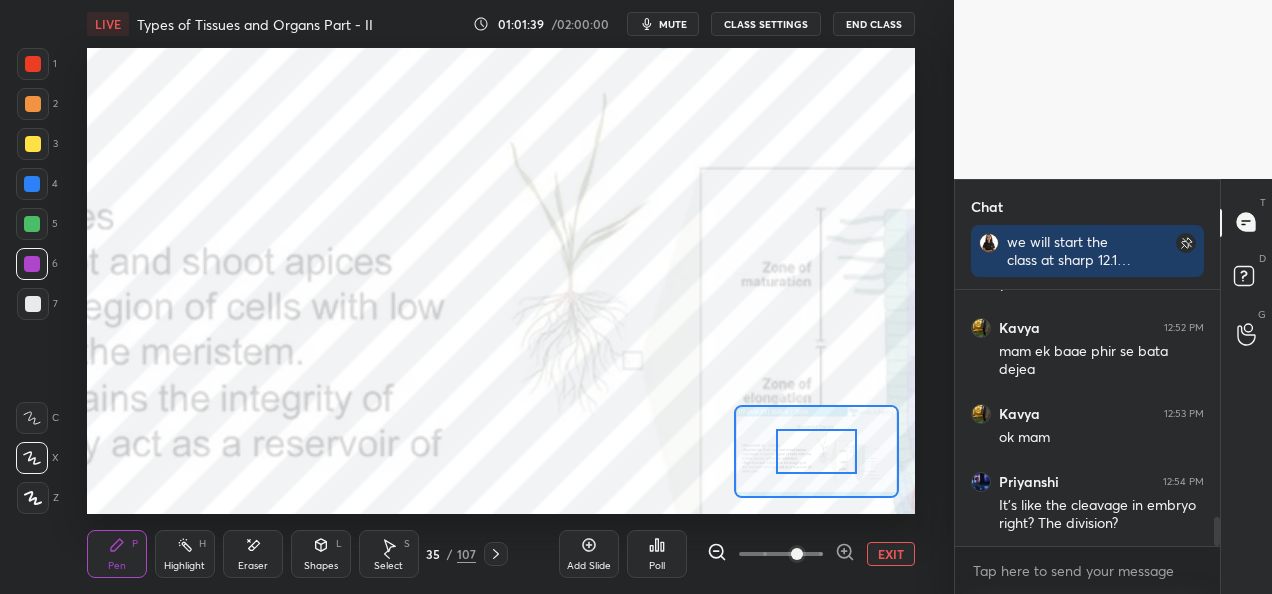 click at bounding box center [33, 64] 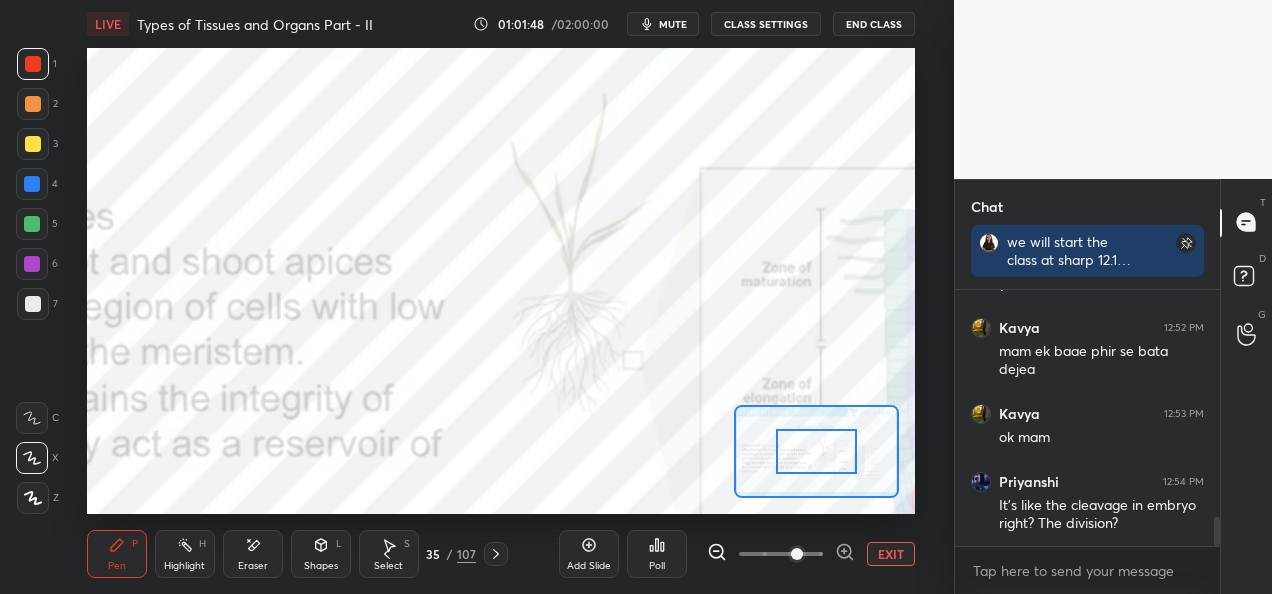 click at bounding box center [32, 224] 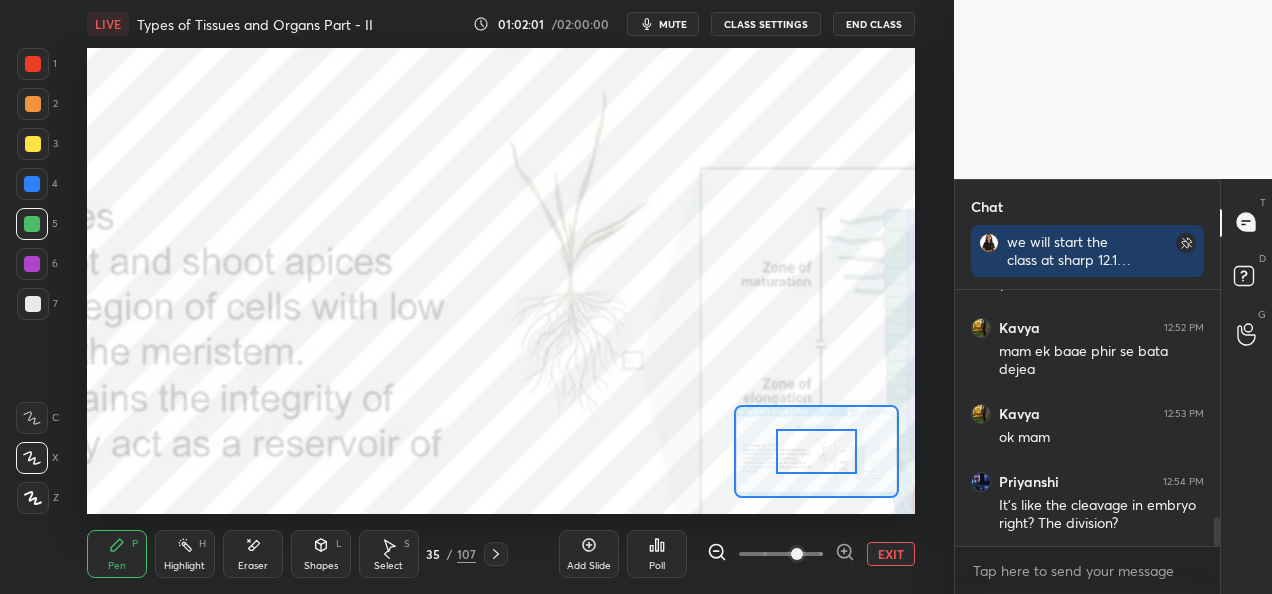 click at bounding box center (33, 144) 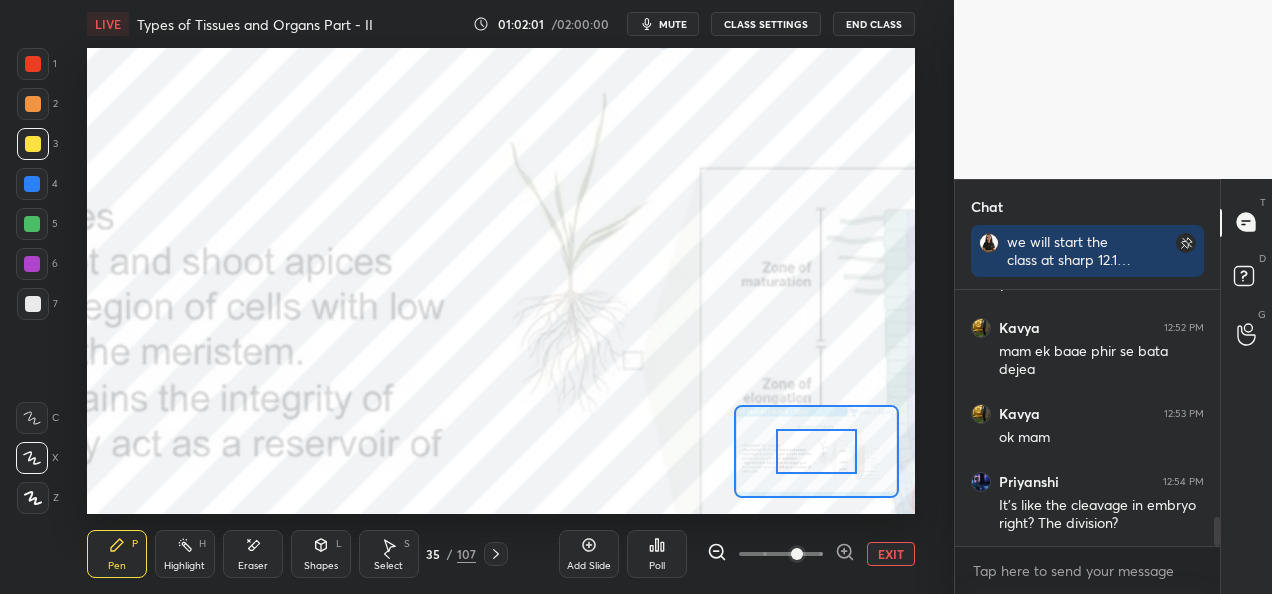 click at bounding box center [33, 104] 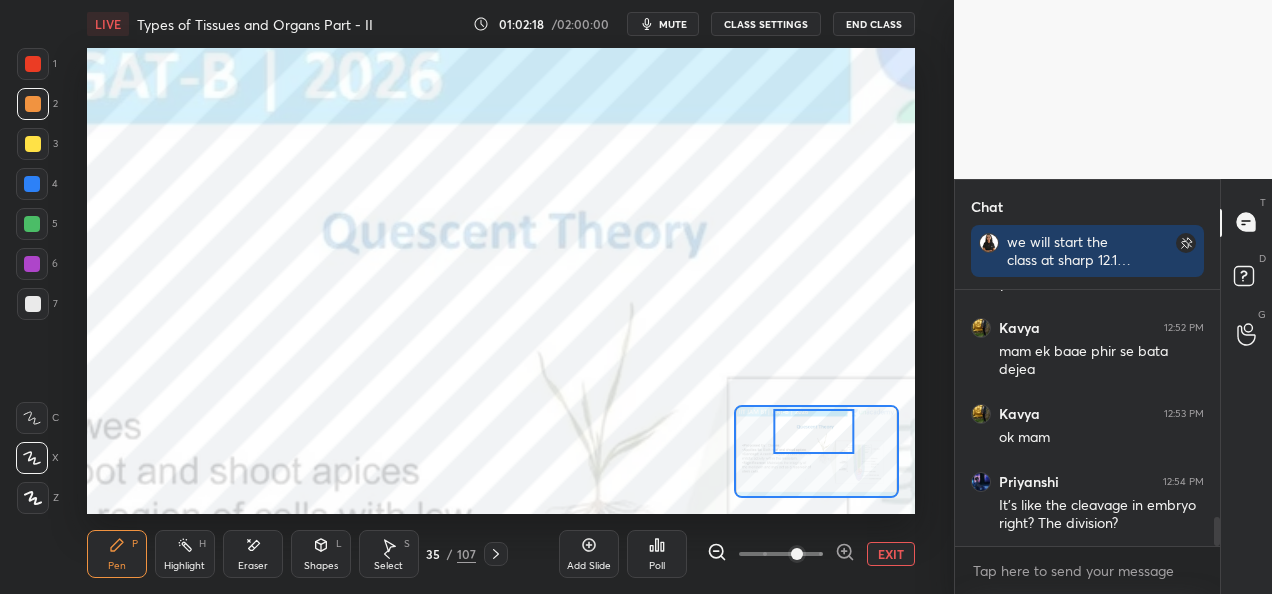 click on "EXIT" at bounding box center [891, 554] 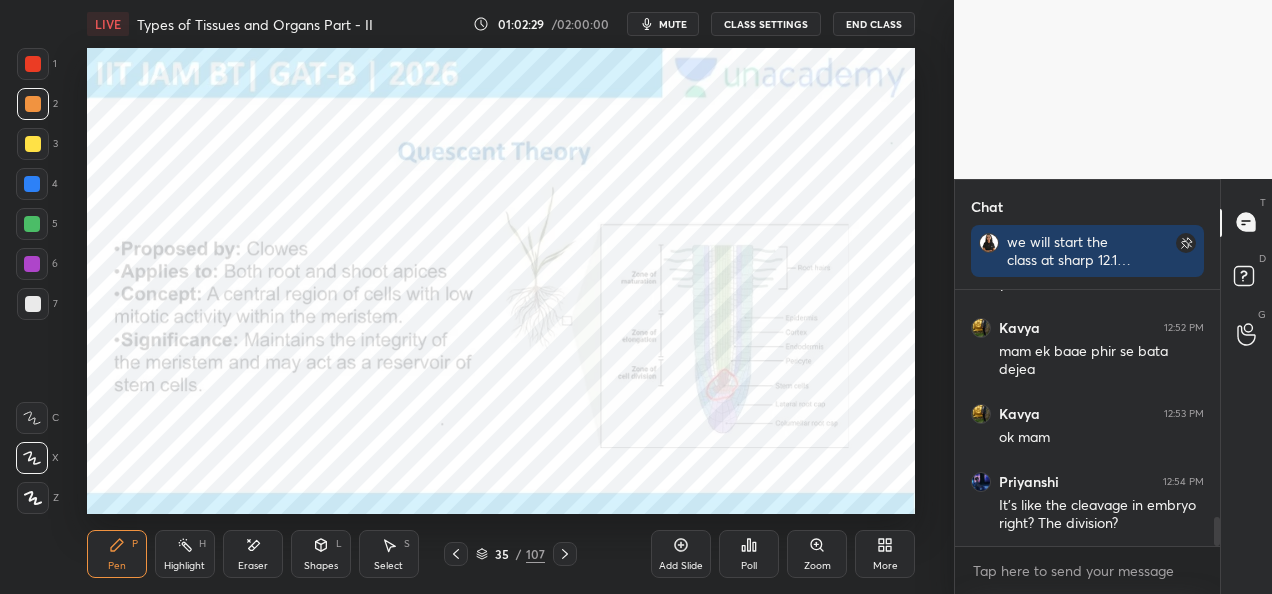 click at bounding box center [32, 264] 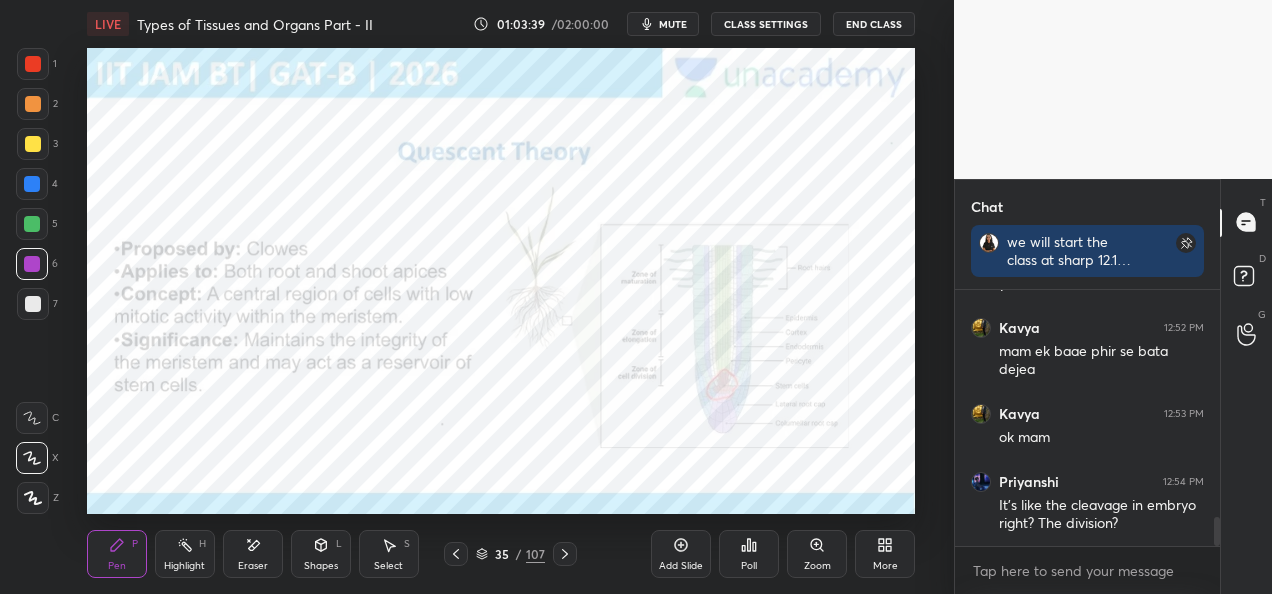 click on "Zoom" at bounding box center (817, 566) 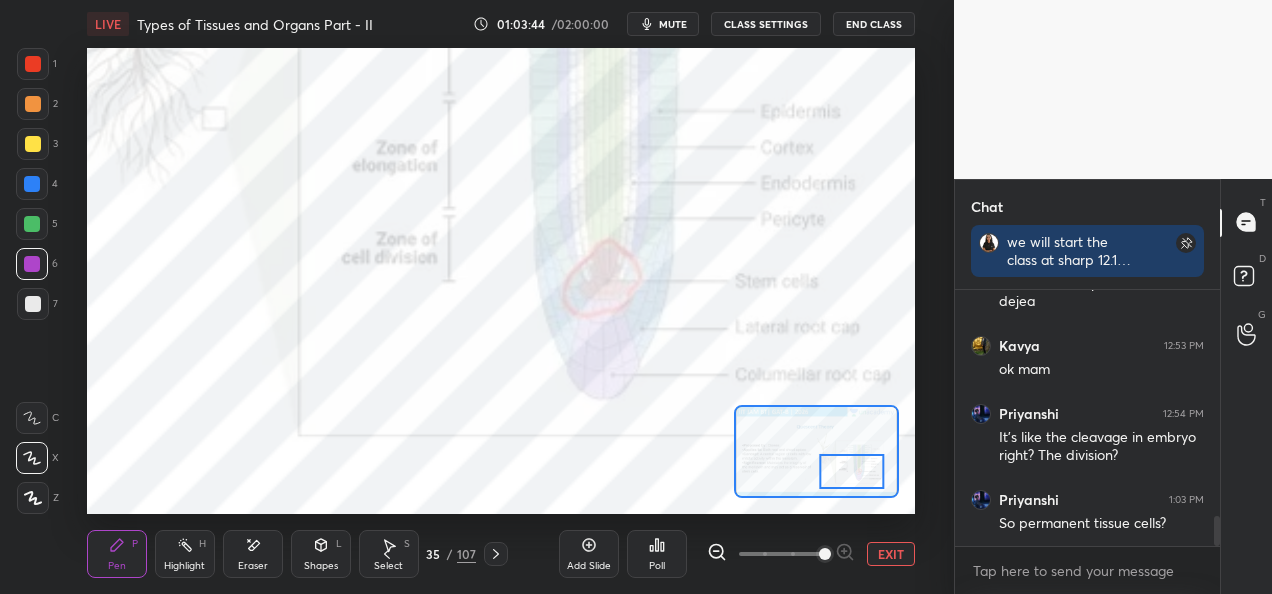 scroll, scrollTop: 1936, scrollLeft: 0, axis: vertical 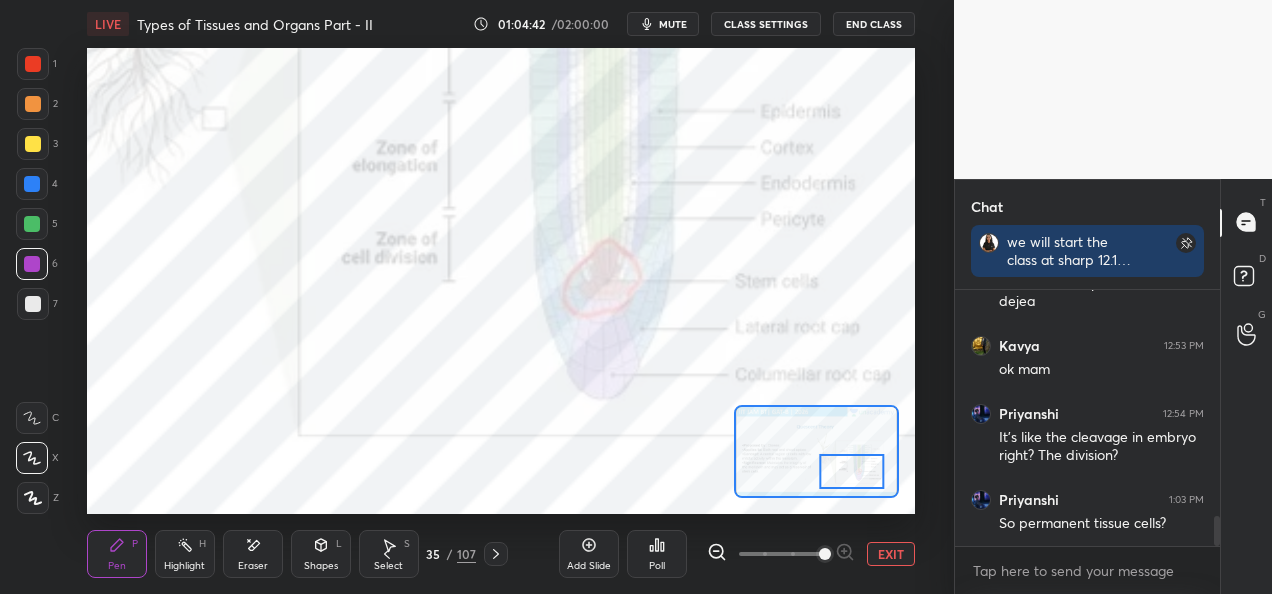 click on "EXIT" at bounding box center [891, 554] 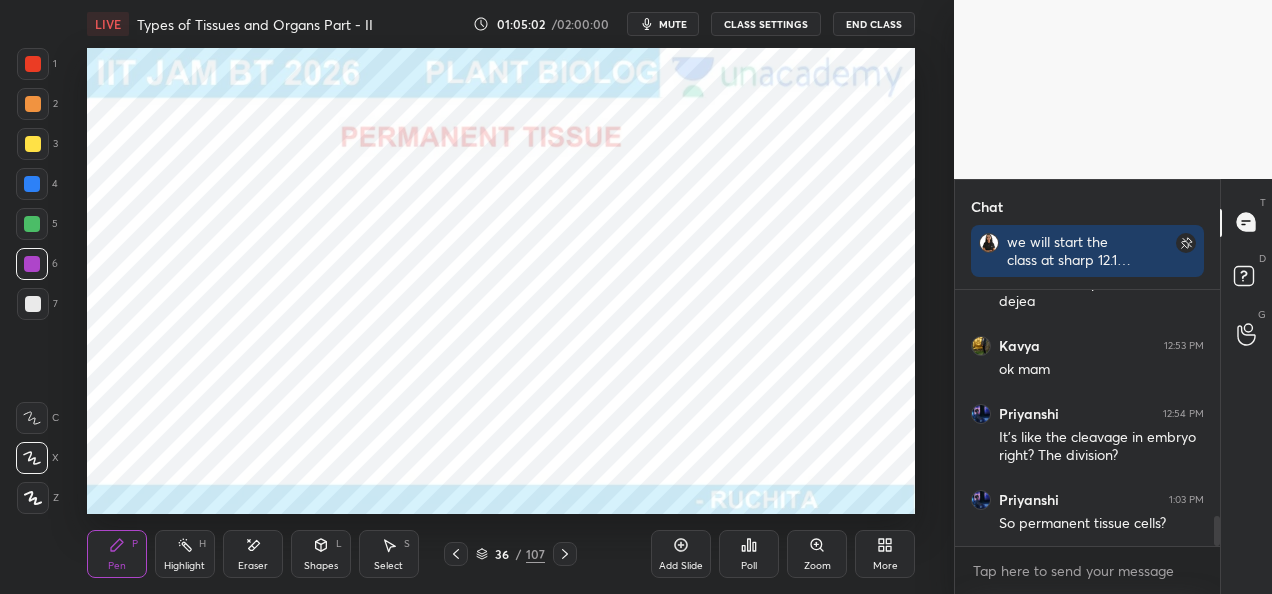 click at bounding box center (33, 64) 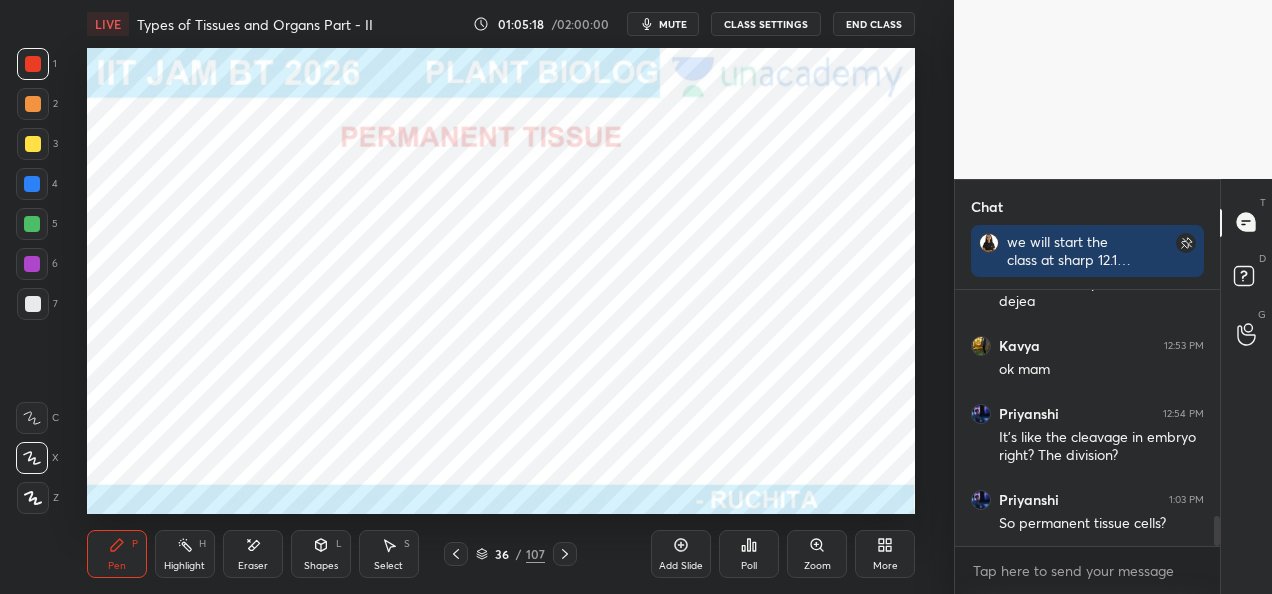 click at bounding box center [32, 184] 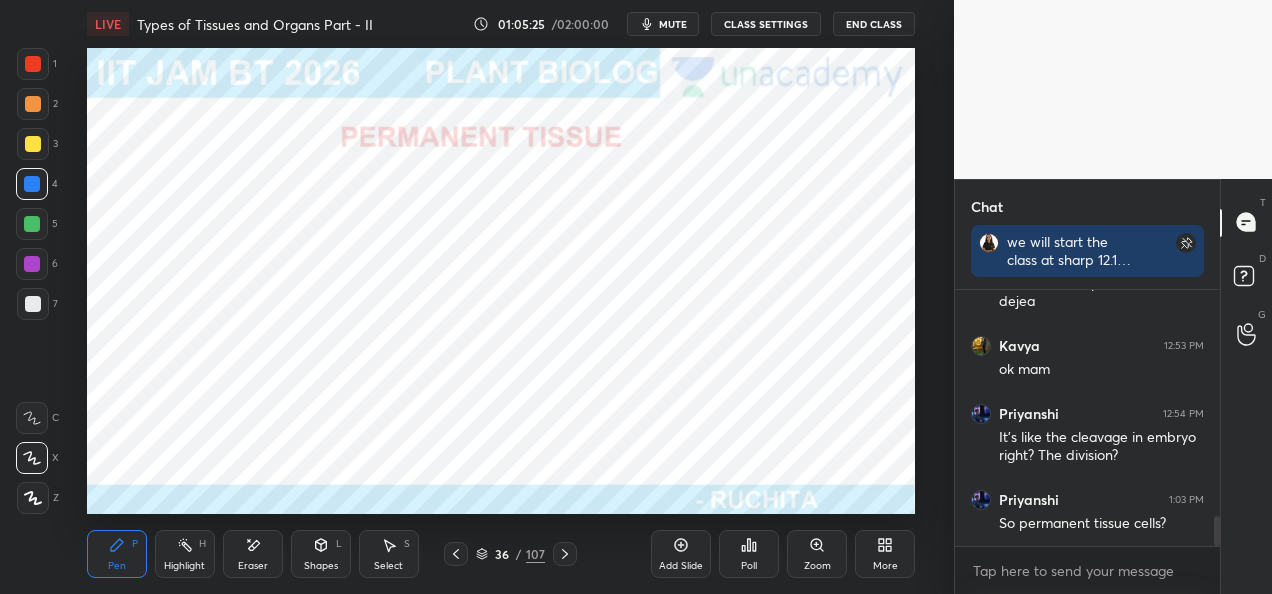 click at bounding box center (32, 224) 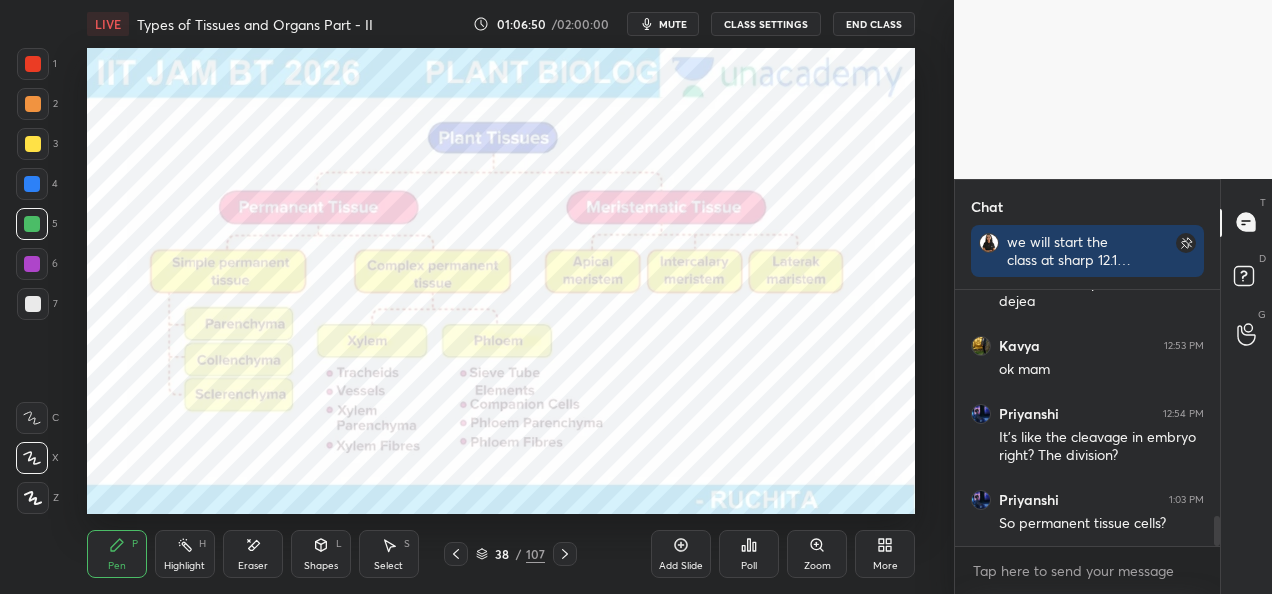 click at bounding box center (33, 64) 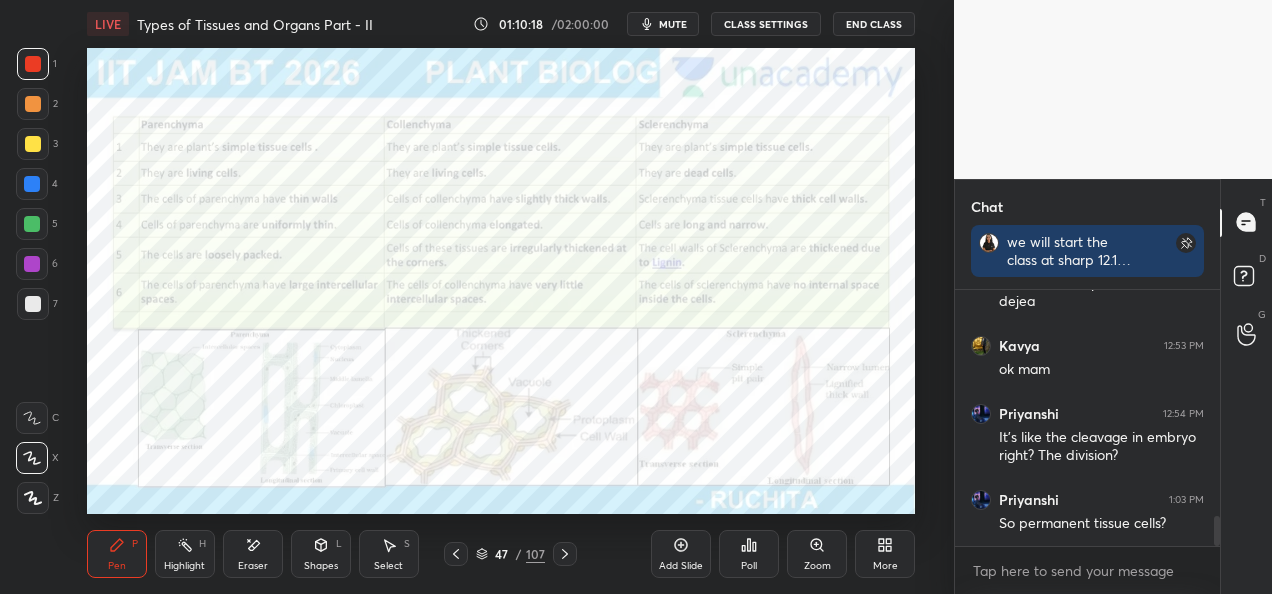 scroll, scrollTop: 2022, scrollLeft: 0, axis: vertical 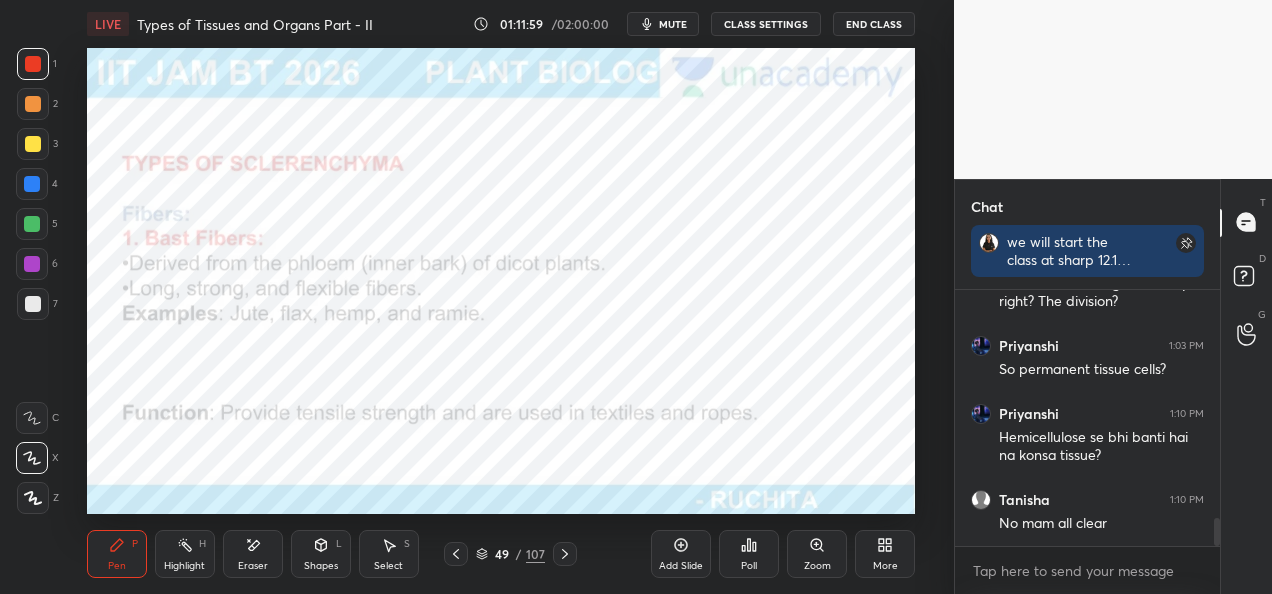 click at bounding box center (33, 104) 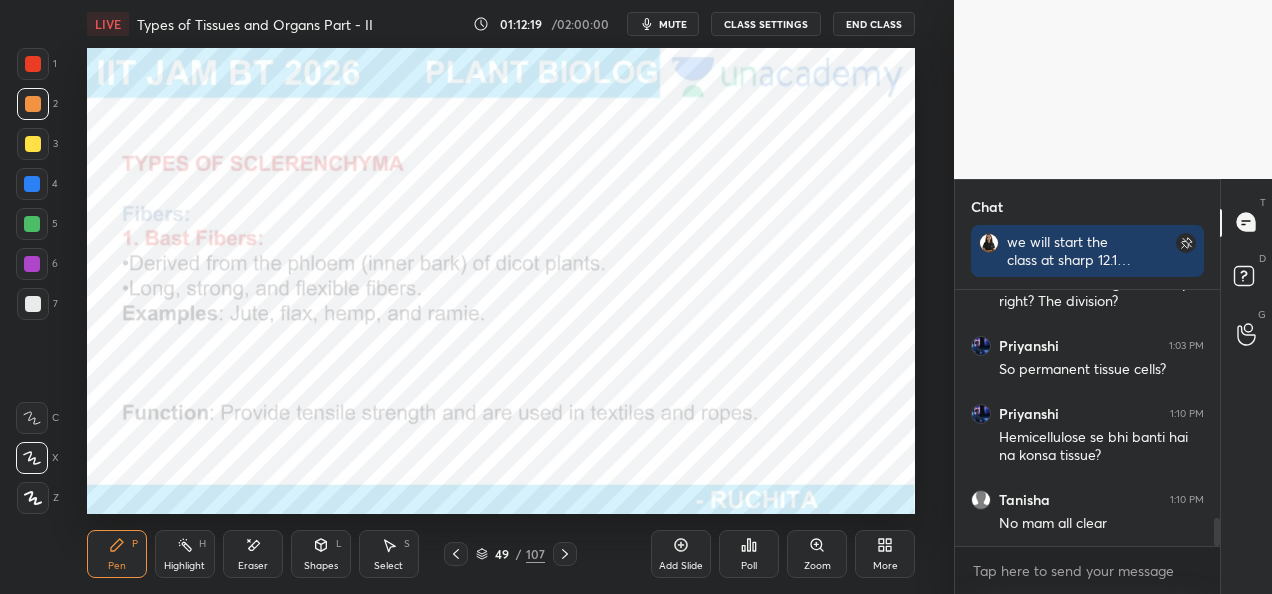 click at bounding box center [32, 184] 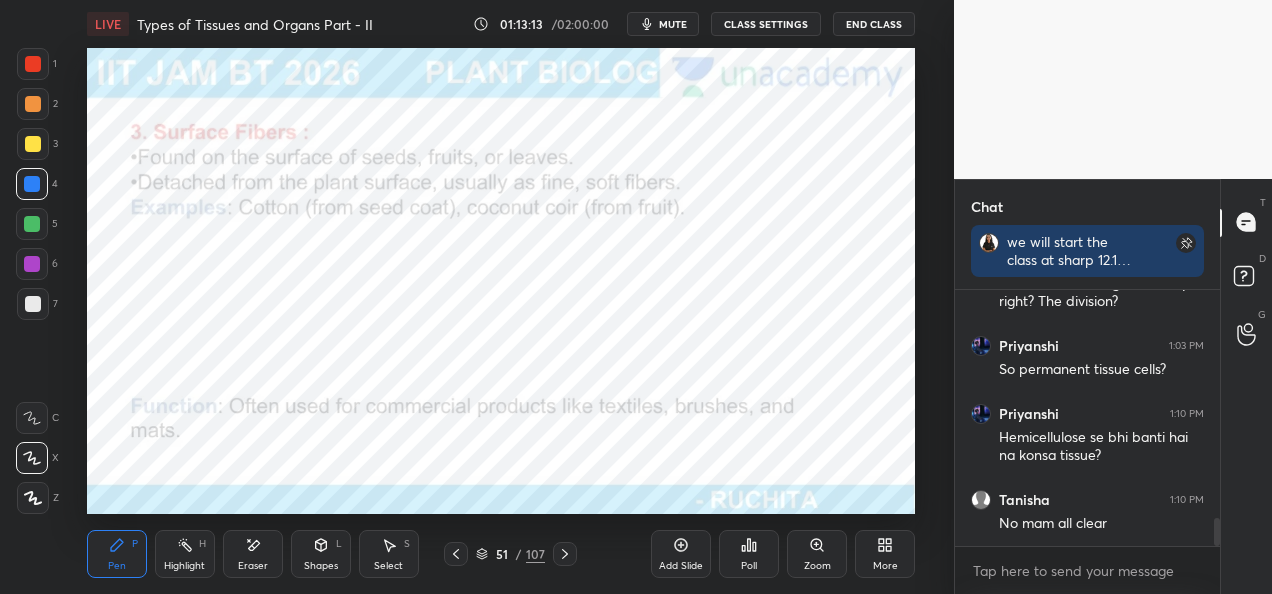 click at bounding box center (33, 64) 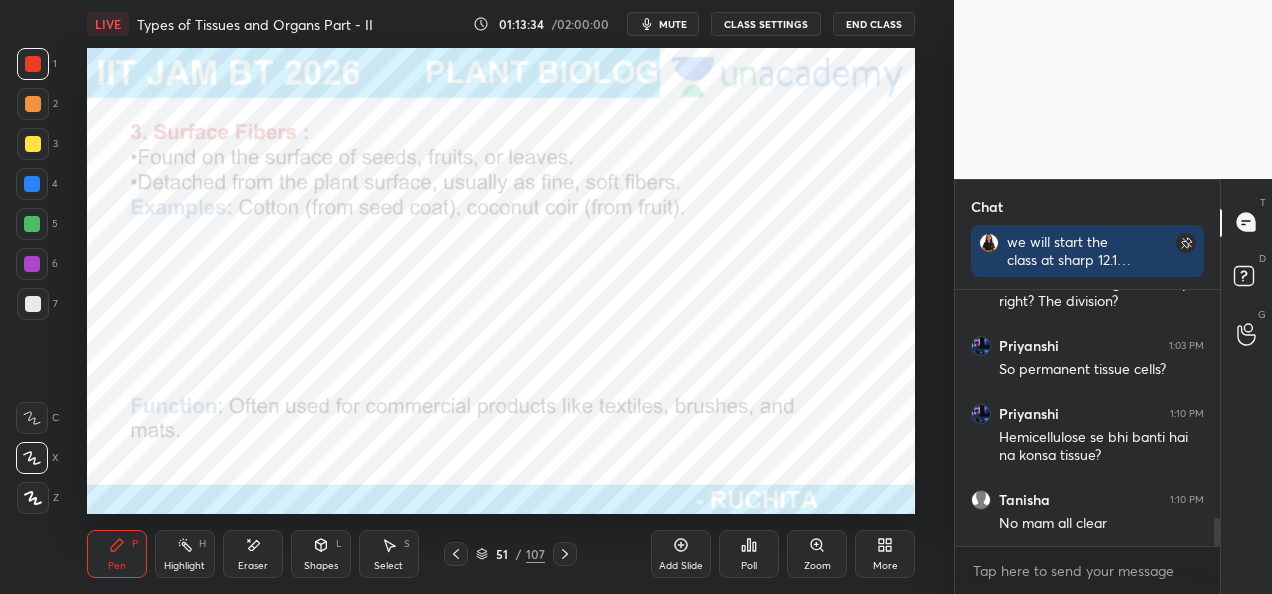 click at bounding box center [32, 184] 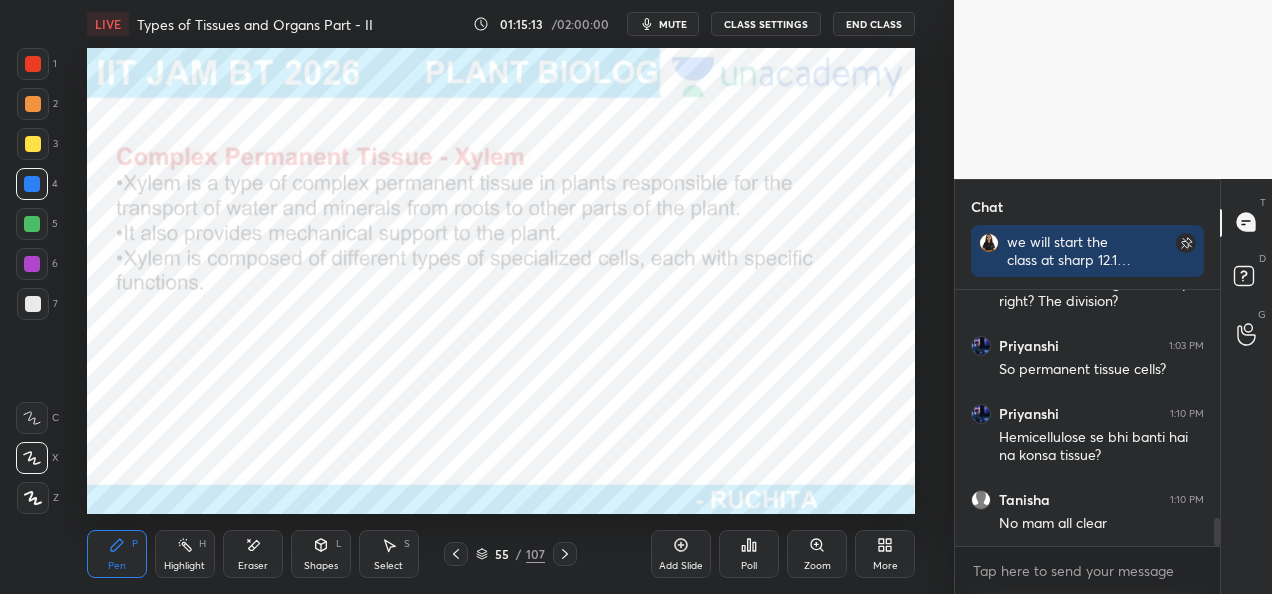click at bounding box center [32, 224] 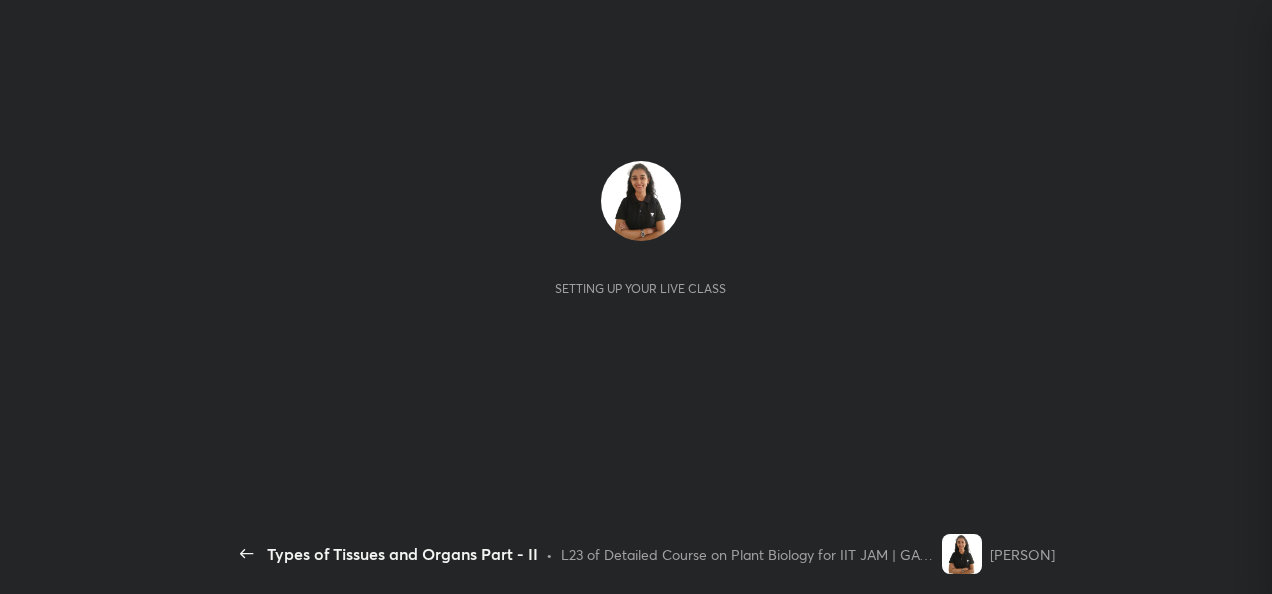 scroll, scrollTop: 0, scrollLeft: 0, axis: both 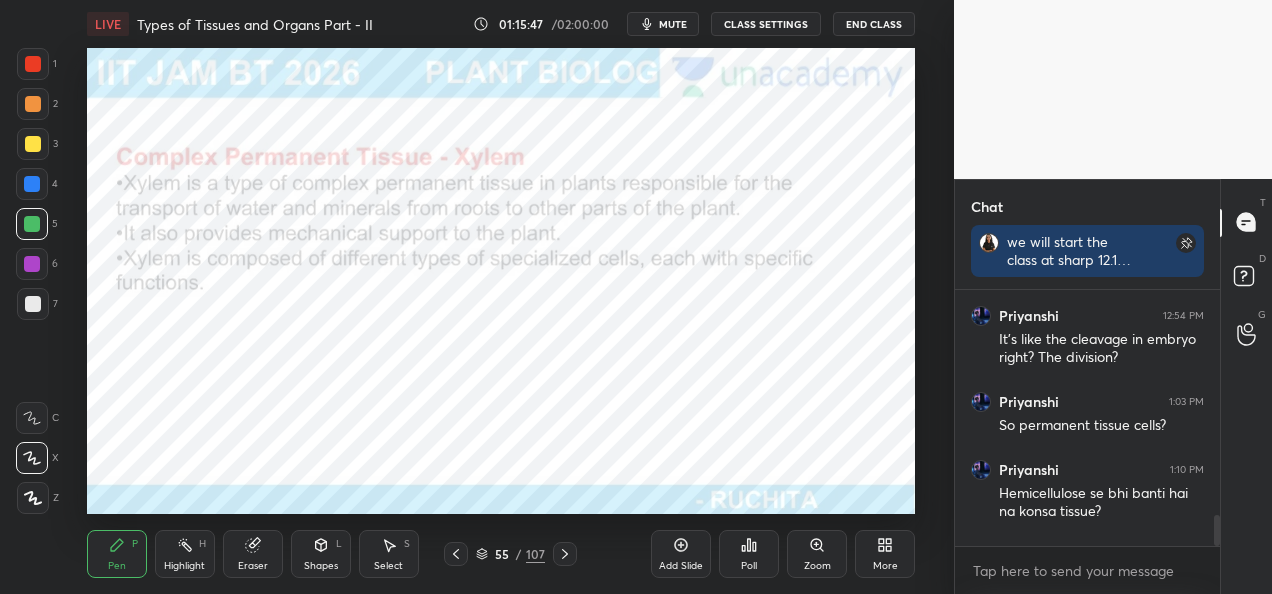 click at bounding box center [33, 104] 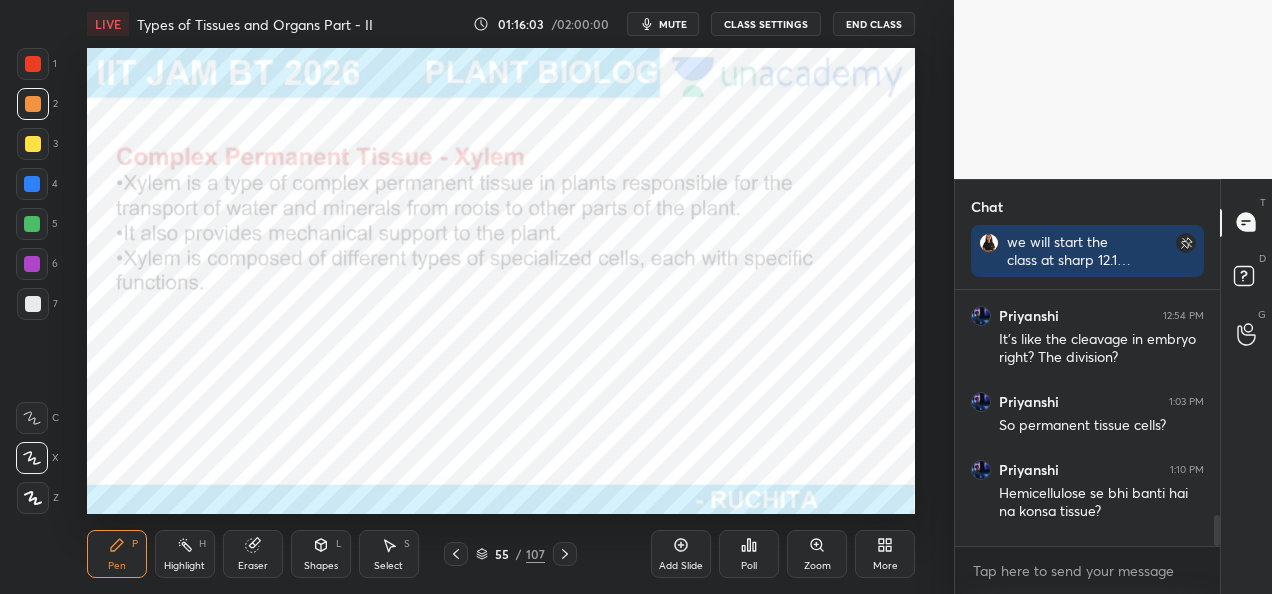 scroll, scrollTop: 2172, scrollLeft: 0, axis: vertical 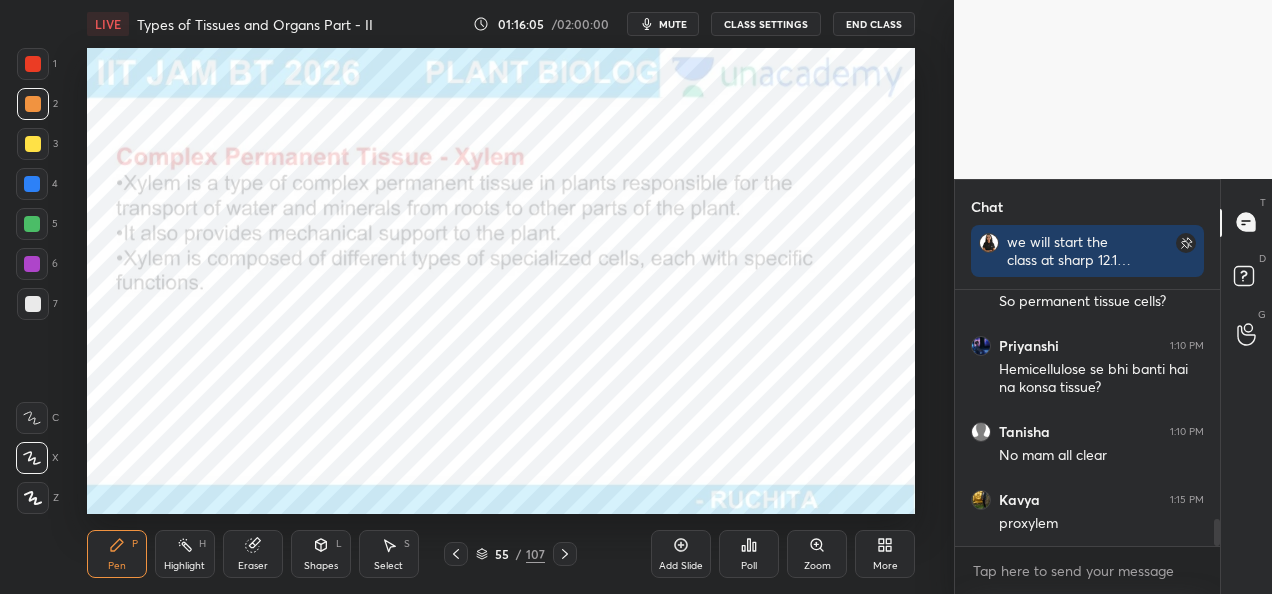 click at bounding box center (32, 184) 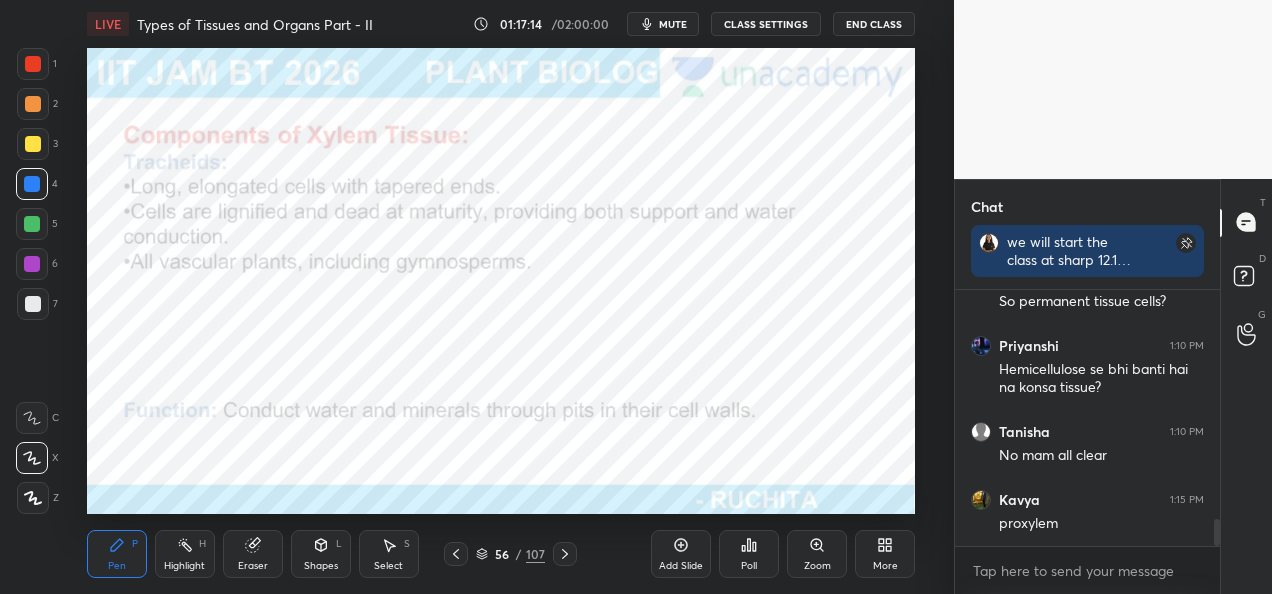 click at bounding box center (32, 184) 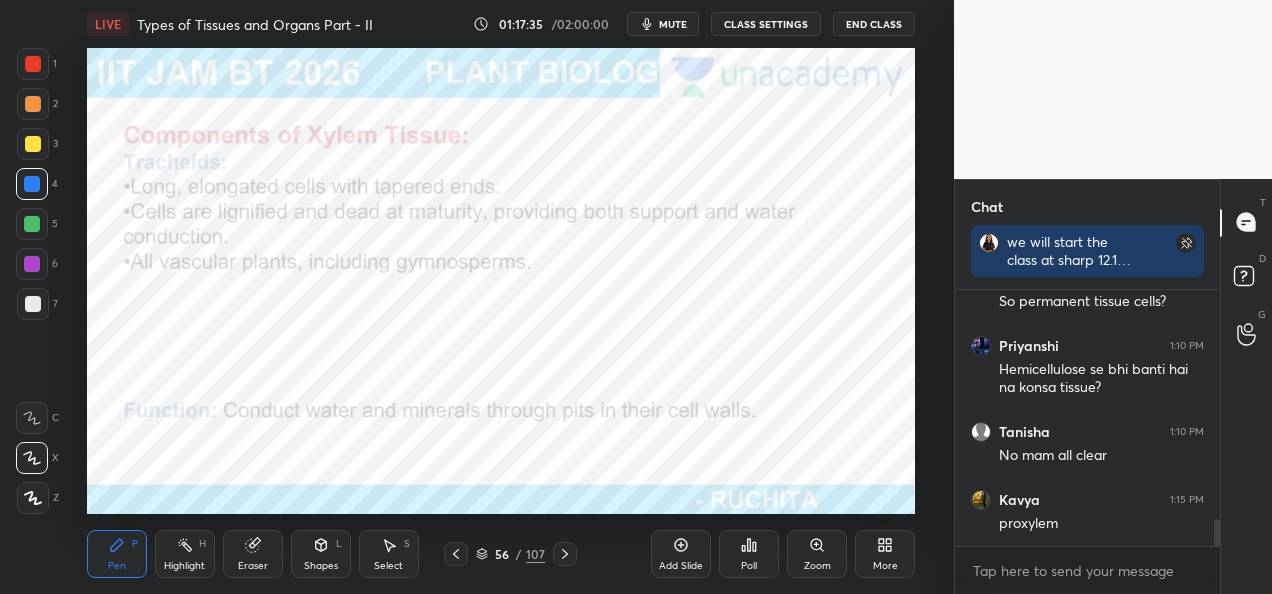 click at bounding box center [33, 104] 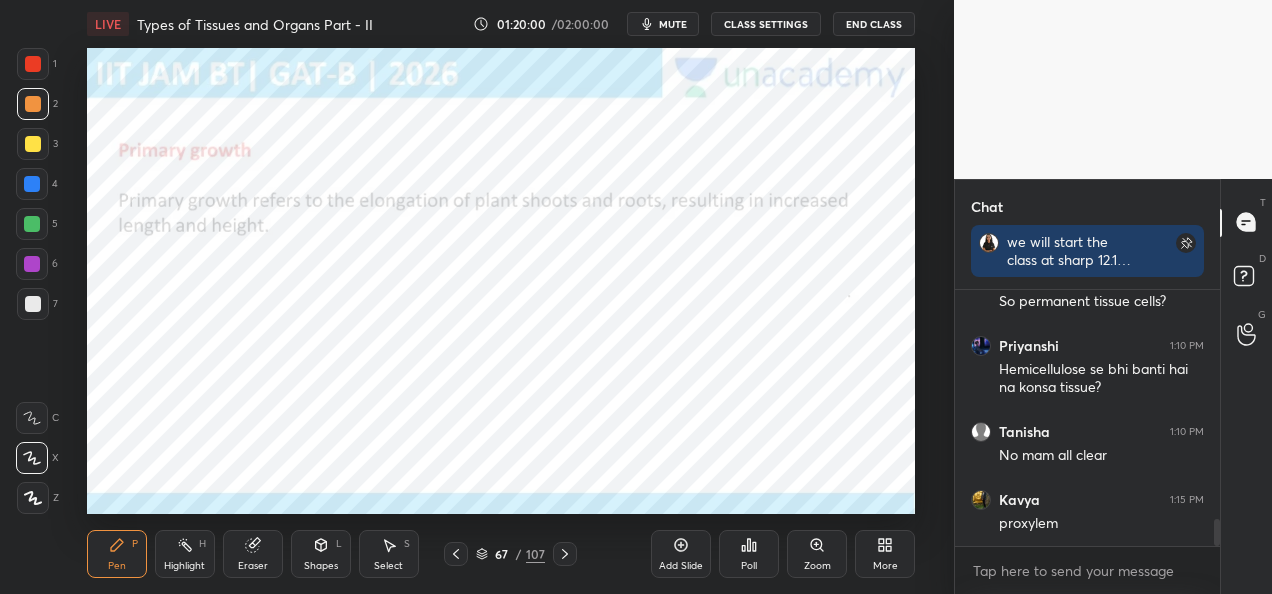 click at bounding box center (32, 184) 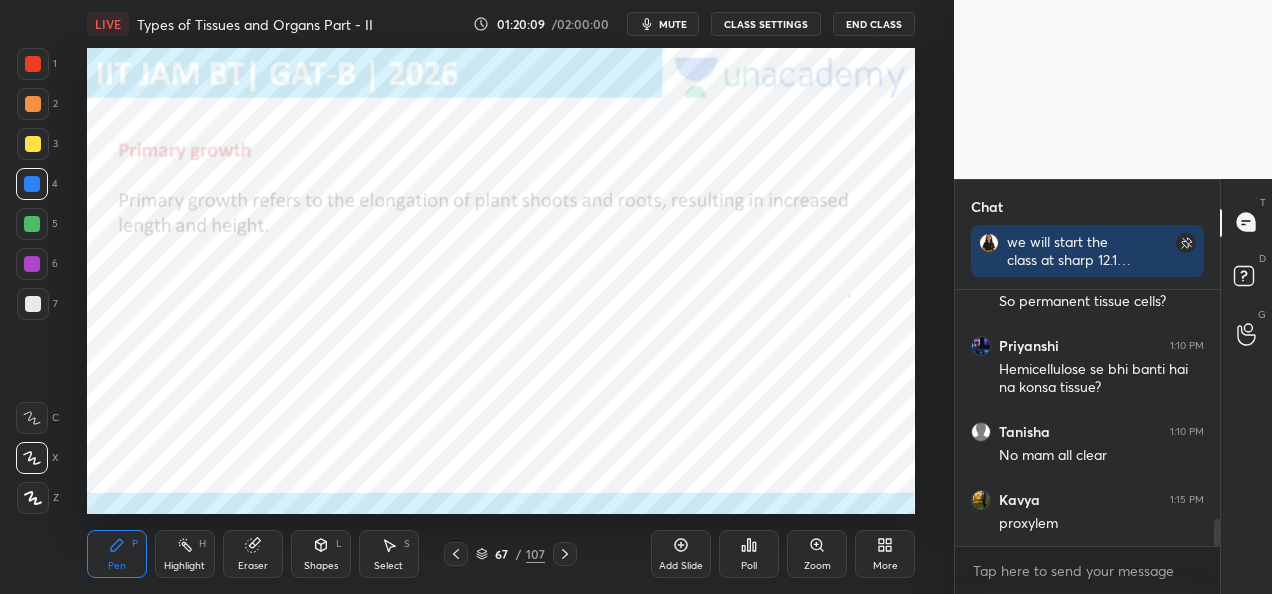 click at bounding box center (33, 64) 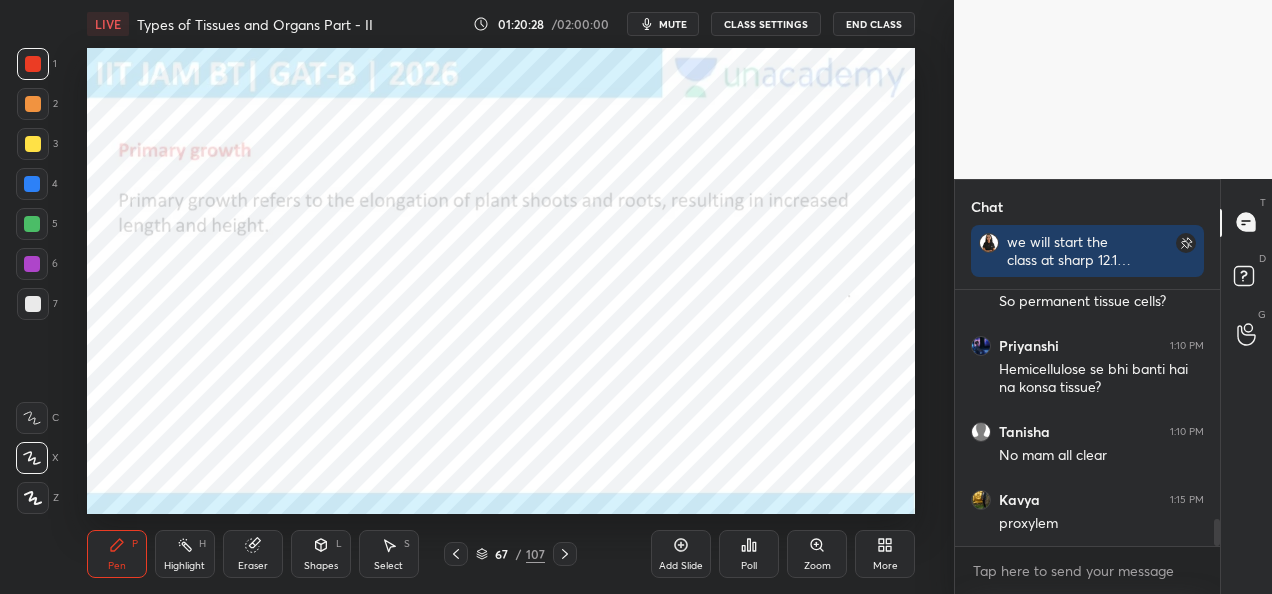 click at bounding box center [32, 224] 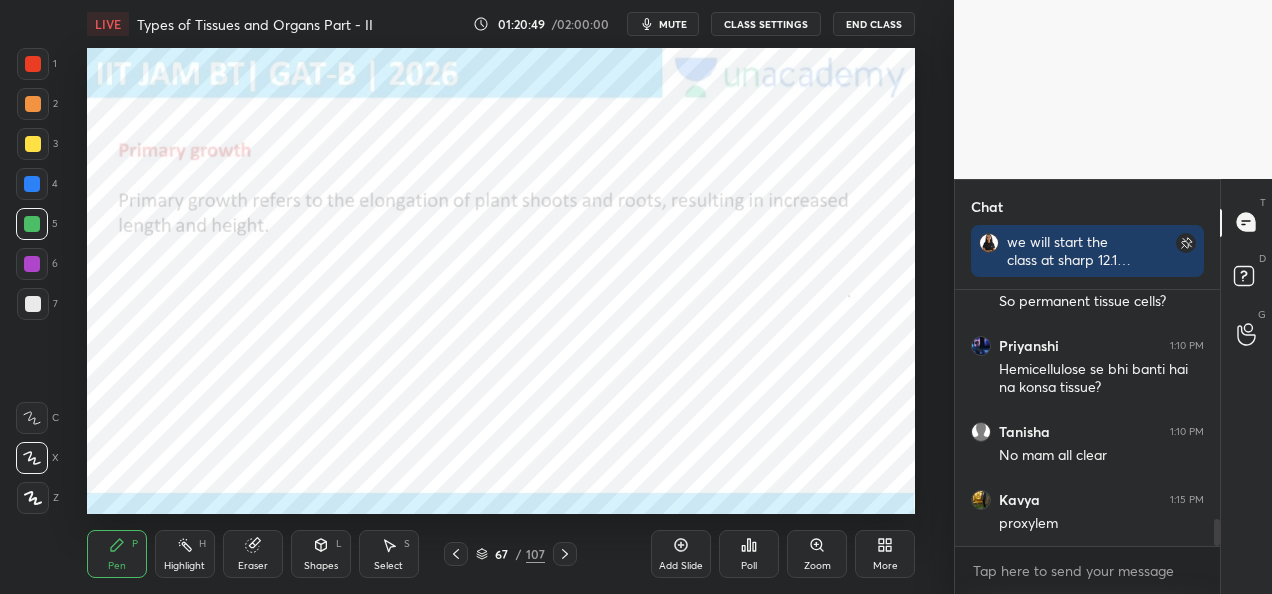 click at bounding box center [32, 224] 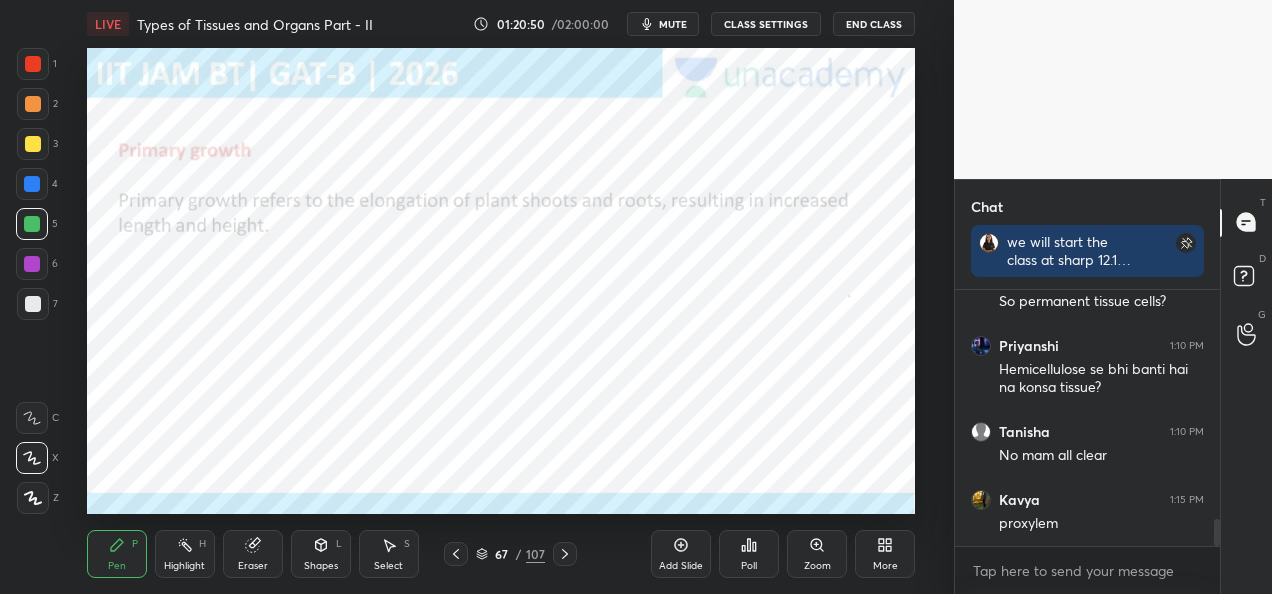 click at bounding box center [32, 264] 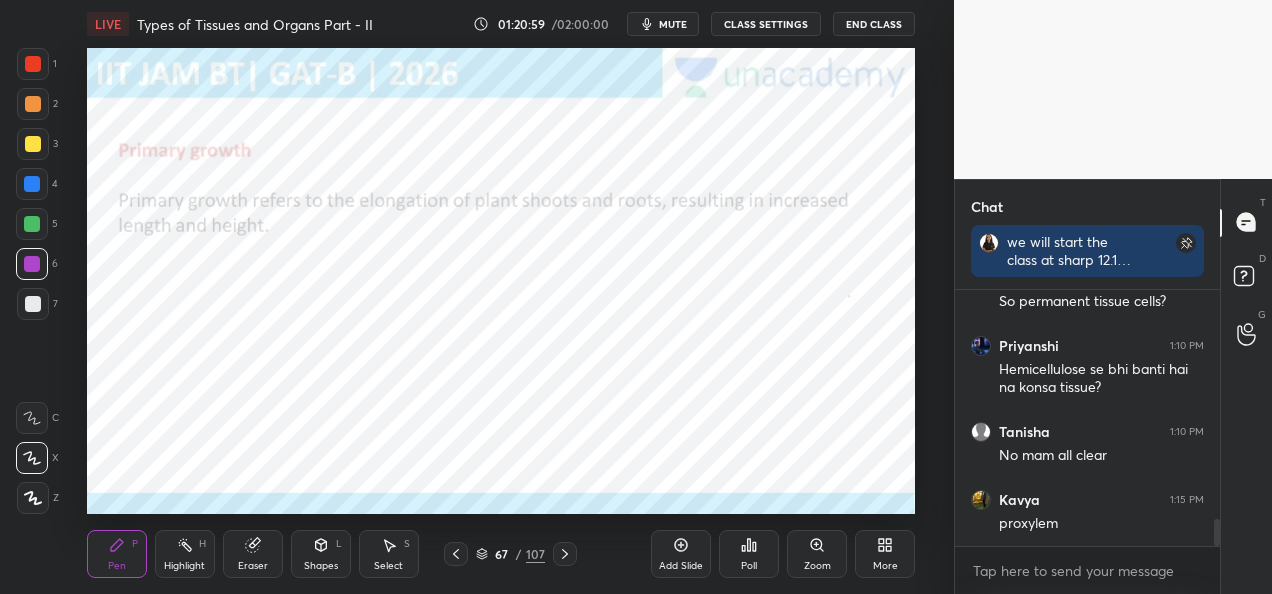 click at bounding box center (33, 104) 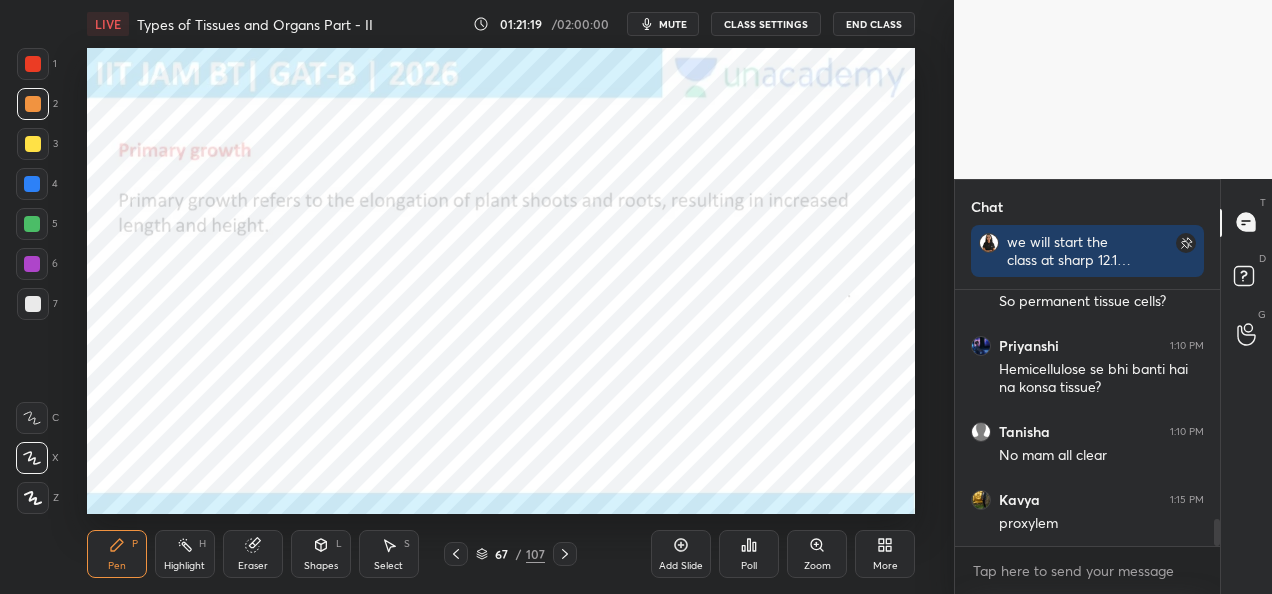 click at bounding box center [33, 64] 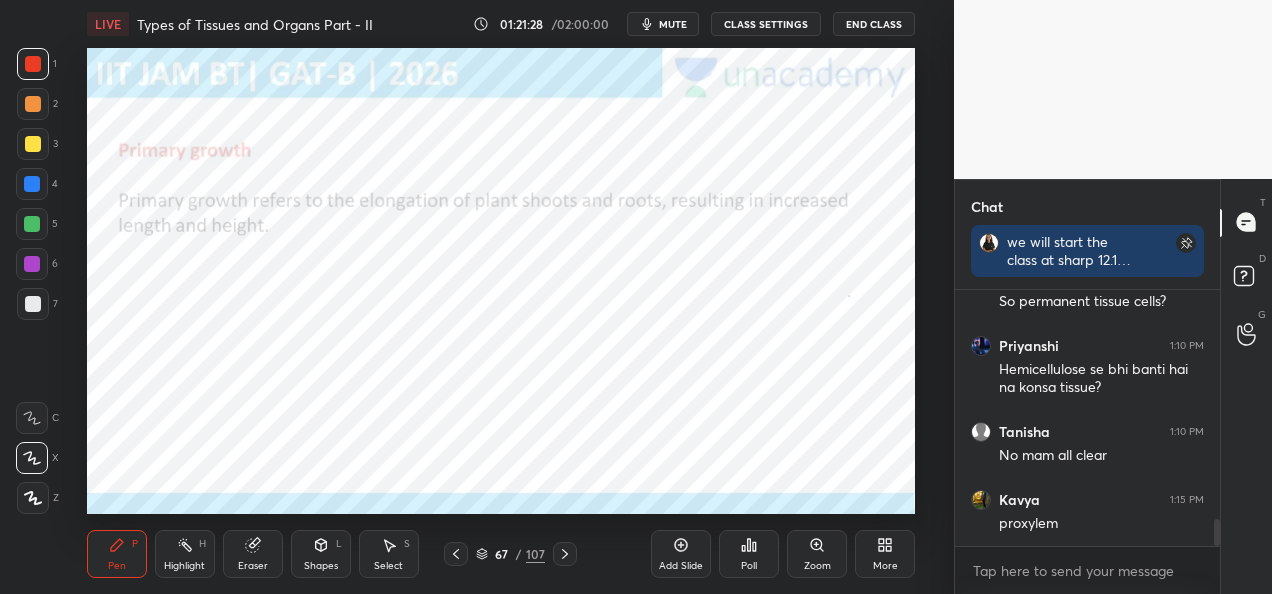 click at bounding box center (32, 184) 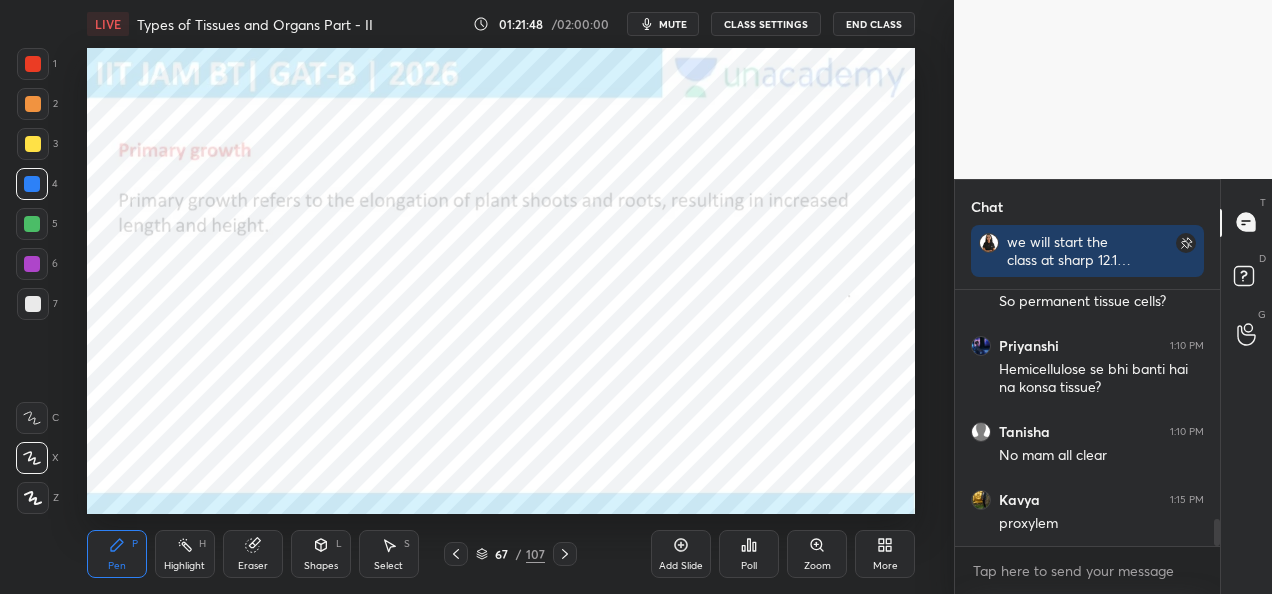 click at bounding box center [33, 64] 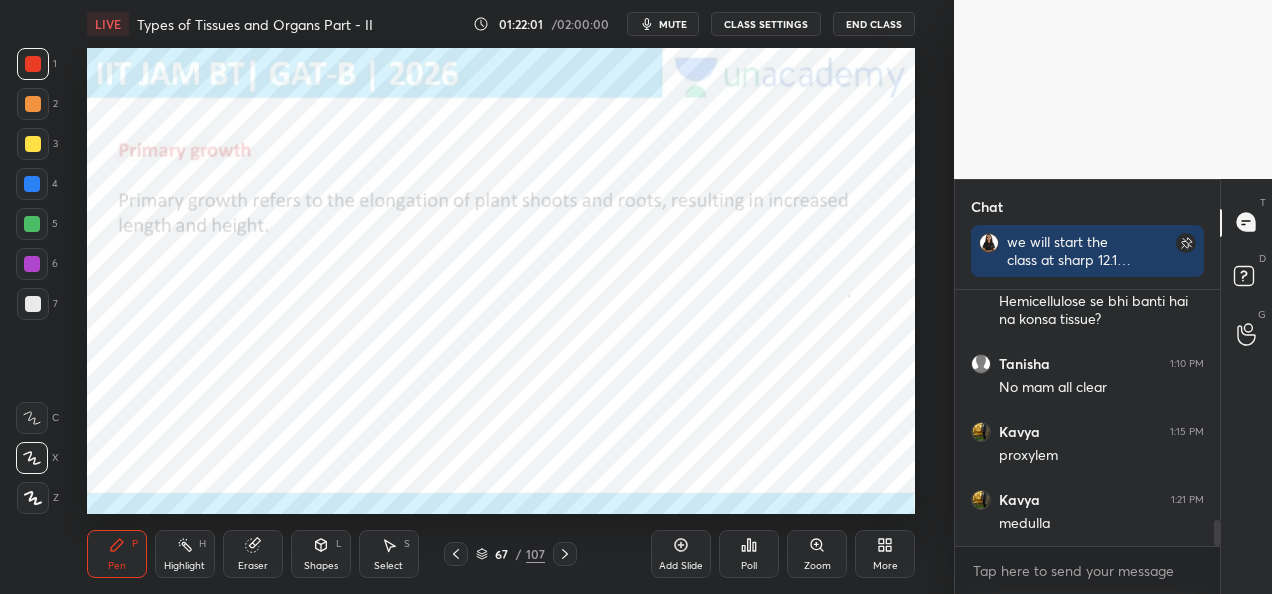 scroll, scrollTop: 2308, scrollLeft: 0, axis: vertical 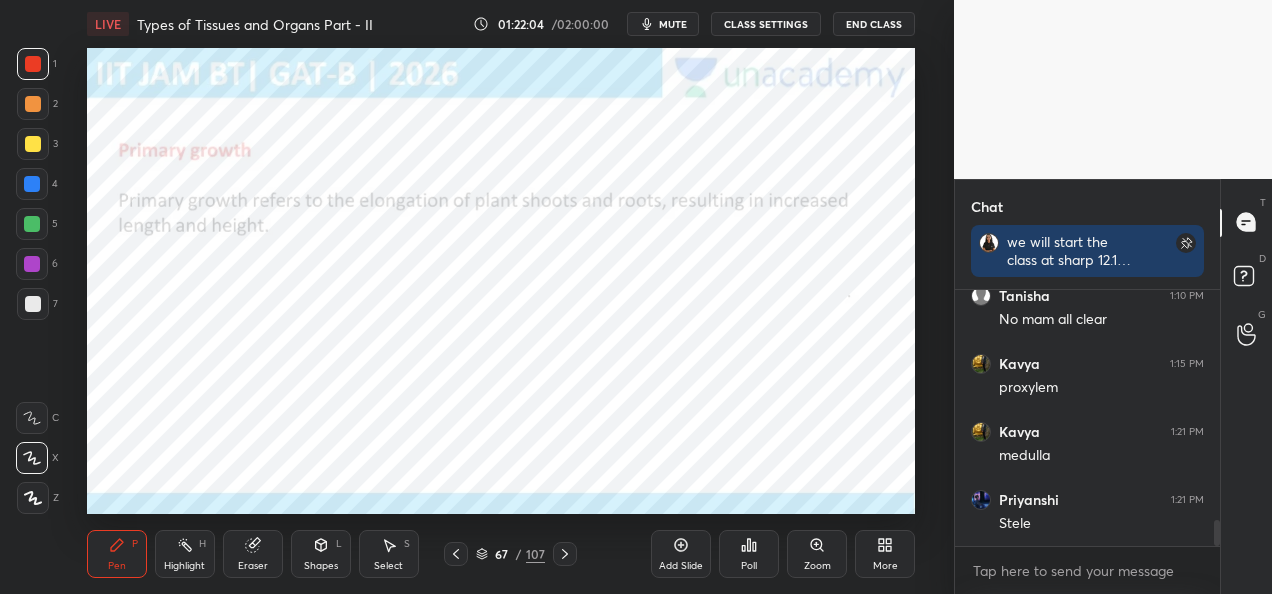 click at bounding box center (33, 104) 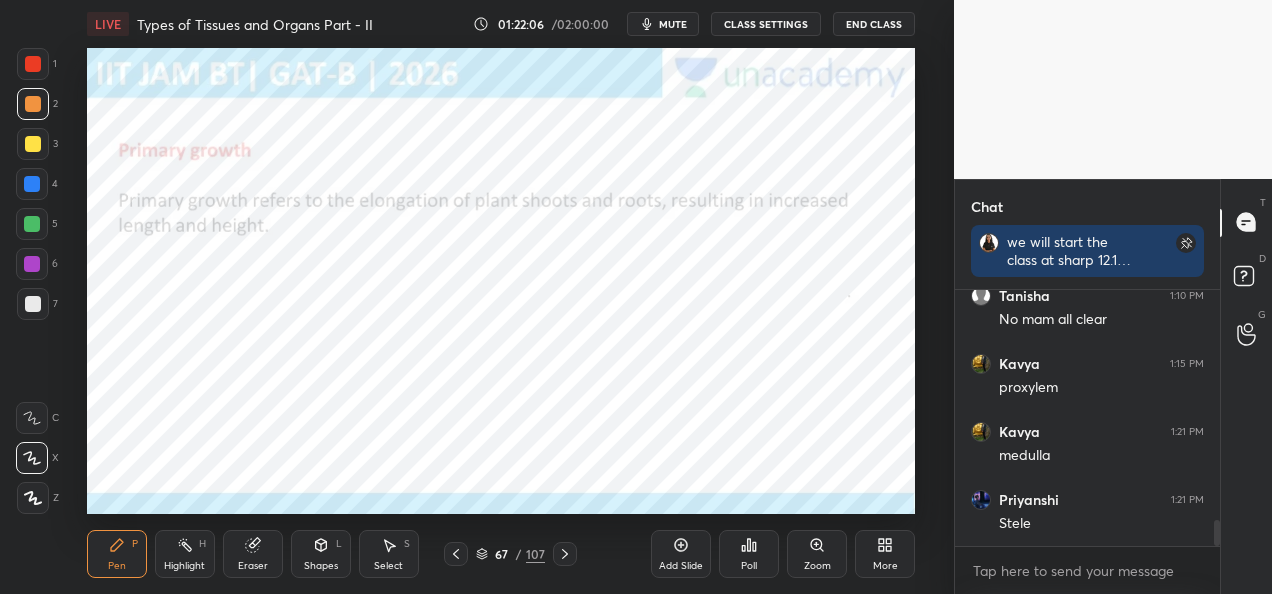 click at bounding box center [32, 264] 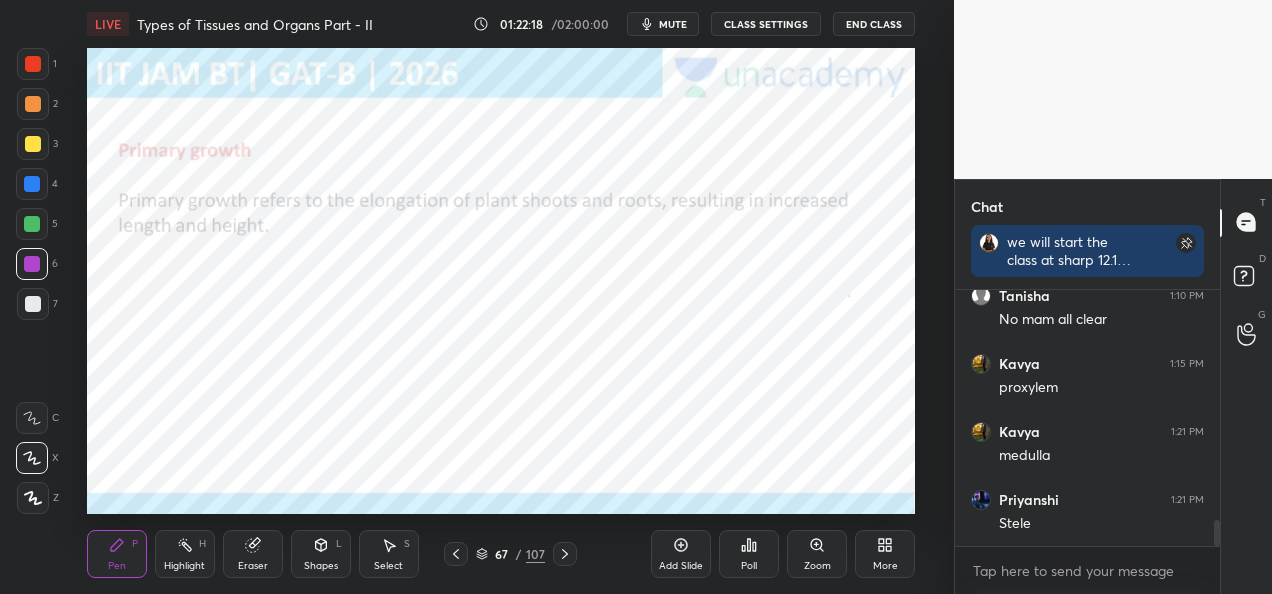 click at bounding box center (33, 64) 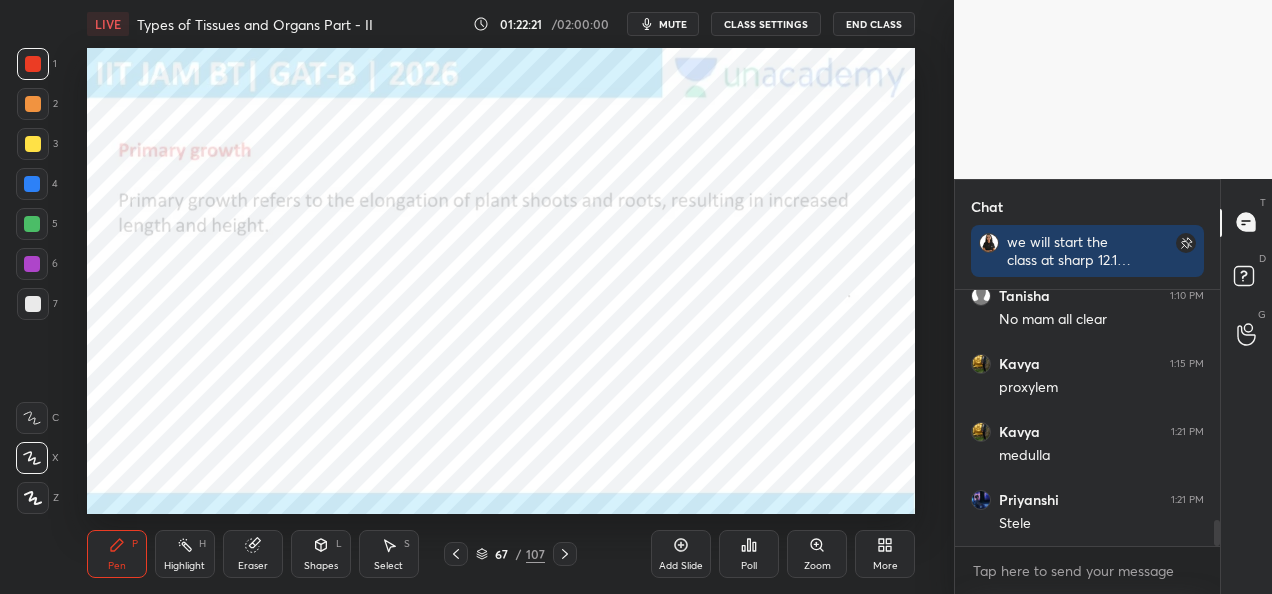 click on "2" at bounding box center [37, 108] 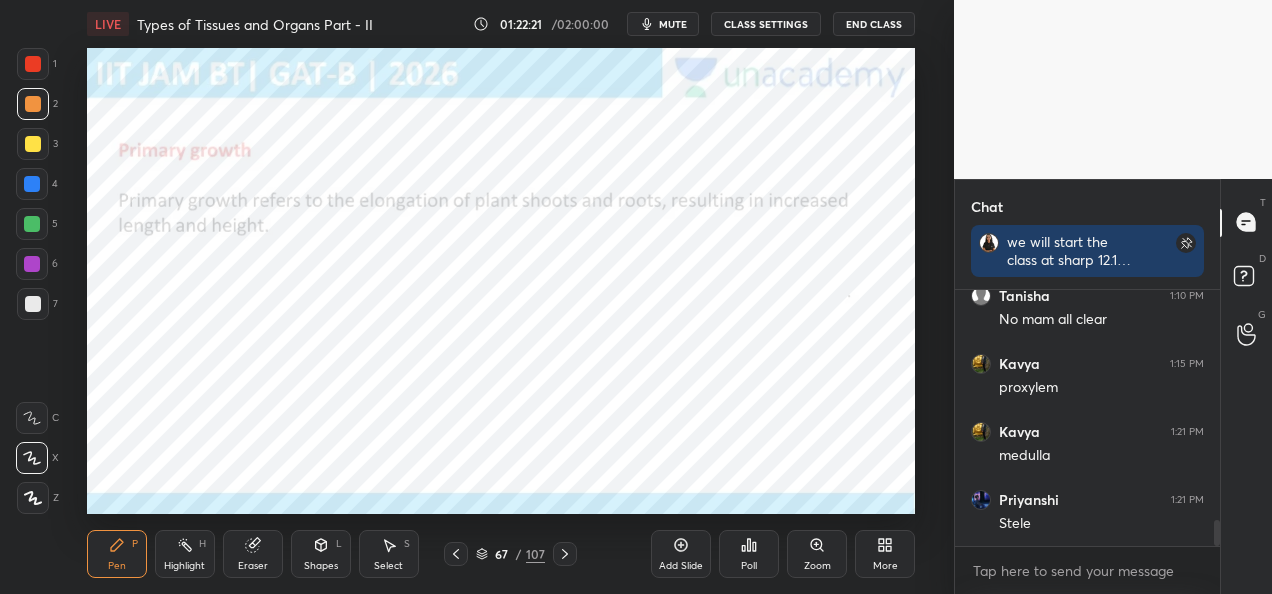 click at bounding box center [33, 104] 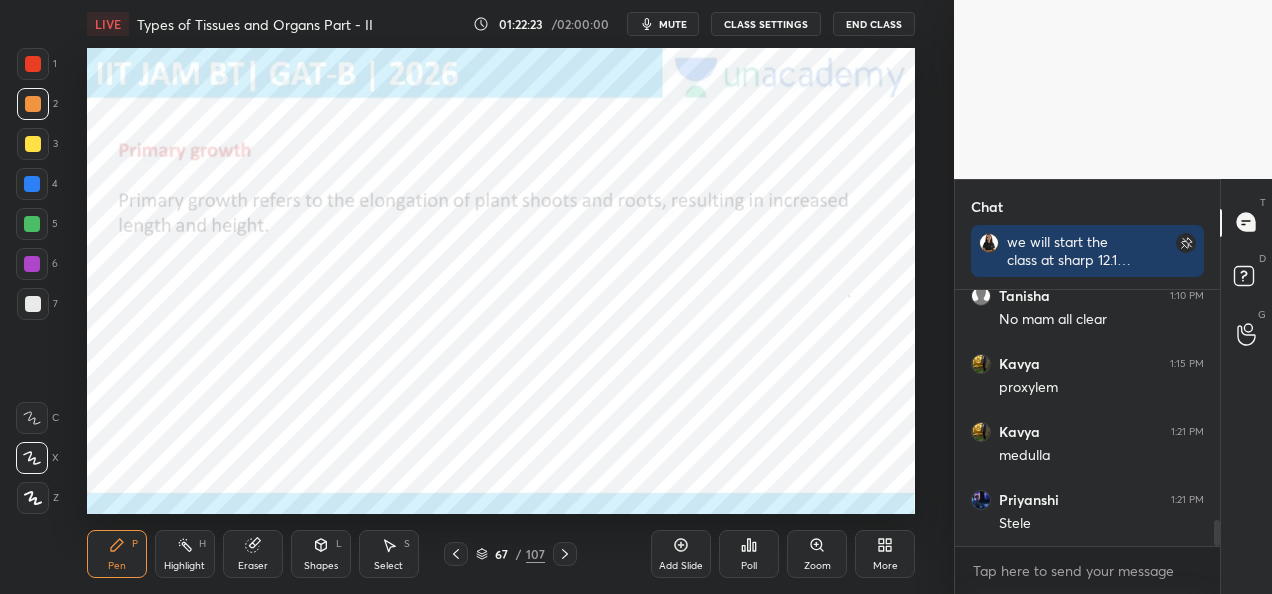 click at bounding box center (32, 184) 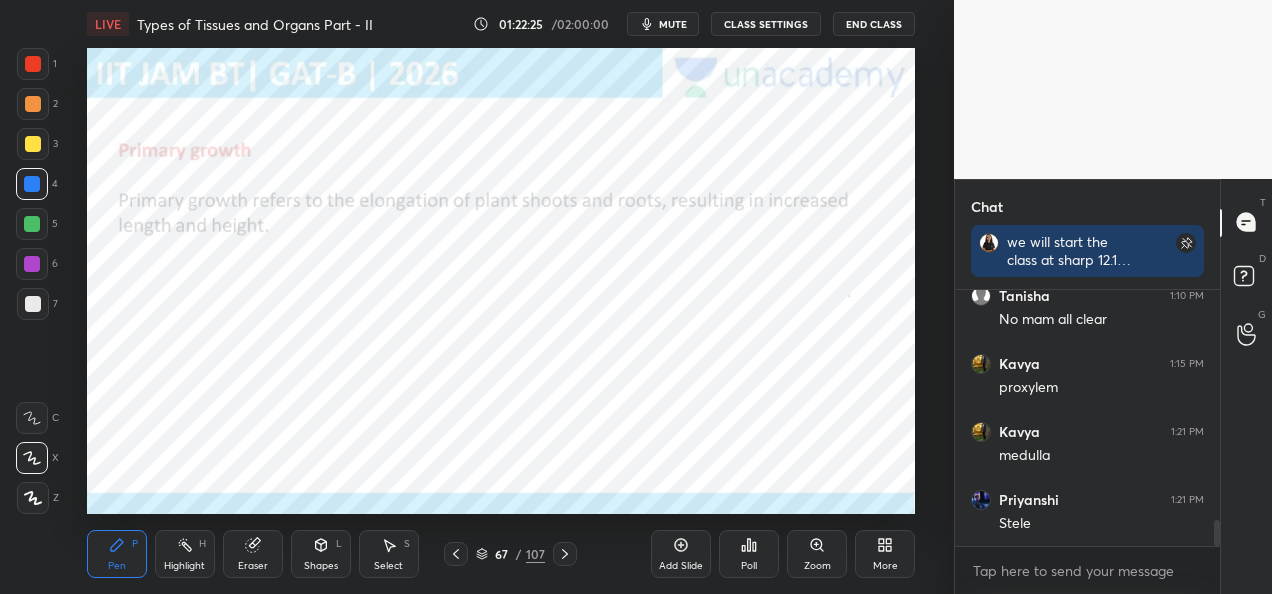 click at bounding box center (33, 144) 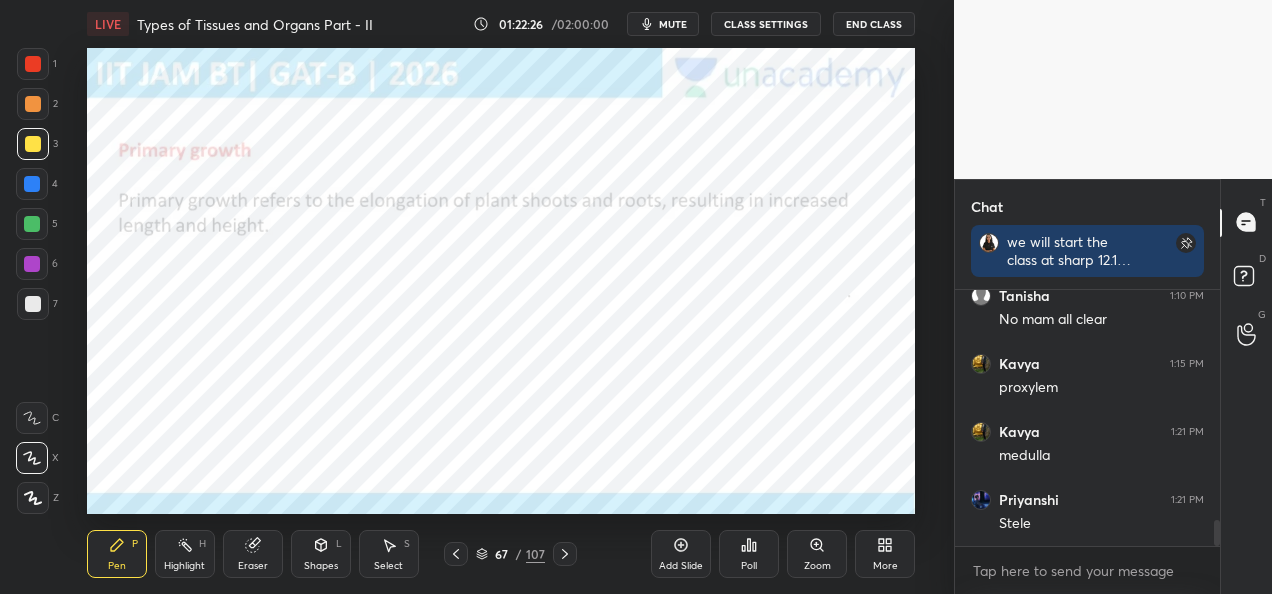 click at bounding box center (33, 64) 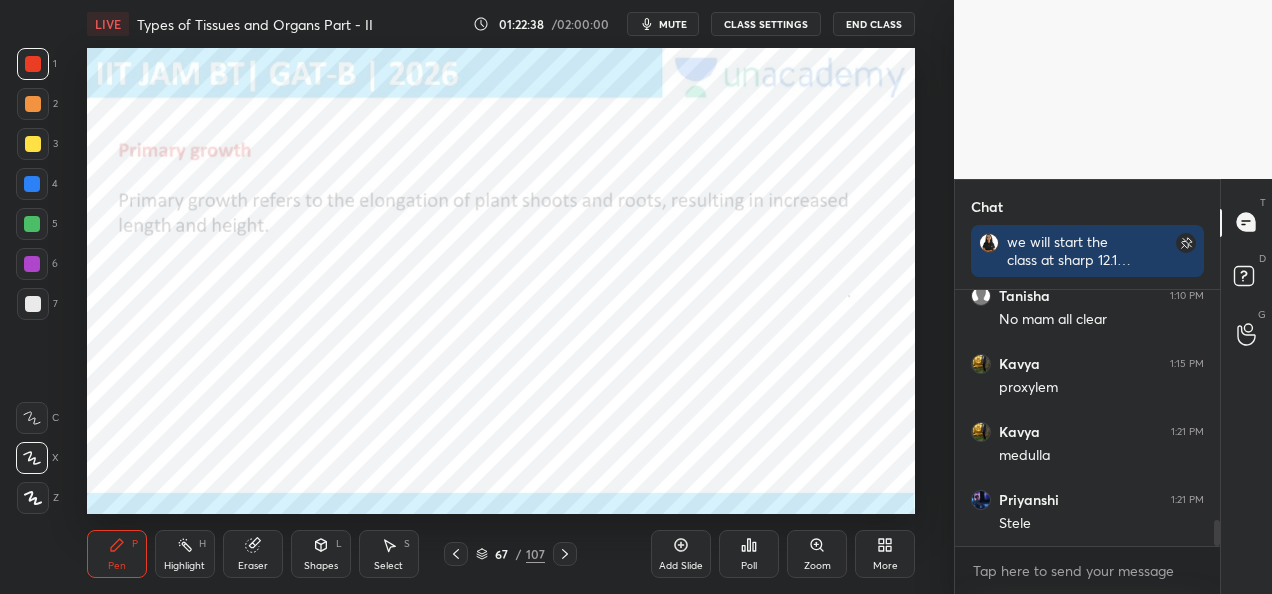 click at bounding box center (32, 264) 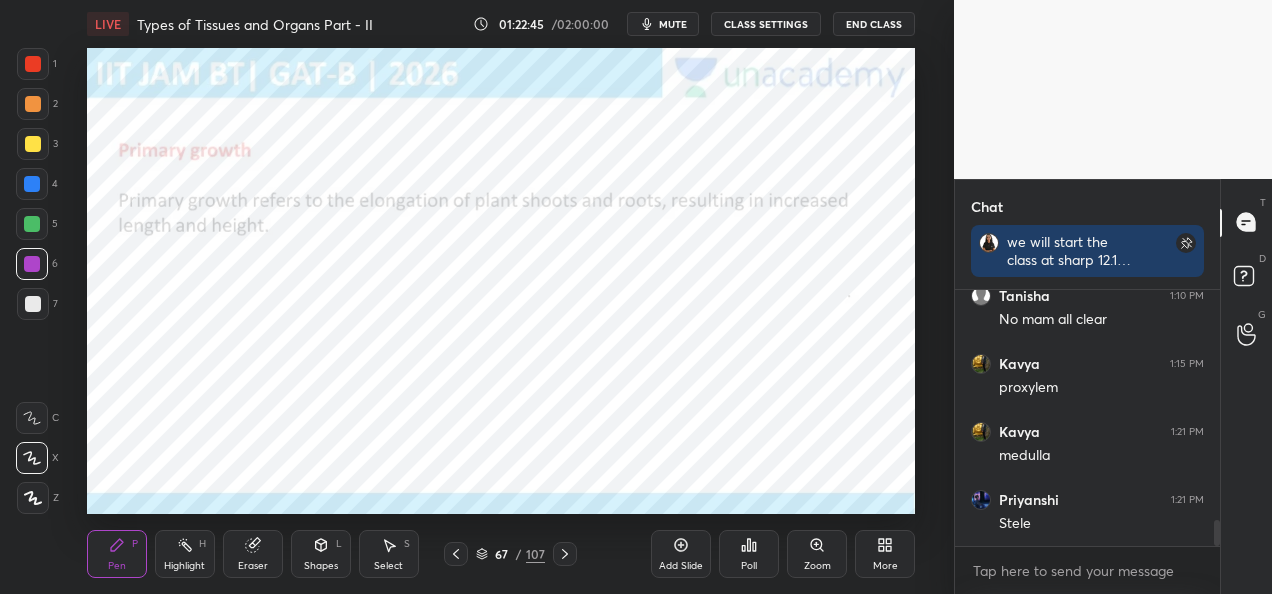 click at bounding box center (32, 224) 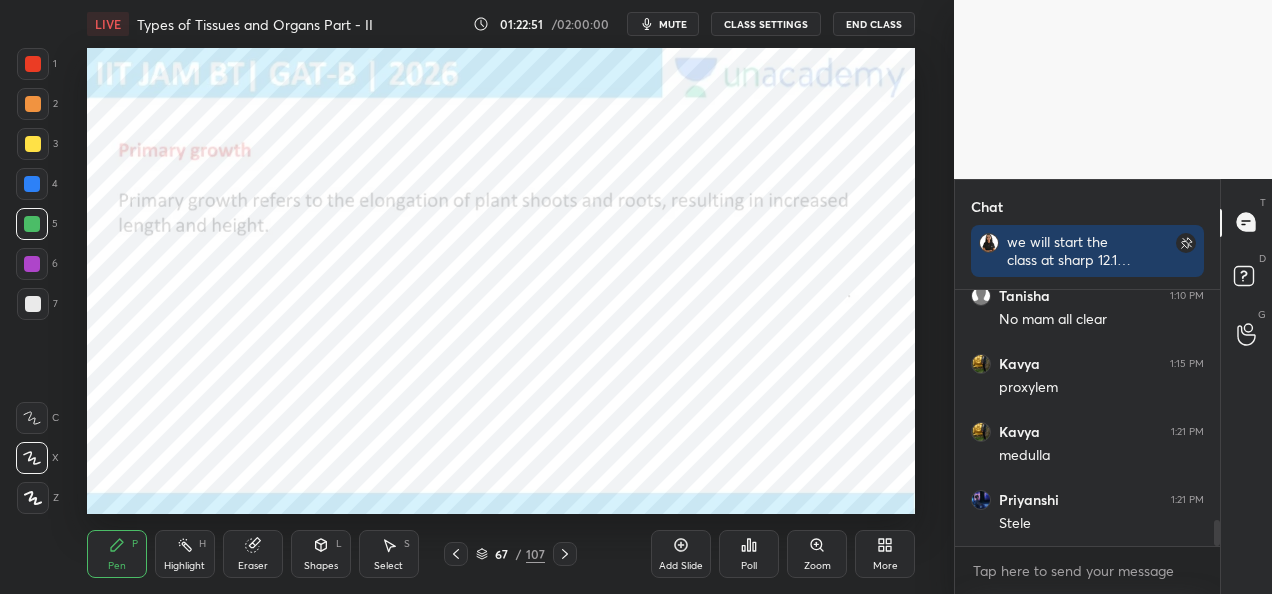 click at bounding box center [33, 144] 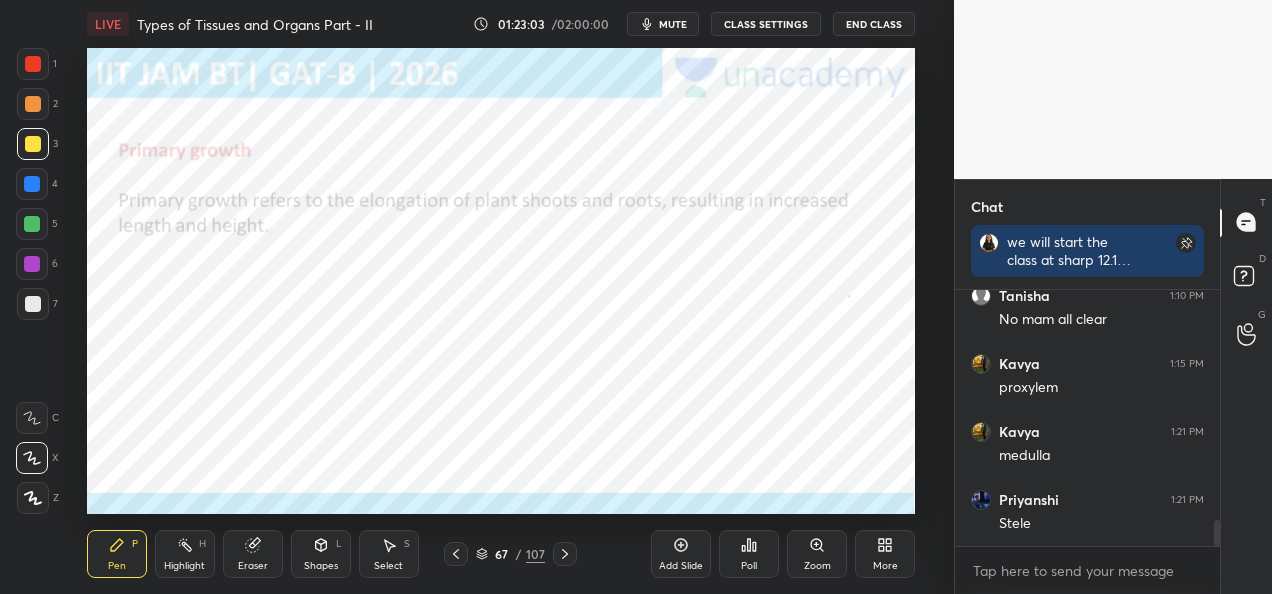 click at bounding box center [32, 264] 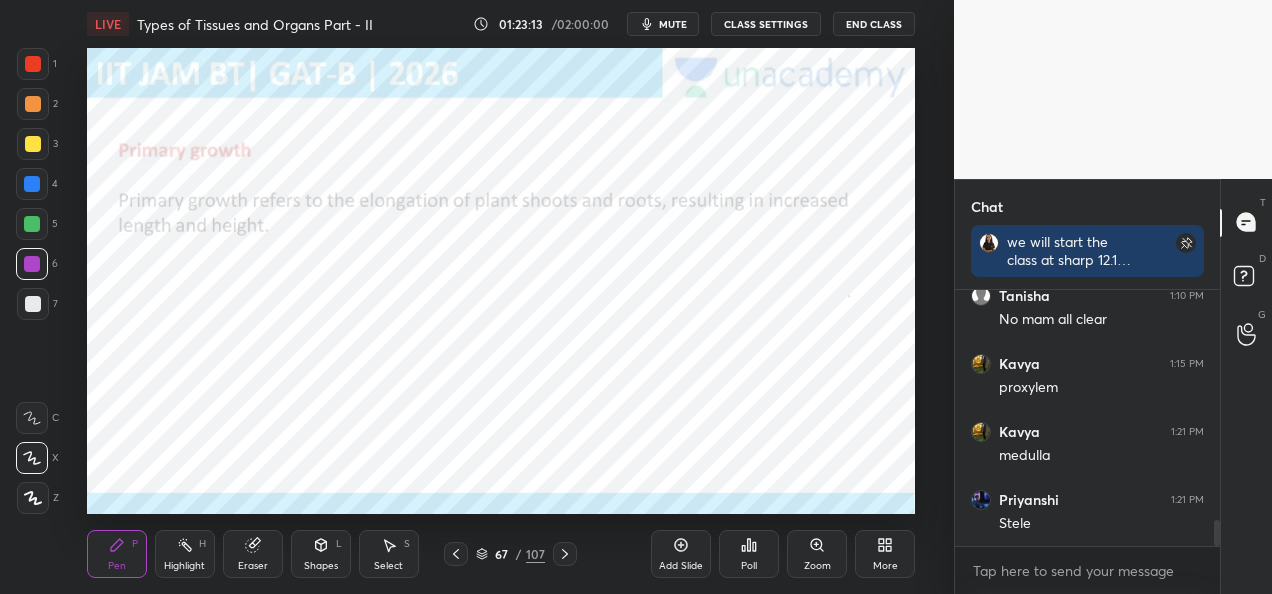click at bounding box center (32, 184) 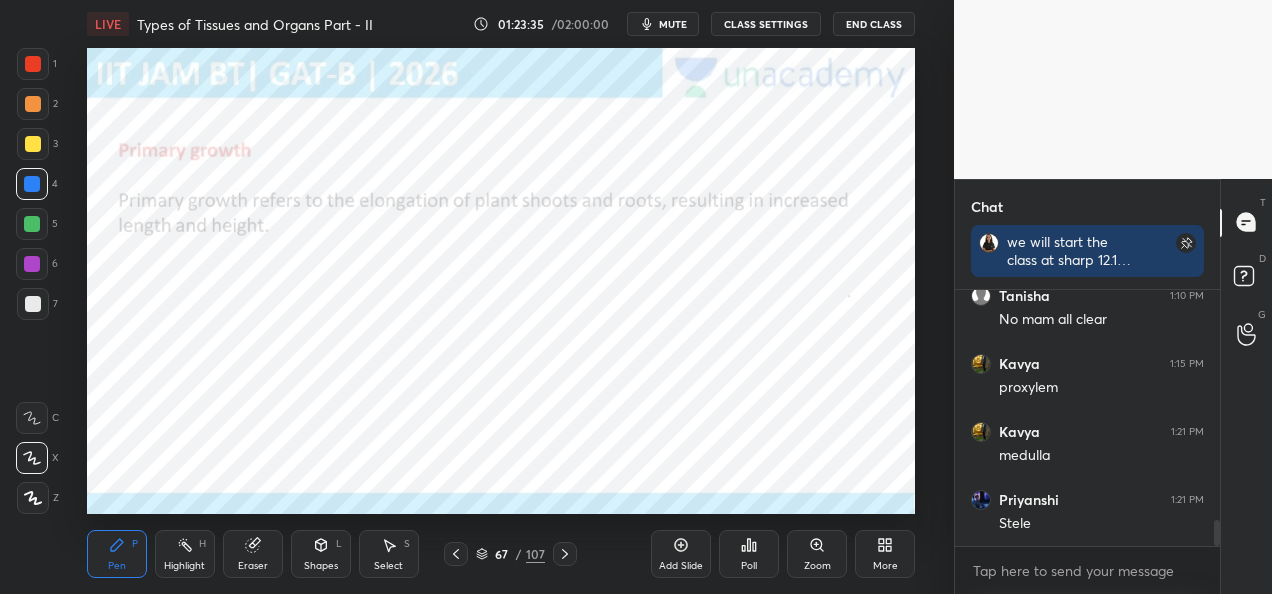 click at bounding box center (32, 224) 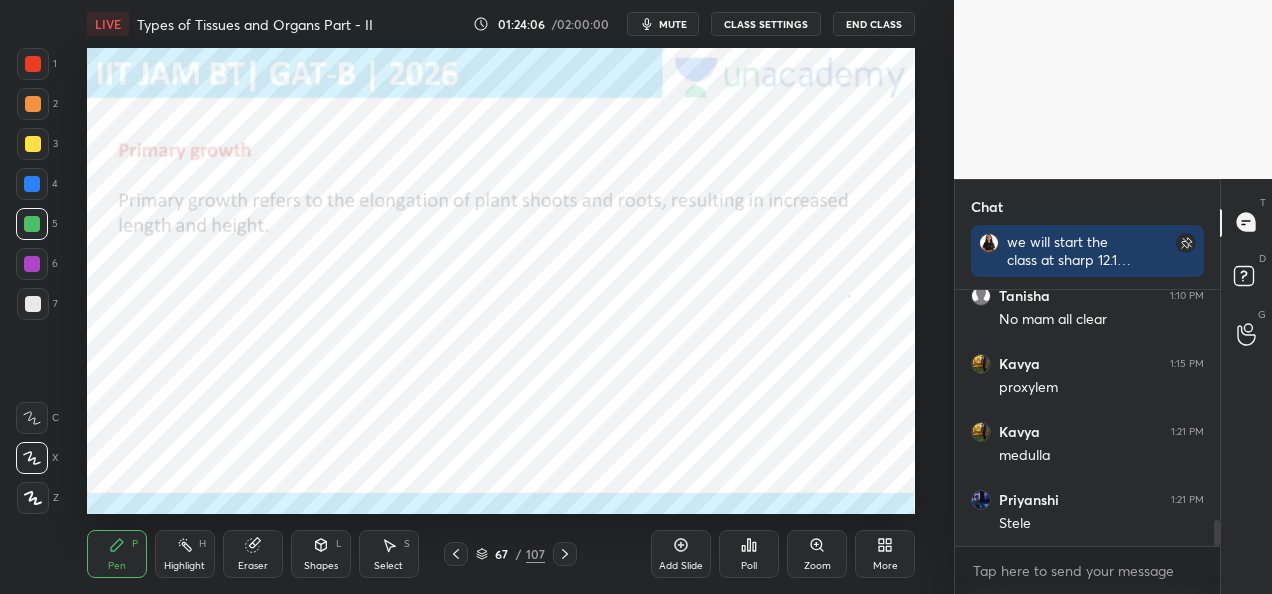 click at bounding box center (32, 264) 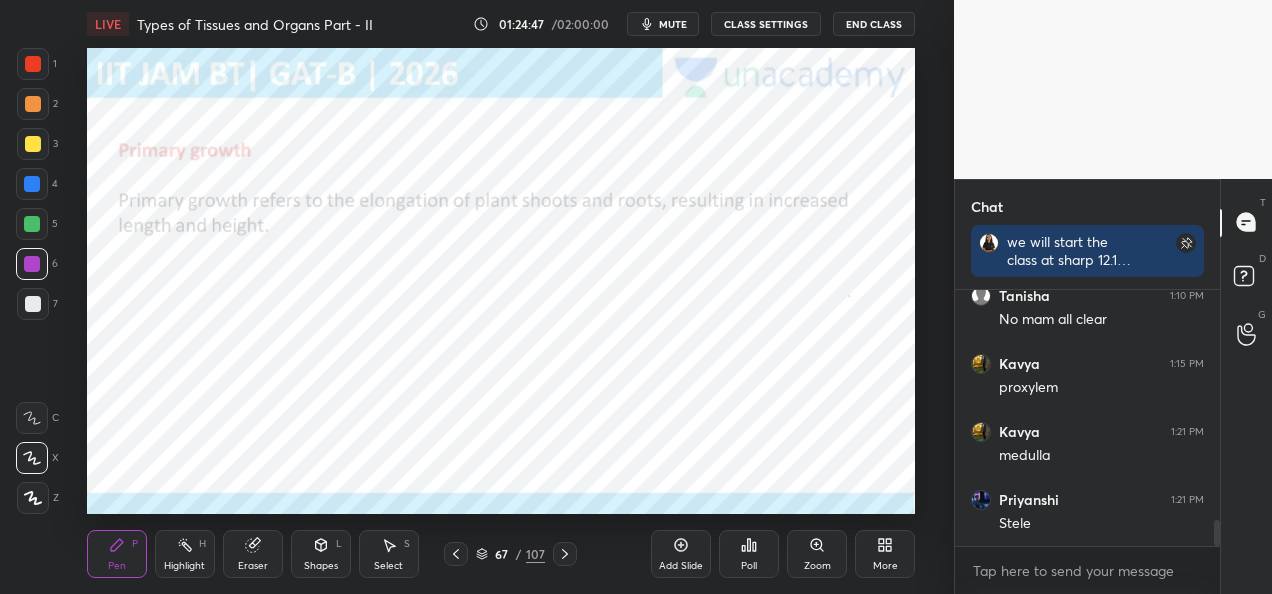 click at bounding box center (33, 144) 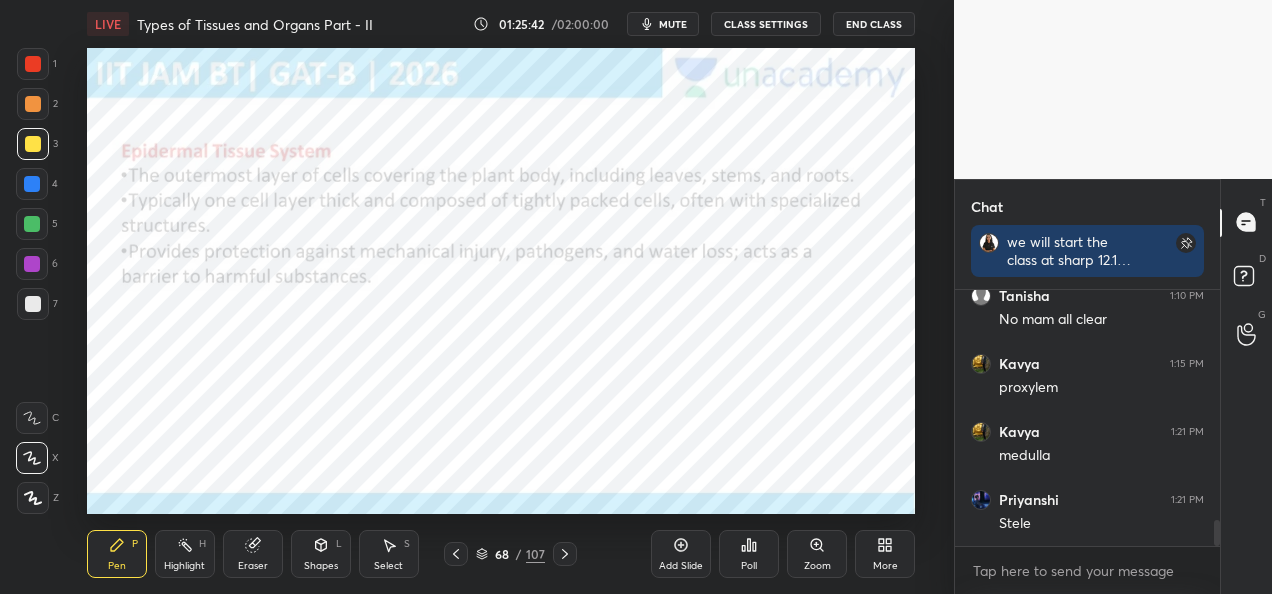 click at bounding box center (32, 184) 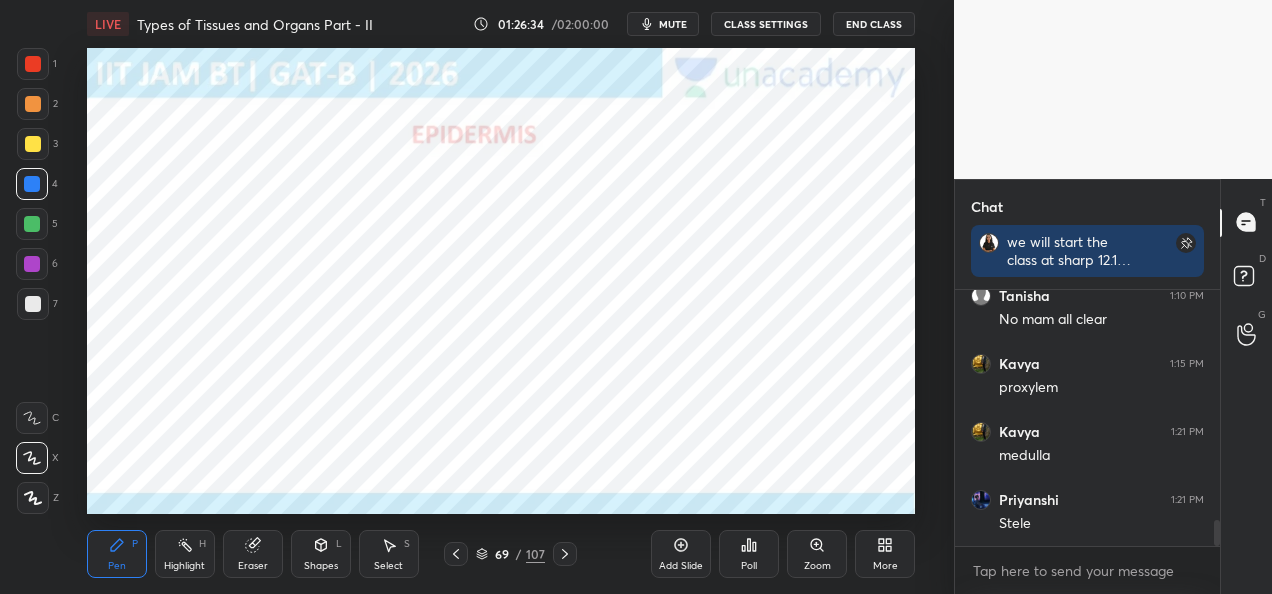 click on "2" at bounding box center [37, 104] 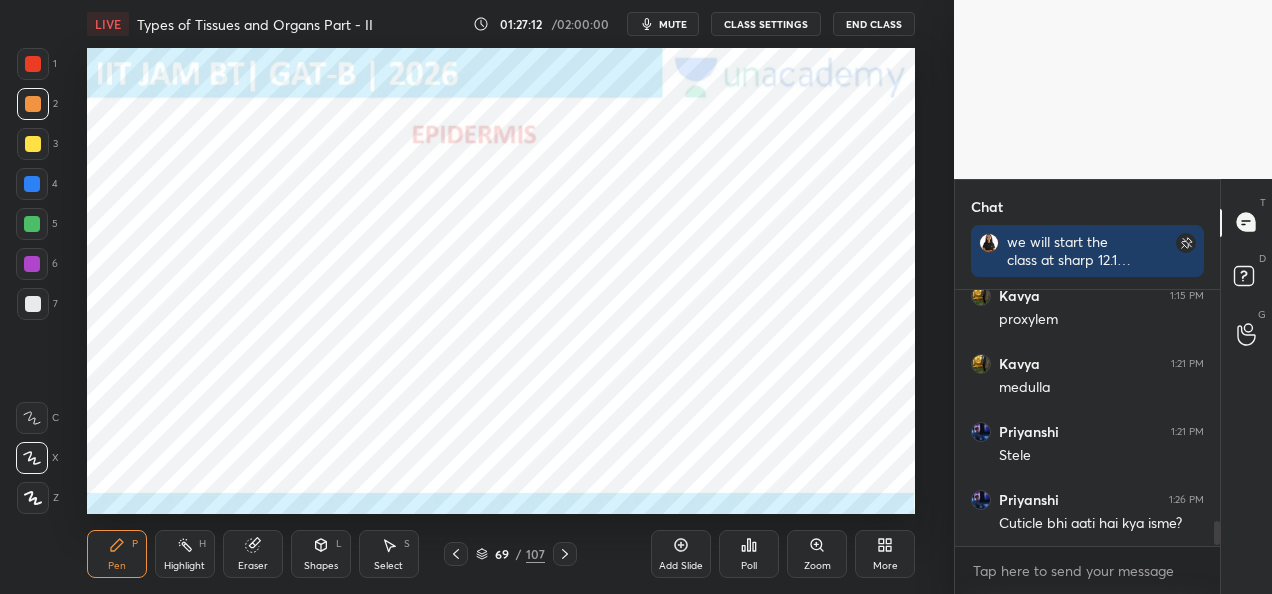 scroll, scrollTop: 2444, scrollLeft: 0, axis: vertical 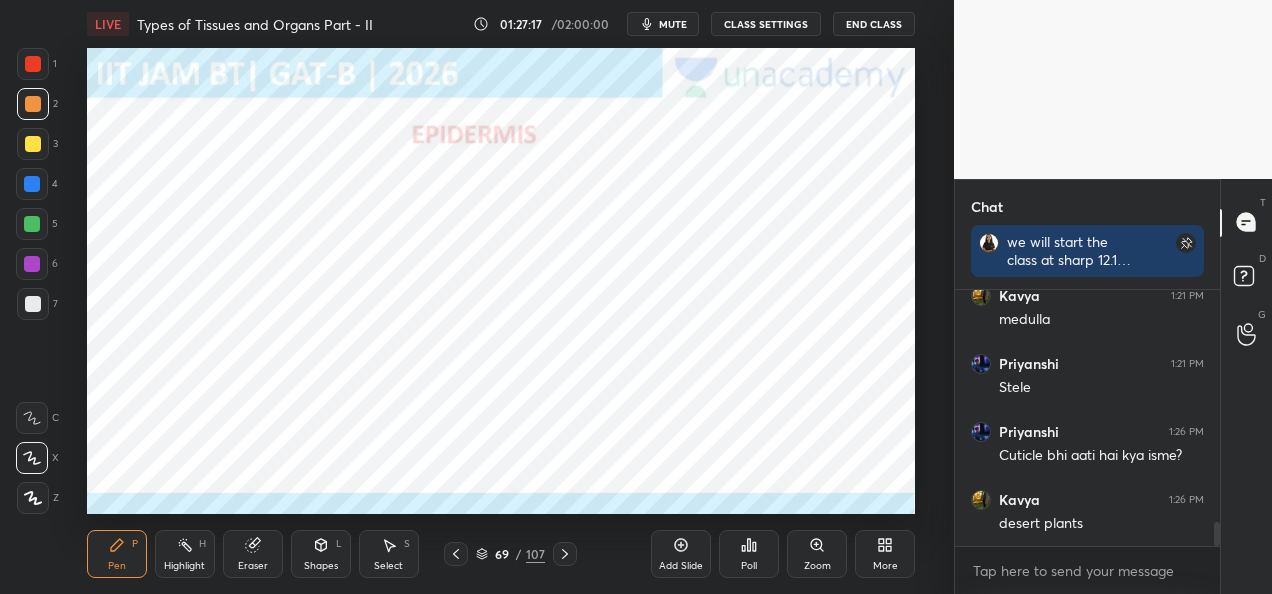 click at bounding box center [32, 264] 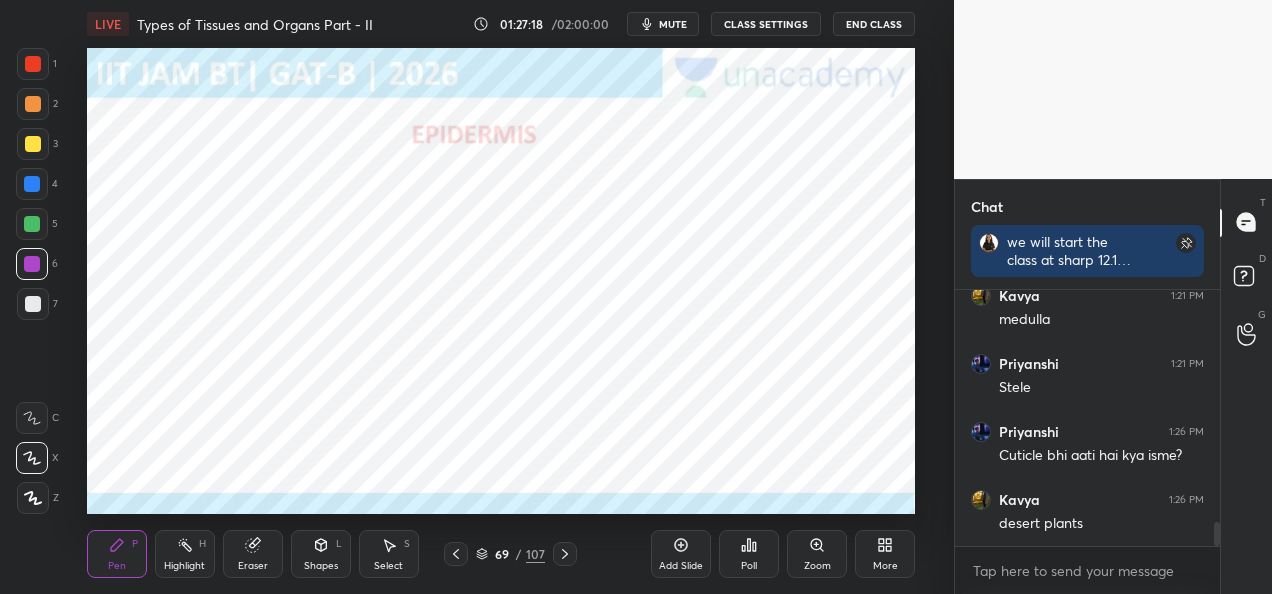 scroll, scrollTop: 2512, scrollLeft: 0, axis: vertical 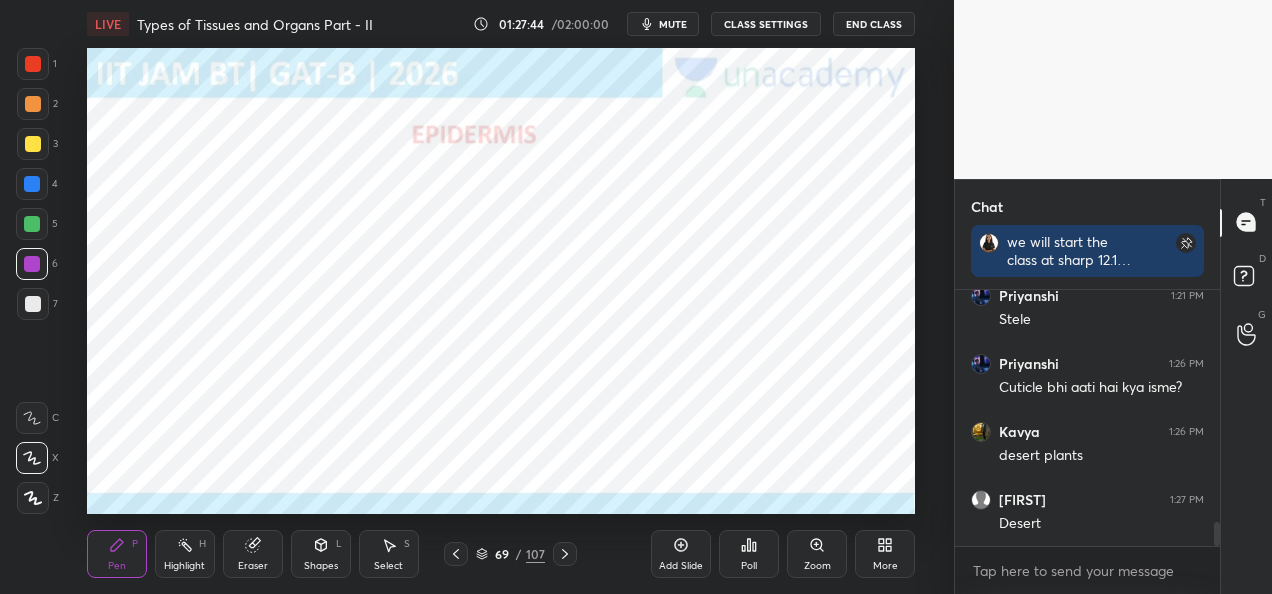 click at bounding box center (33, 104) 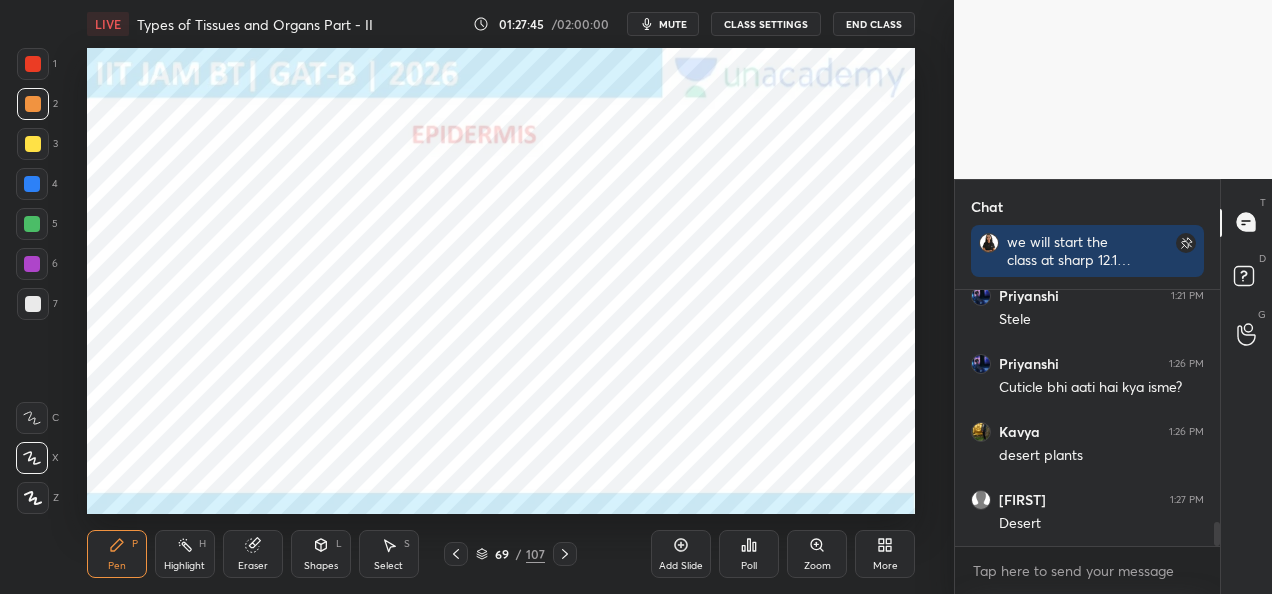 click at bounding box center [32, 224] 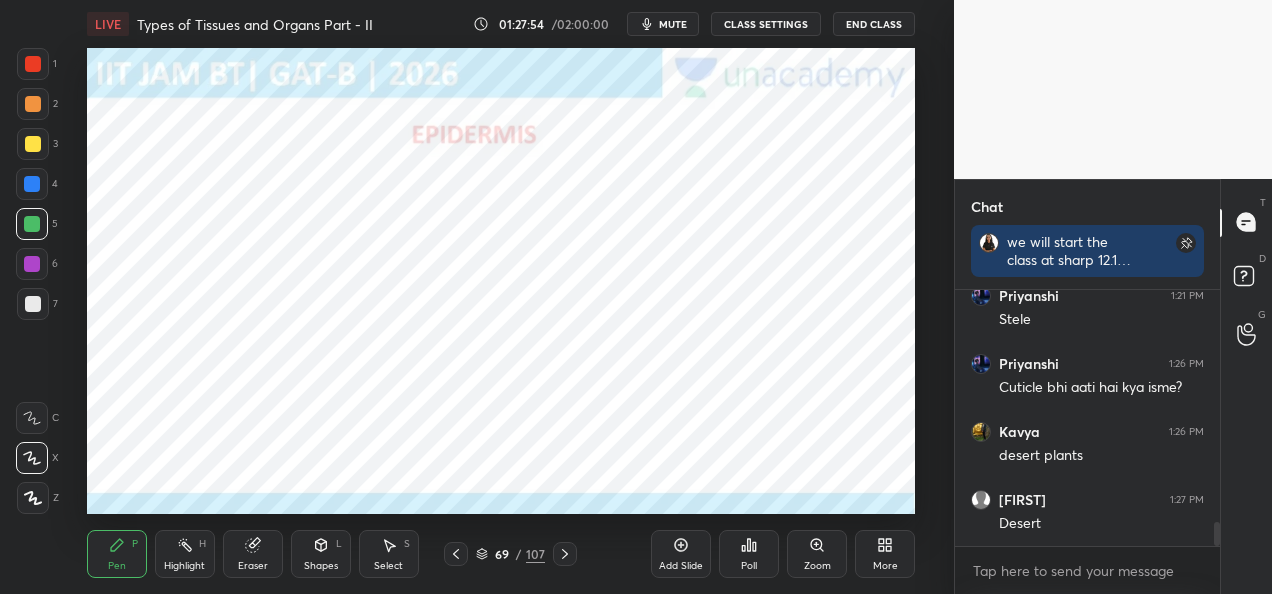 click at bounding box center (32, 264) 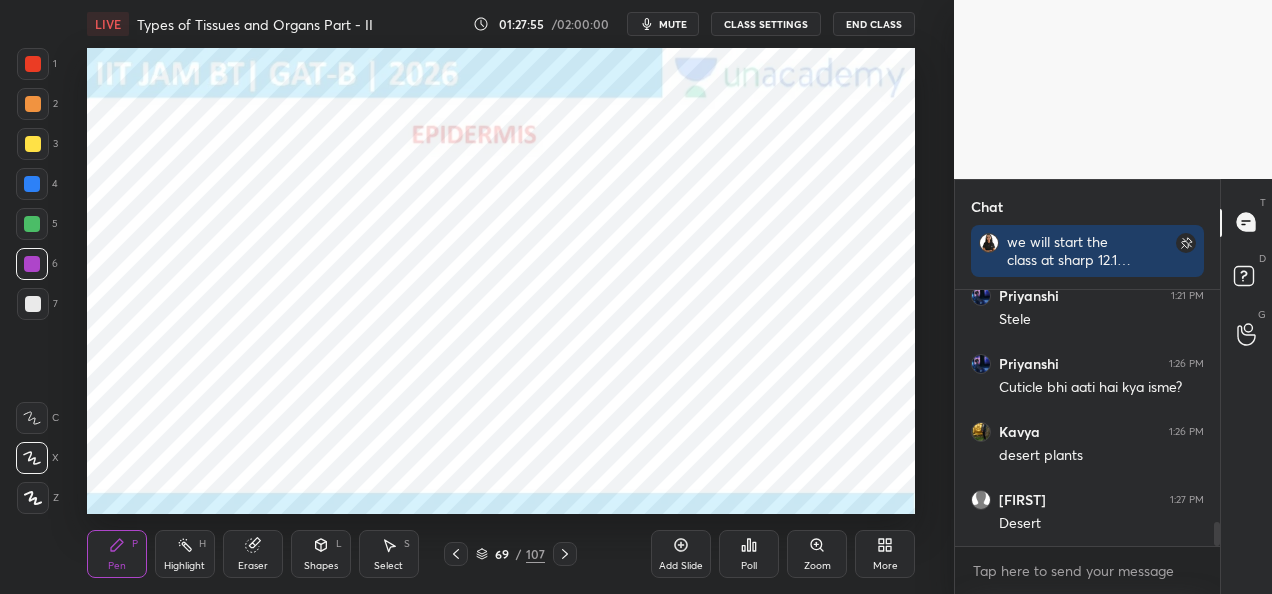click at bounding box center [32, 184] 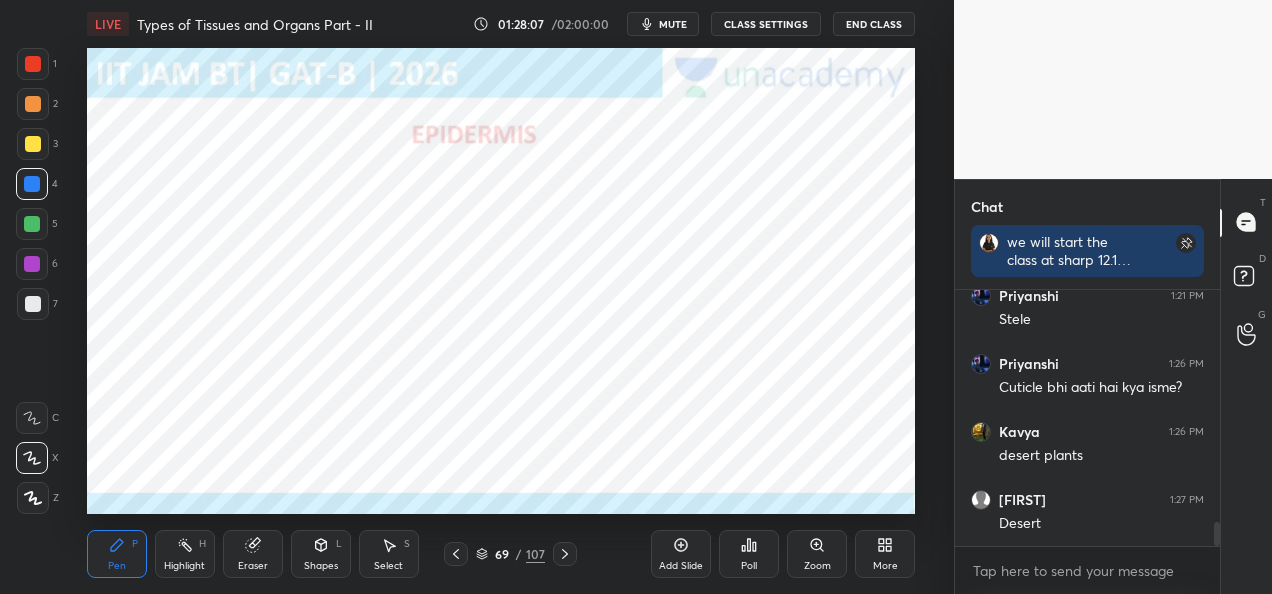 click at bounding box center (33, 104) 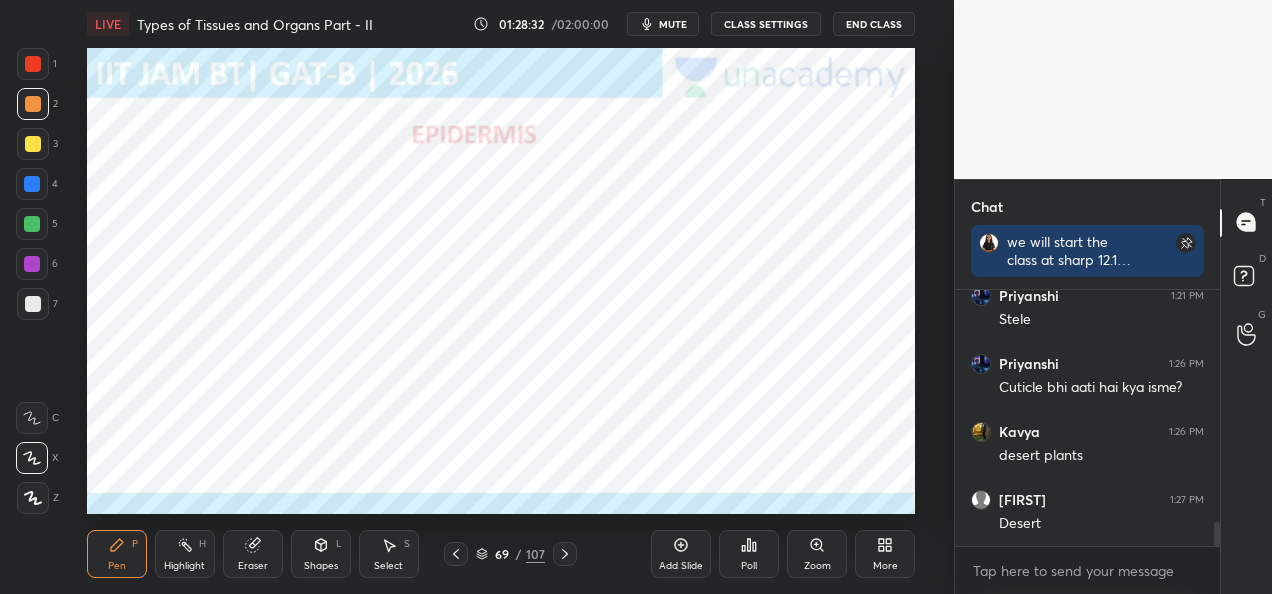 click at bounding box center [32, 184] 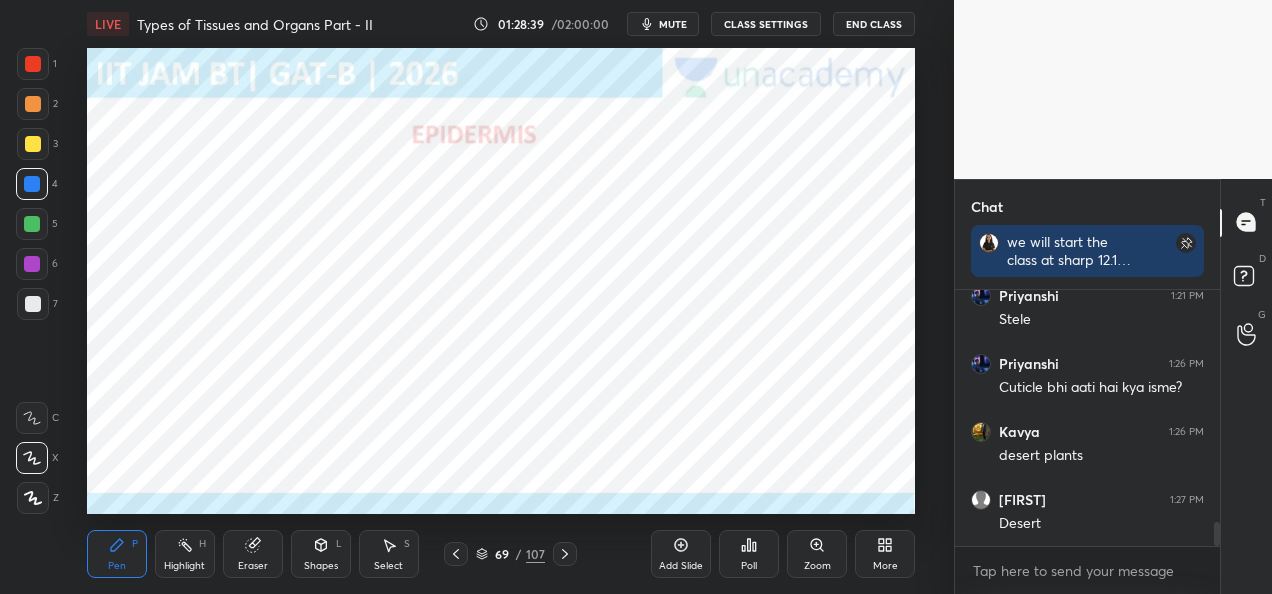 click at bounding box center [32, 224] 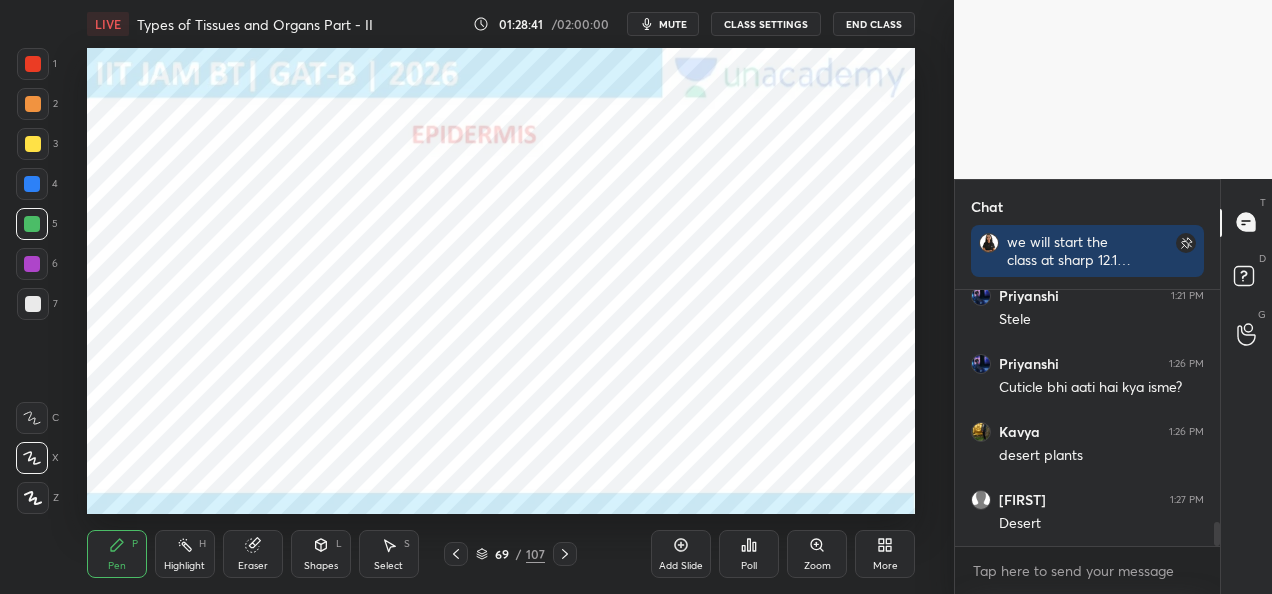 click at bounding box center (33, 104) 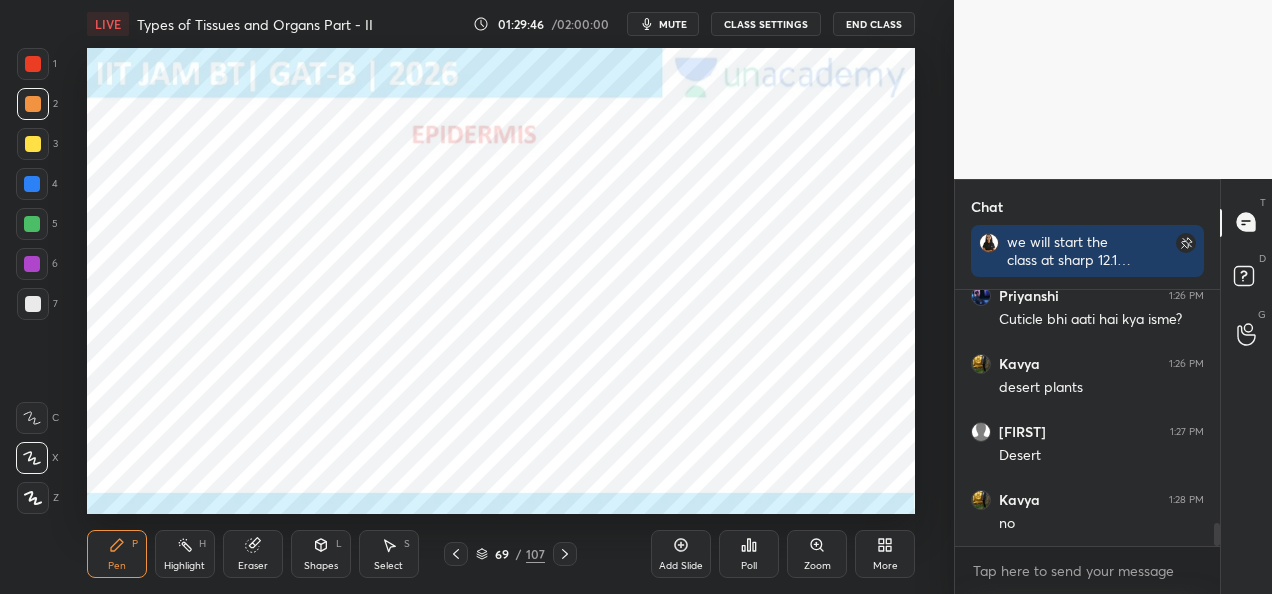 scroll, scrollTop: 2648, scrollLeft: 0, axis: vertical 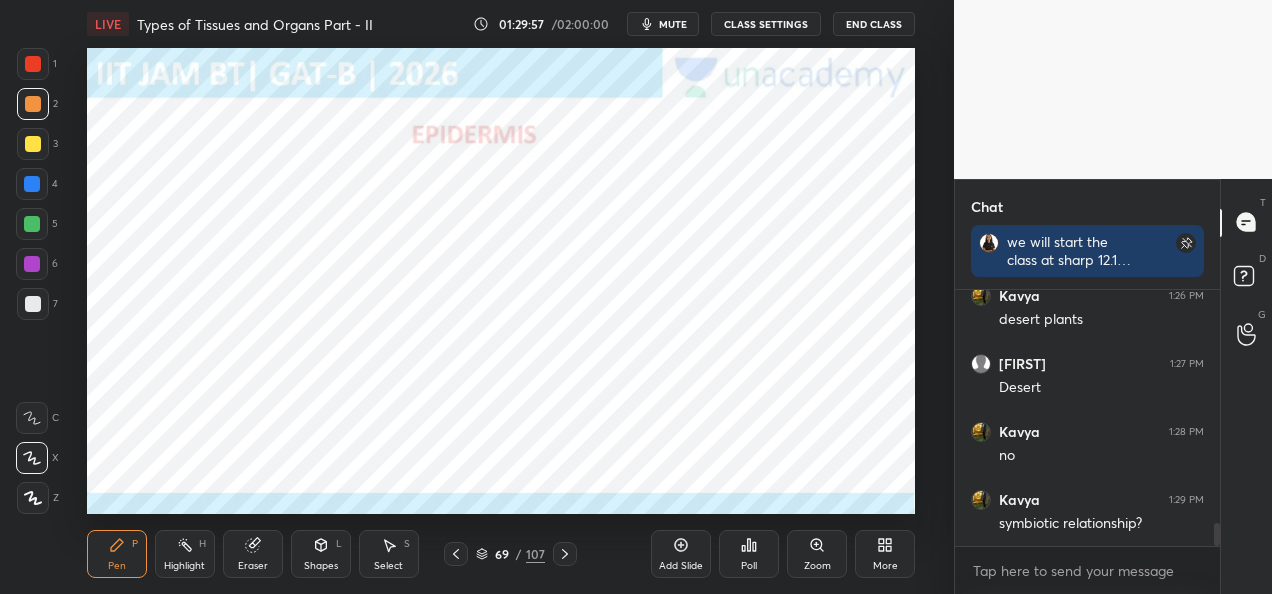 click at bounding box center (32, 184) 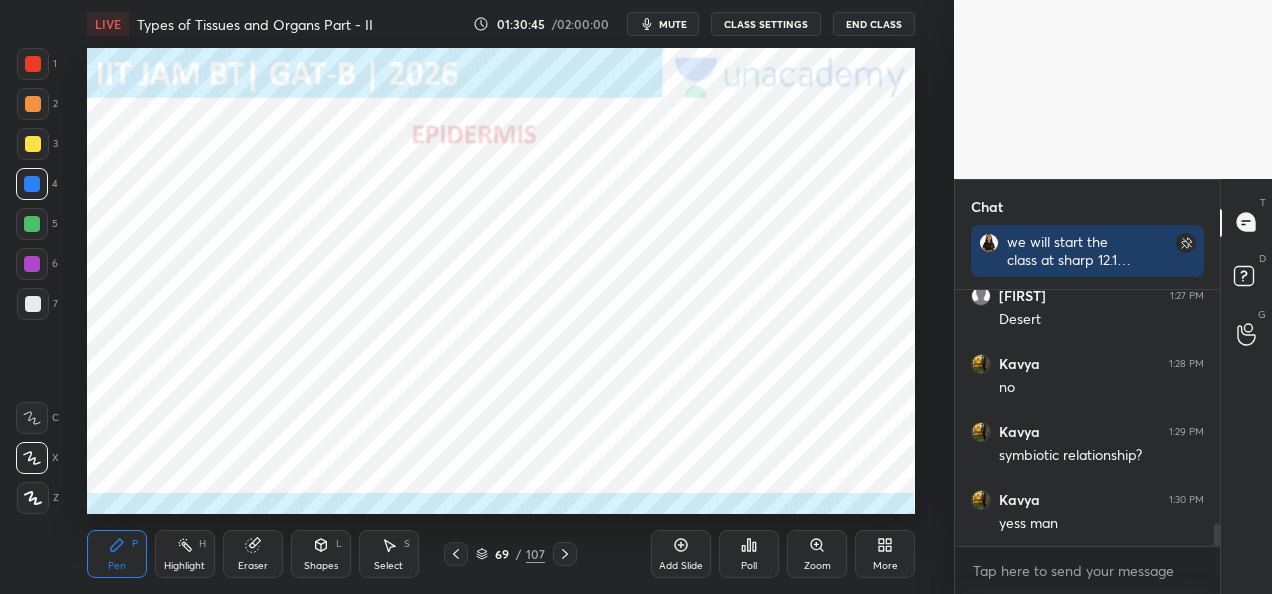 scroll, scrollTop: 2784, scrollLeft: 0, axis: vertical 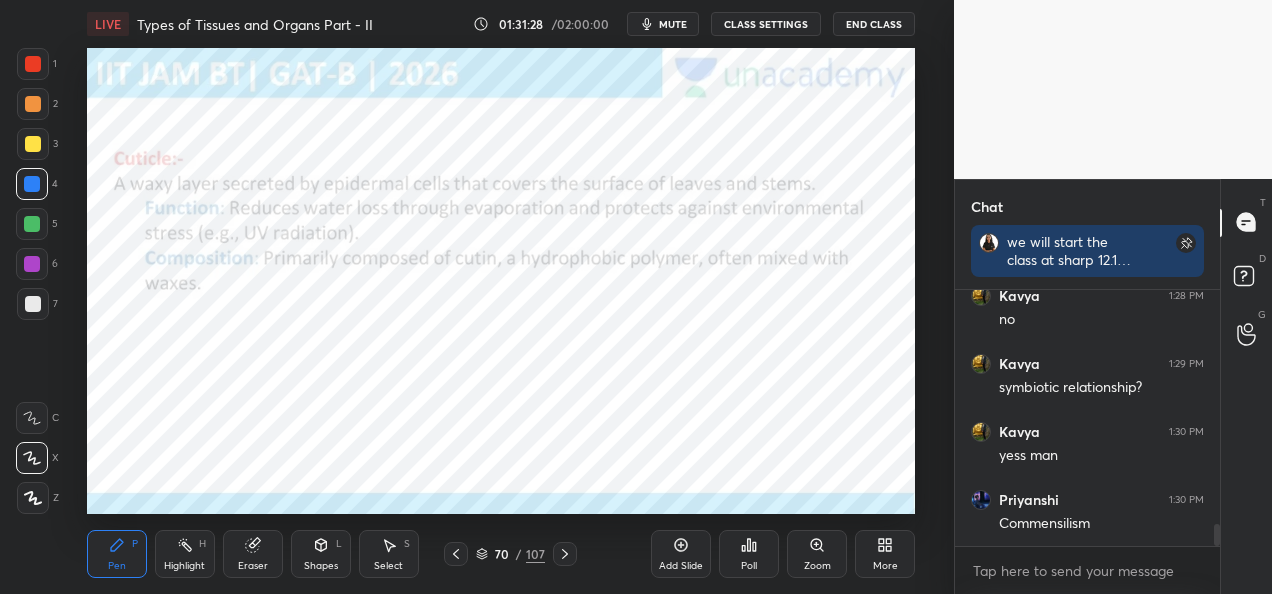 click at bounding box center (32, 224) 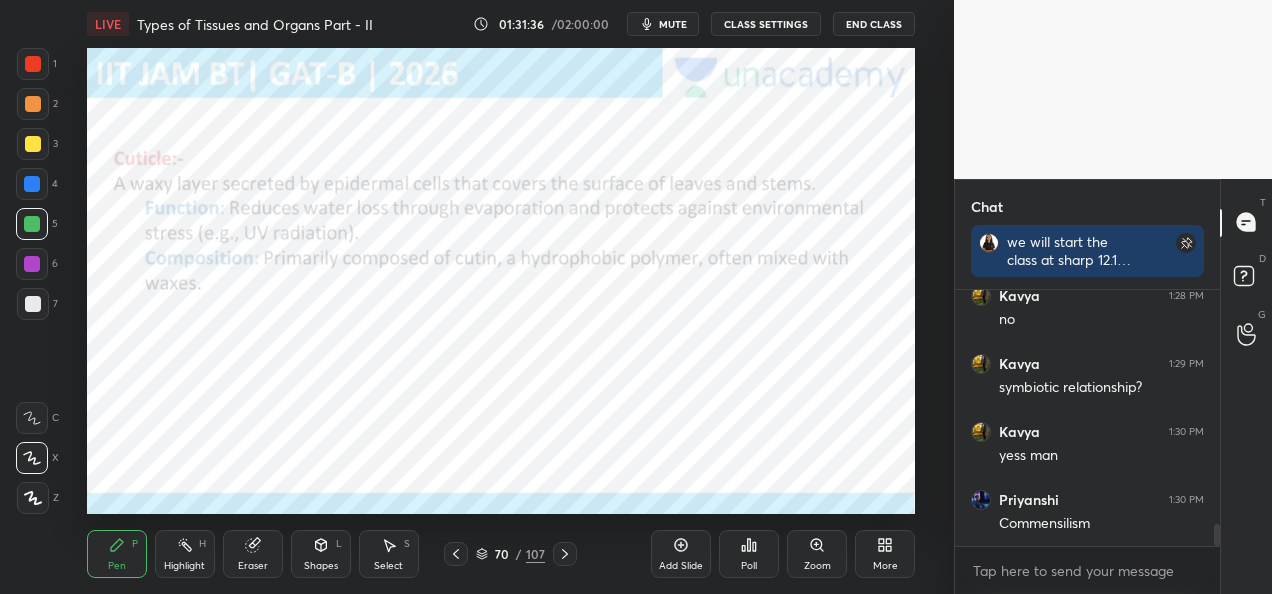 click at bounding box center (33, 104) 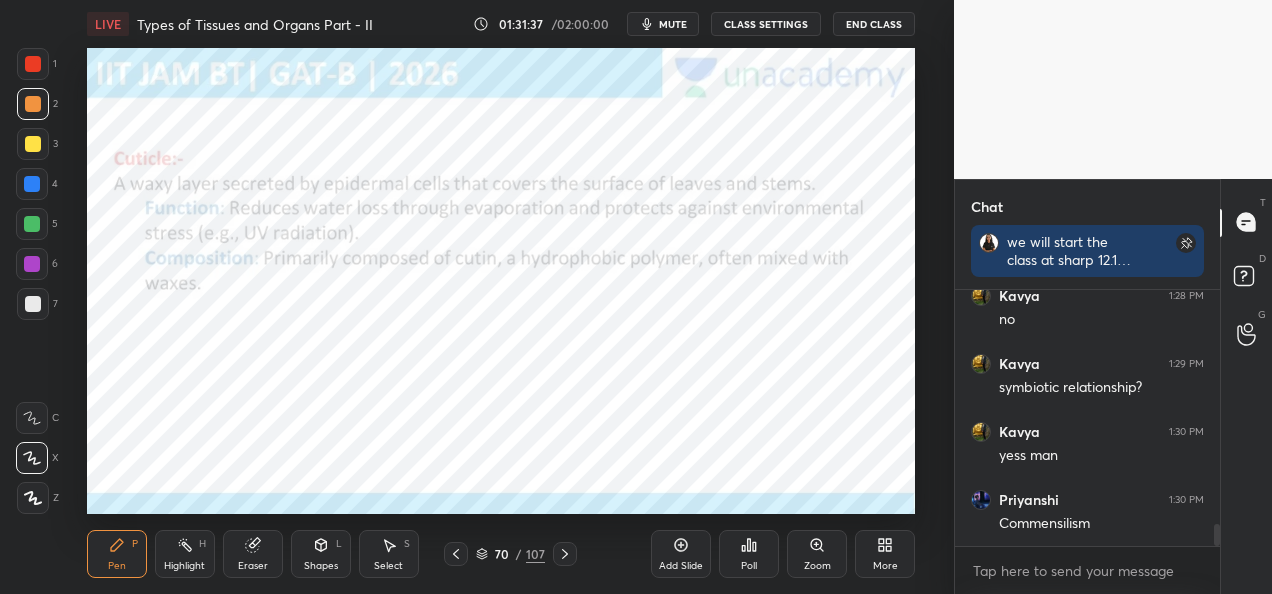 click at bounding box center (33, 144) 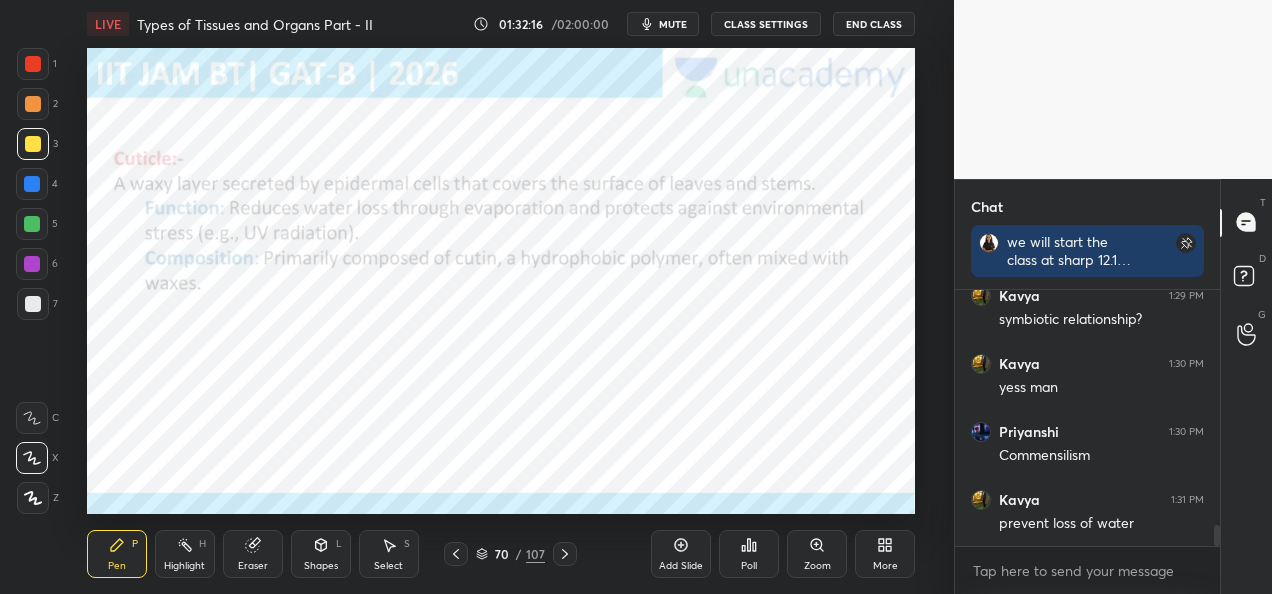 scroll, scrollTop: 2938, scrollLeft: 0, axis: vertical 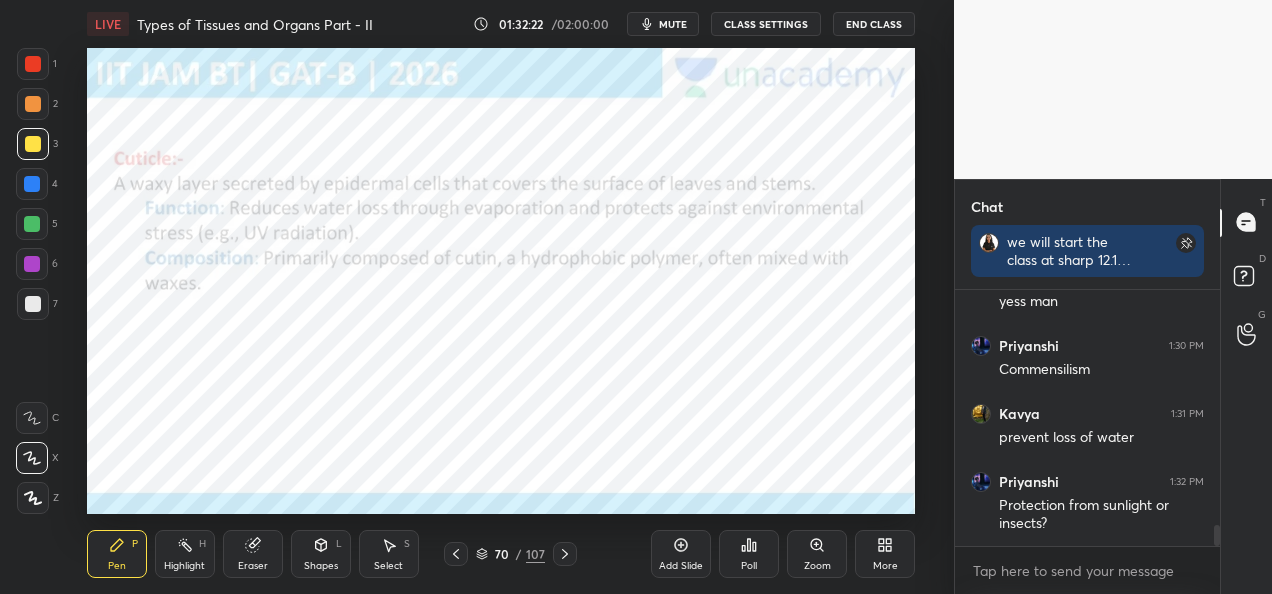 click at bounding box center (32, 184) 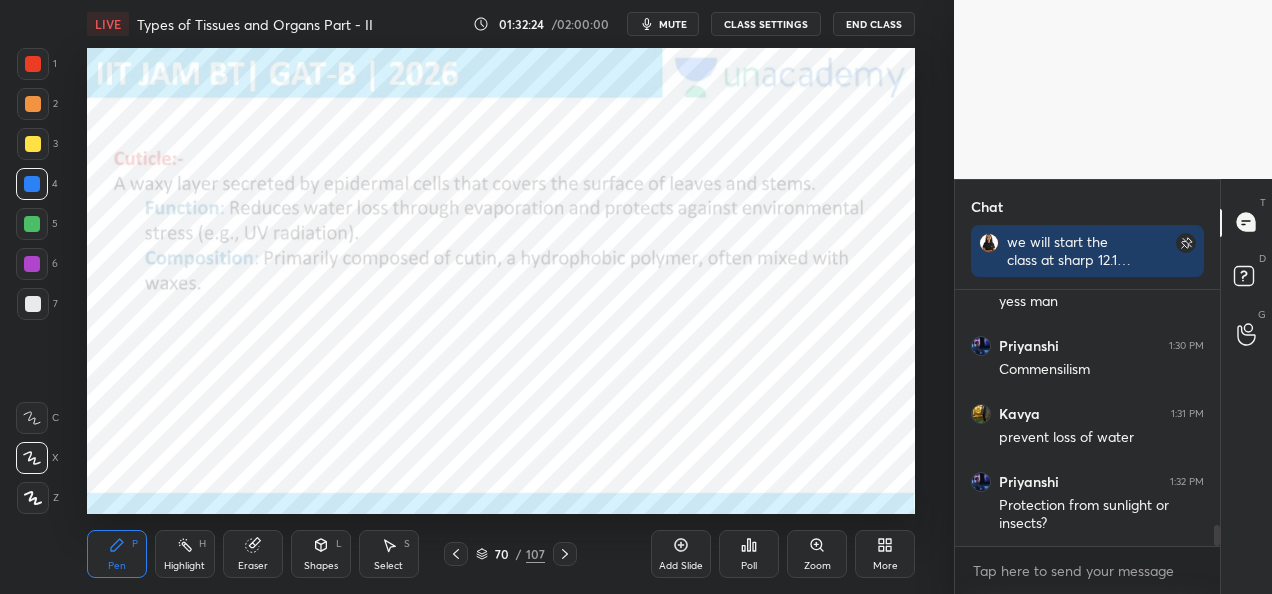 click at bounding box center (33, 64) 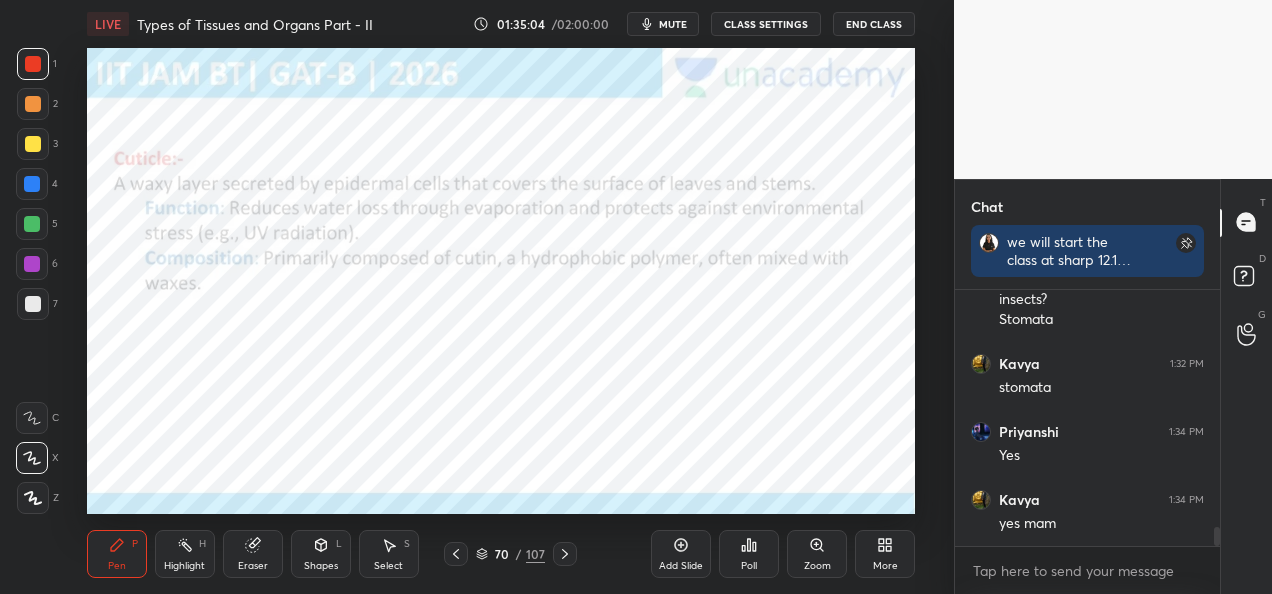 scroll, scrollTop: 3182, scrollLeft: 0, axis: vertical 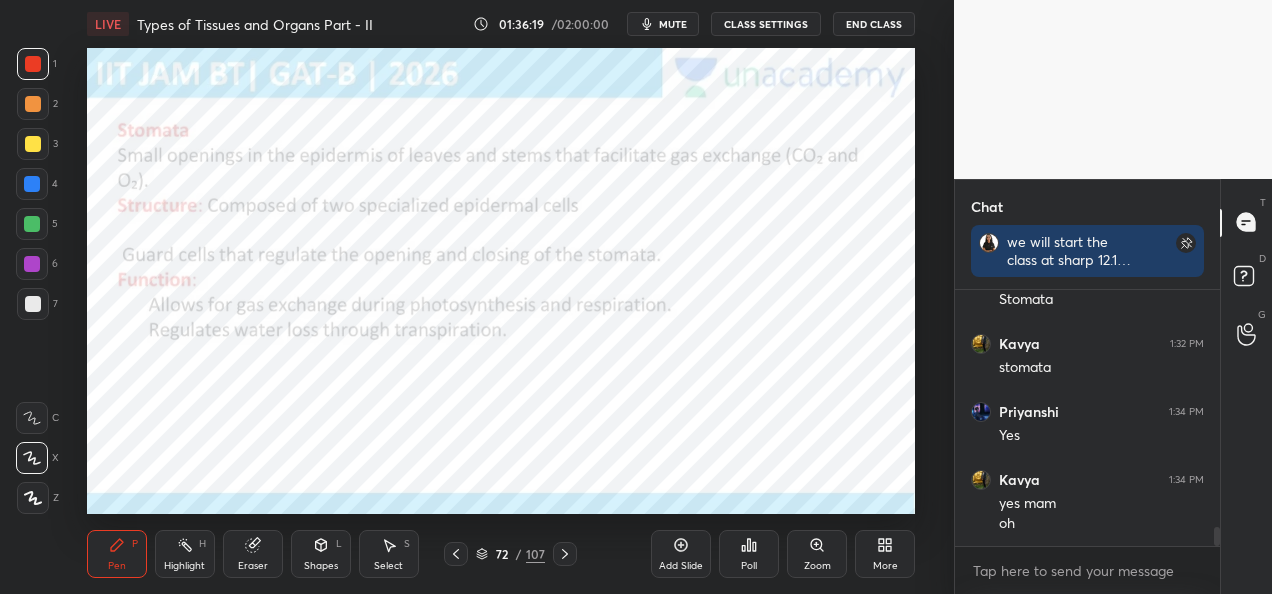 click at bounding box center (32, 224) 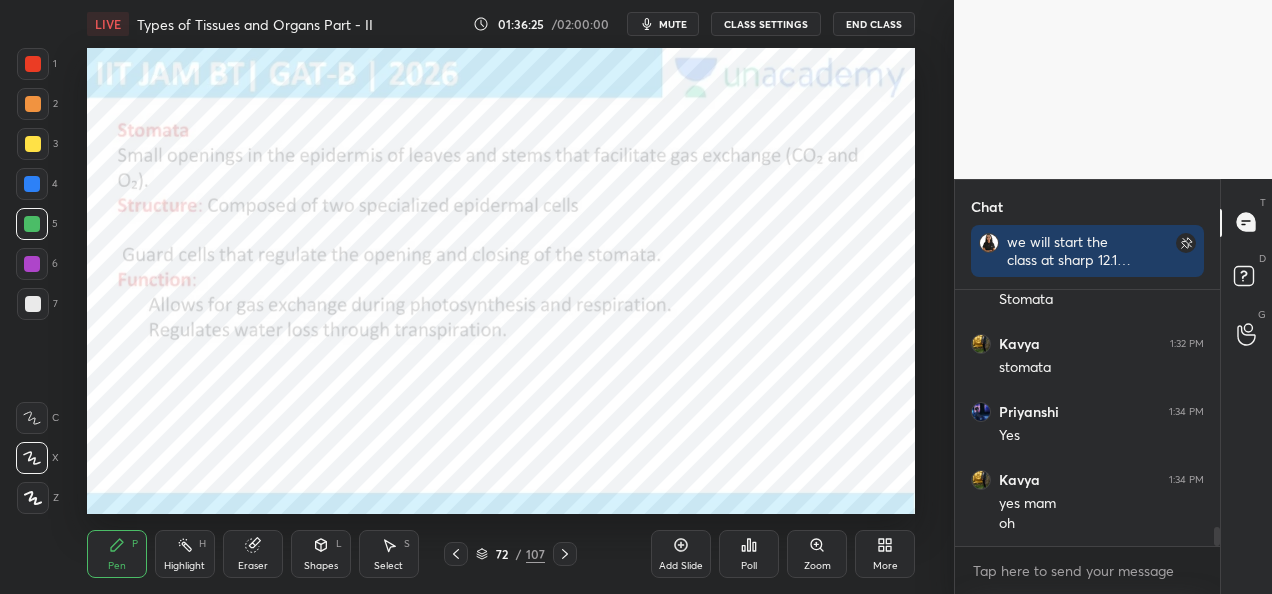 click at bounding box center (33, 104) 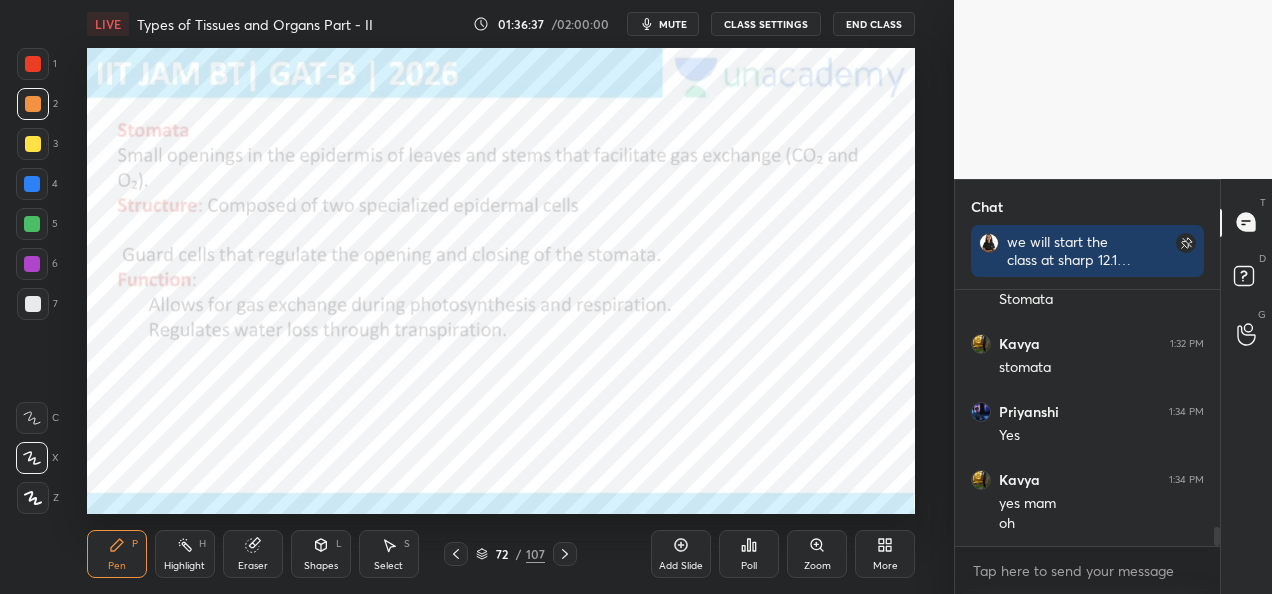 click at bounding box center (32, 224) 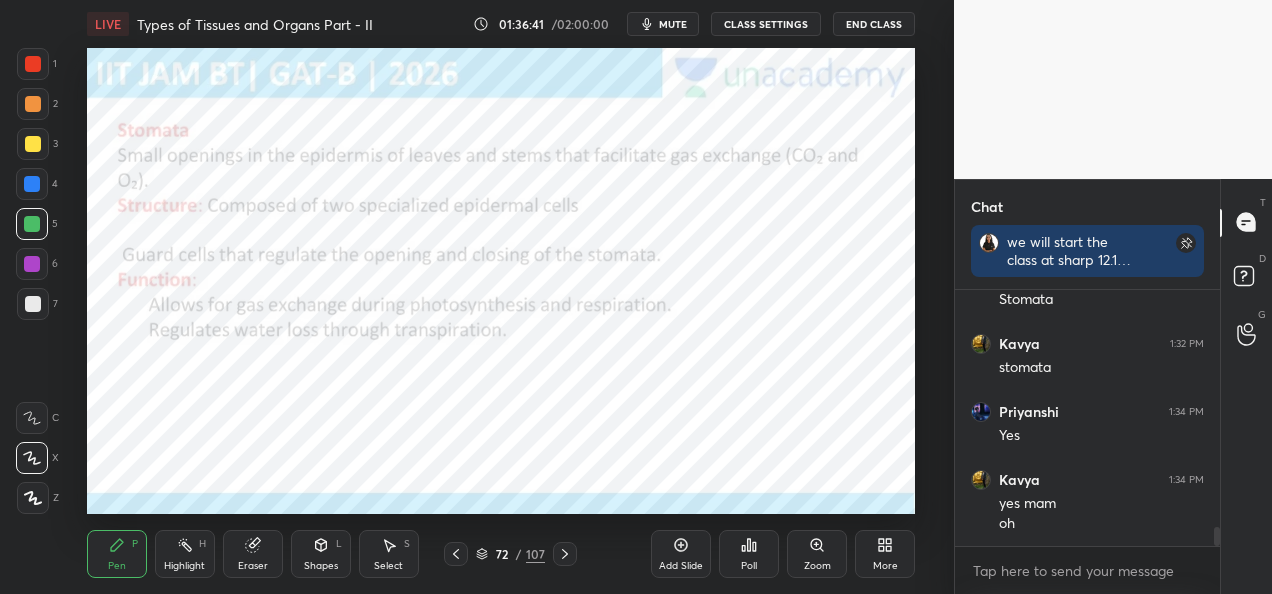 click at bounding box center (33, 64) 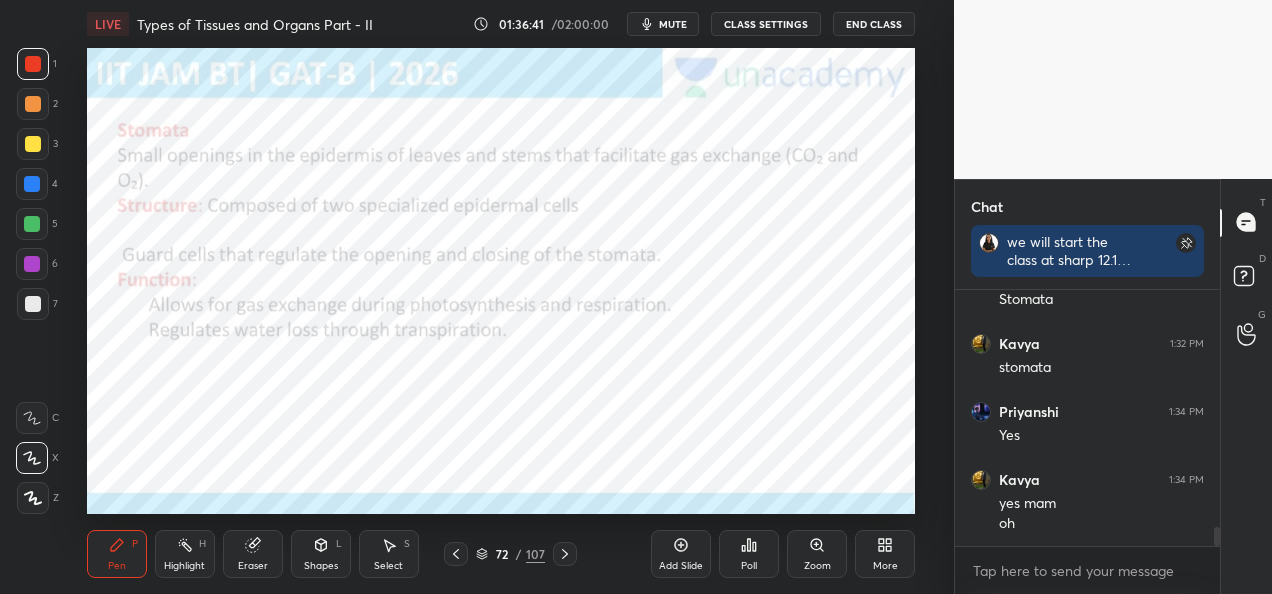 click at bounding box center (32, 184) 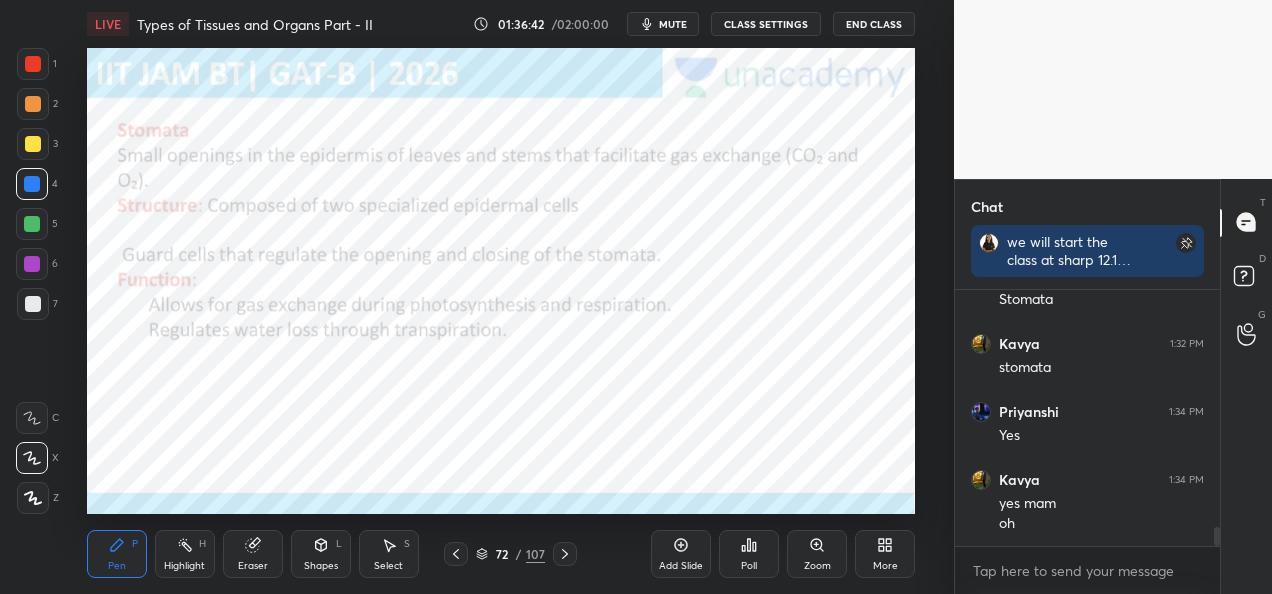 click at bounding box center (32, 264) 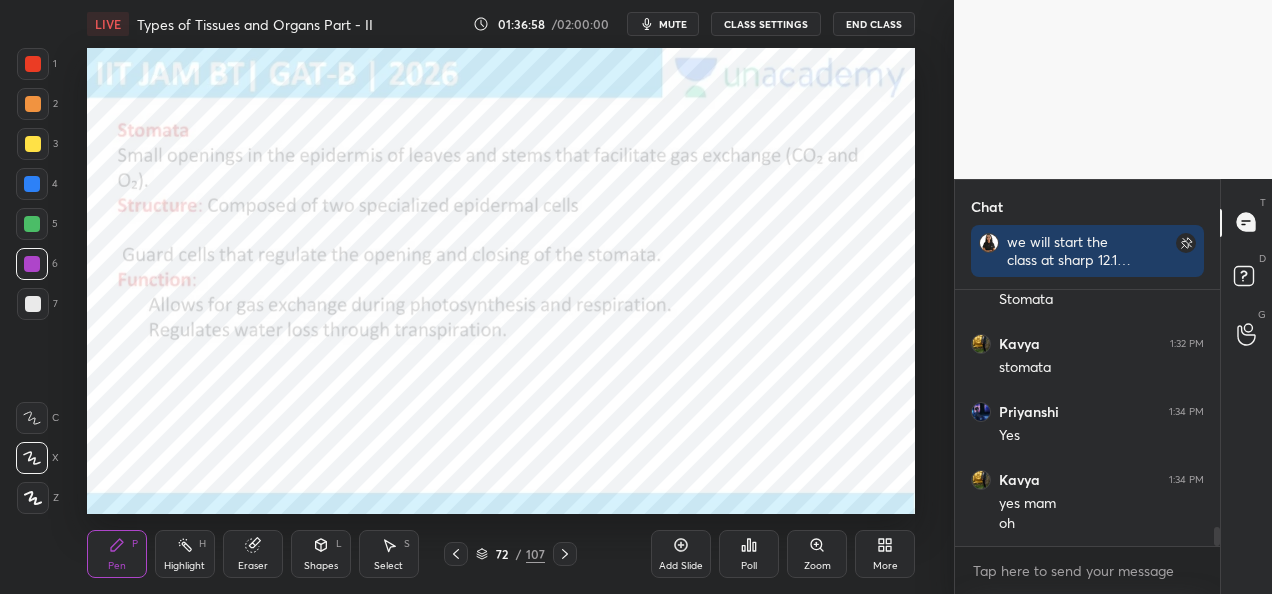 click at bounding box center [32, 224] 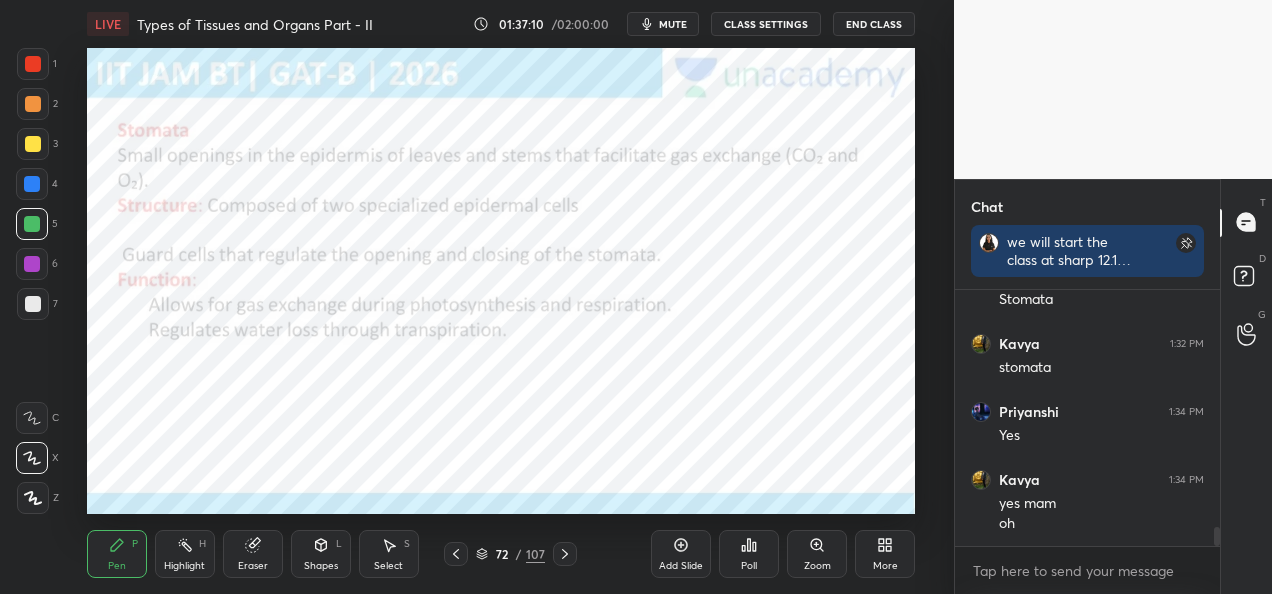 click at bounding box center (33, 104) 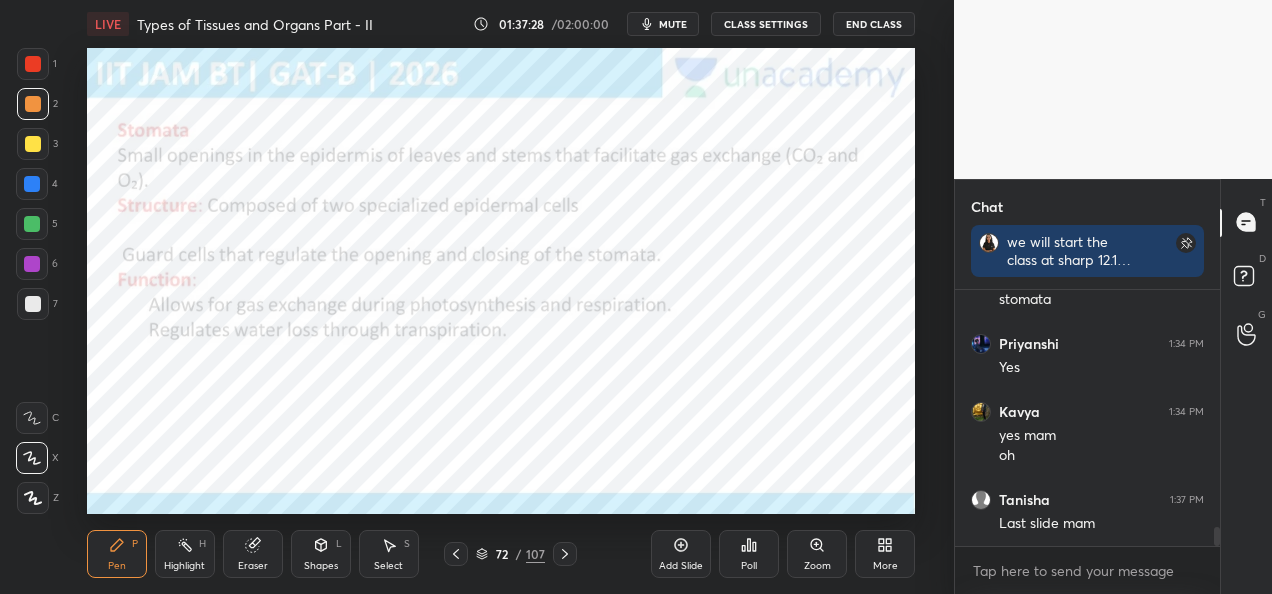 scroll, scrollTop: 3270, scrollLeft: 0, axis: vertical 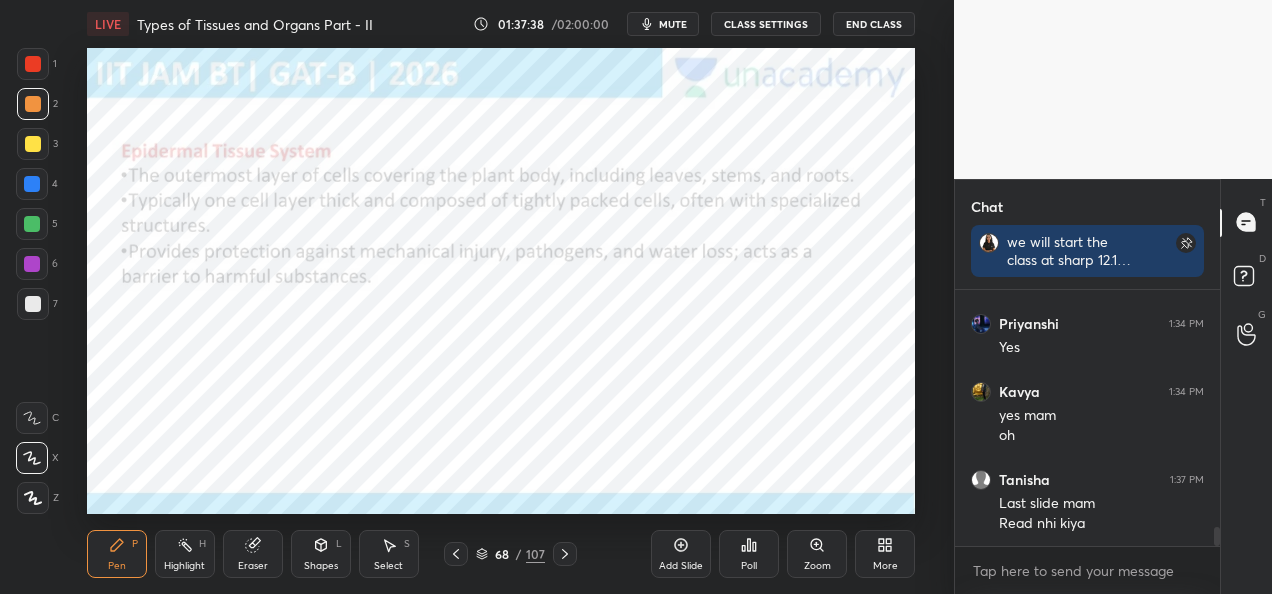 click on "1" at bounding box center [37, 68] 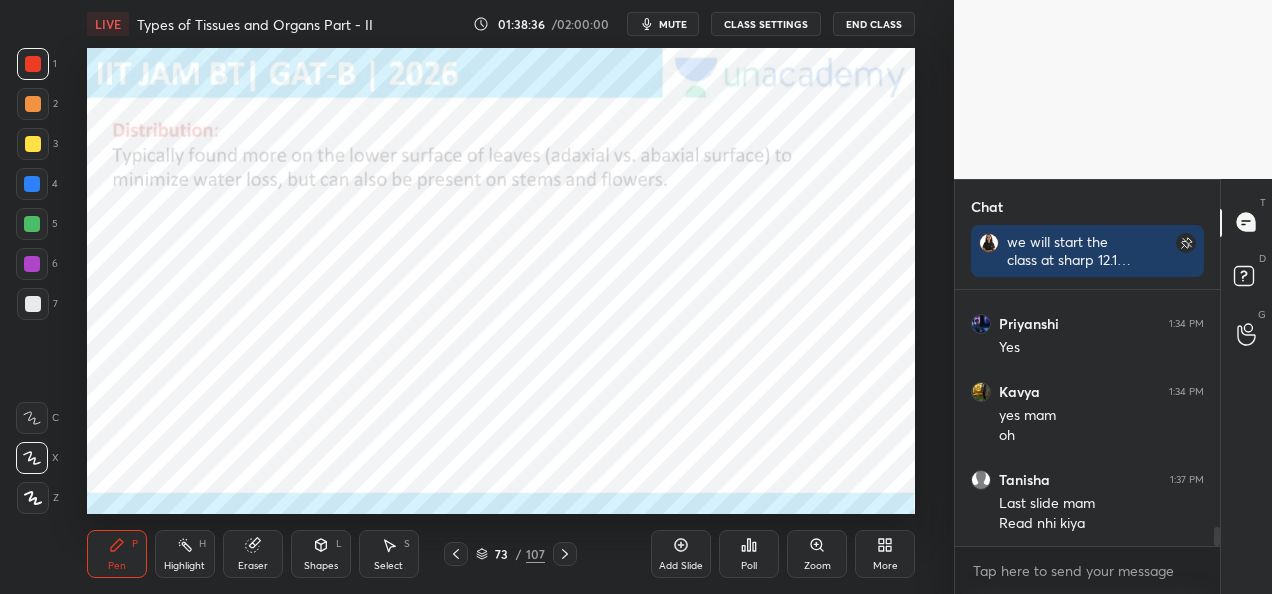 click at bounding box center (32, 224) 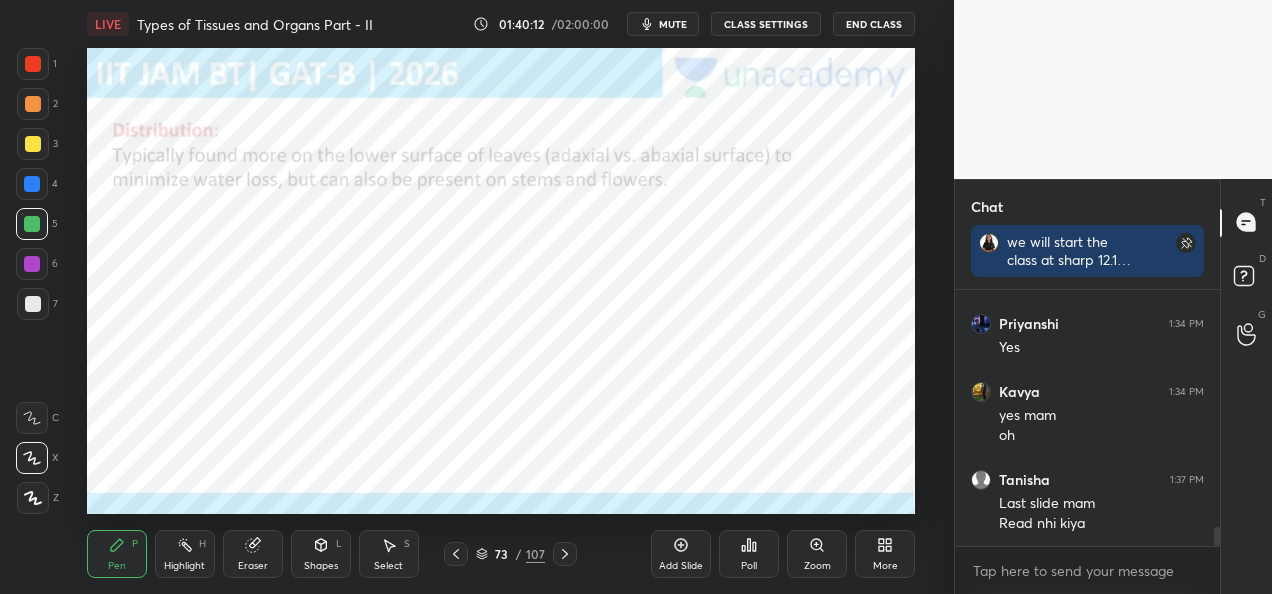 click on "Shapes L" at bounding box center [321, 554] 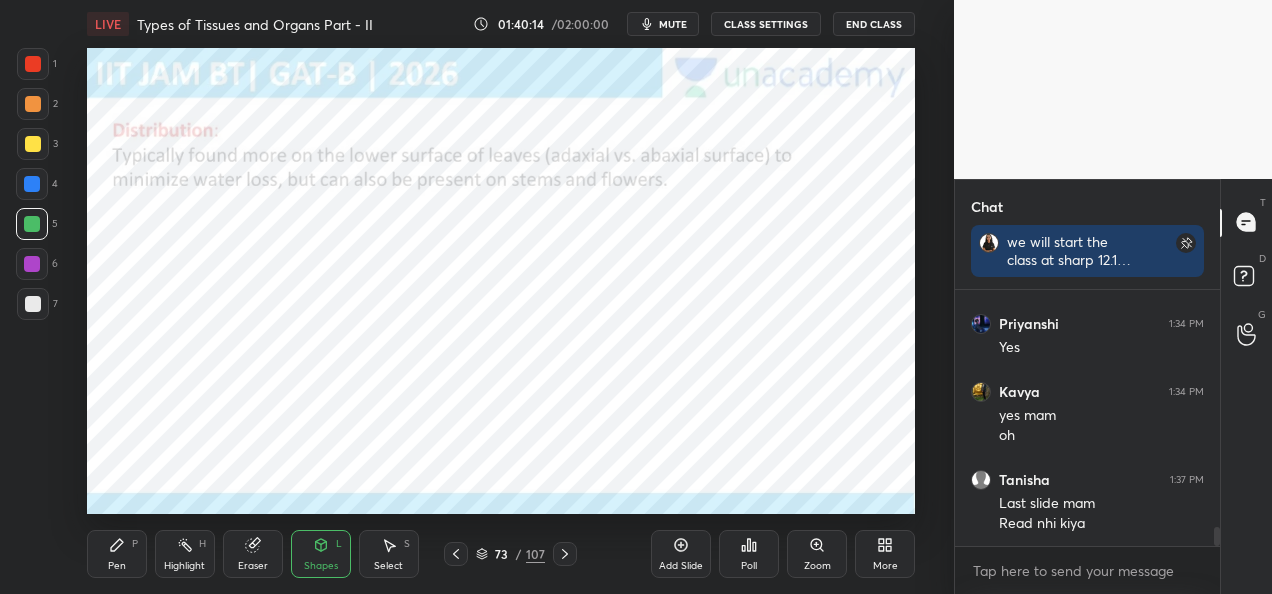 click on "Eraser" at bounding box center [253, 566] 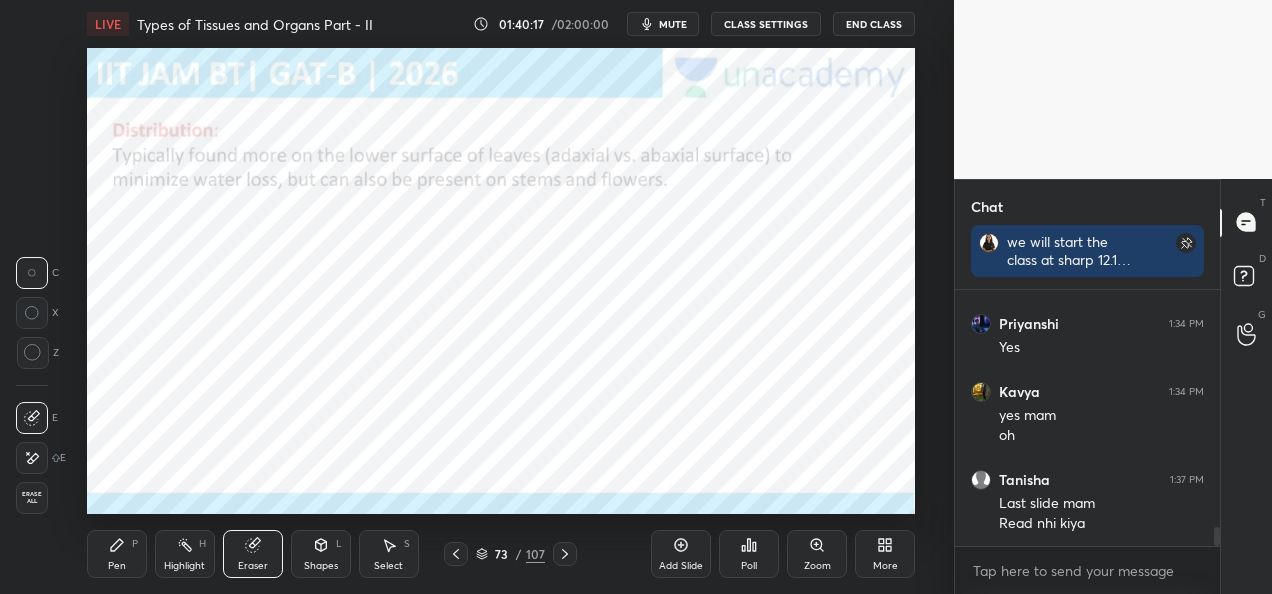 click 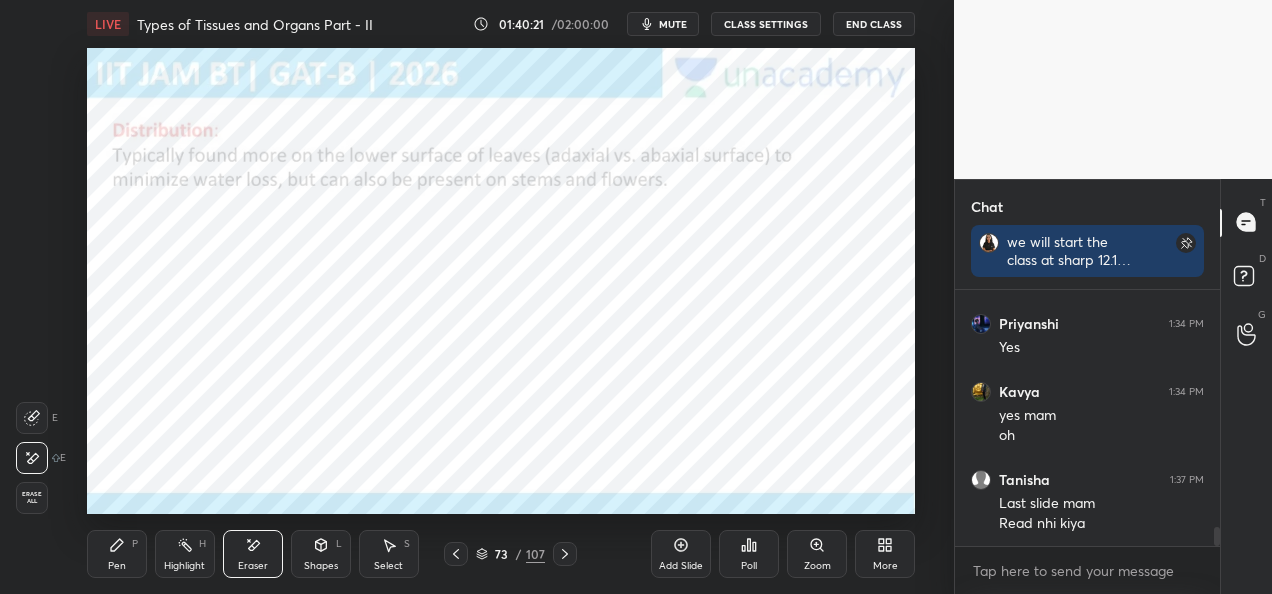 click on "Pen" at bounding box center [117, 566] 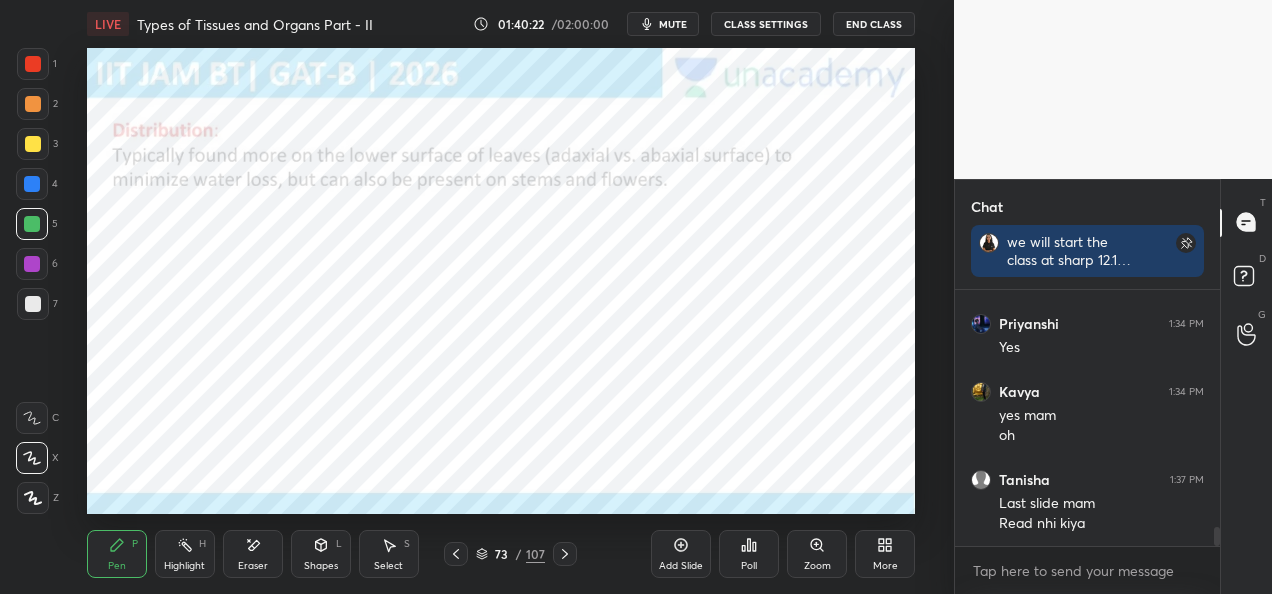 click at bounding box center (32, 264) 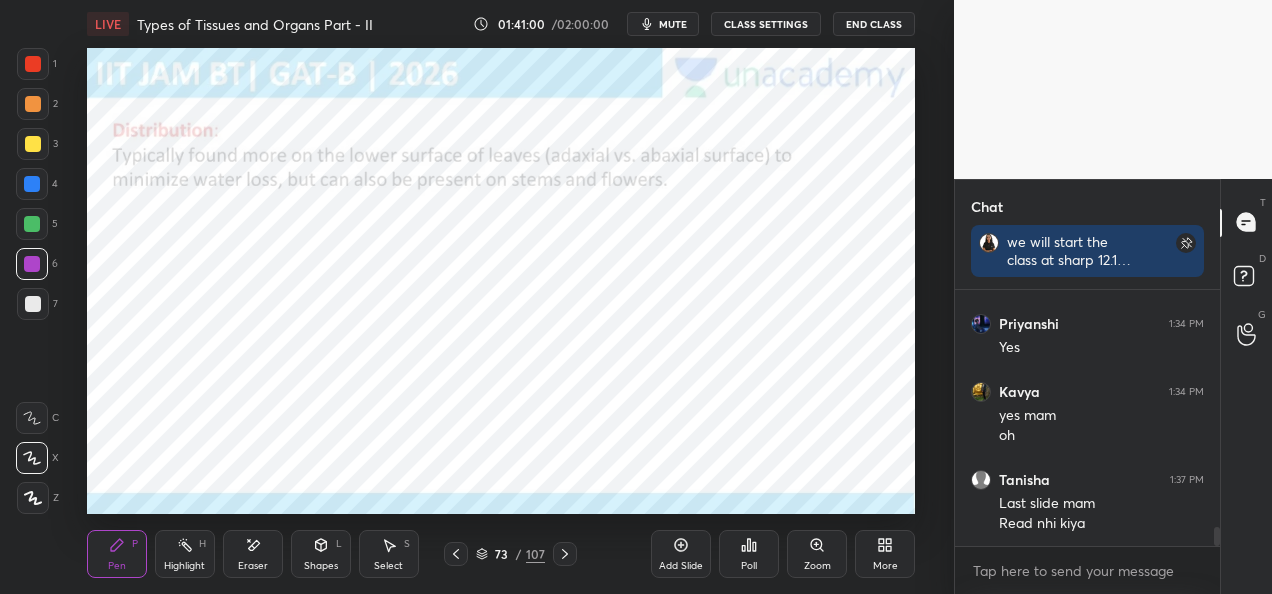 click at bounding box center [32, 184] 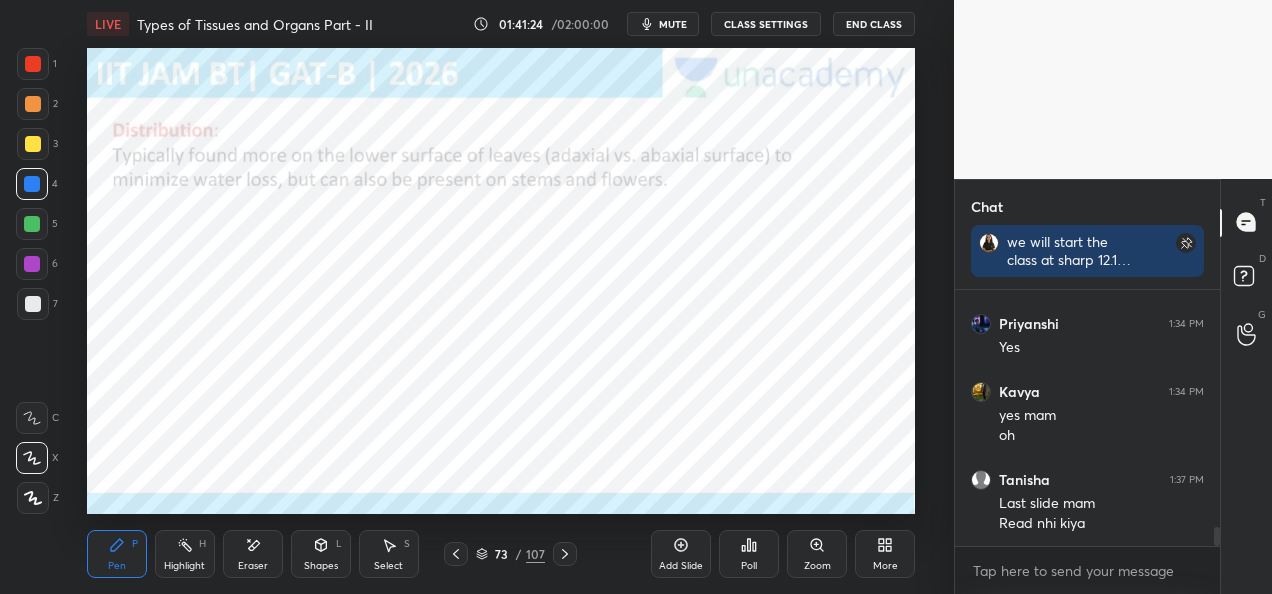 click at bounding box center (33, 64) 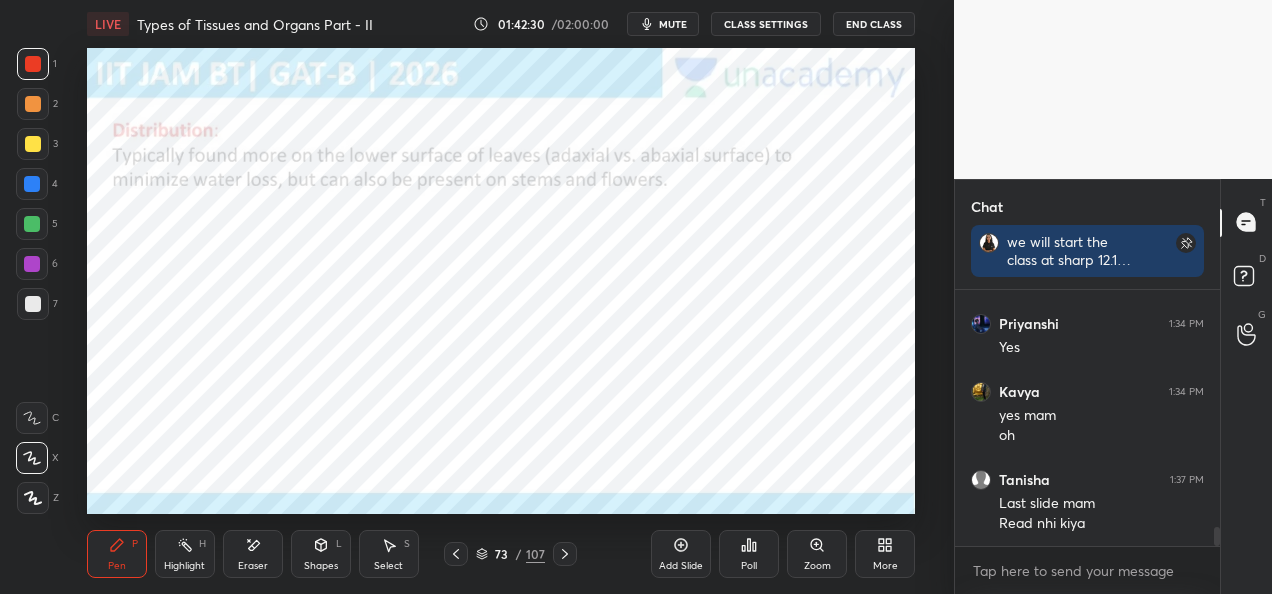 click at bounding box center [32, 224] 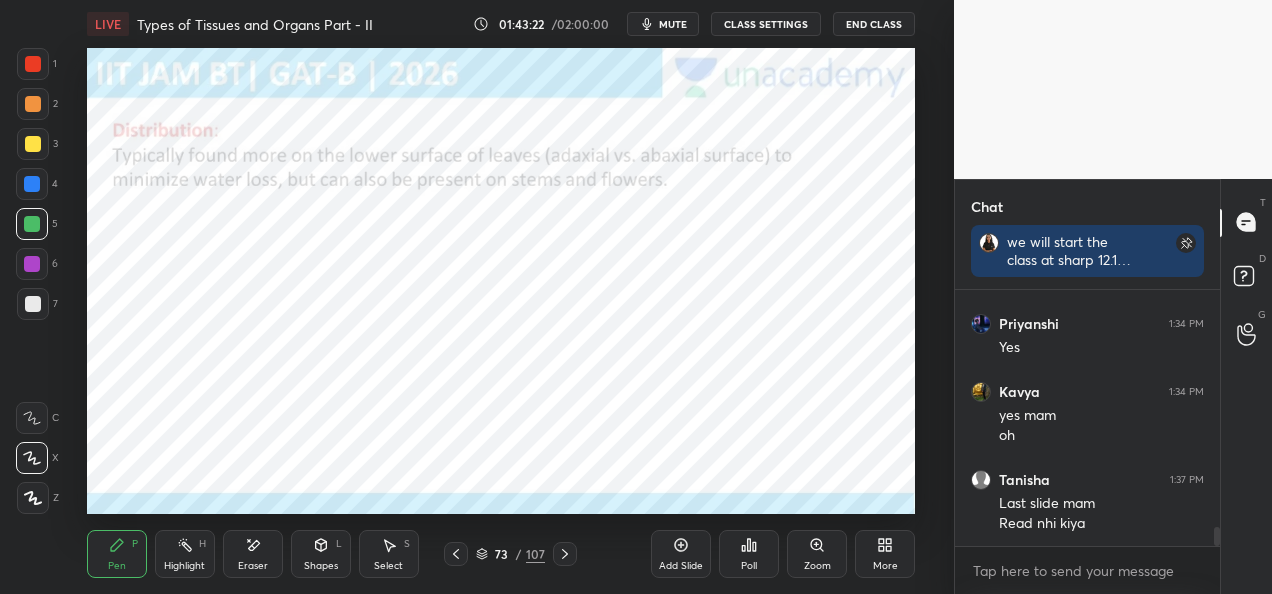 click 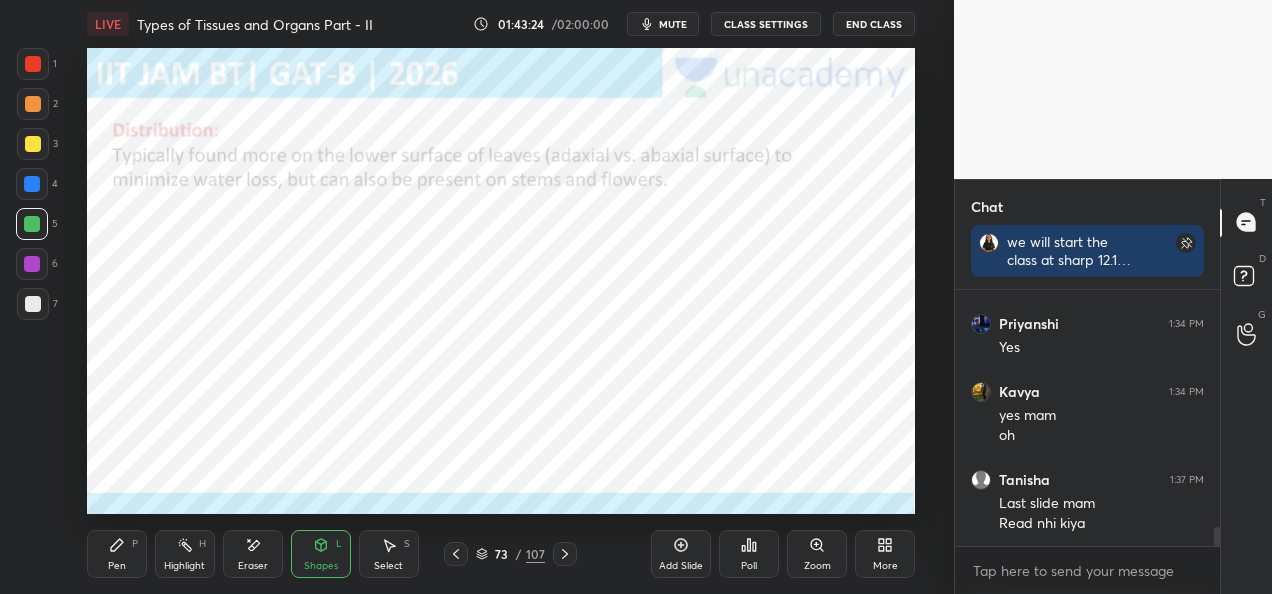 click on "Eraser" at bounding box center (253, 566) 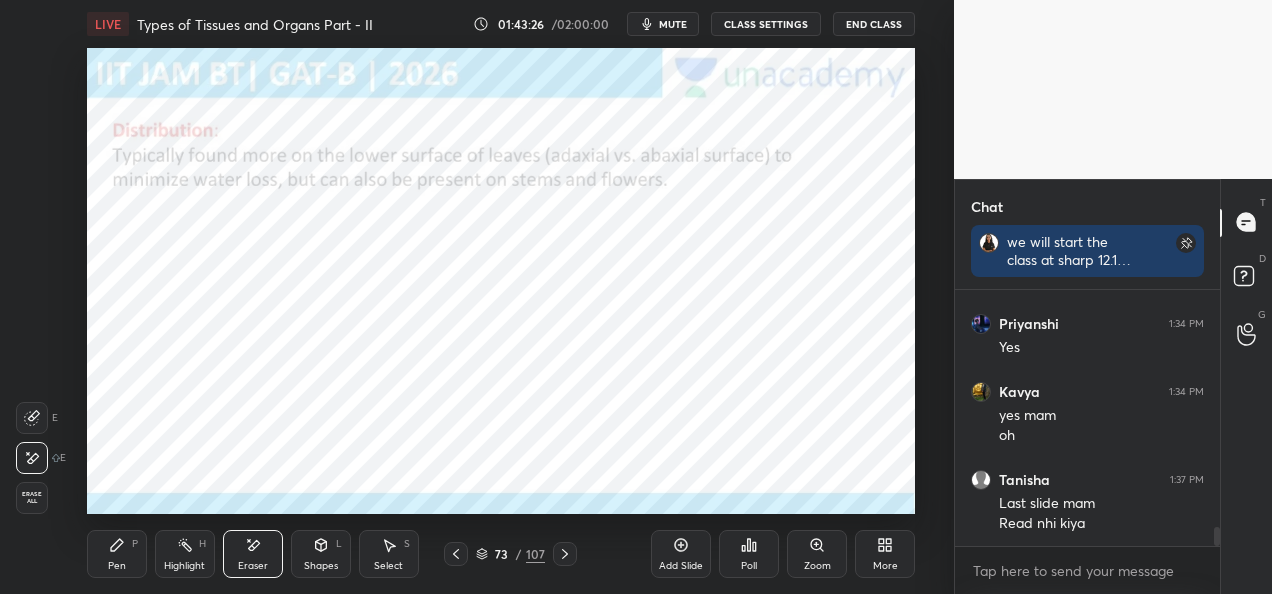 click 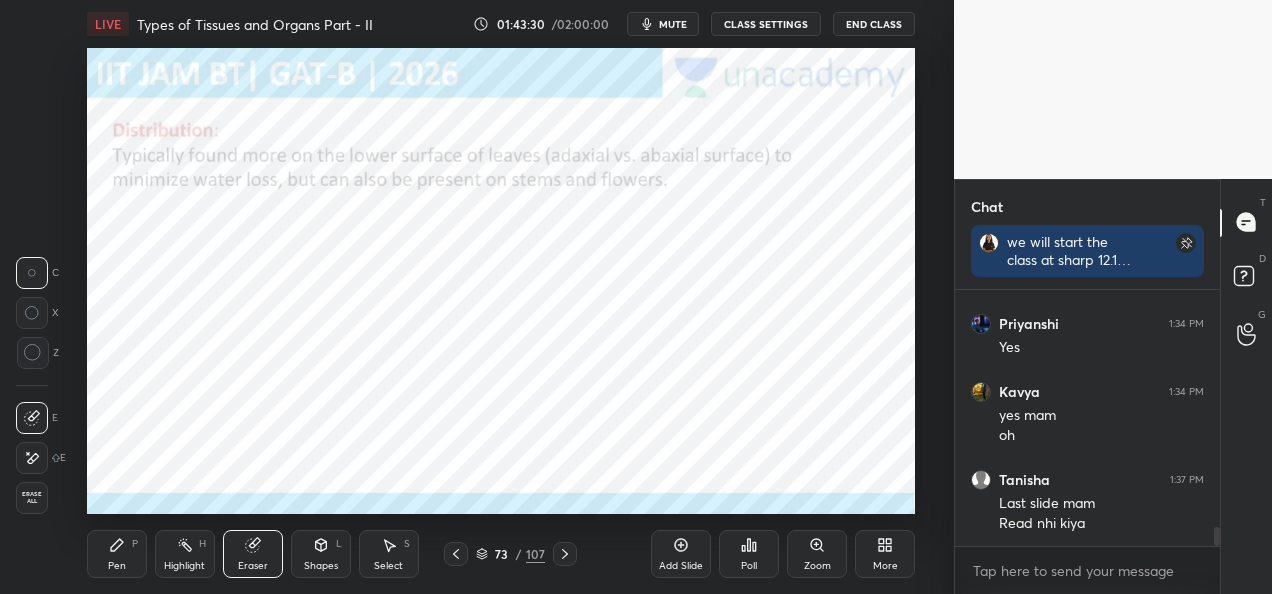 click on "Pen P" at bounding box center (117, 554) 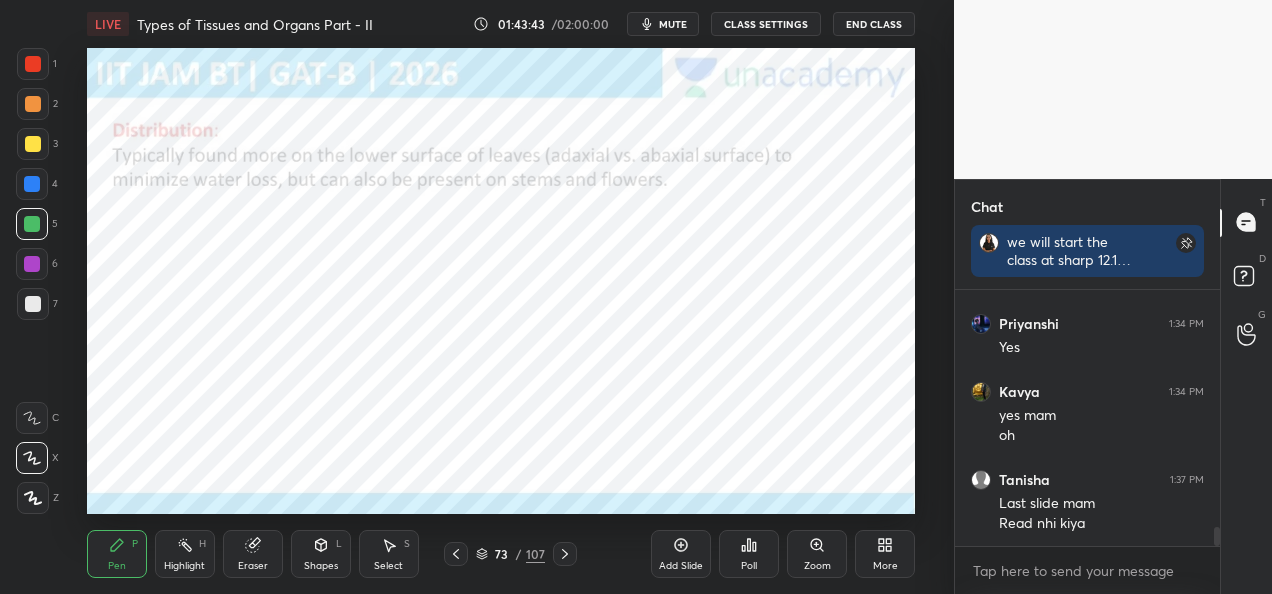 click at bounding box center [33, 104] 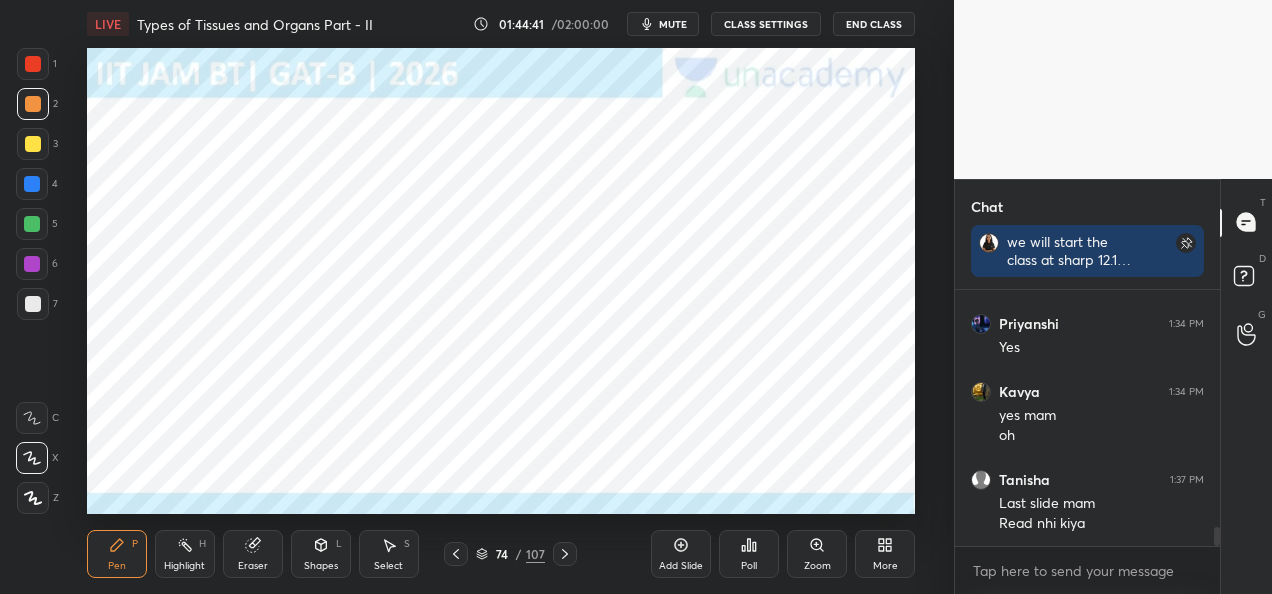click at bounding box center [33, 64] 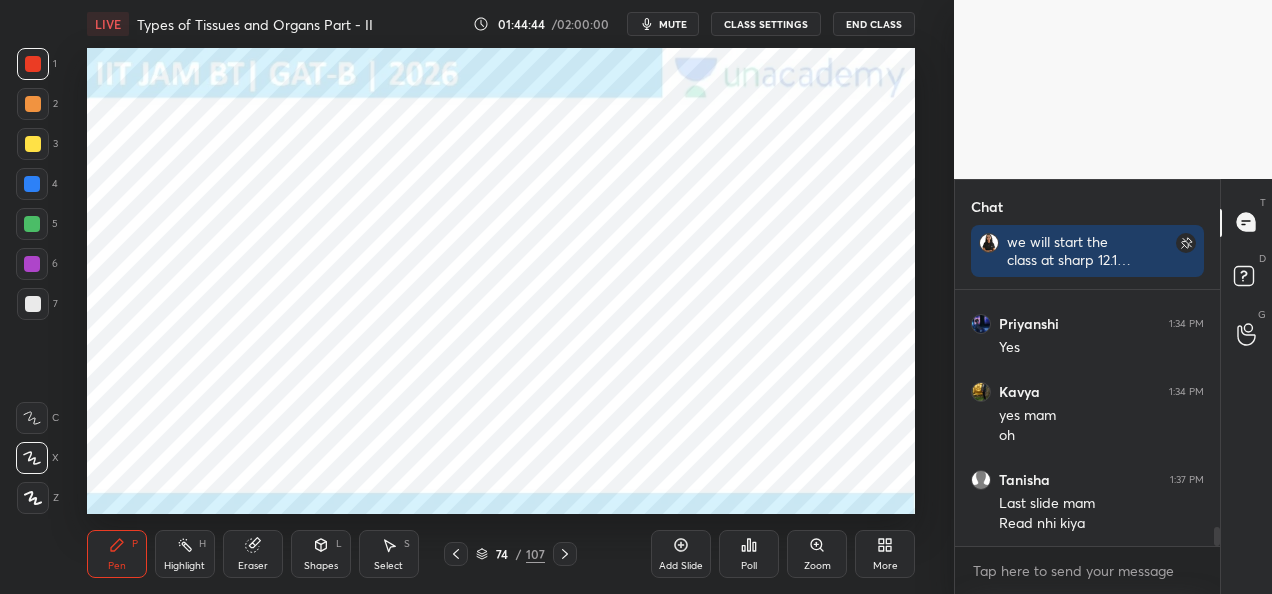 click on "Shapes L" at bounding box center (321, 554) 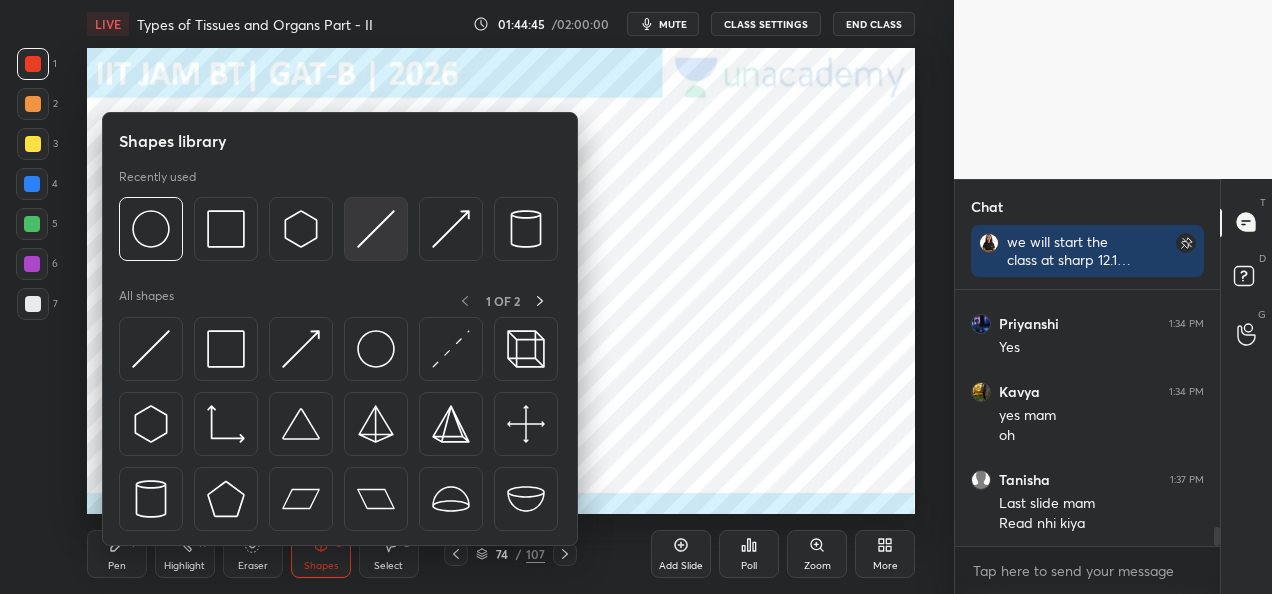 click at bounding box center [376, 229] 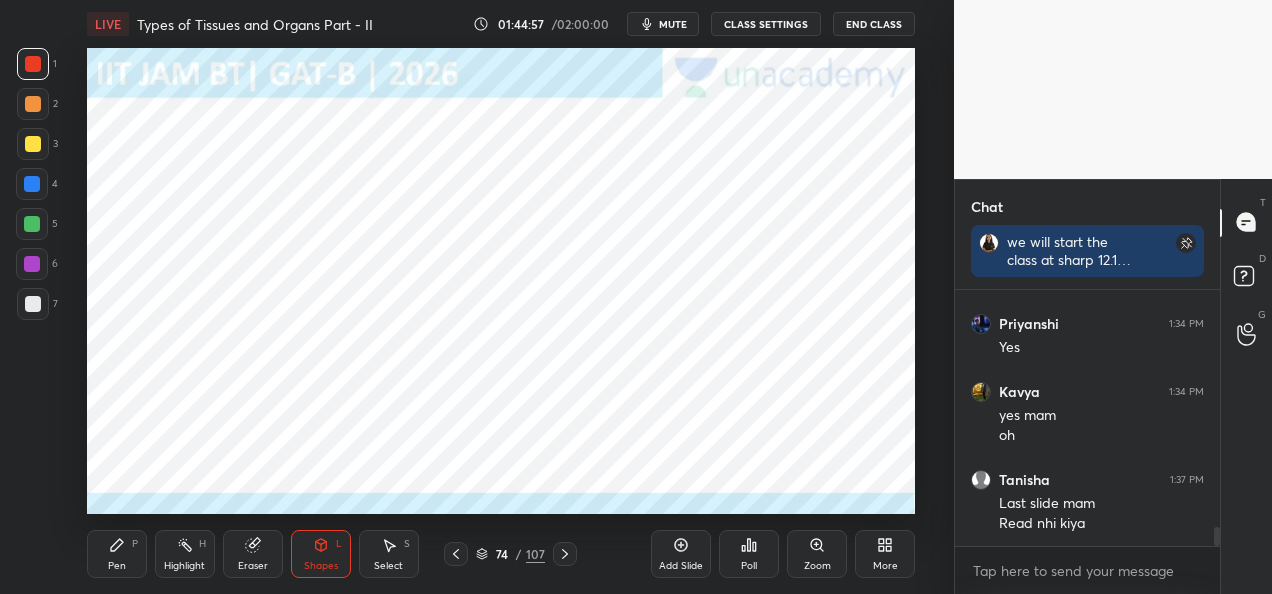 click 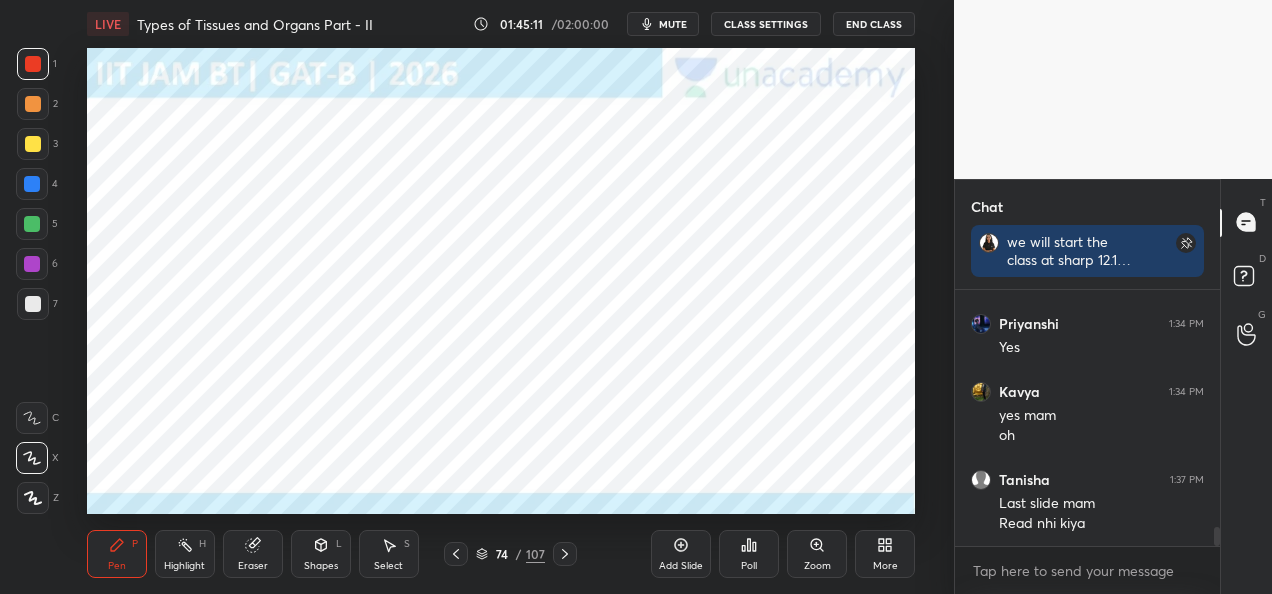 click at bounding box center (32, 184) 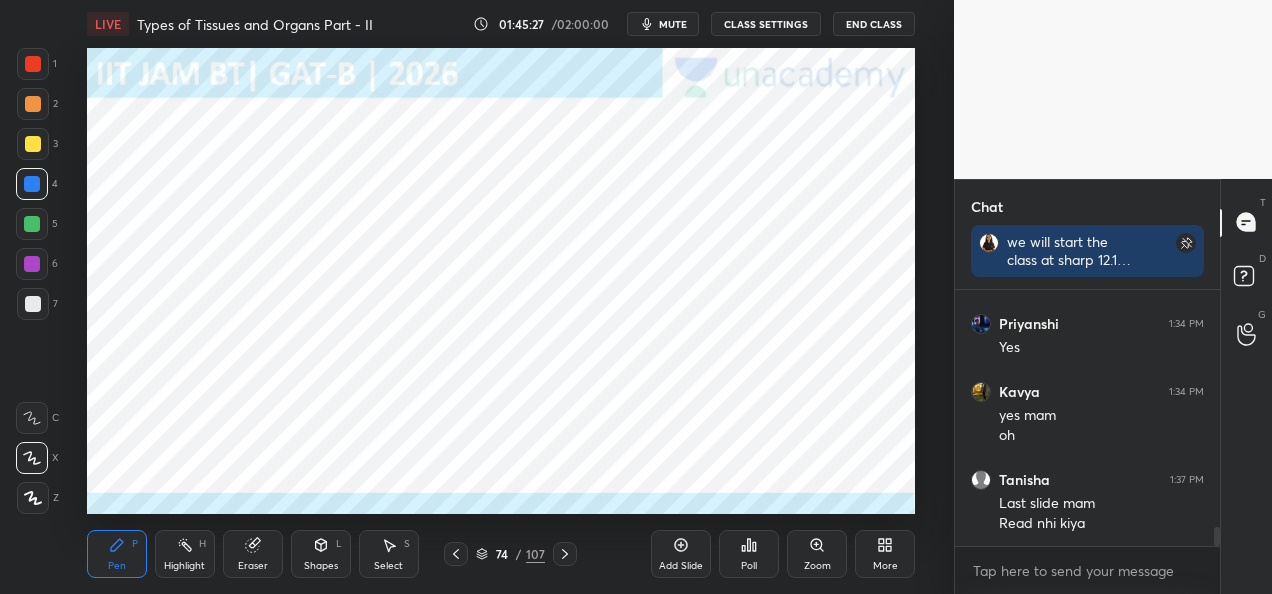 click on "Eraser" at bounding box center [253, 554] 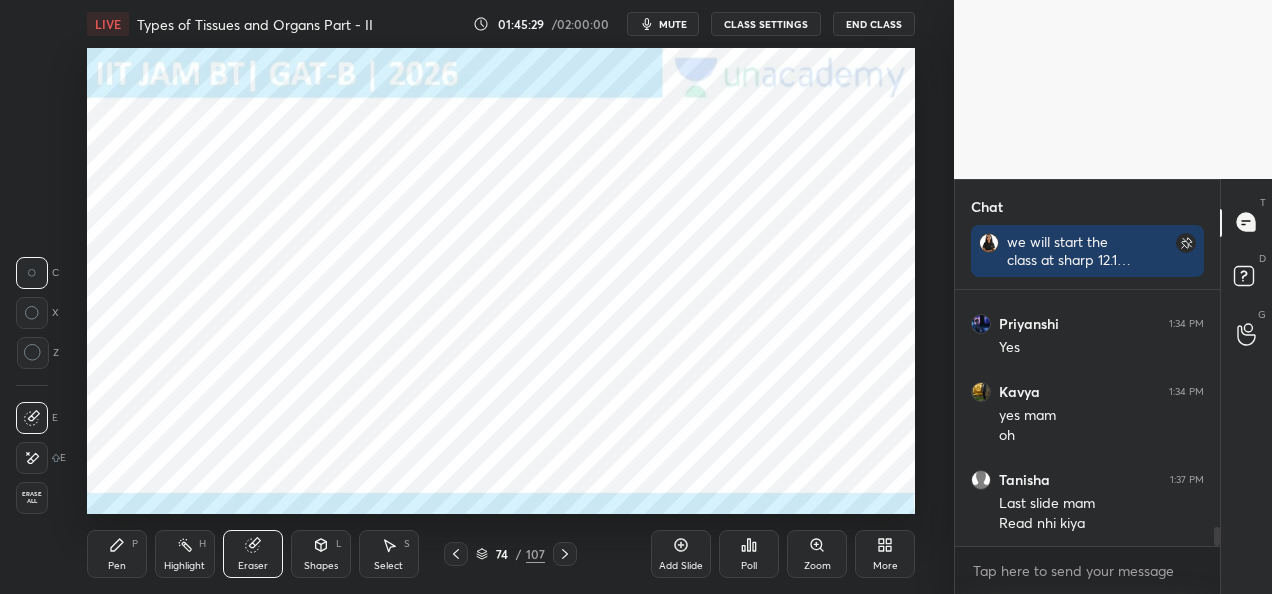 click 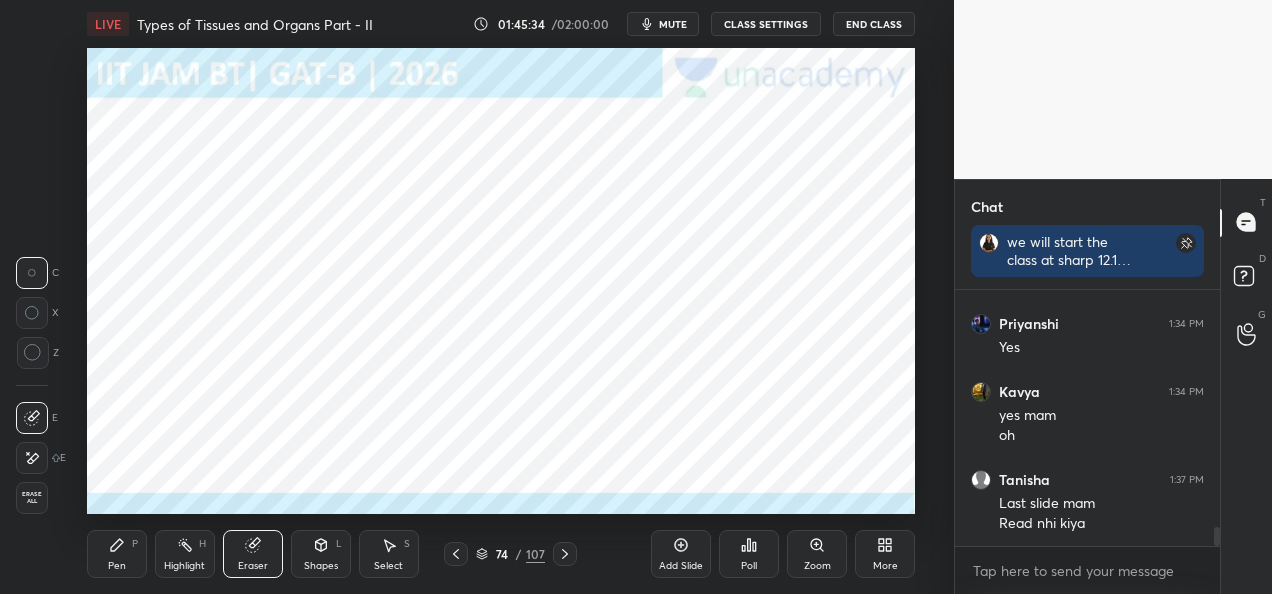 click 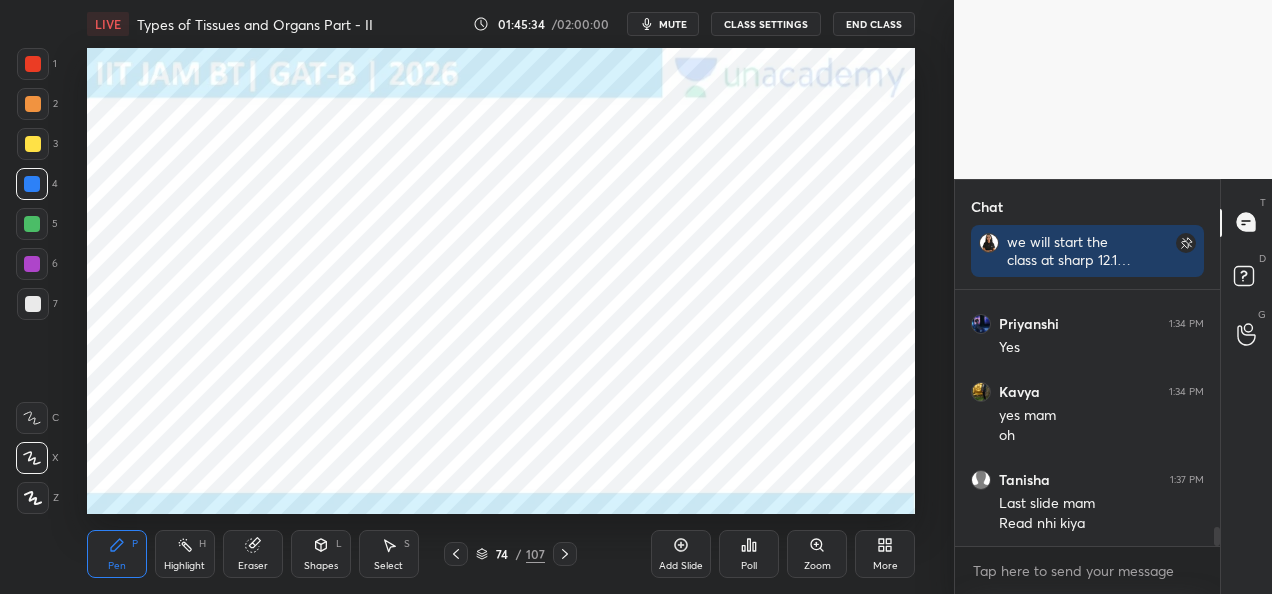 click on "Select" at bounding box center (388, 566) 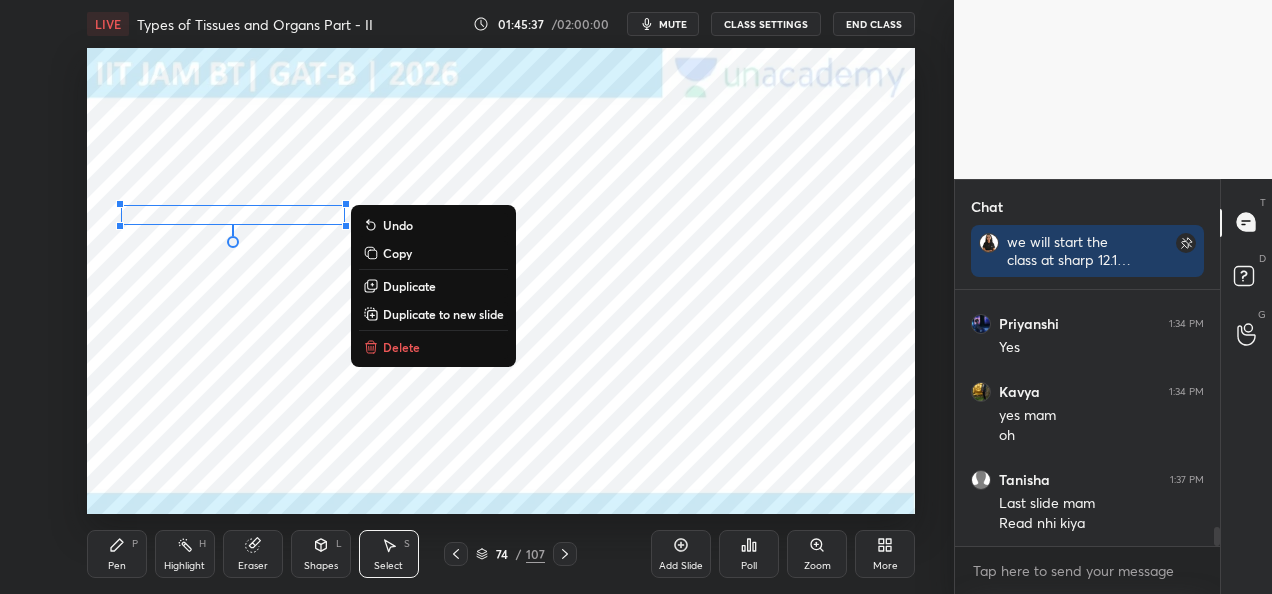 click on "Duplicate" at bounding box center (409, 286) 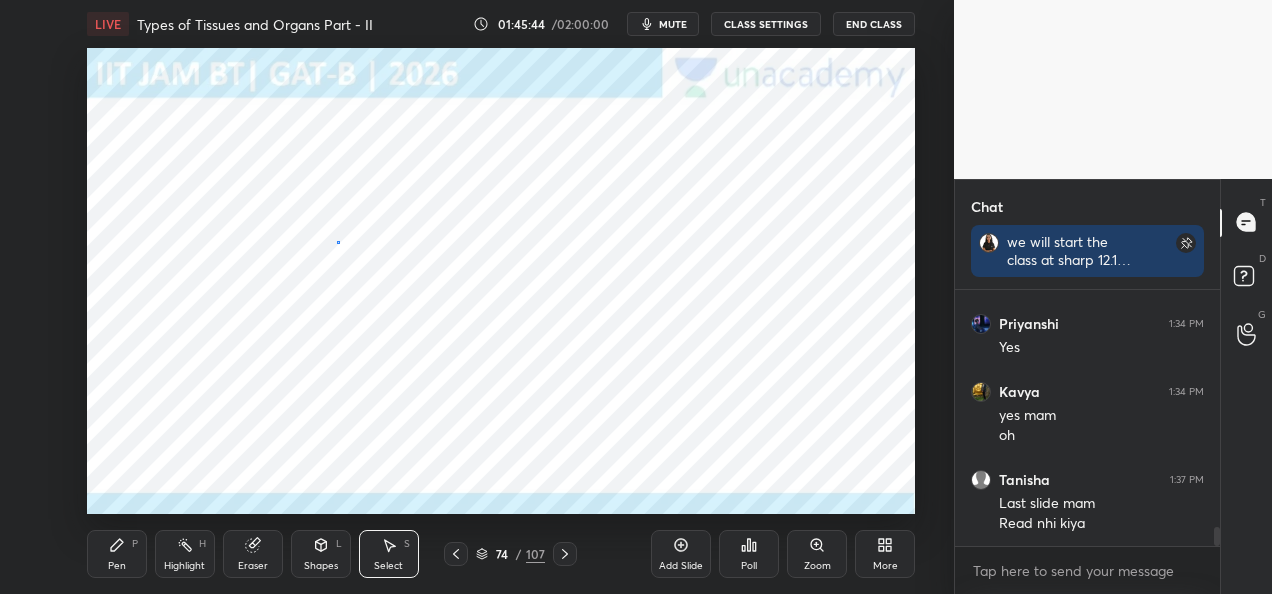 click on "0 ° Undo Copy Duplicate Duplicate to new slide Delete" at bounding box center (501, 281) 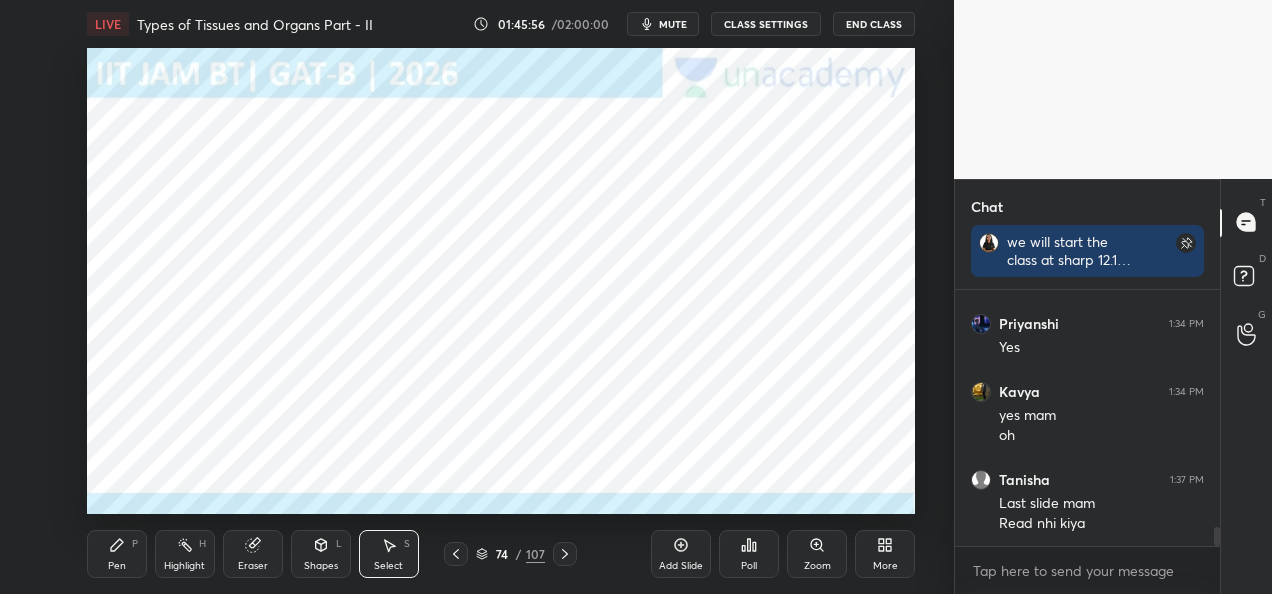 click on "Pen" at bounding box center (117, 566) 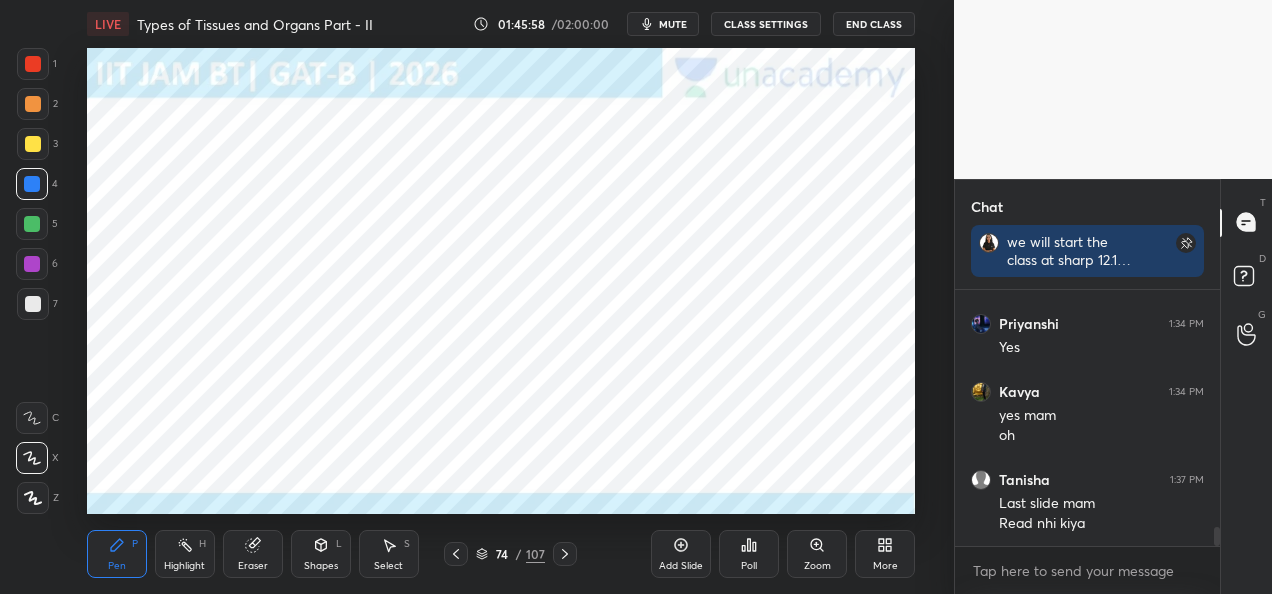 click on "Eraser" at bounding box center (253, 554) 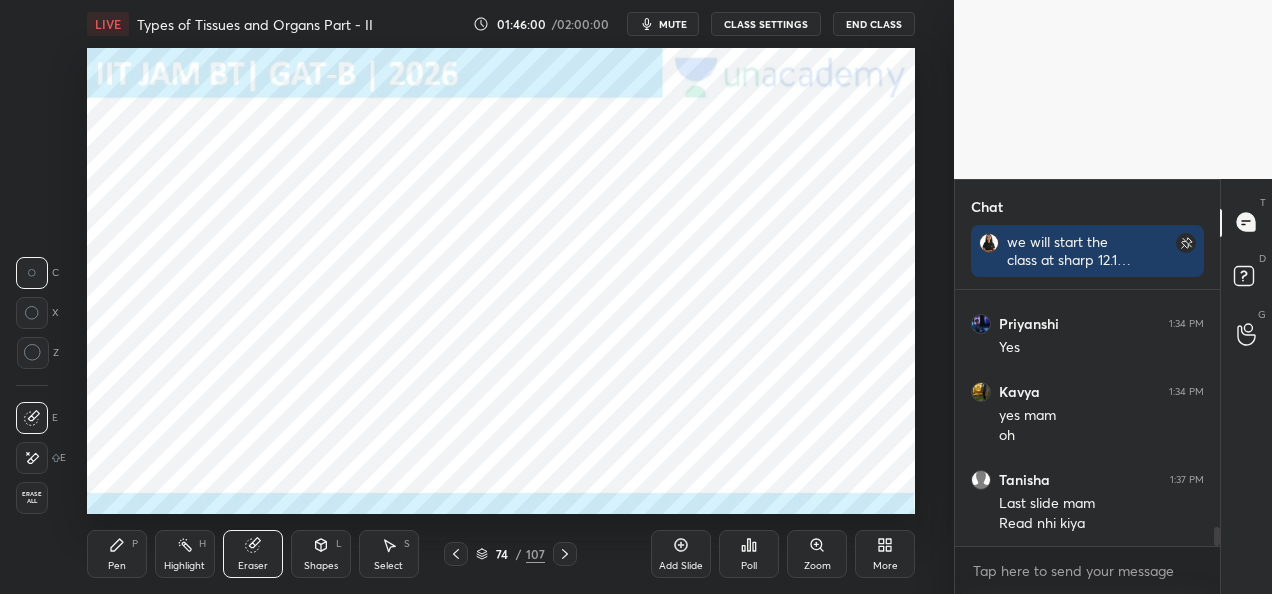 click 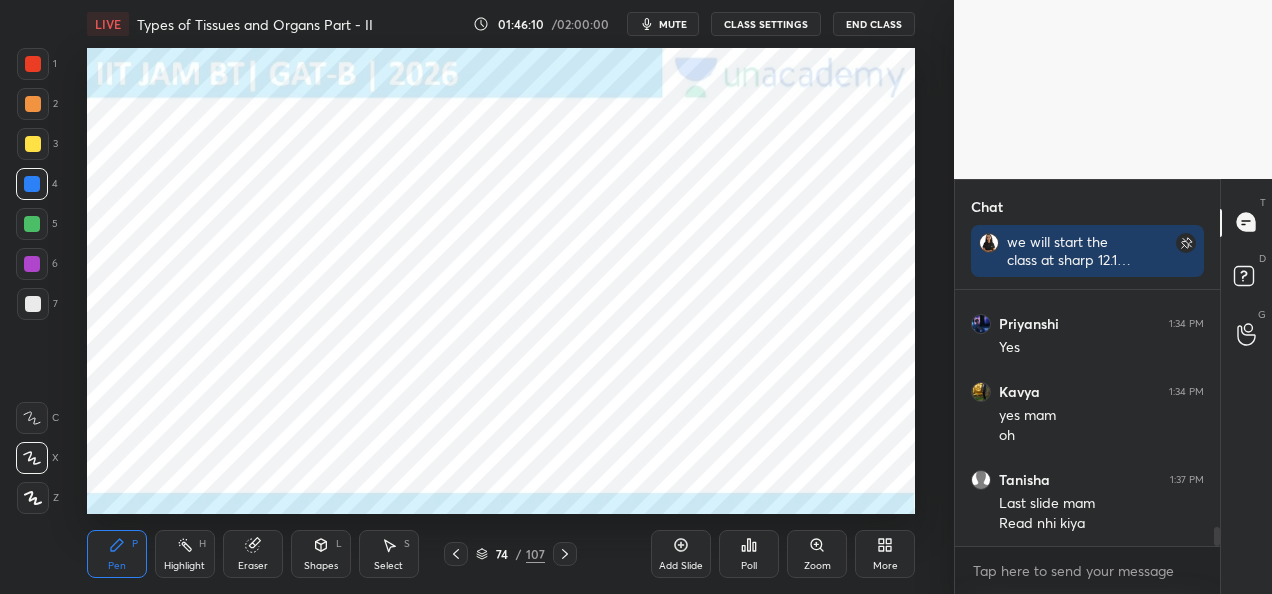 click at bounding box center [33, 64] 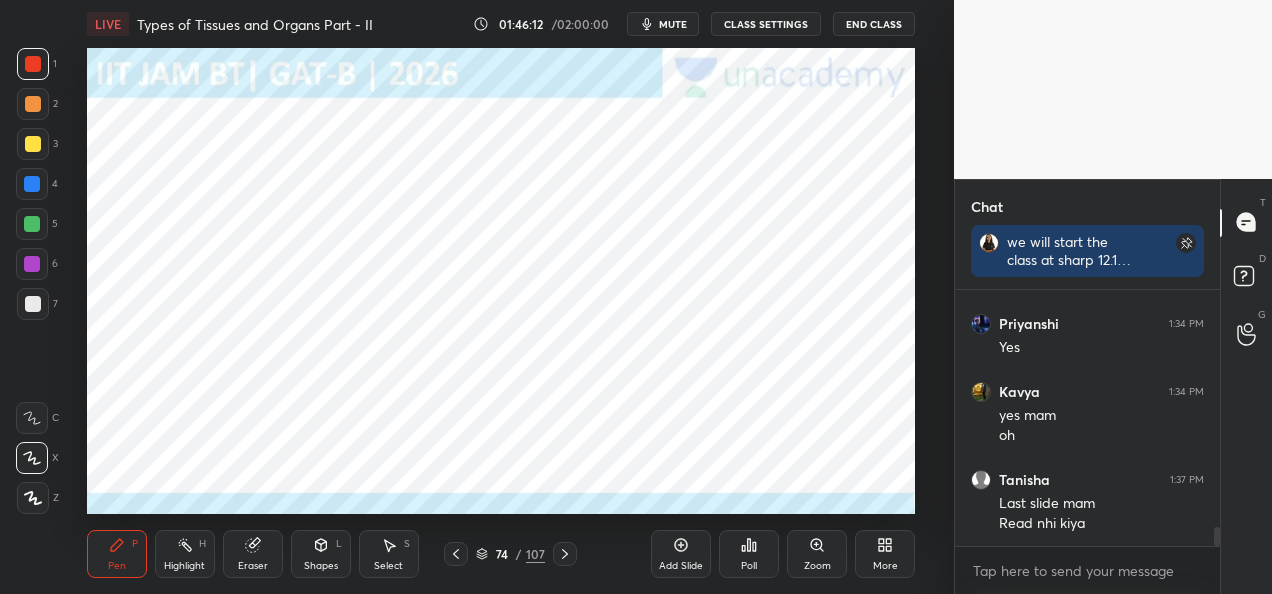click at bounding box center [32, 184] 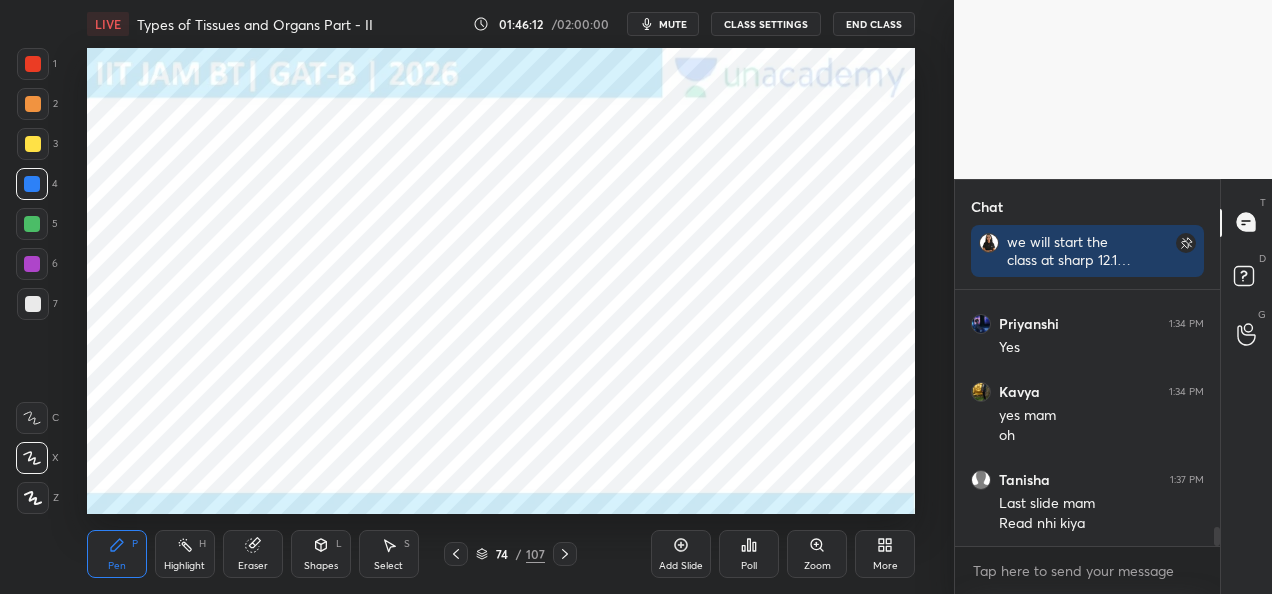 click at bounding box center [32, 264] 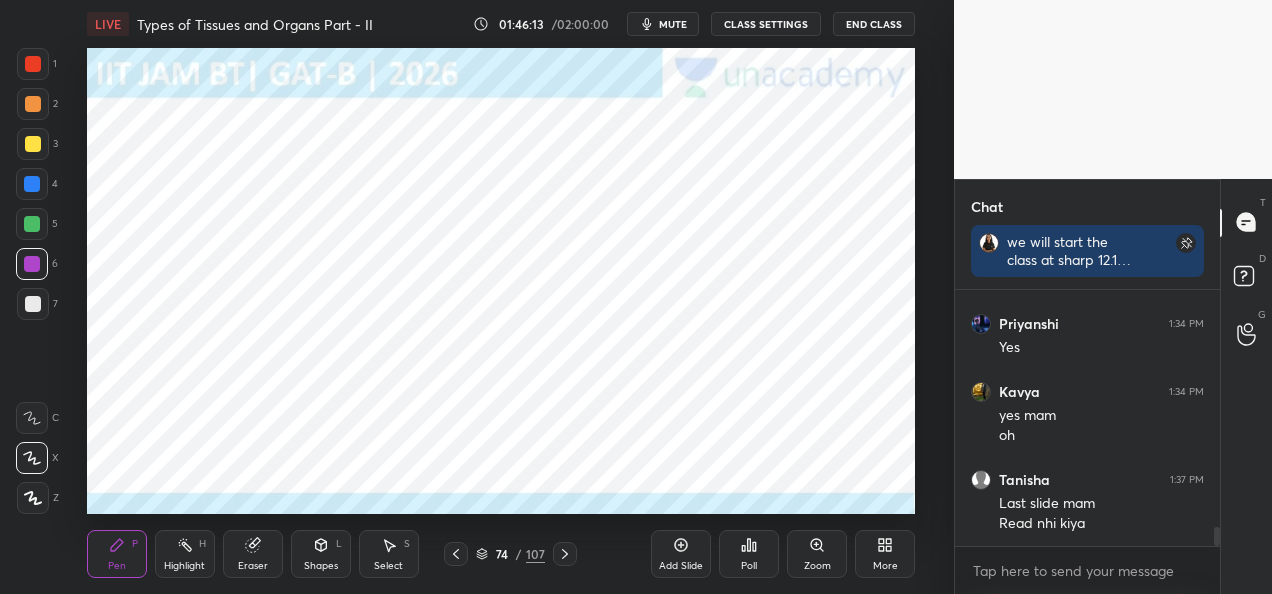 click at bounding box center (33, 104) 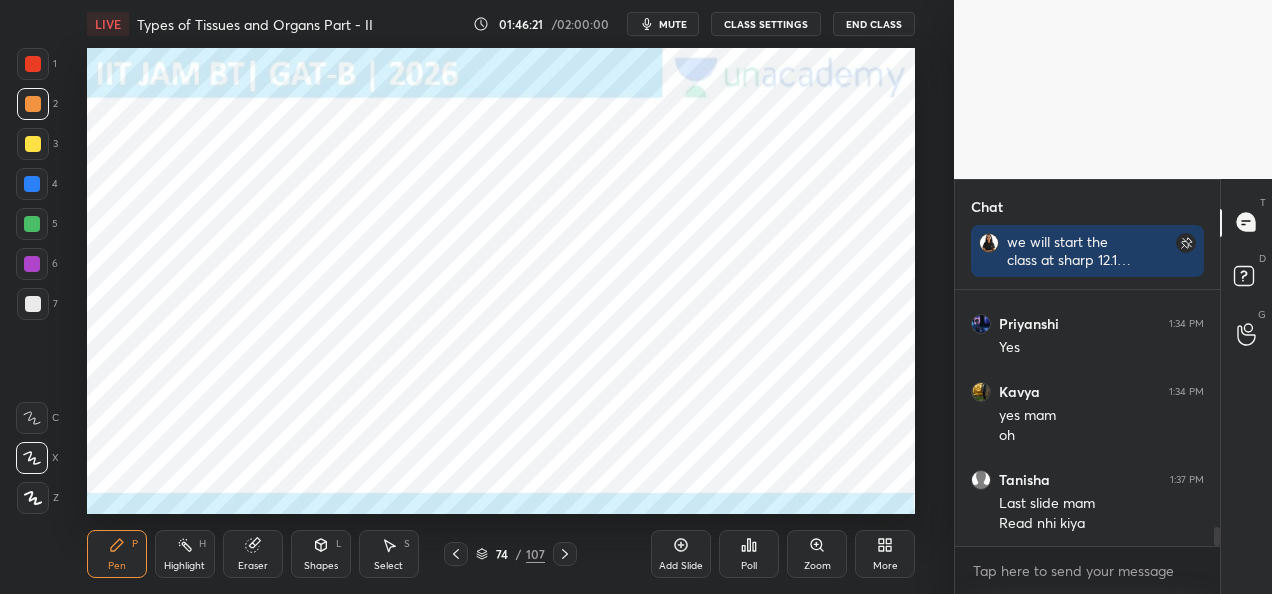 click at bounding box center (33, 64) 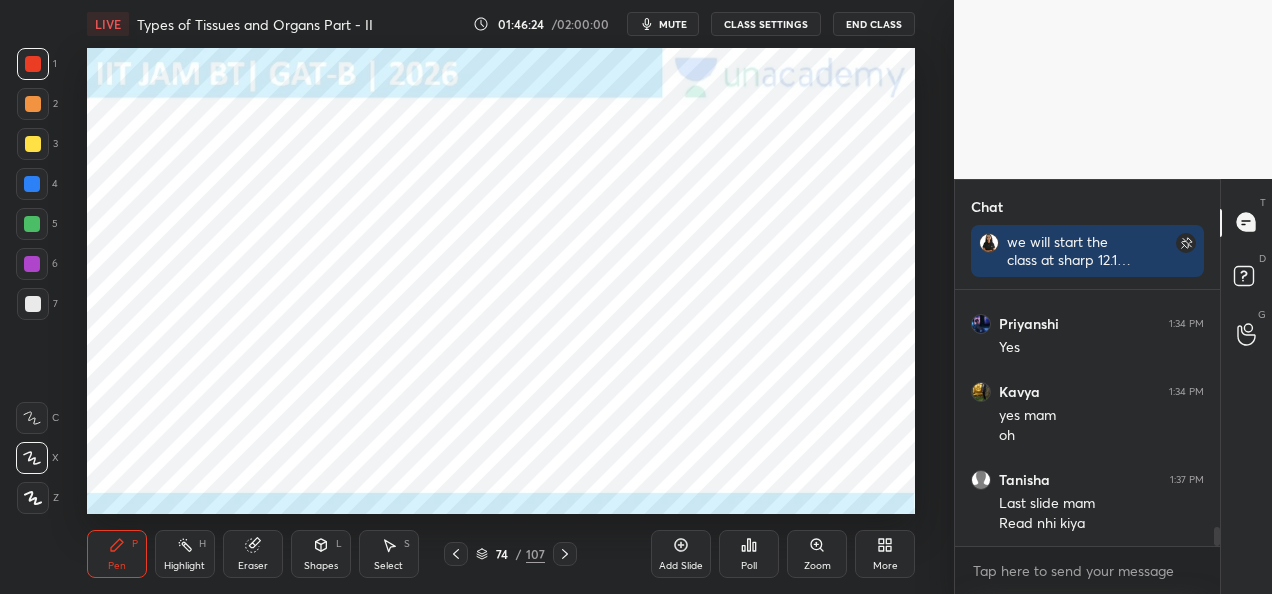 scroll, scrollTop: 3338, scrollLeft: 0, axis: vertical 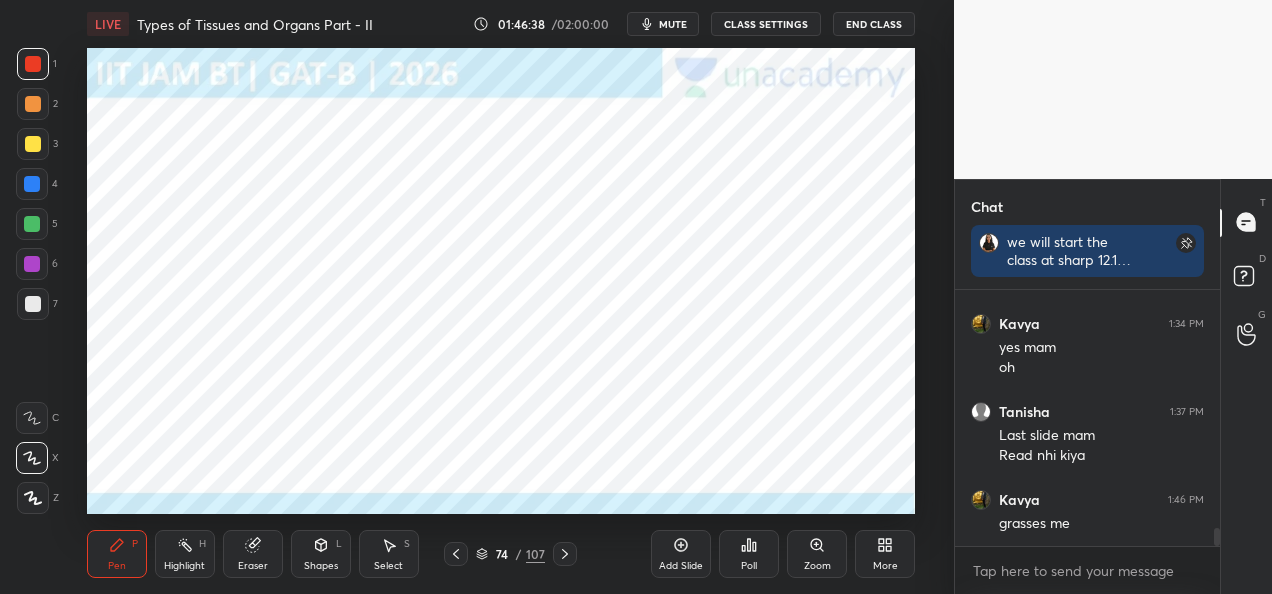 click at bounding box center (32, 184) 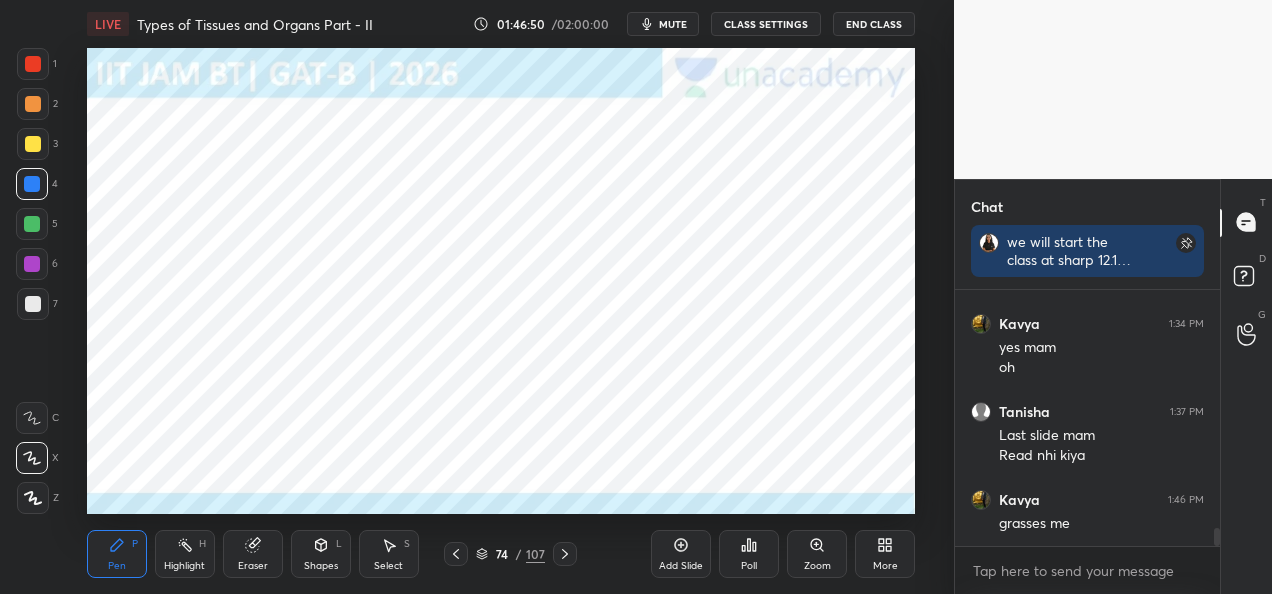 click at bounding box center (33, 64) 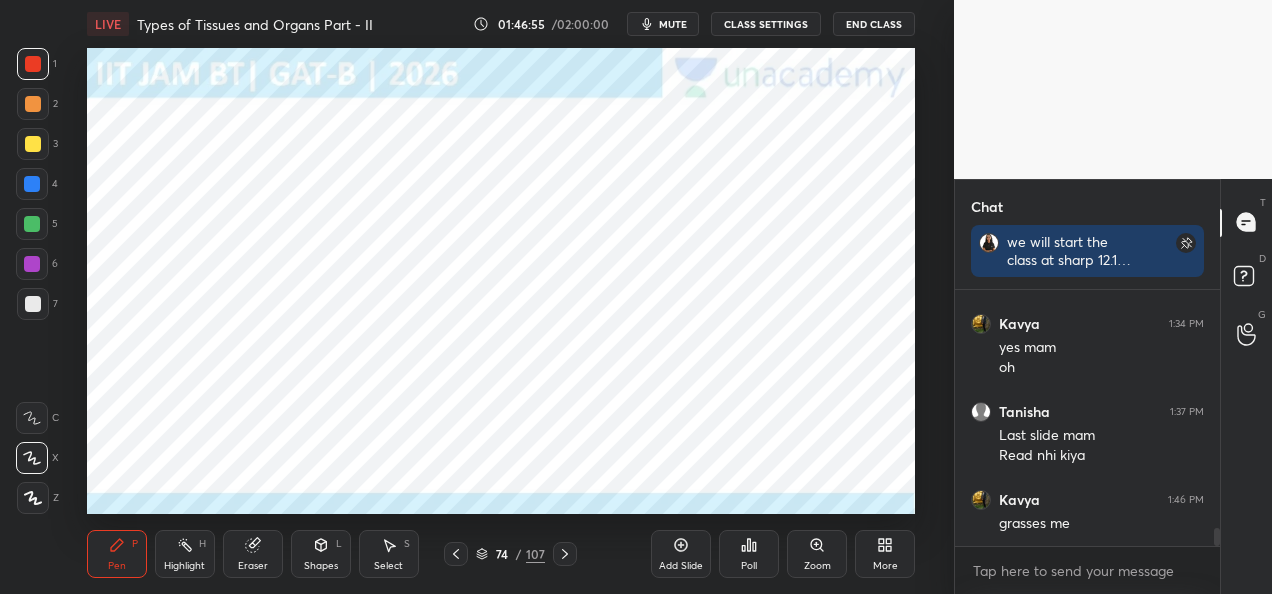 click on "Eraser" at bounding box center (253, 554) 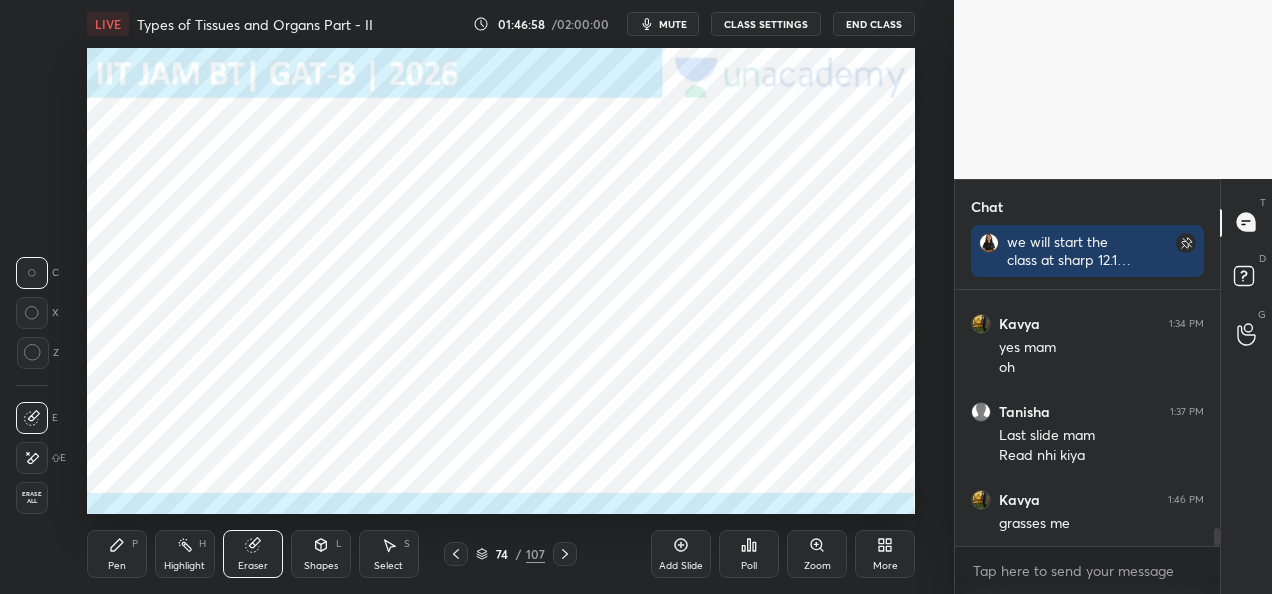 click on "Pen P" at bounding box center (117, 554) 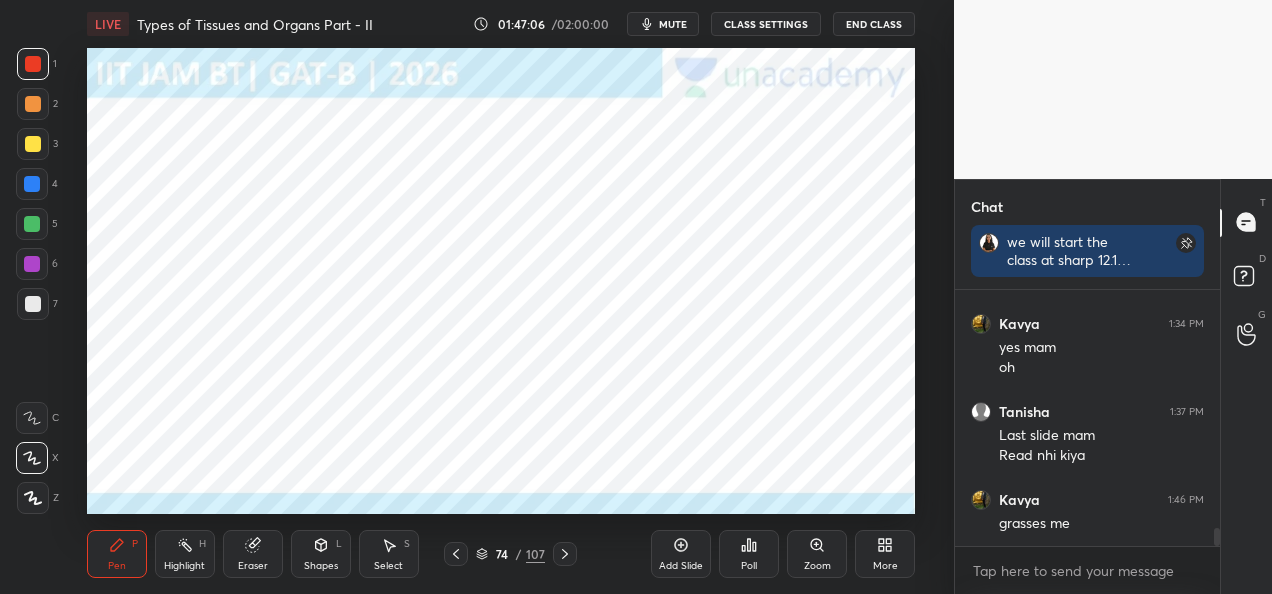 click at bounding box center [32, 184] 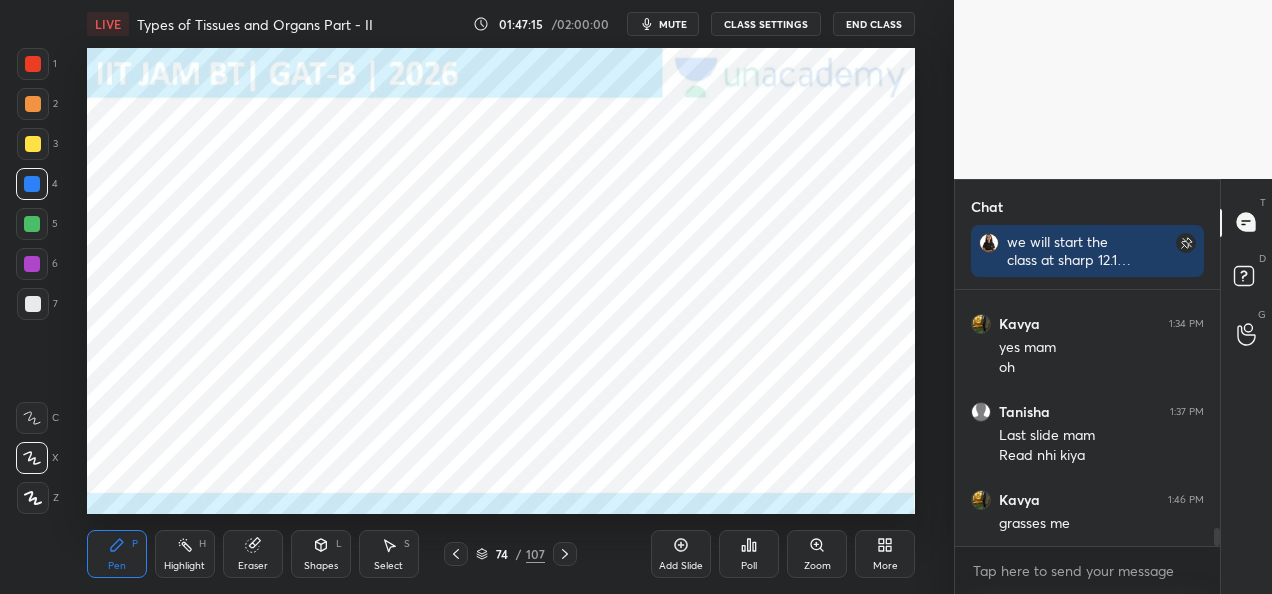 click at bounding box center (33, 64) 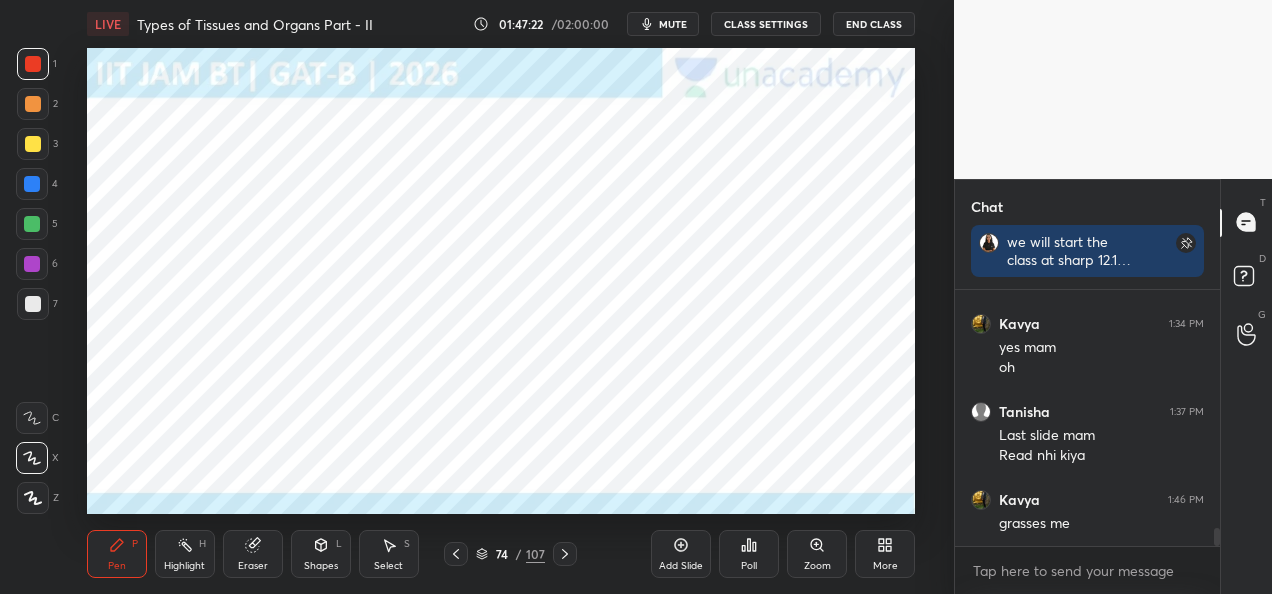 click at bounding box center [32, 224] 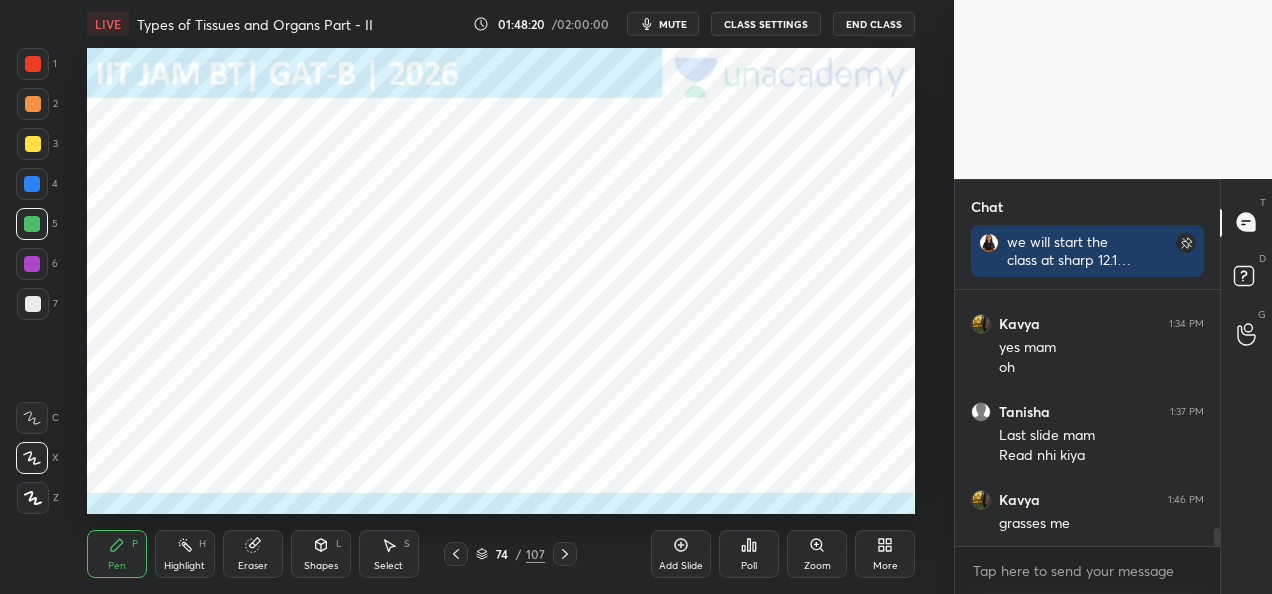 click at bounding box center (33, 104) 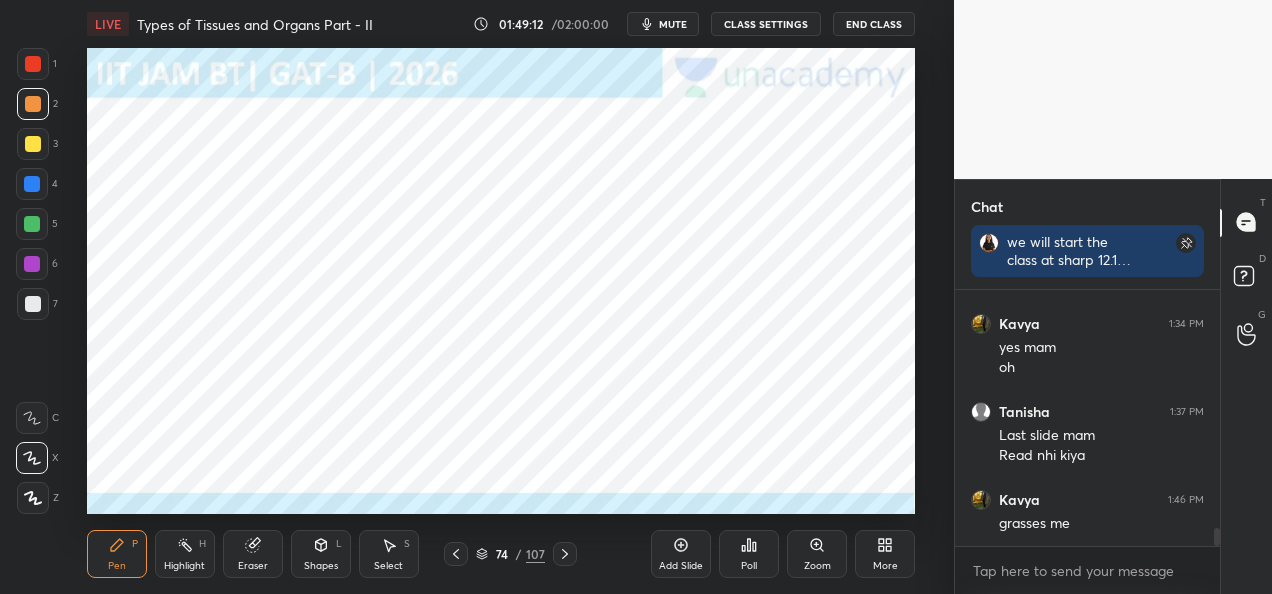 click at bounding box center (32, 224) 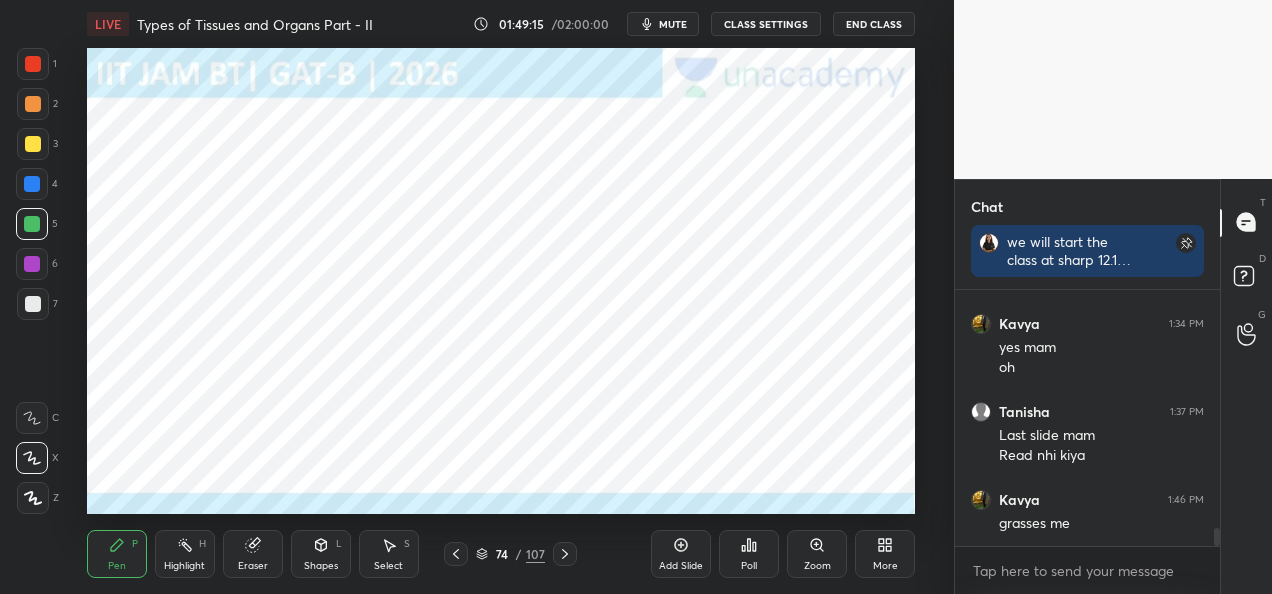 click at bounding box center (32, 264) 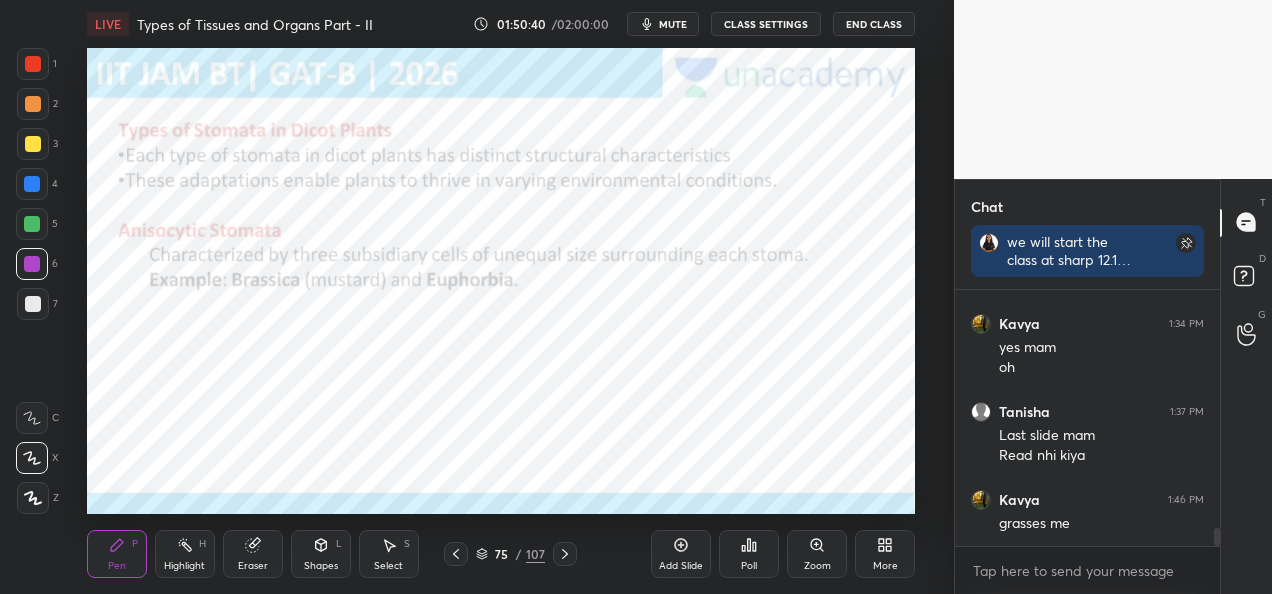 click on "Shapes" at bounding box center (321, 566) 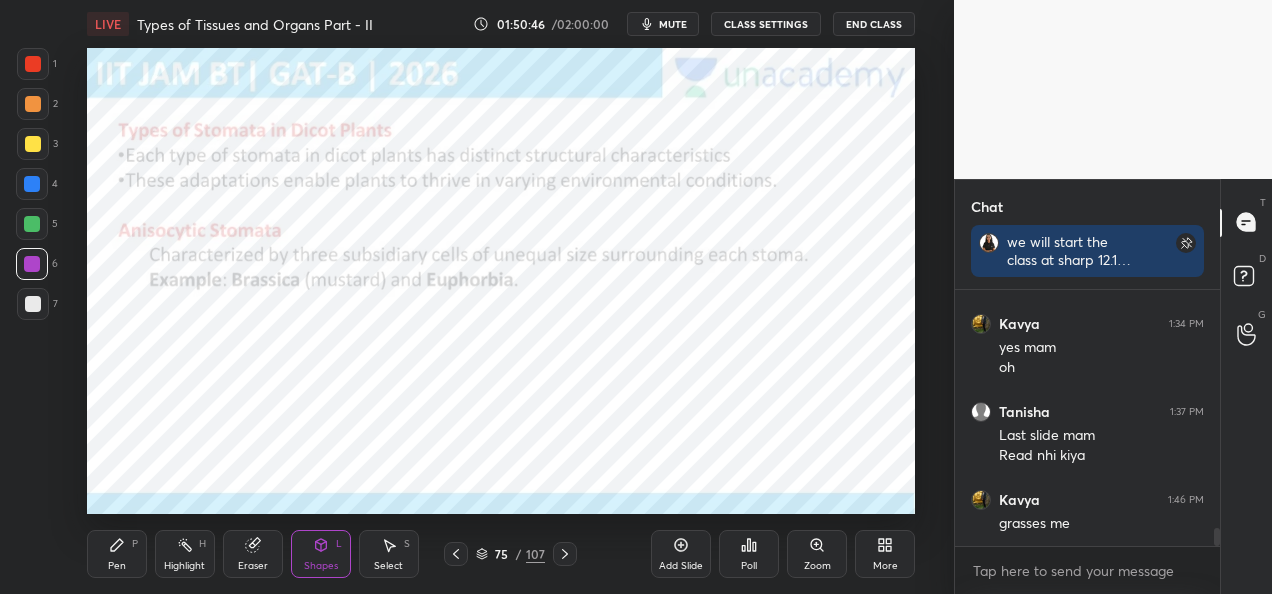 click at bounding box center [33, 64] 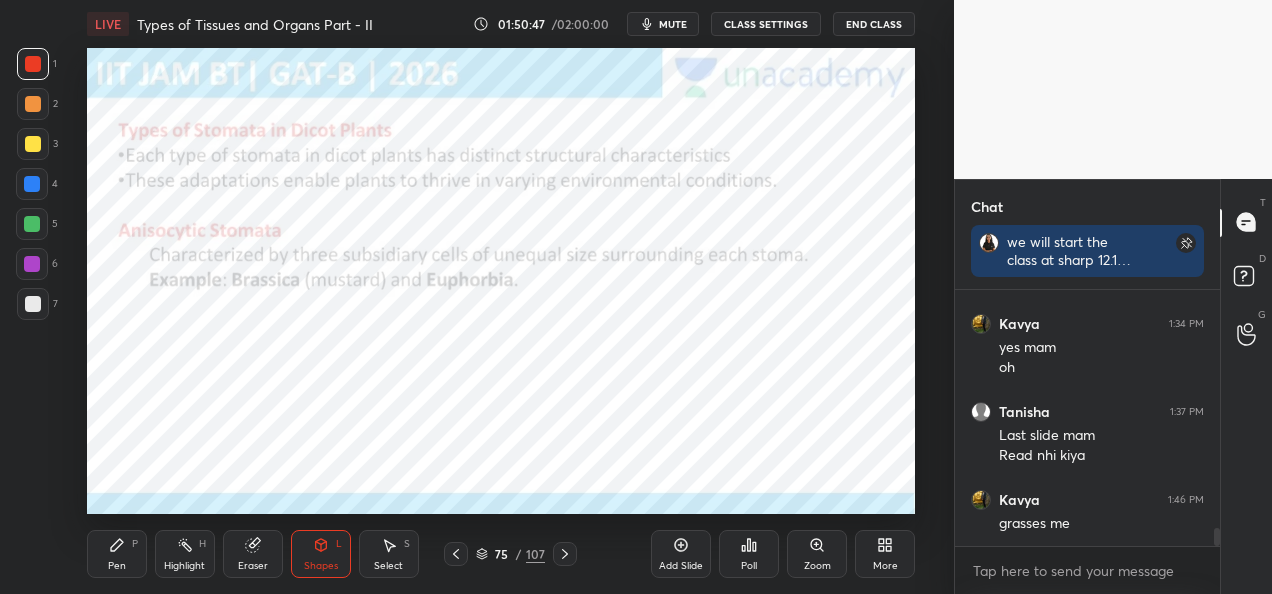 click on "Pen" at bounding box center (117, 566) 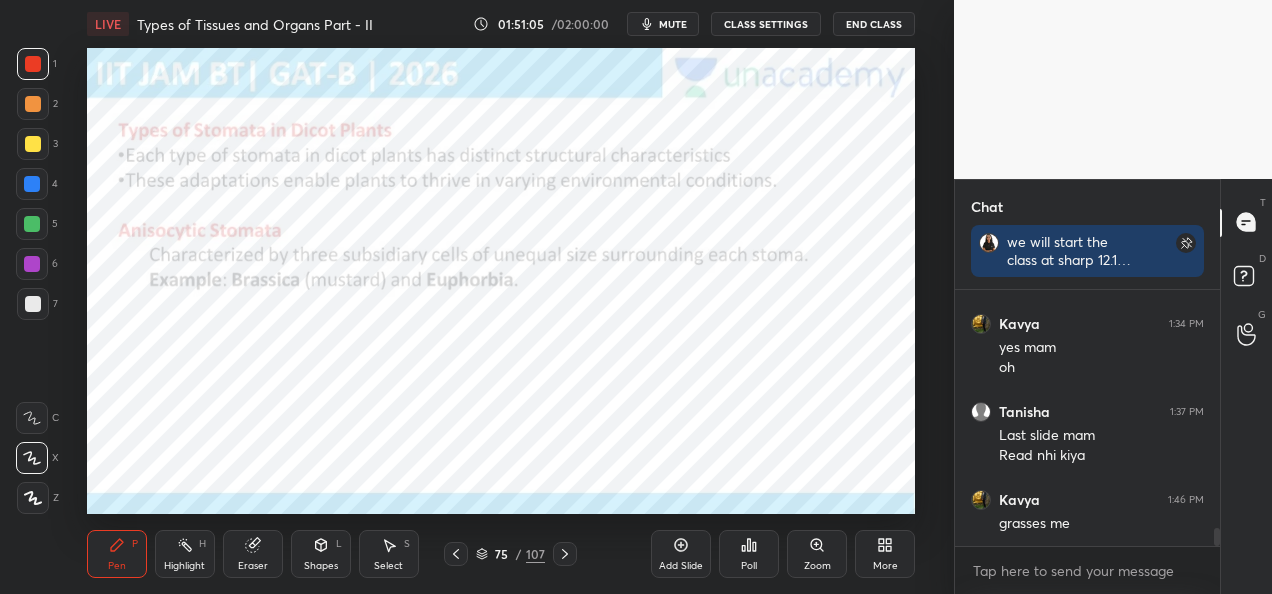 click at bounding box center [32, 184] 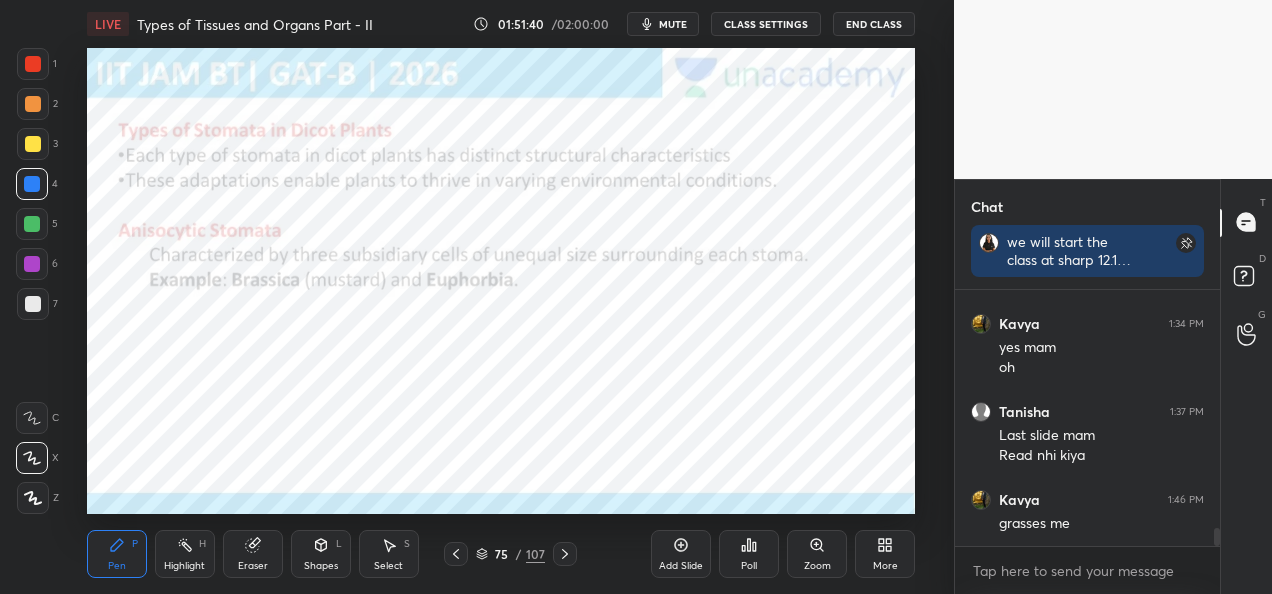 click at bounding box center [33, 64] 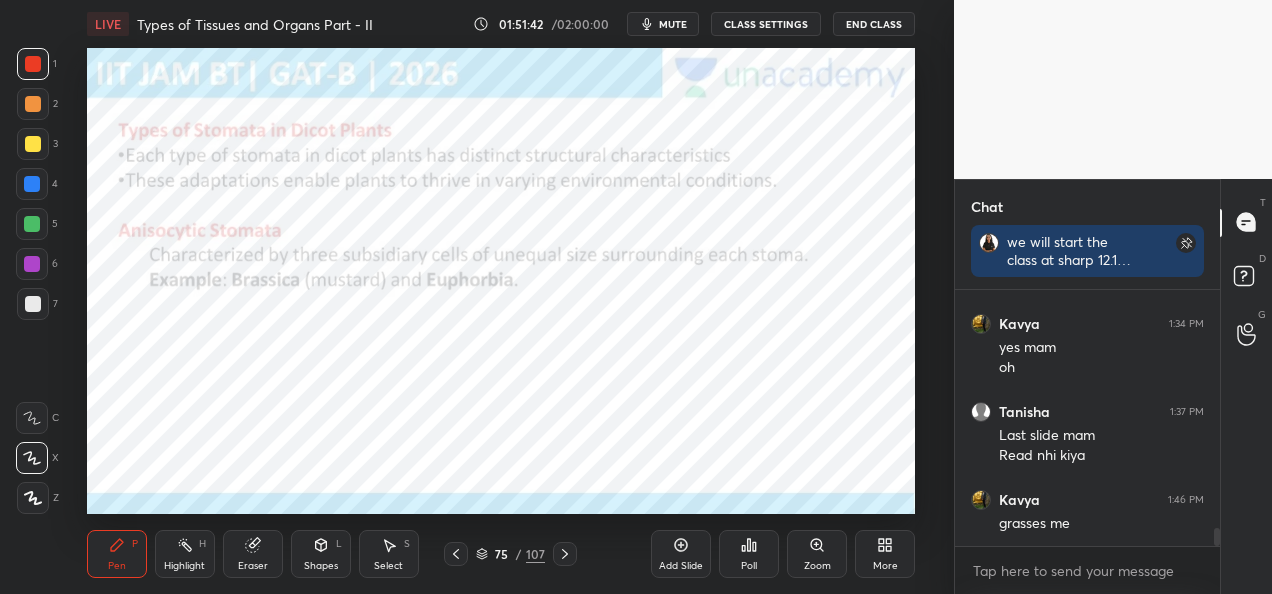 click at bounding box center (32, 264) 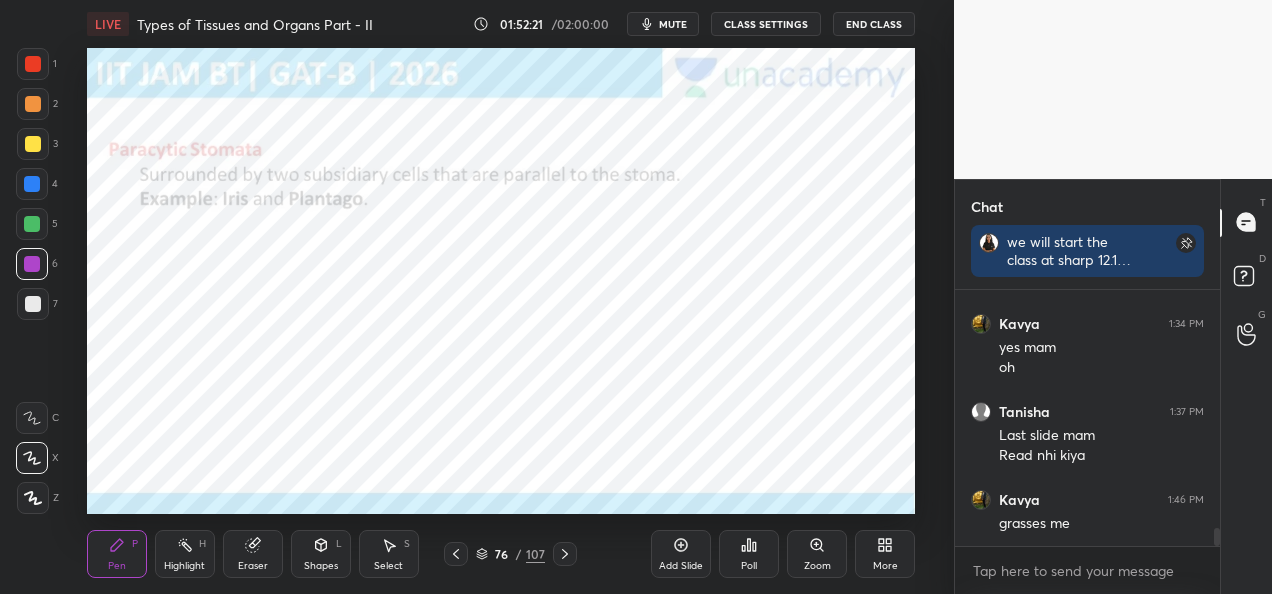 click at bounding box center (33, 64) 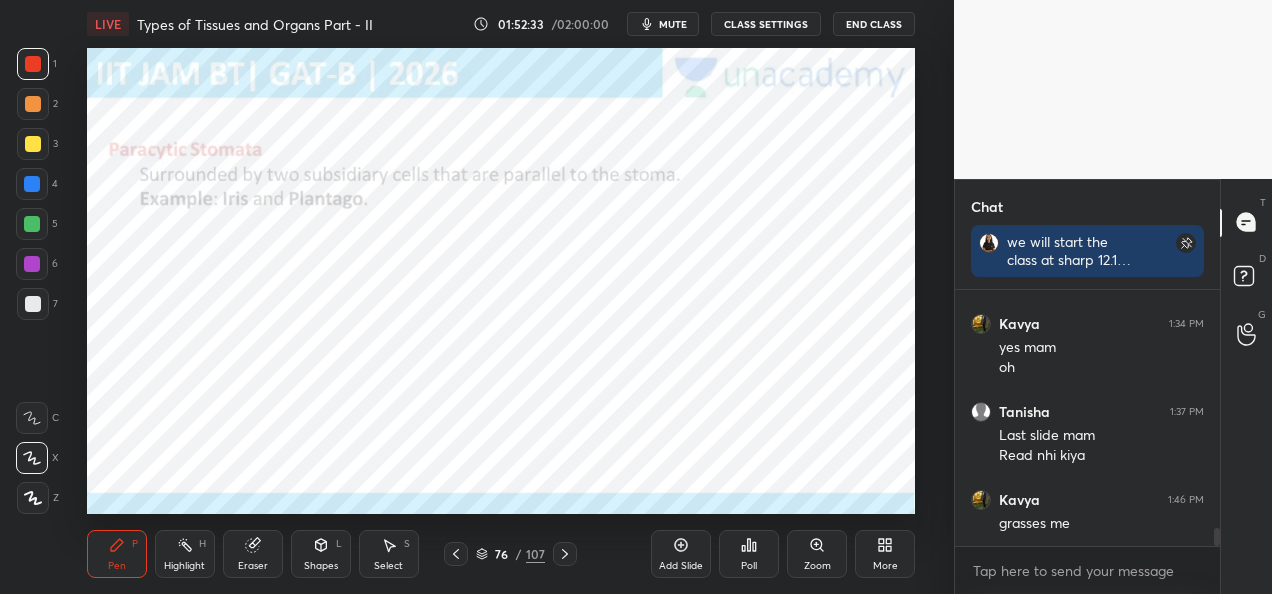 click at bounding box center (32, 184) 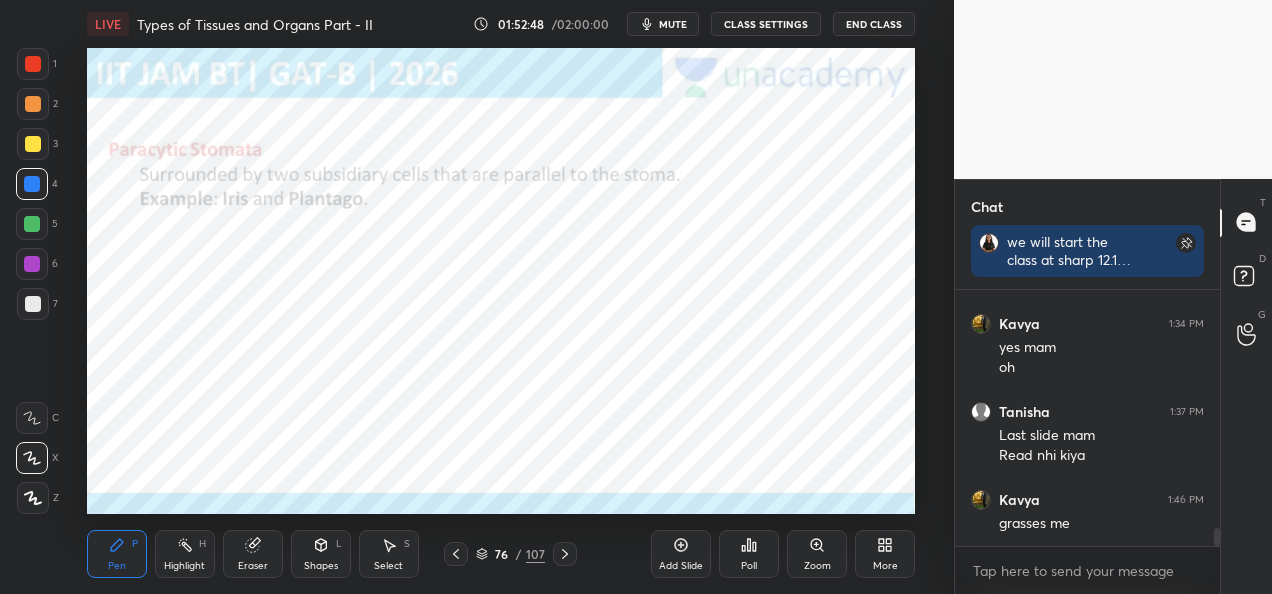 click at bounding box center (33, 64) 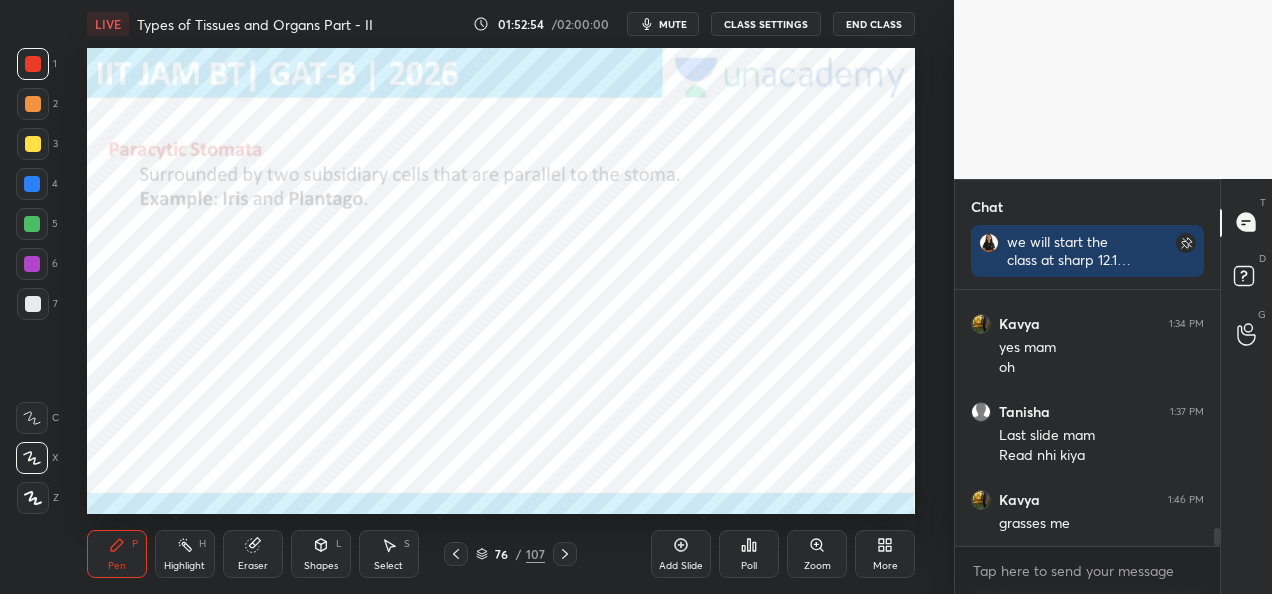 click at bounding box center [33, 104] 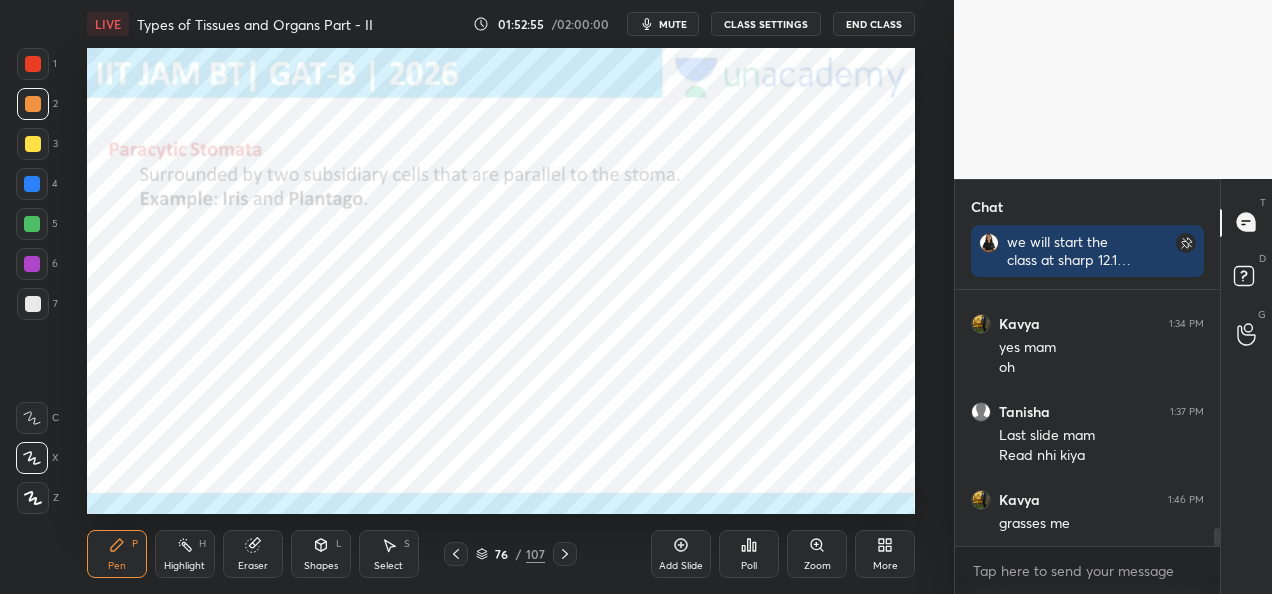 click at bounding box center (32, 184) 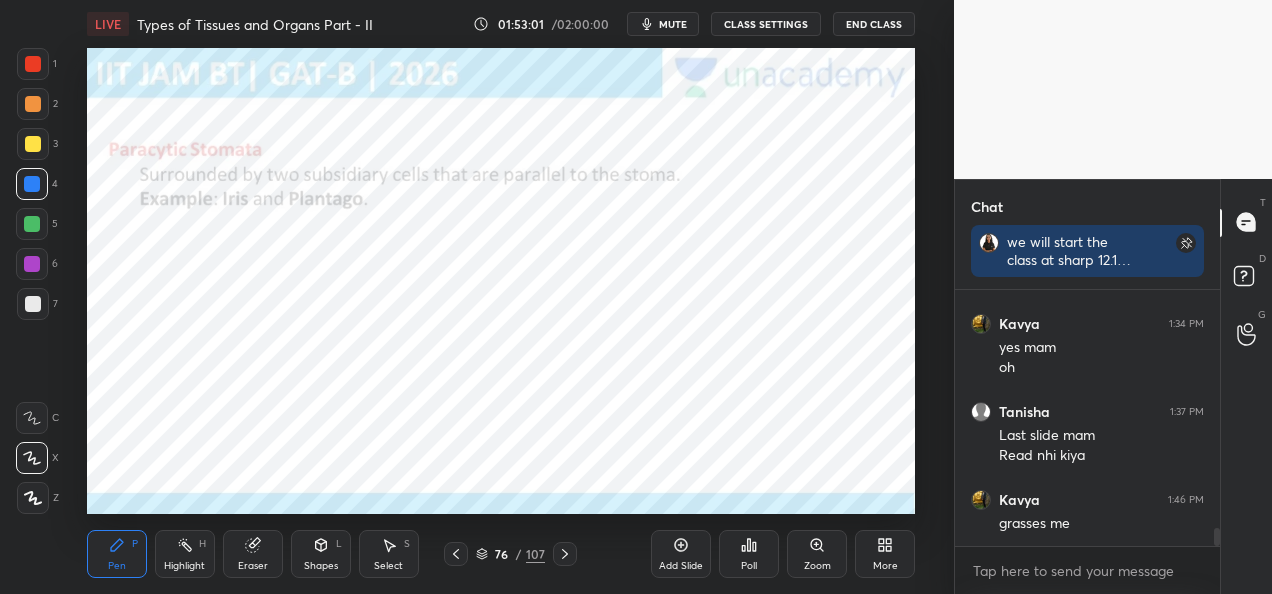 click at bounding box center [33, 64] 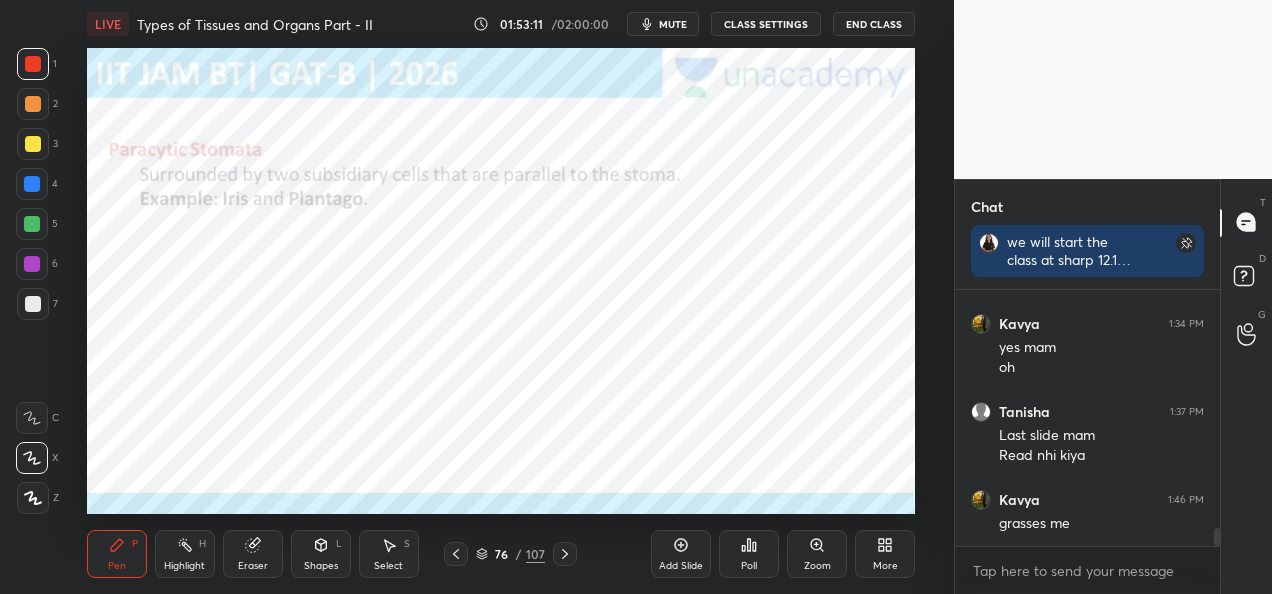 click at bounding box center (32, 184) 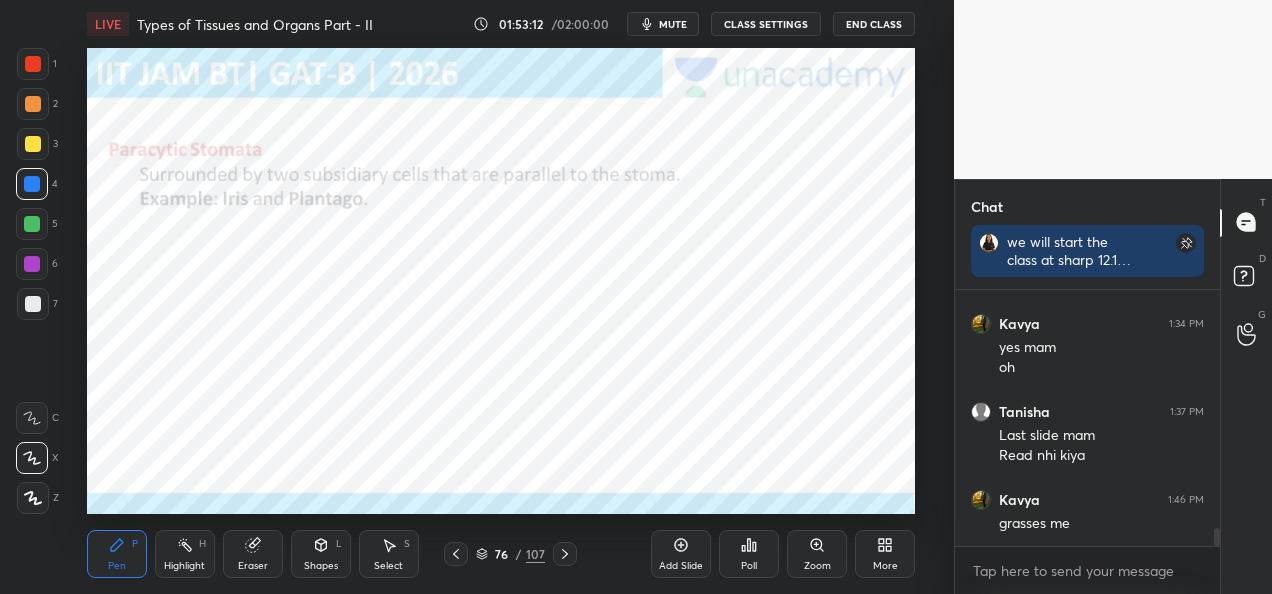 click at bounding box center (33, 64) 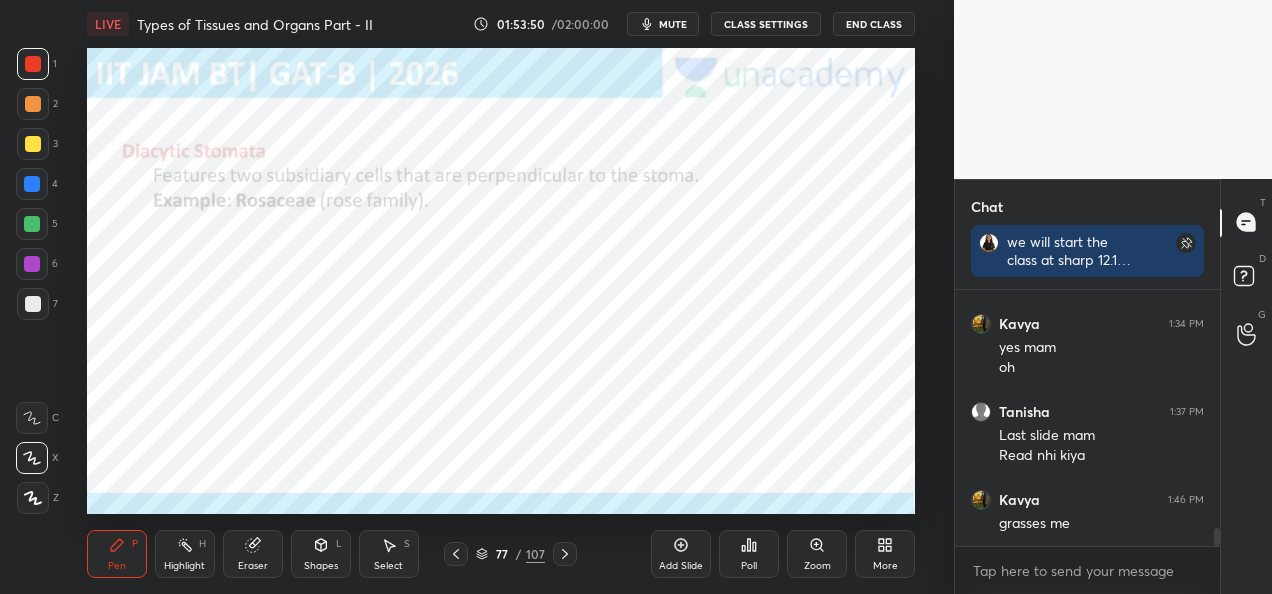 click at bounding box center (33, 64) 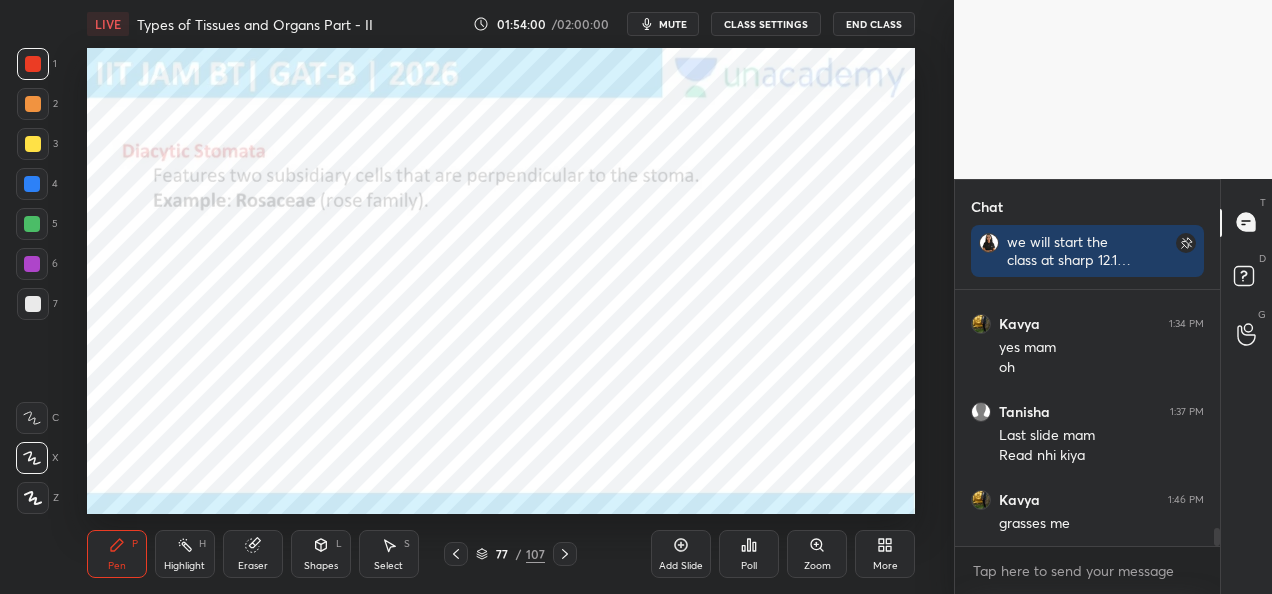click at bounding box center [32, 184] 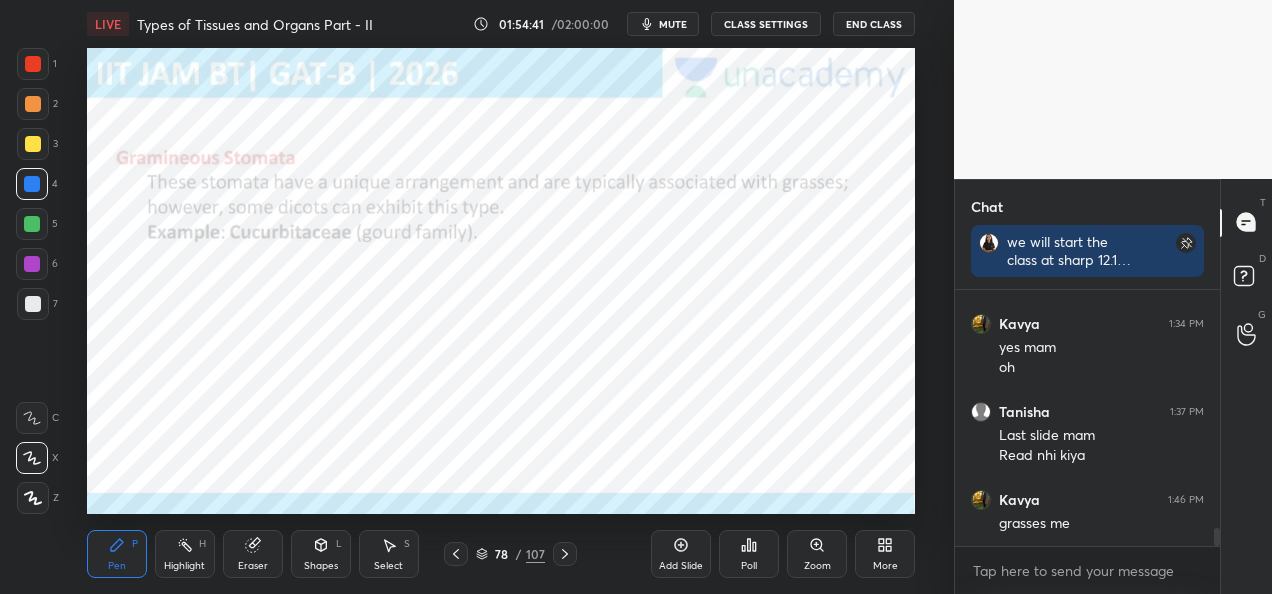 click at bounding box center (33, 64) 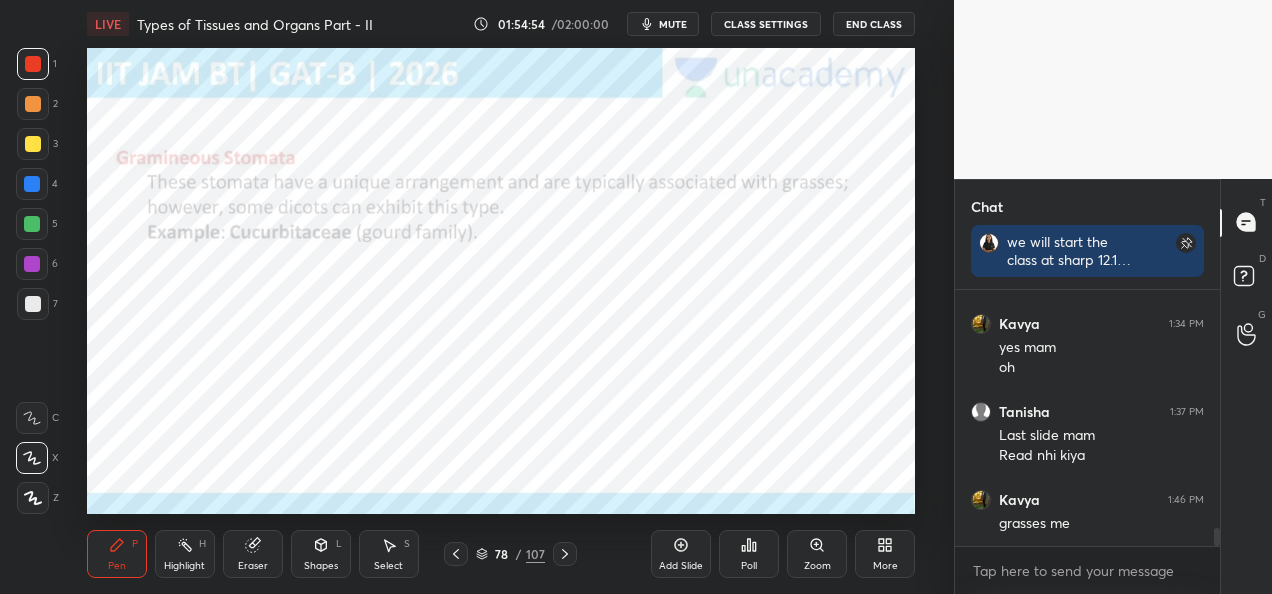 click on "Eraser" at bounding box center (253, 566) 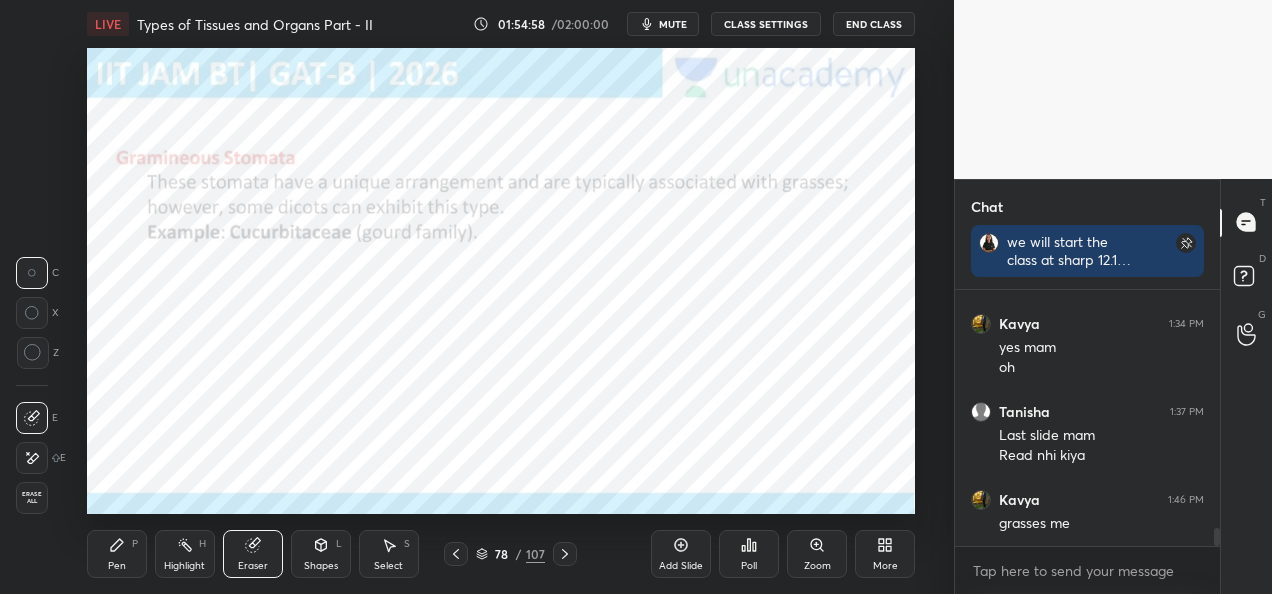 click on "Pen P" at bounding box center [117, 554] 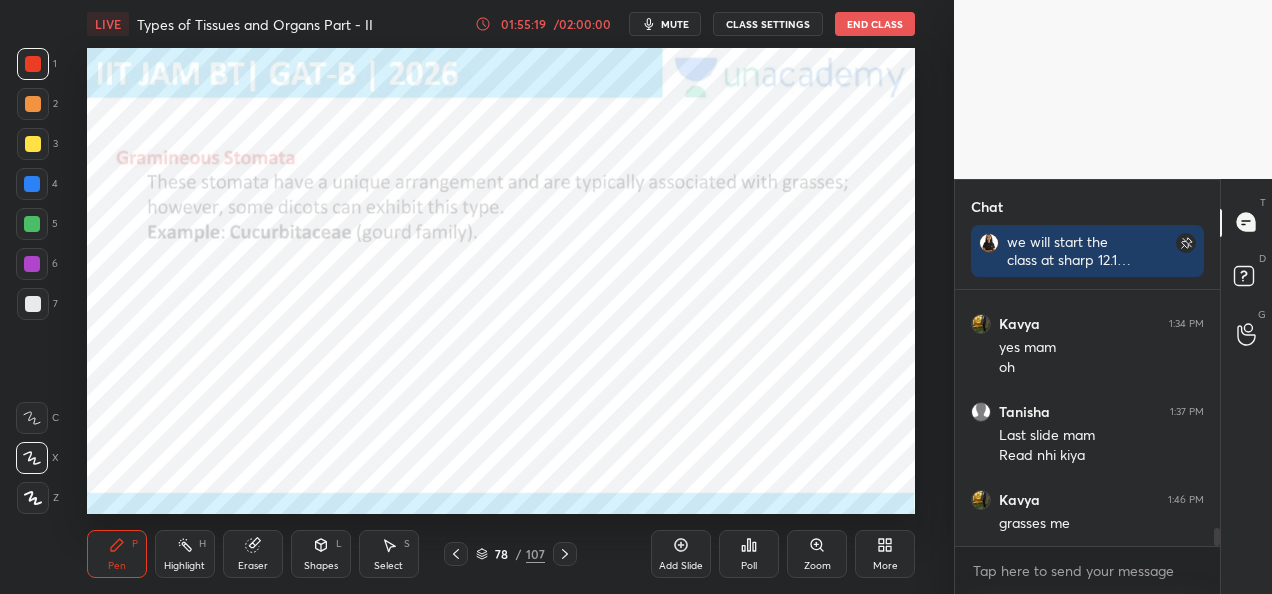 click at bounding box center (32, 184) 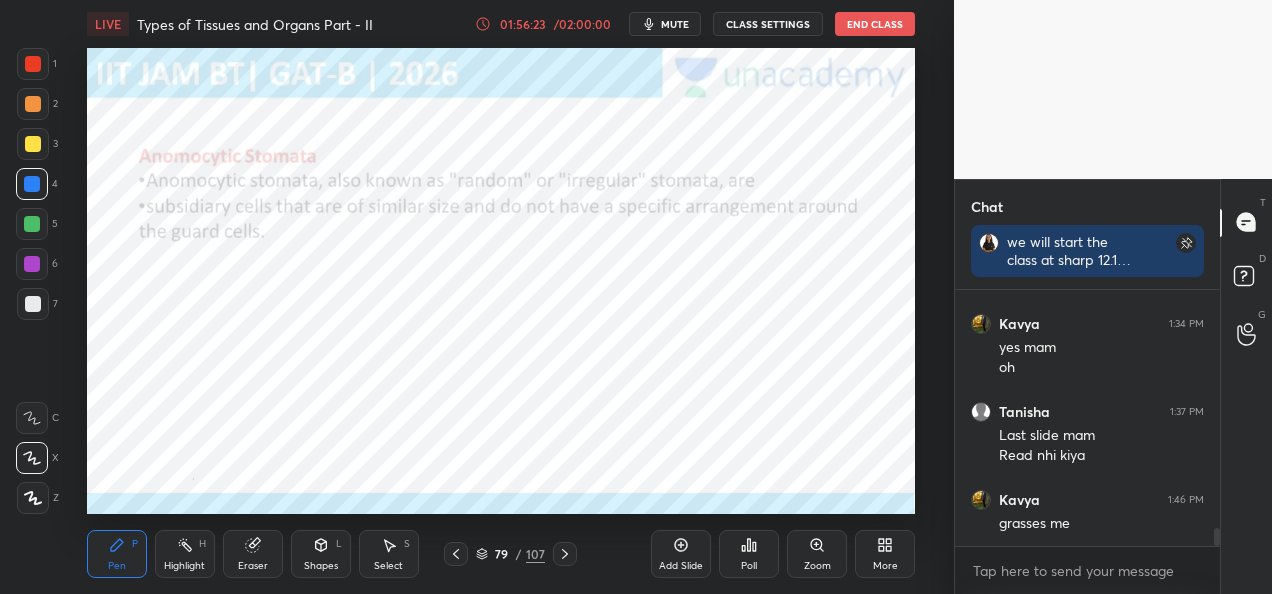click at bounding box center [33, 64] 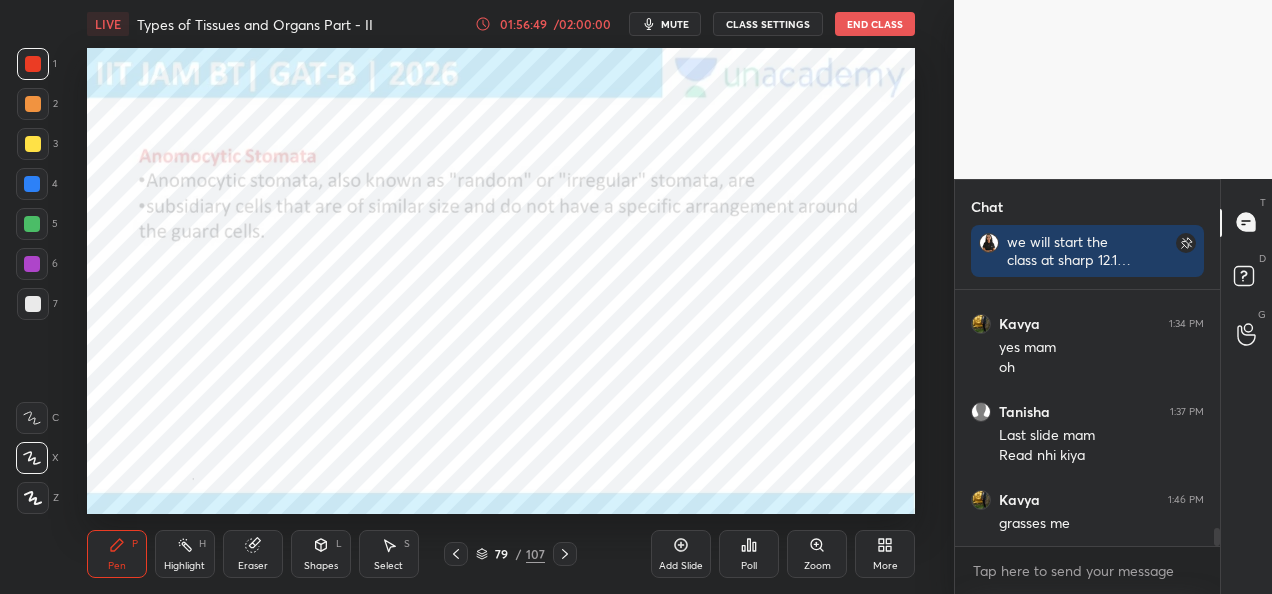 click at bounding box center (32, 184) 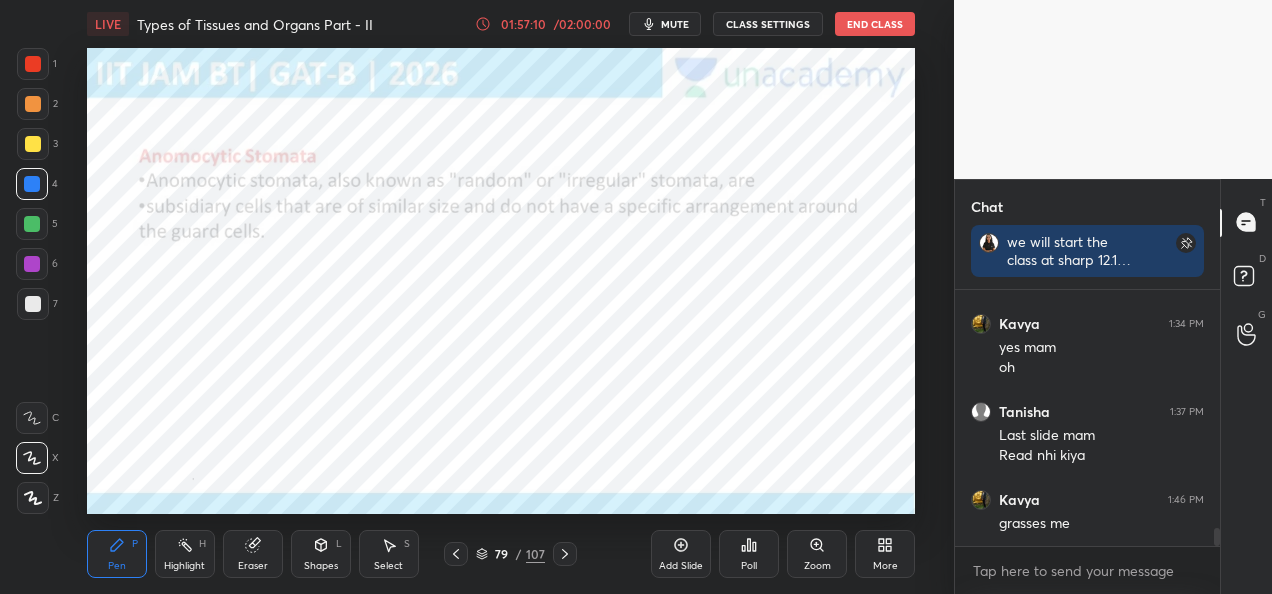 click on "1" at bounding box center [37, 64] 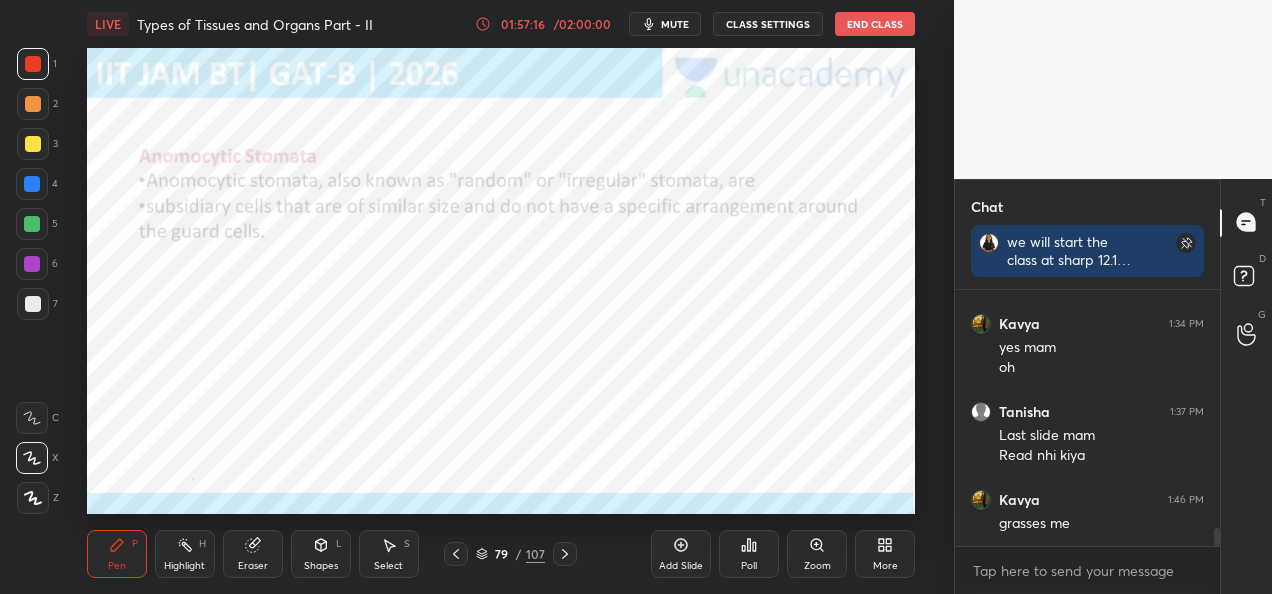 click at bounding box center [32, 184] 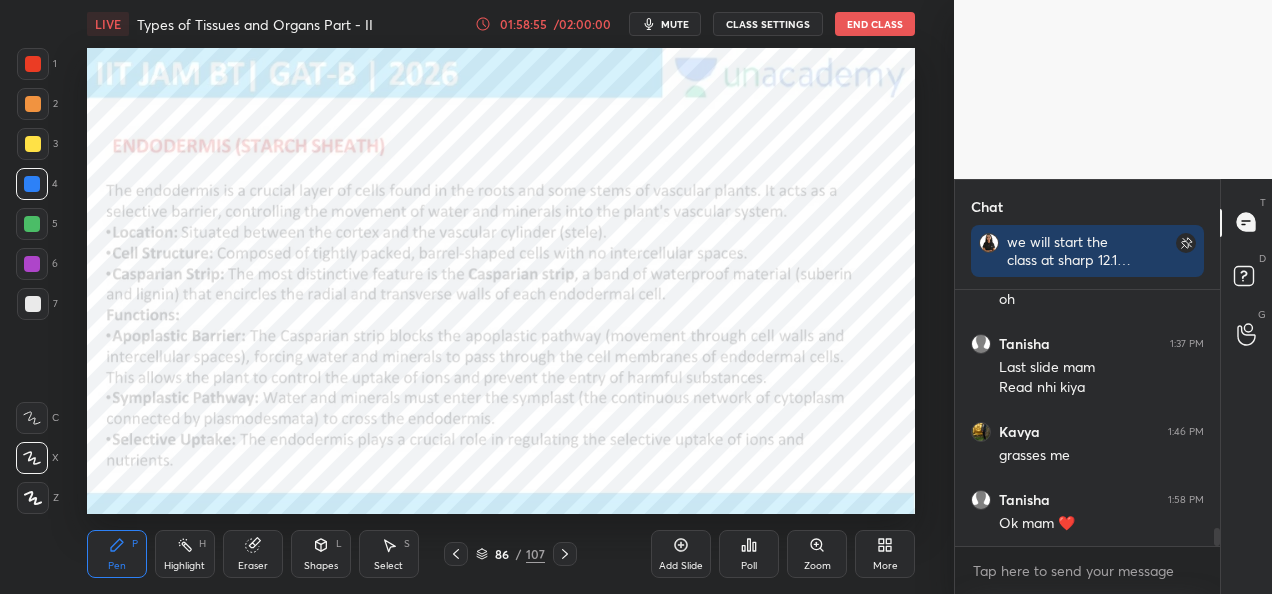 scroll, scrollTop: 3474, scrollLeft: 0, axis: vertical 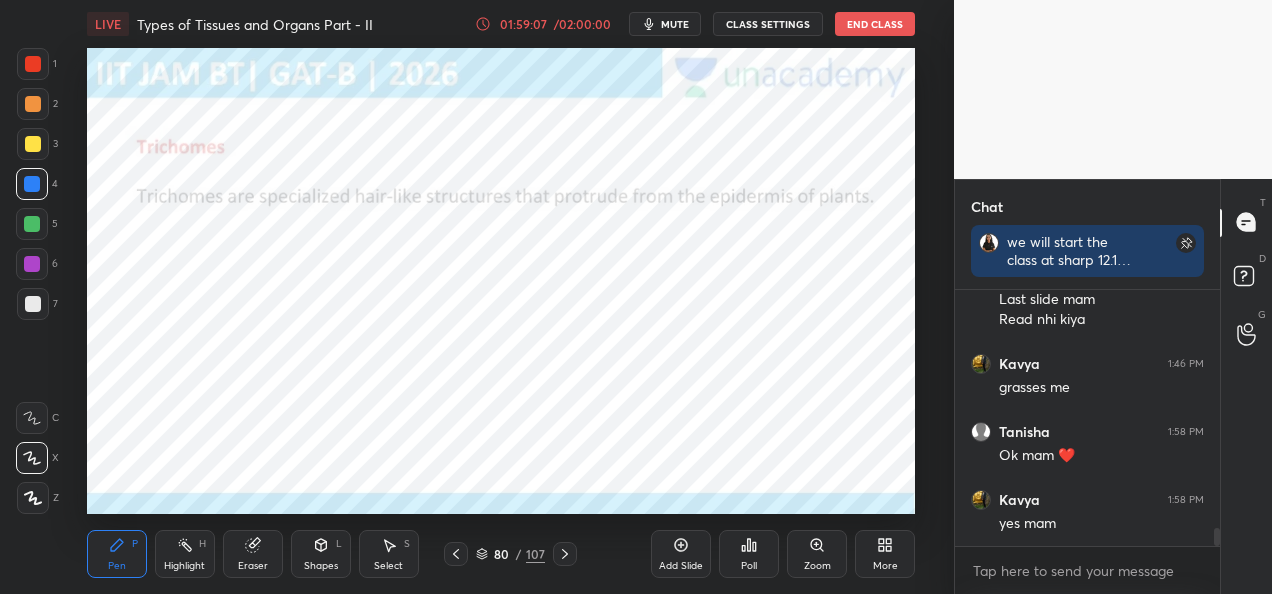 click 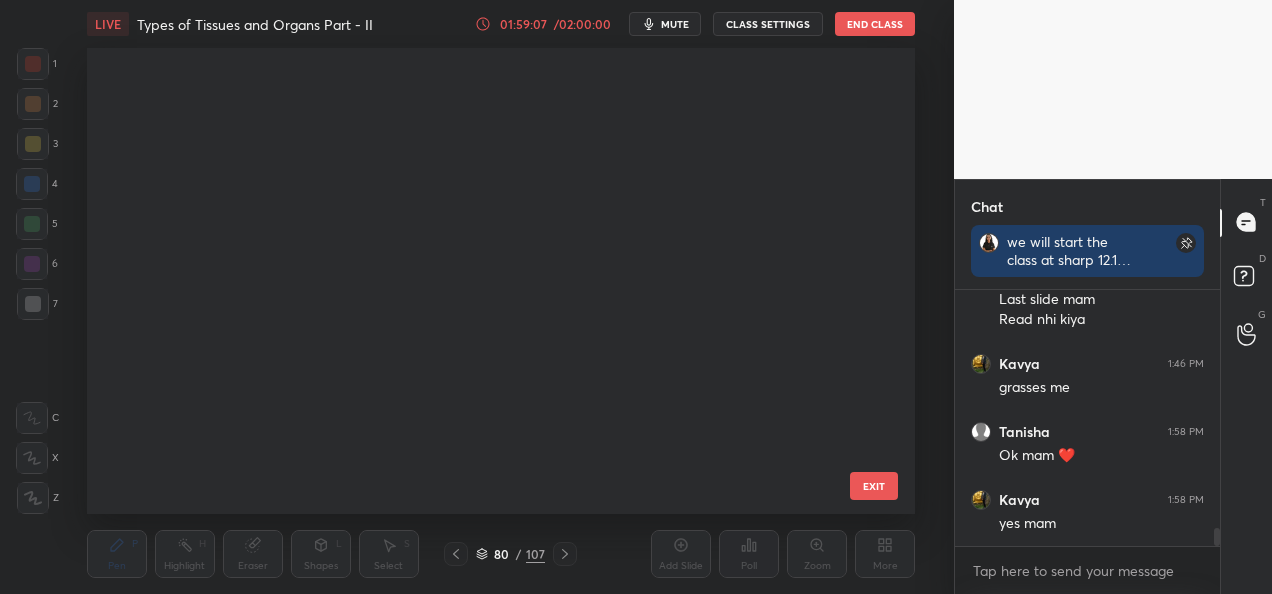 scroll, scrollTop: 3320, scrollLeft: 0, axis: vertical 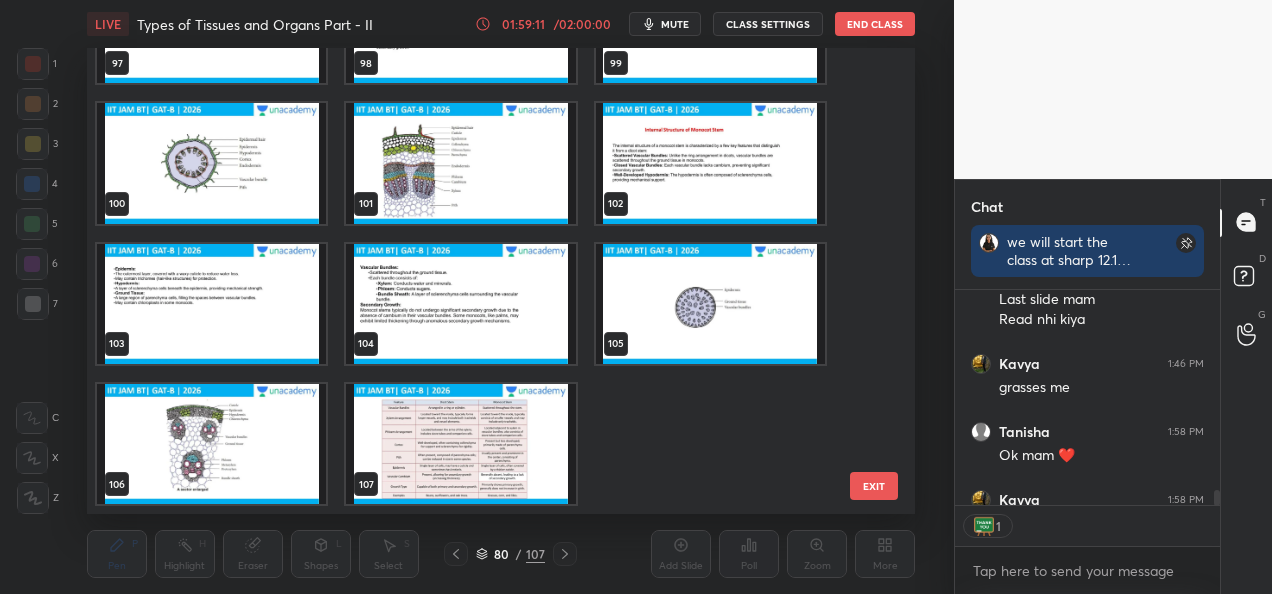 click at bounding box center (460, 444) 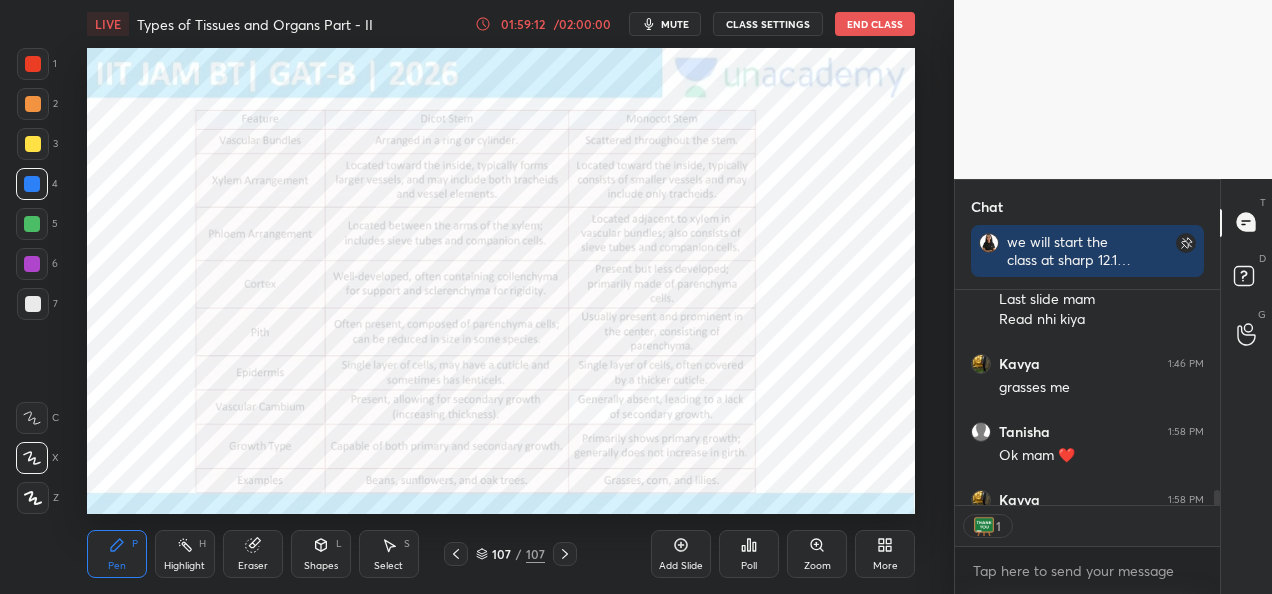 click on "Add Slide" at bounding box center (681, 566) 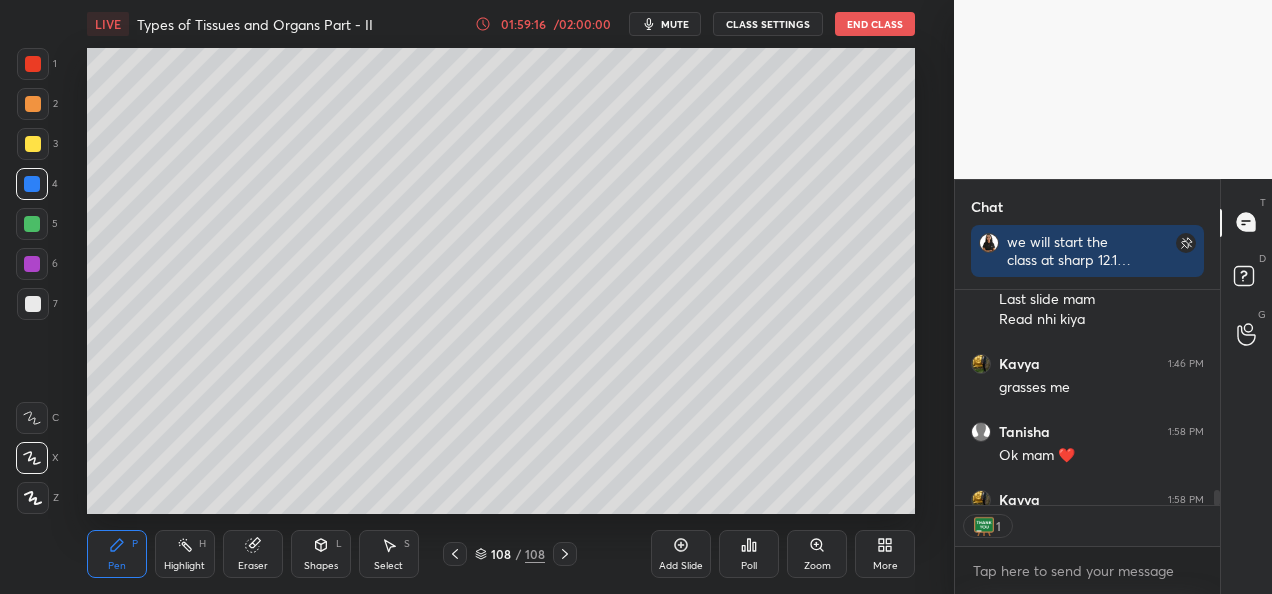 click at bounding box center (33, 144) 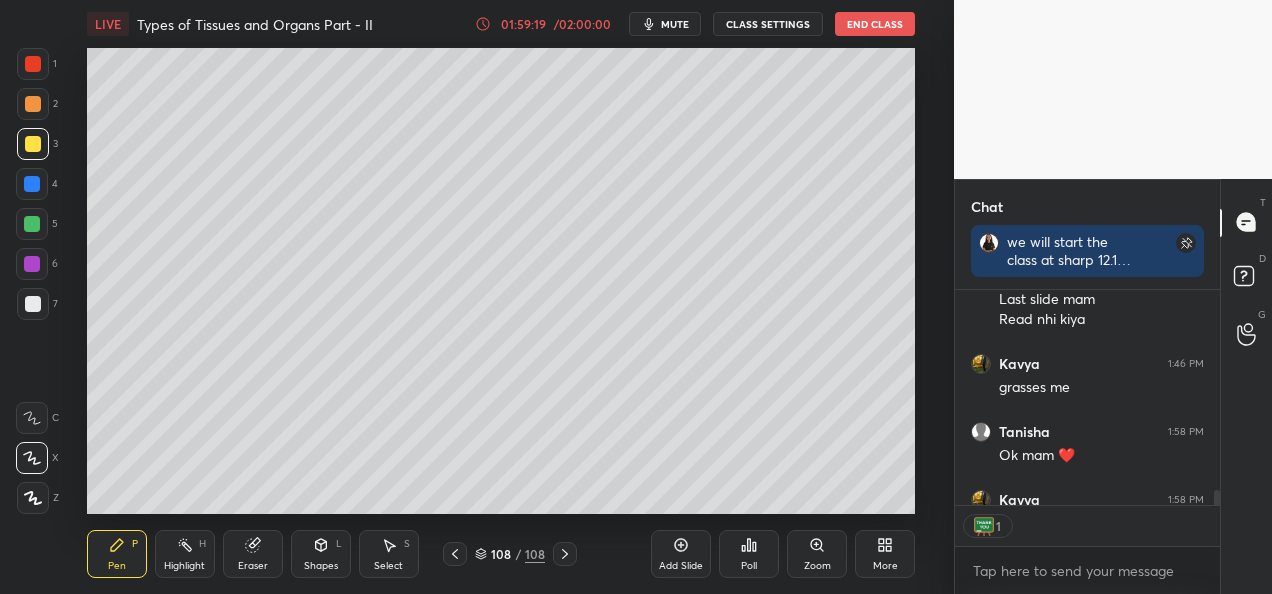 scroll, scrollTop: 6, scrollLeft: 6, axis: both 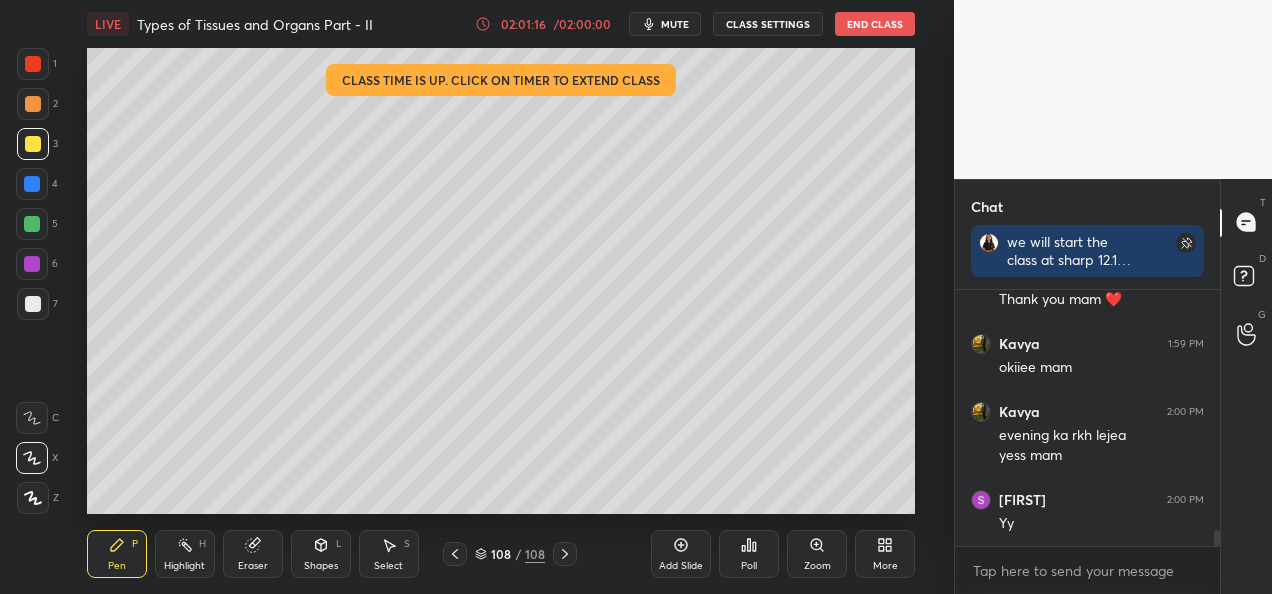click on "End Class" at bounding box center (875, 24) 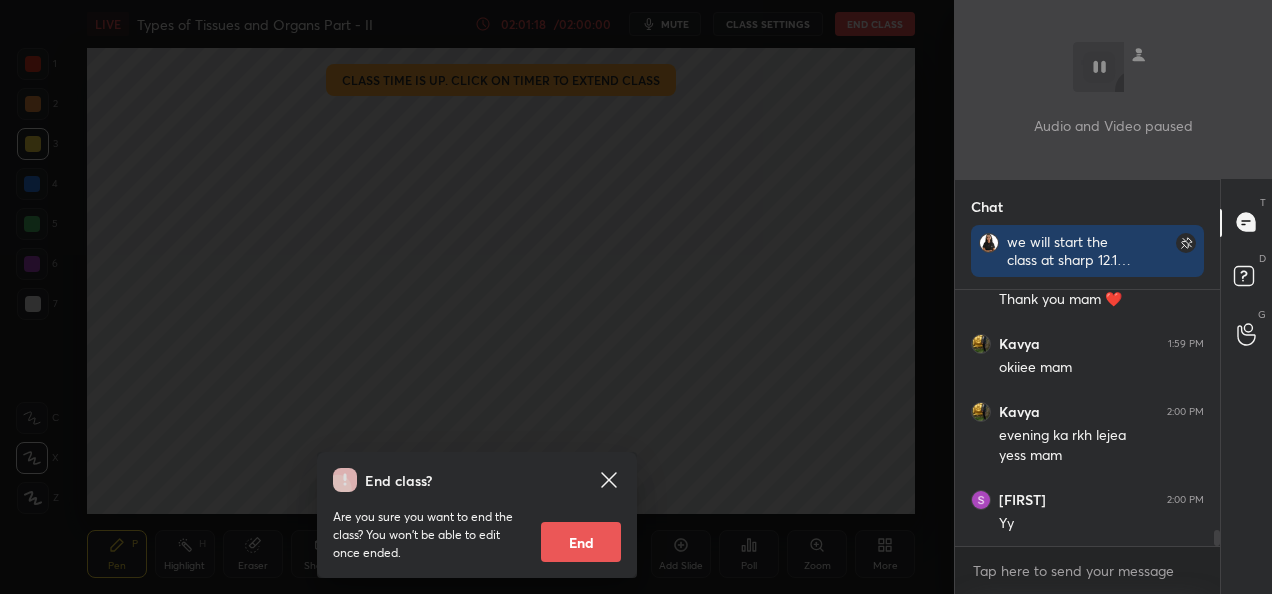 click on "End" at bounding box center [581, 542] 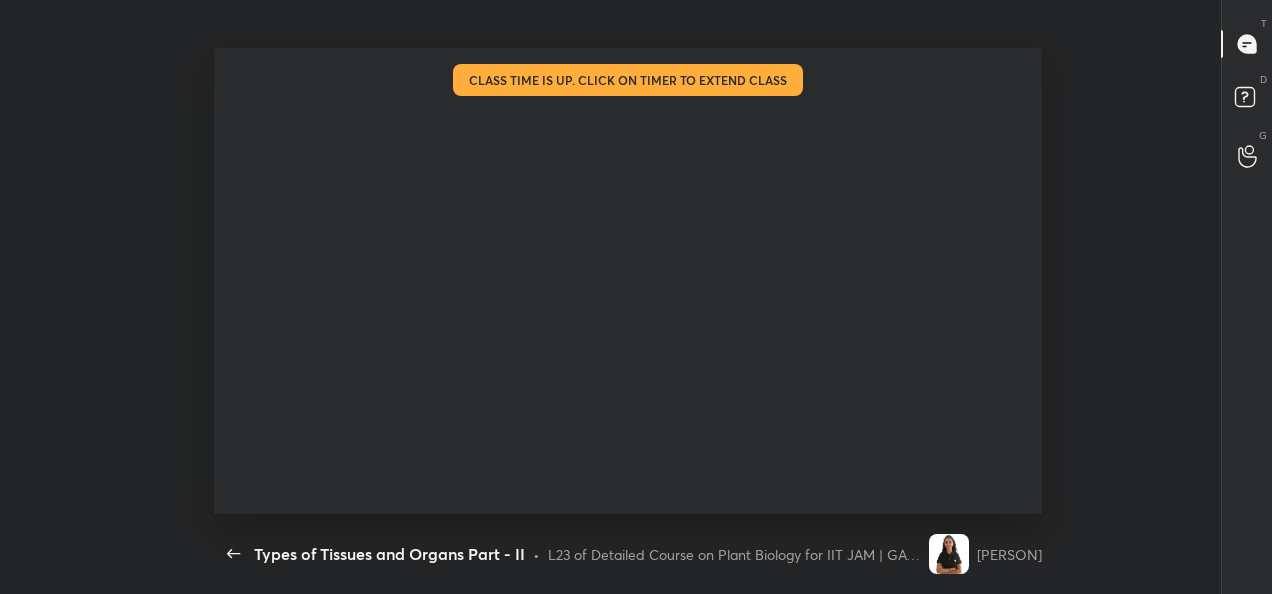 scroll, scrollTop: 99534, scrollLeft: 98972, axis: both 